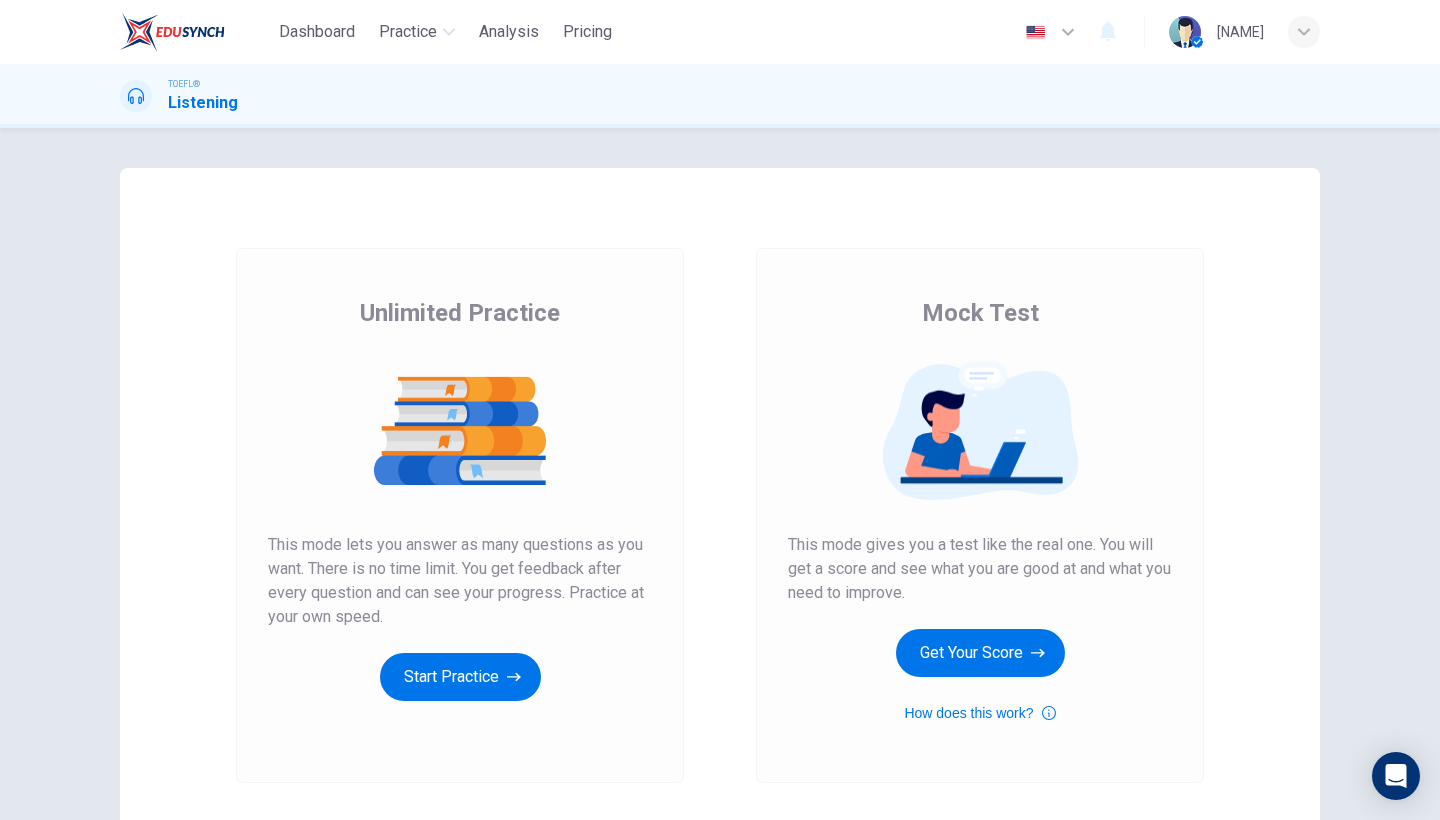 scroll, scrollTop: 0, scrollLeft: 0, axis: both 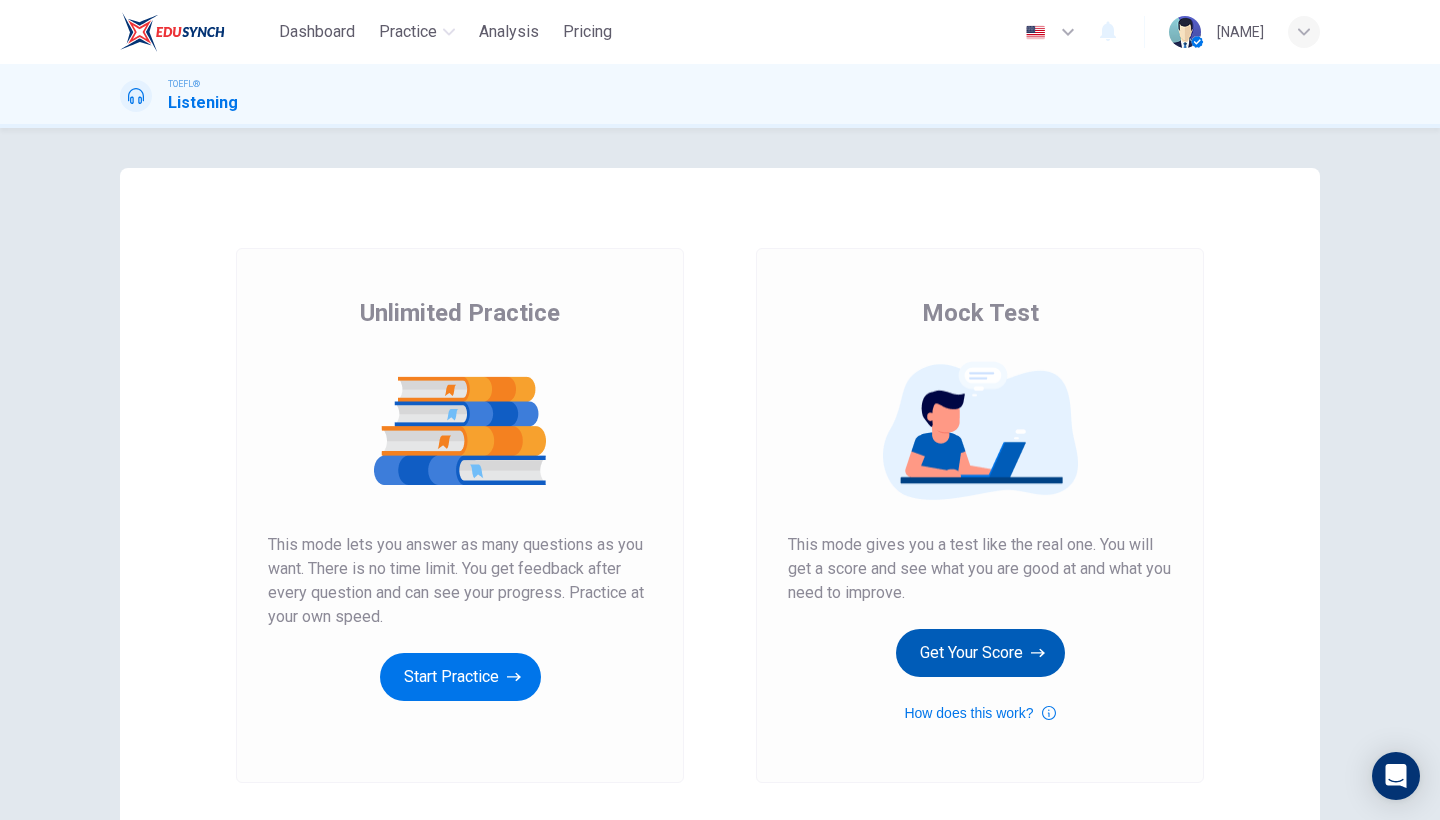 click on "Get Your Score" at bounding box center [980, 653] 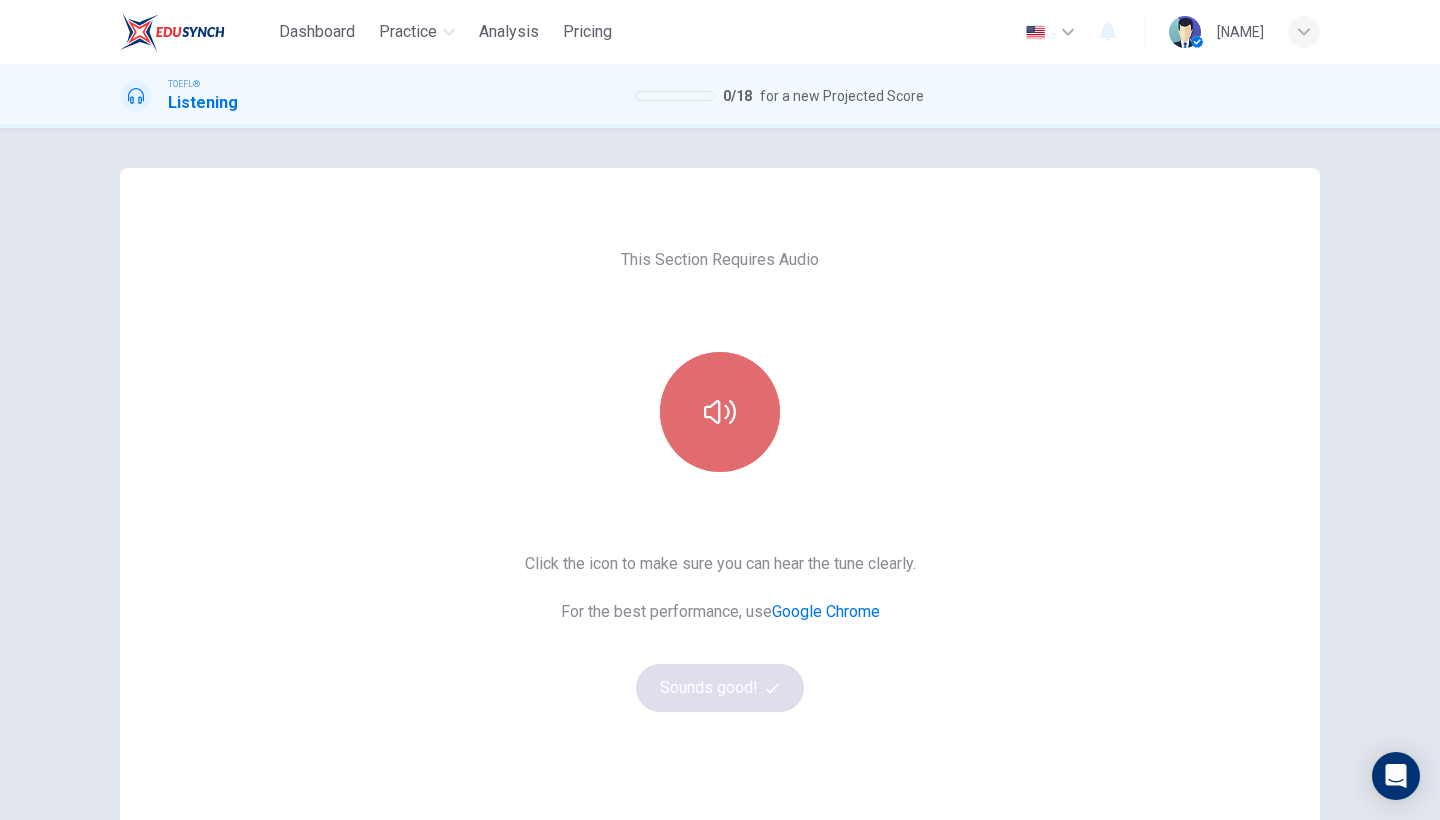 click at bounding box center [720, 412] 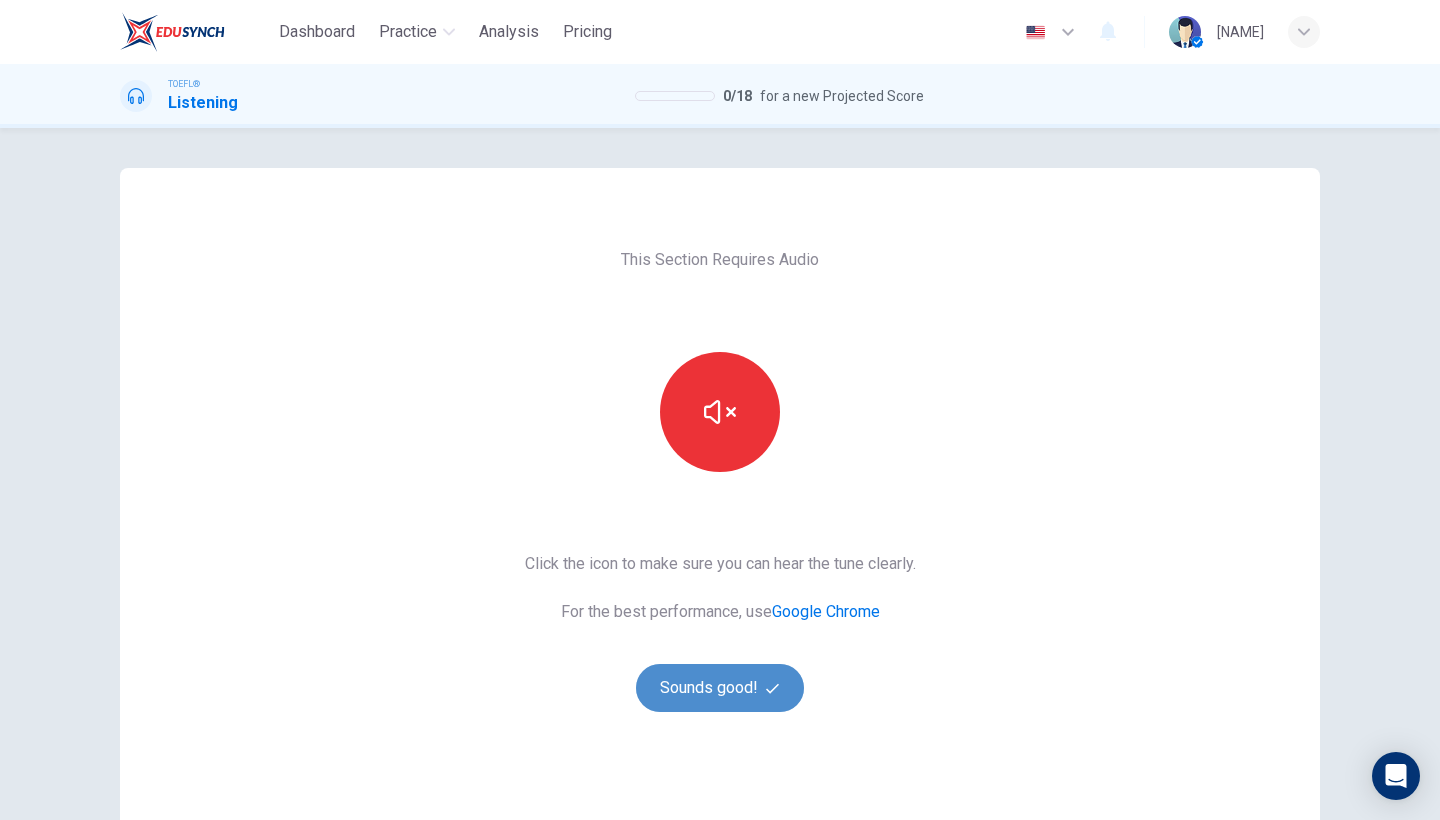 click on "Sounds good!" at bounding box center (720, 688) 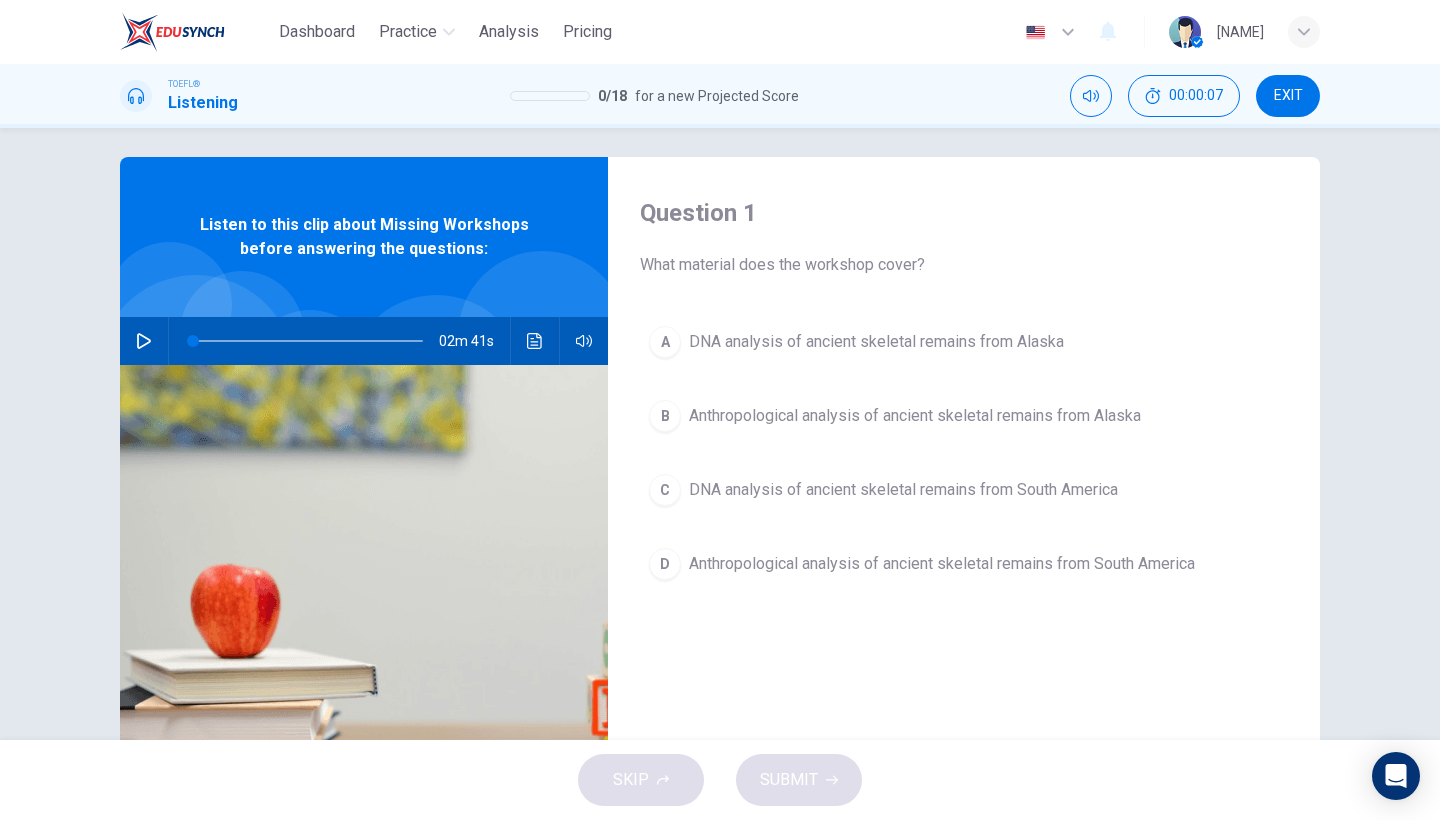 scroll, scrollTop: 15, scrollLeft: 0, axis: vertical 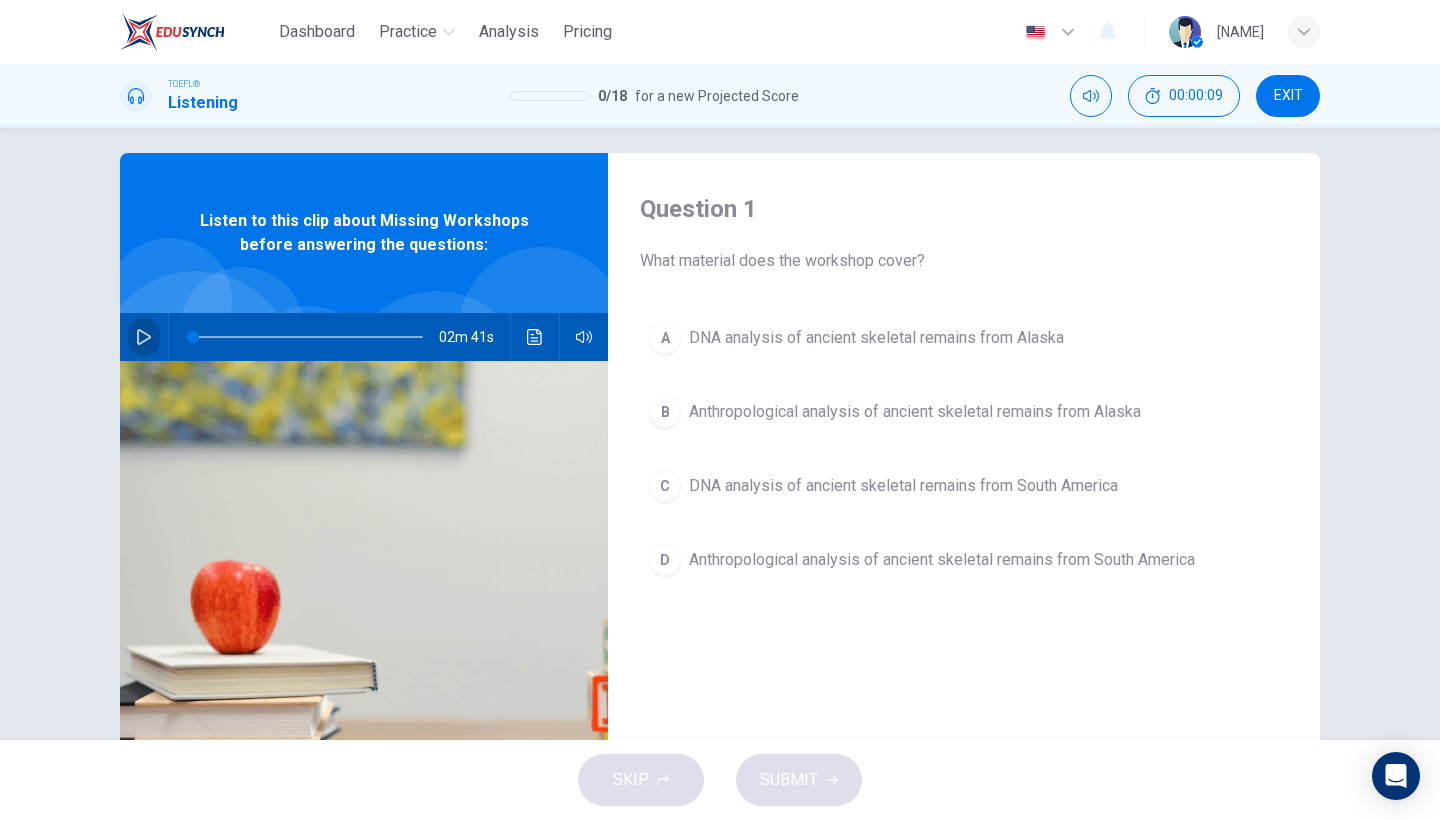click 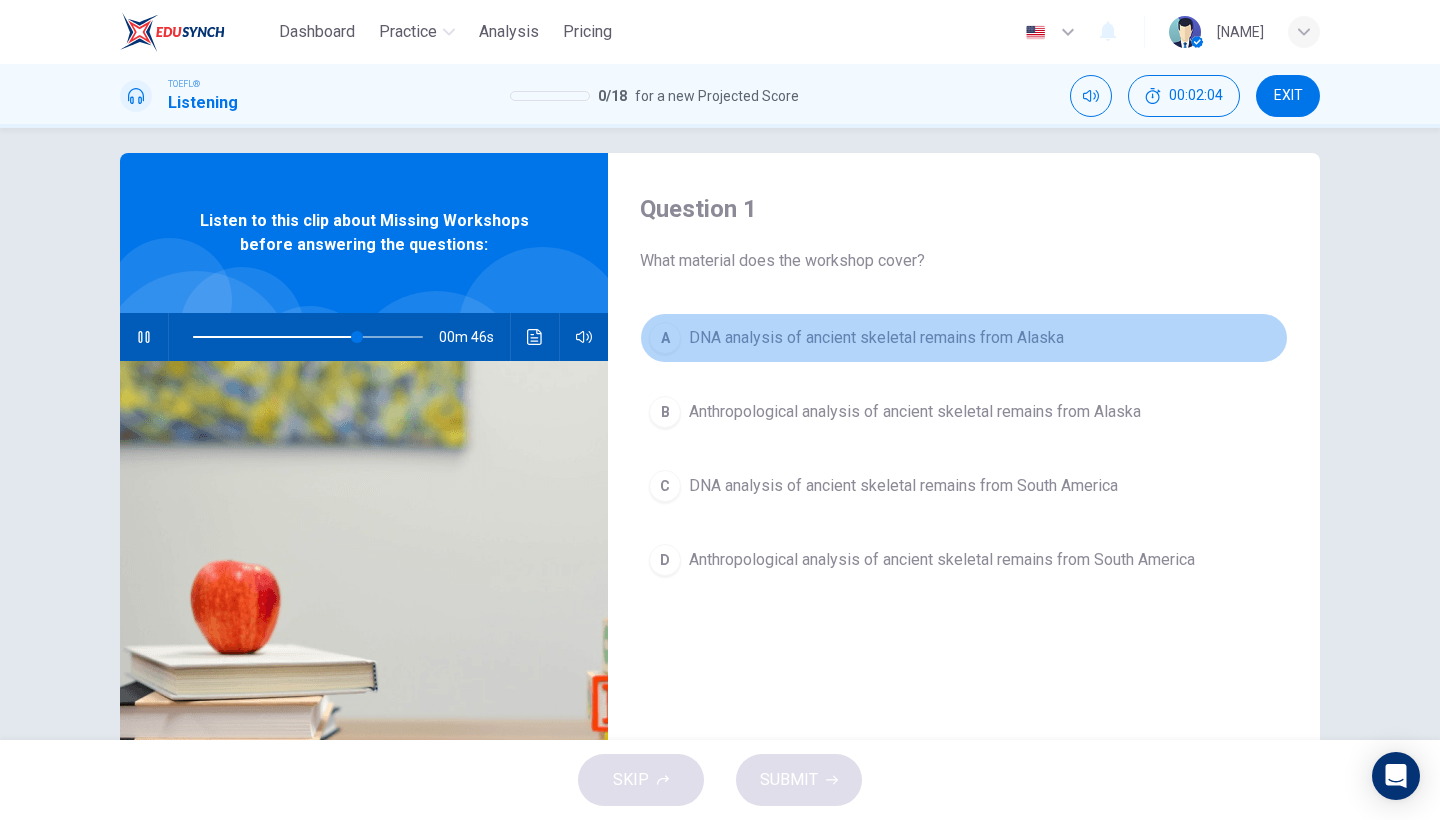 click on "A" at bounding box center [665, 338] 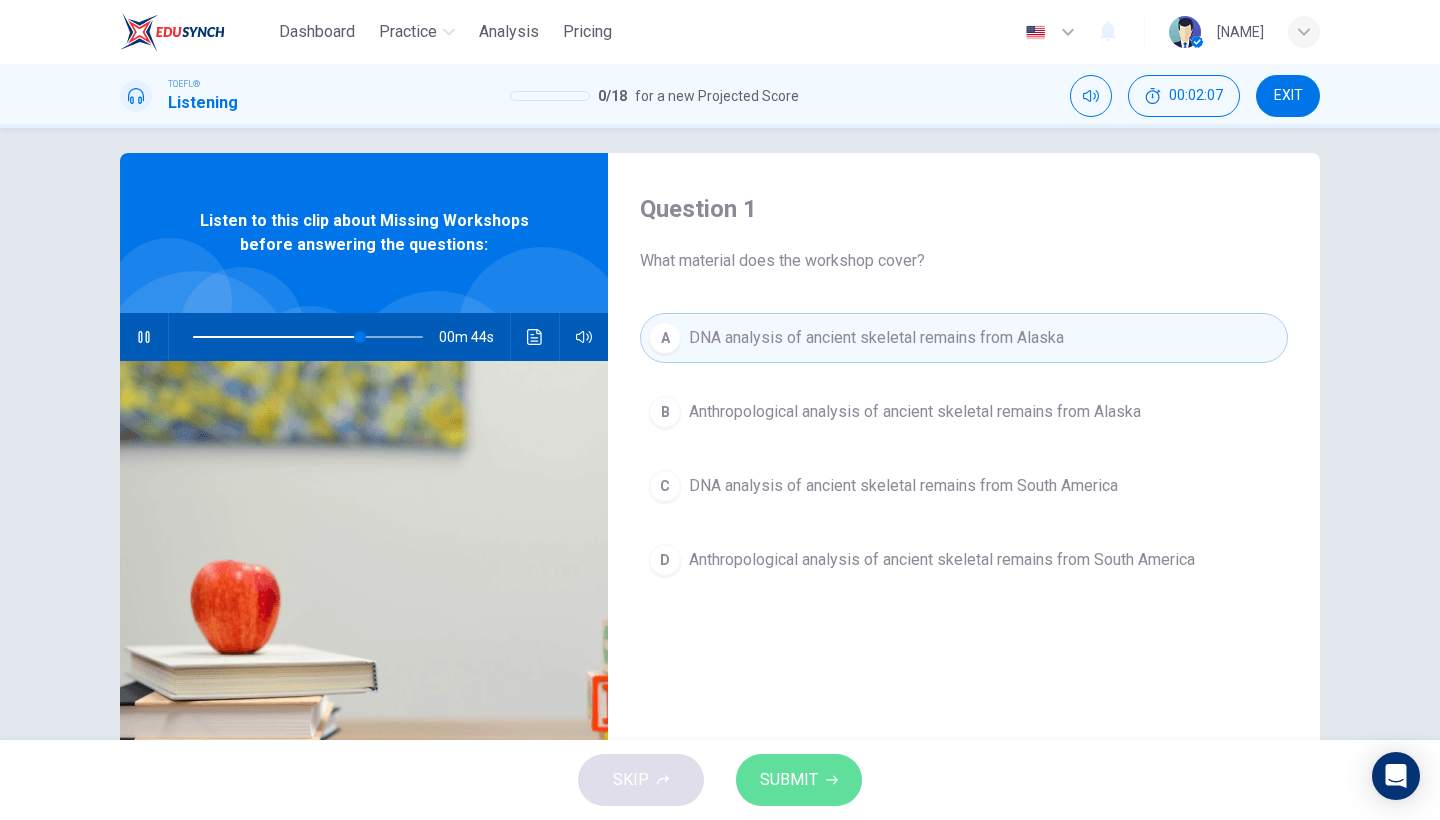 click on "SUBMIT" at bounding box center [799, 780] 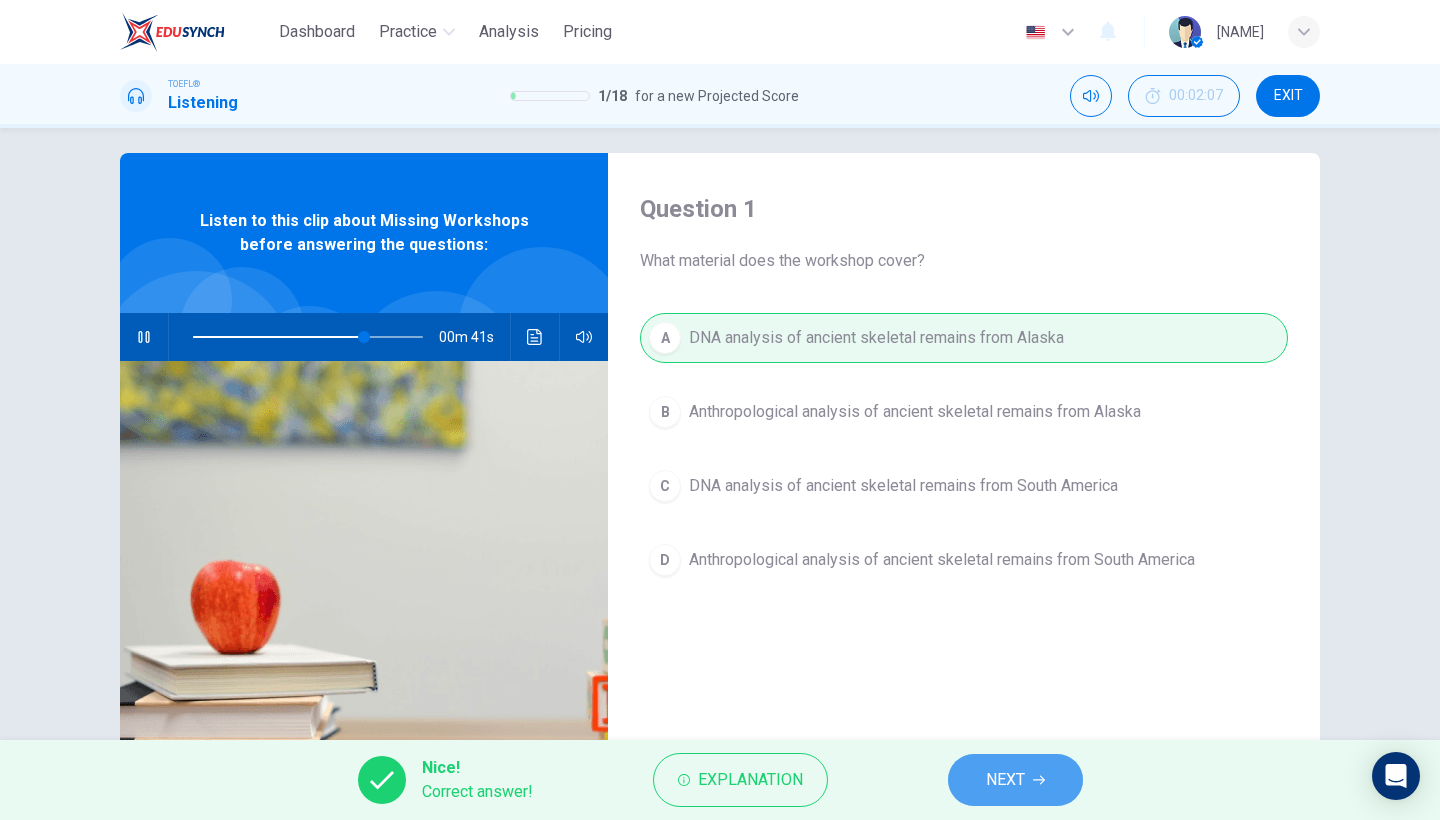click 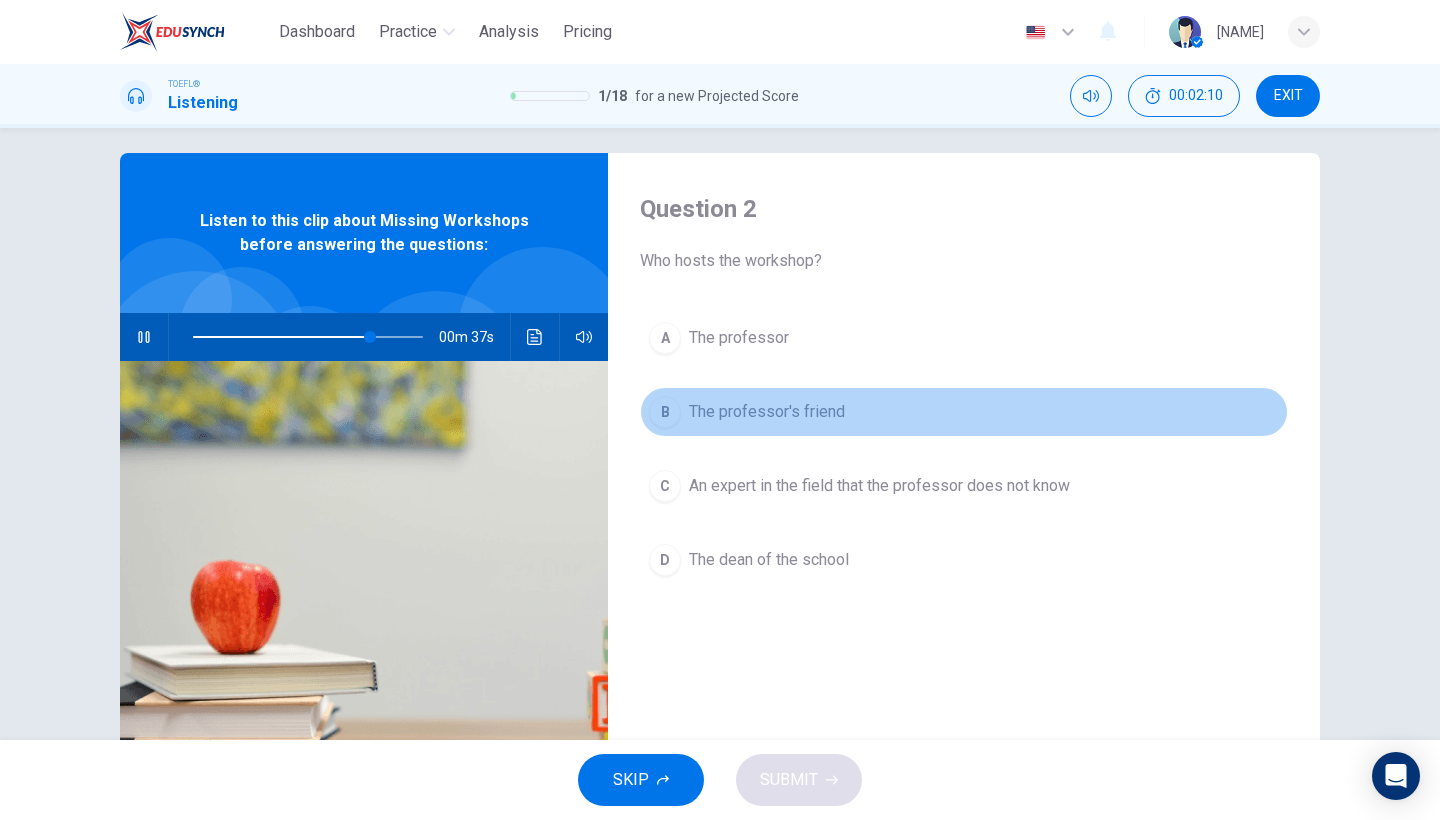 click on "B" at bounding box center [665, 412] 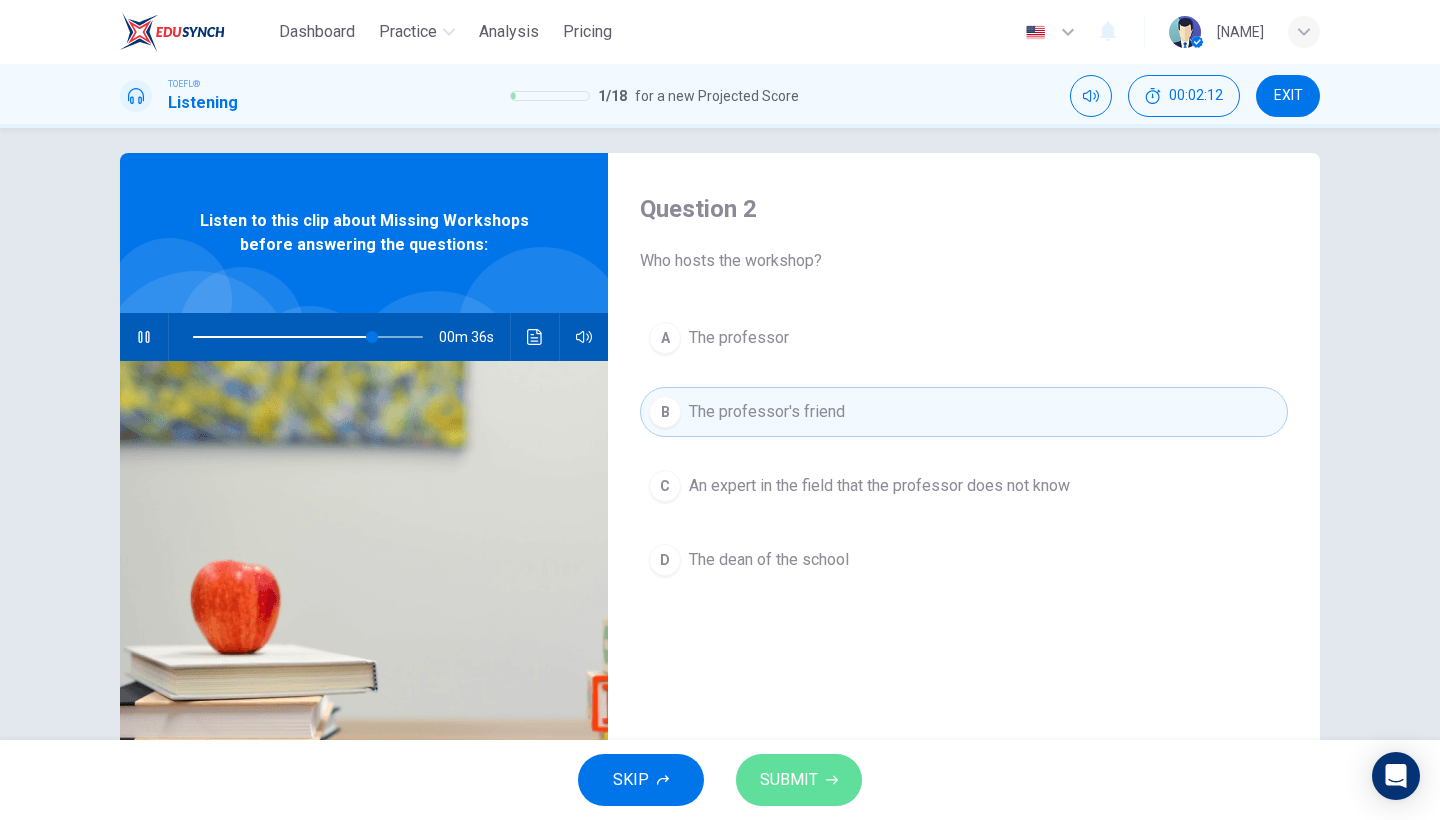 click on "SUBMIT" at bounding box center [789, 780] 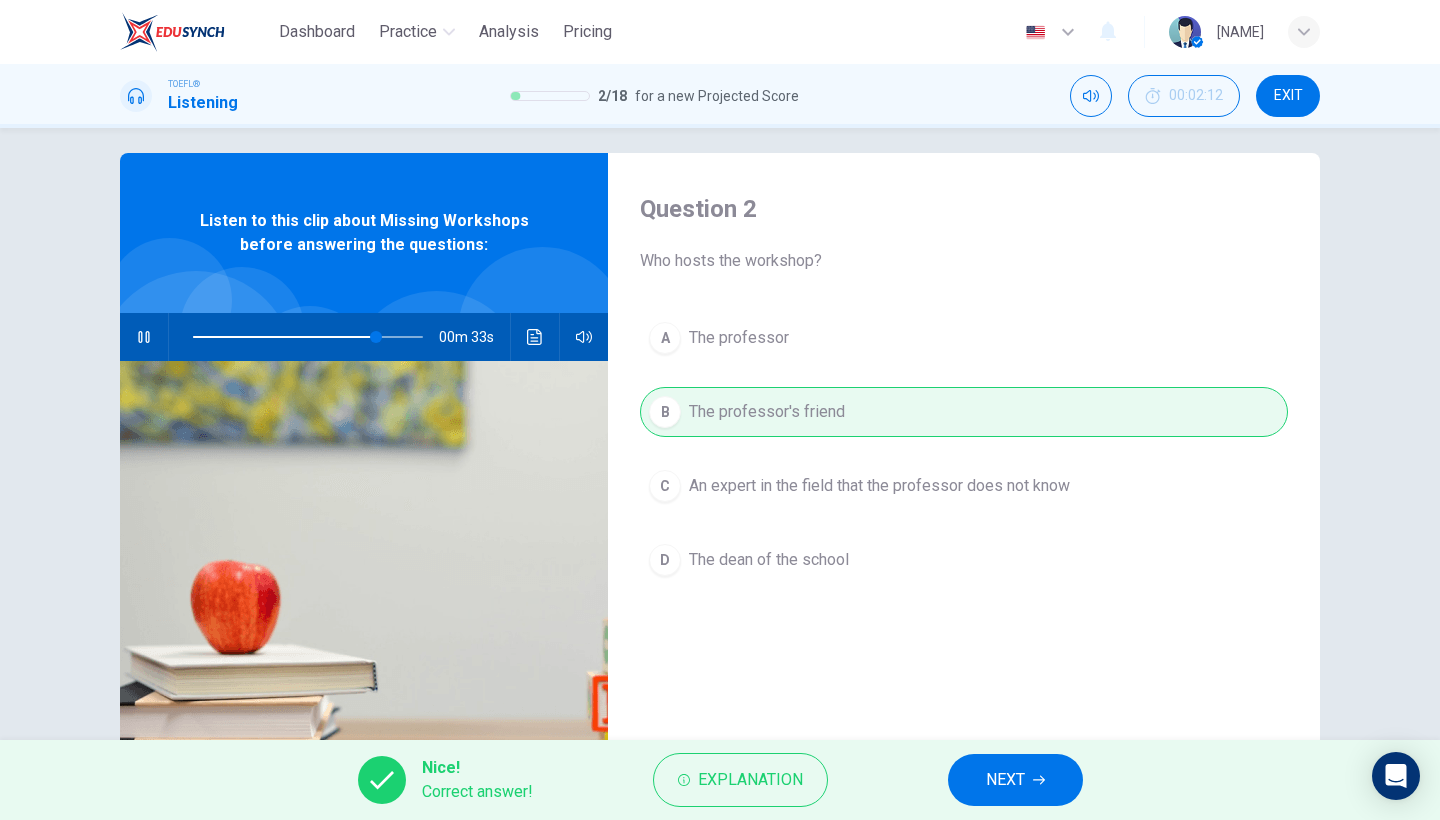 click on "NEXT" at bounding box center (1015, 780) 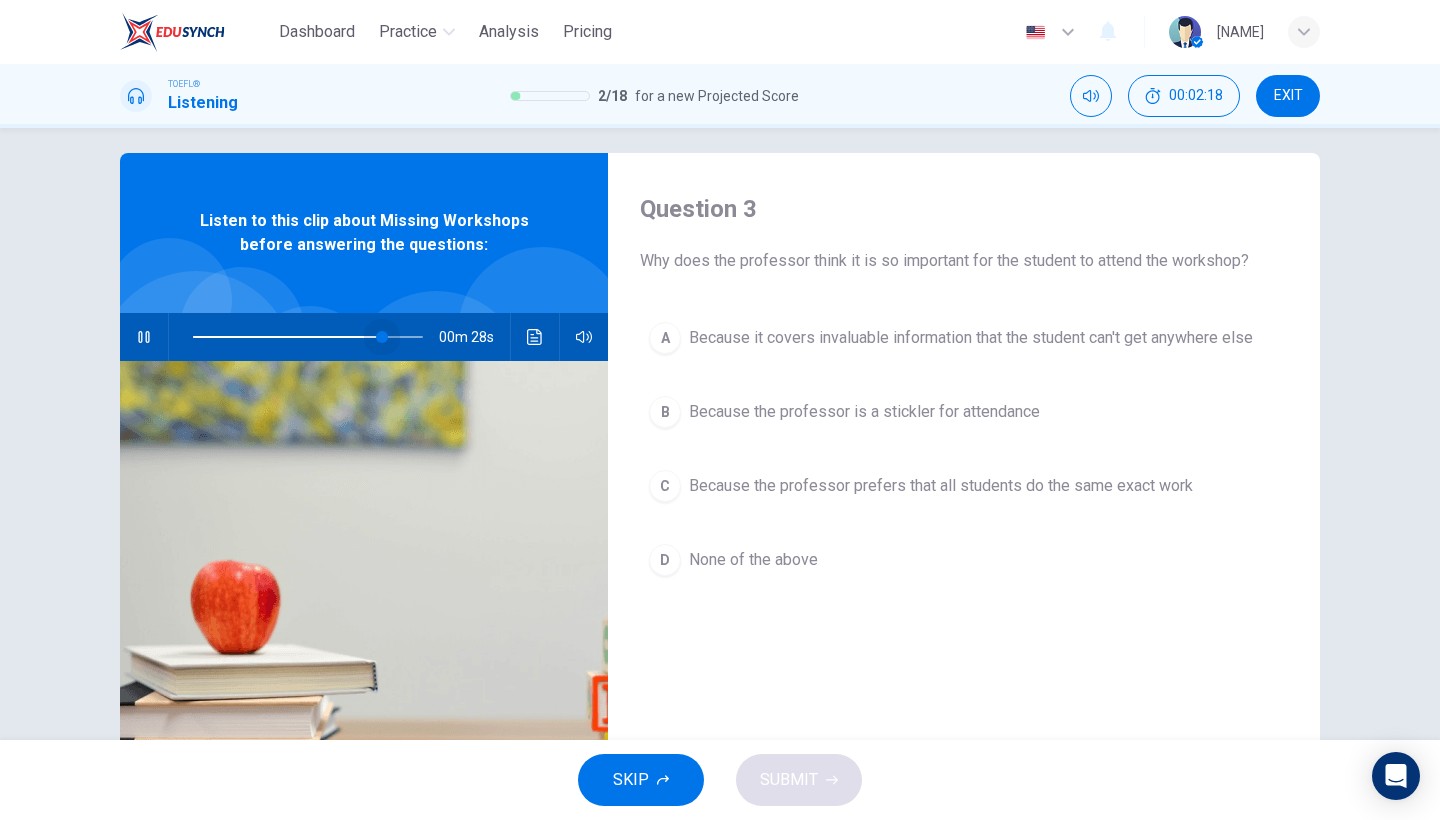 click at bounding box center [382, 337] 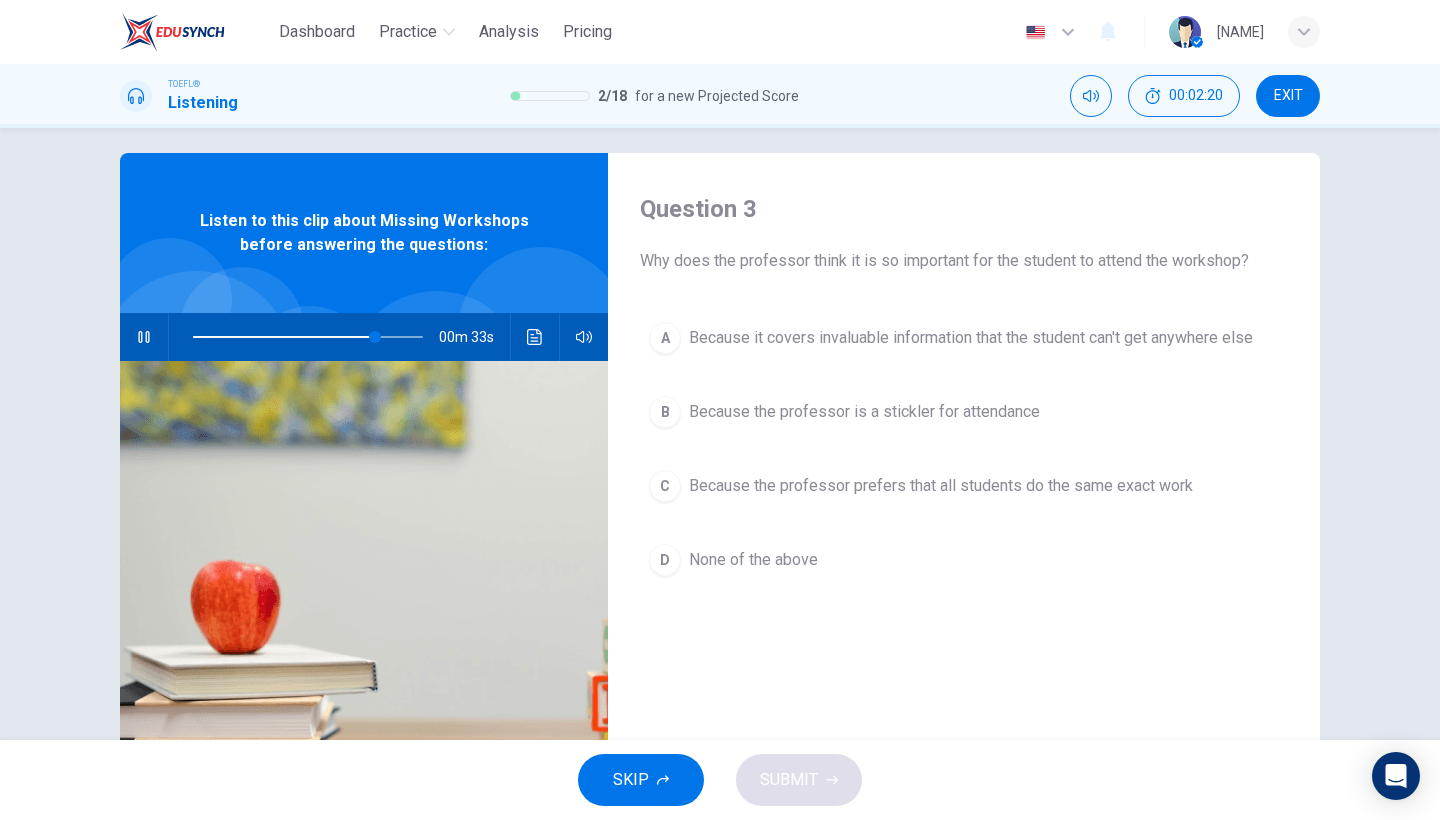 click 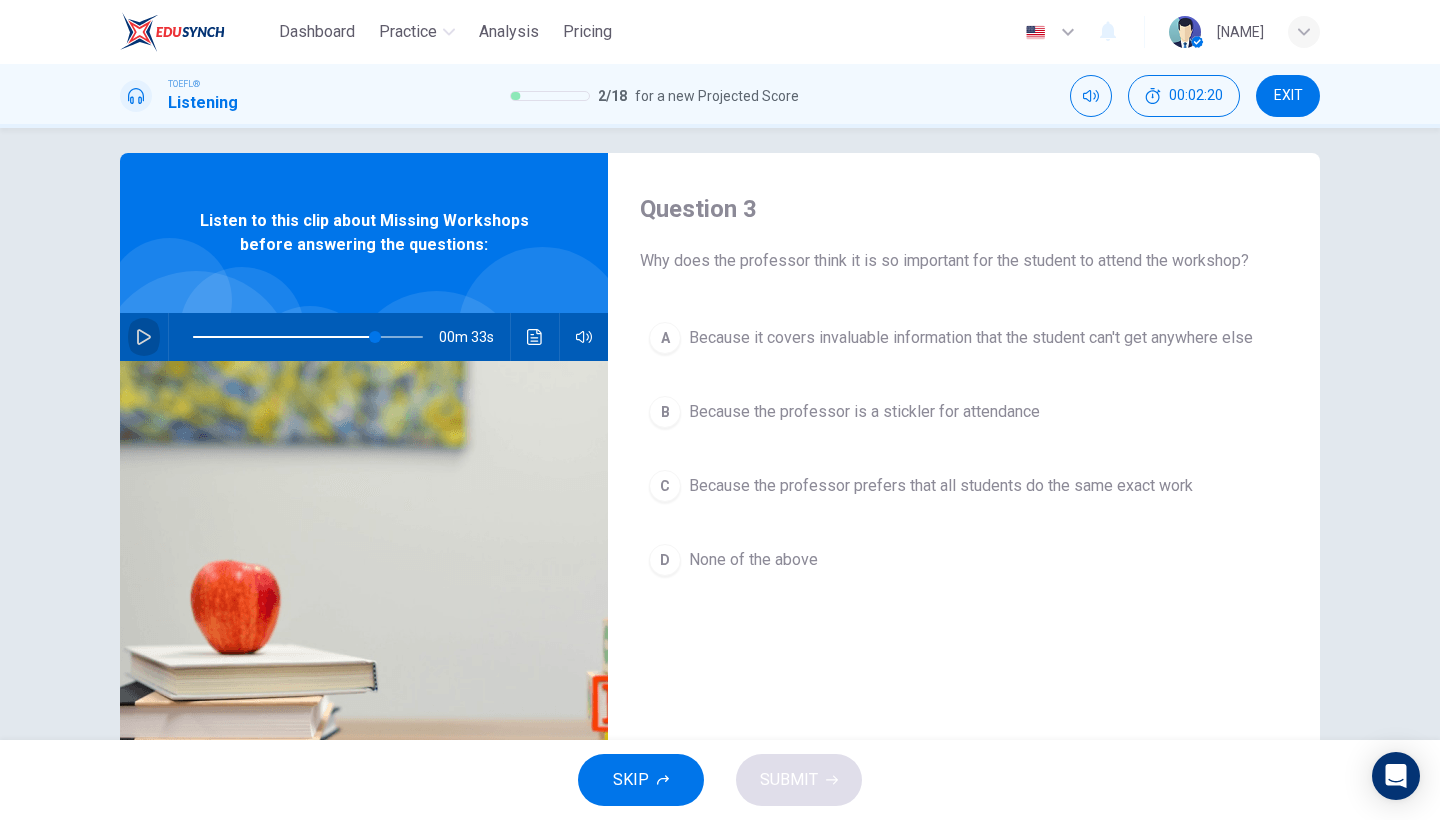 click 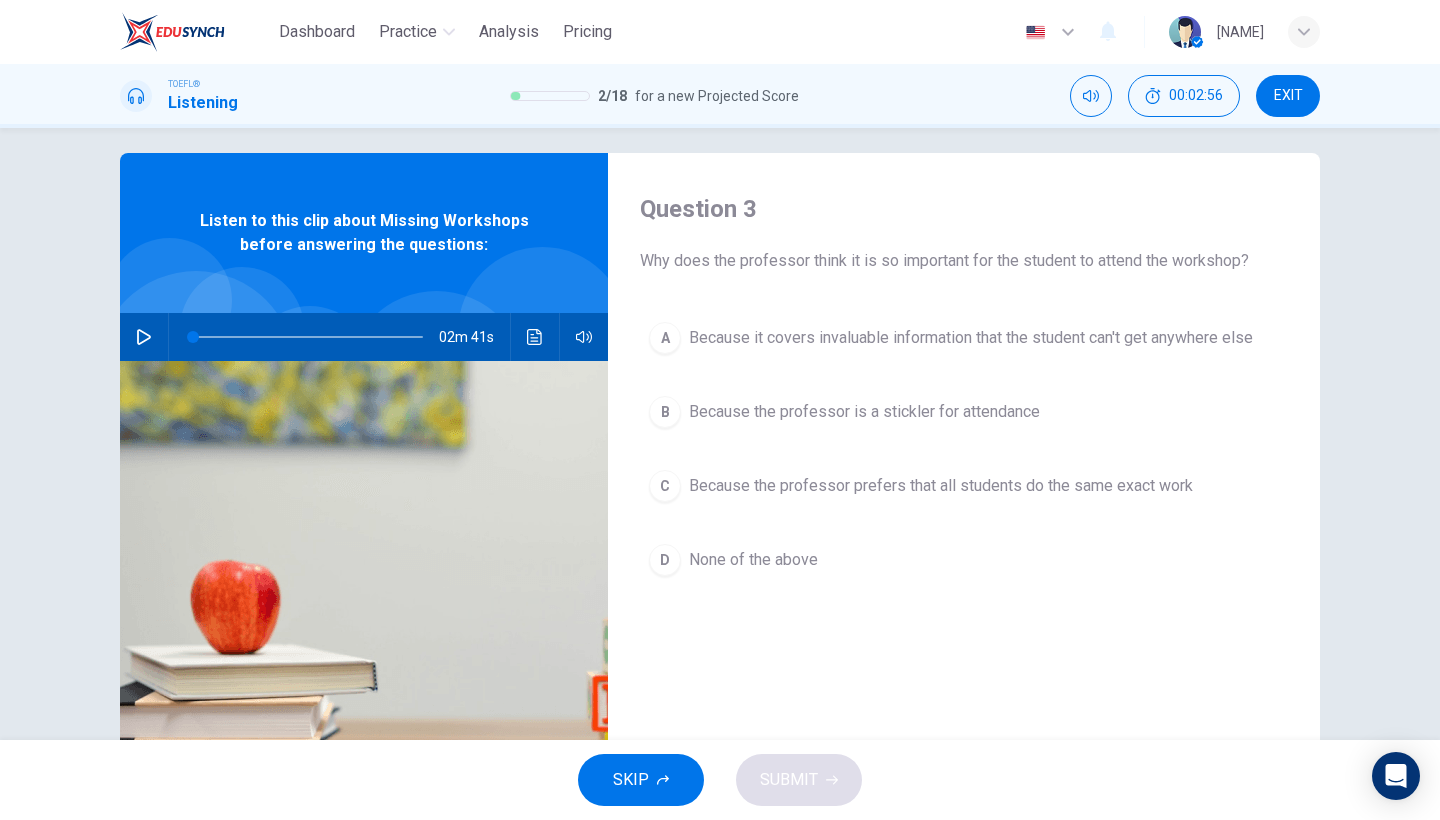 scroll, scrollTop: 16, scrollLeft: 0, axis: vertical 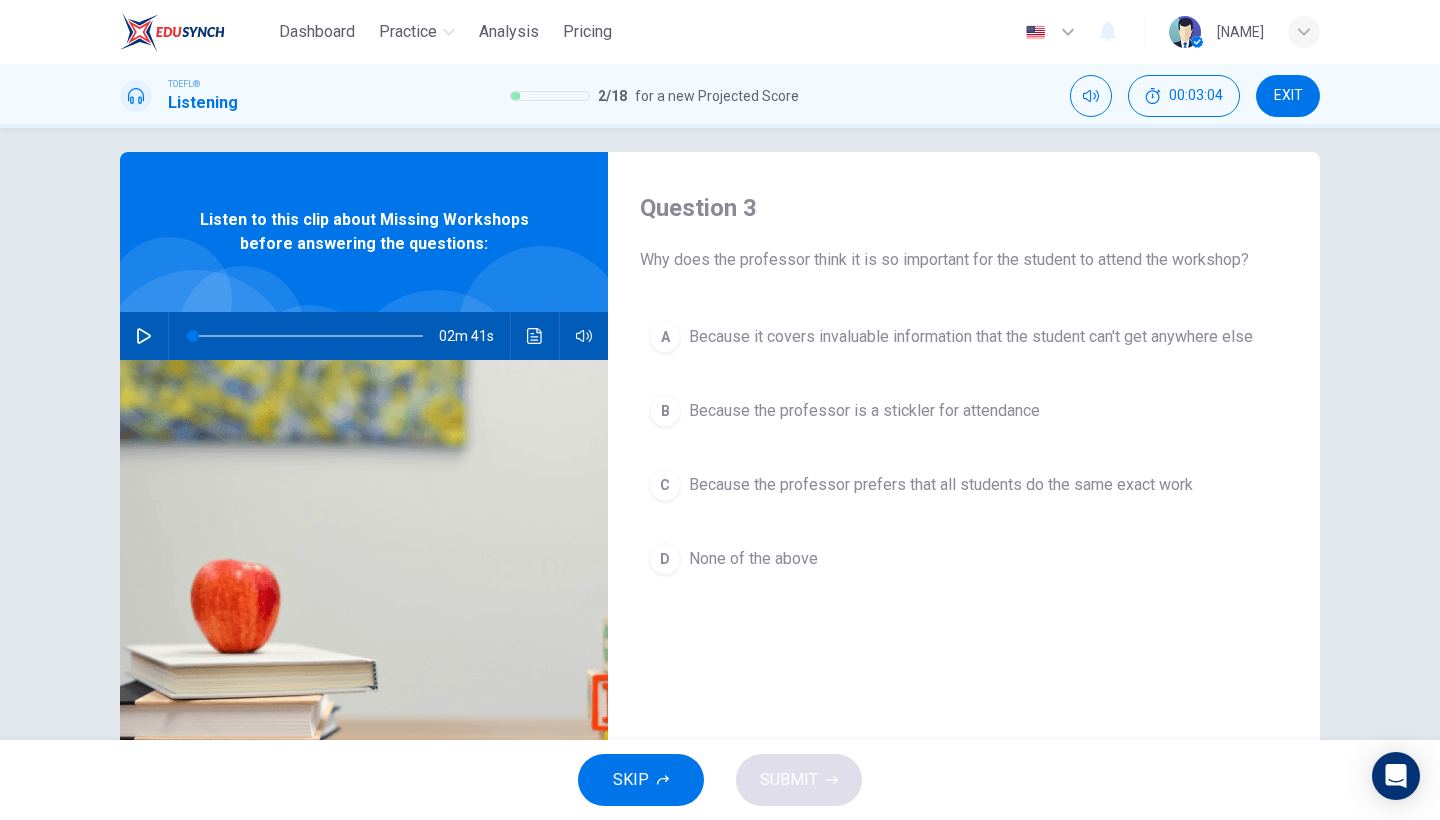 click on "Question 3 Why does the professor think it is so important for the student to attend the workshop? A Because it covers invaluable information that the student can't get anywhere else B Because the professor is a stickler for attendance C Because the professor prefers that all students do the same exact work D None of the above Listen to this clip about Missing Workshops before answering the questions:  02m 41s" at bounding box center [720, 499] 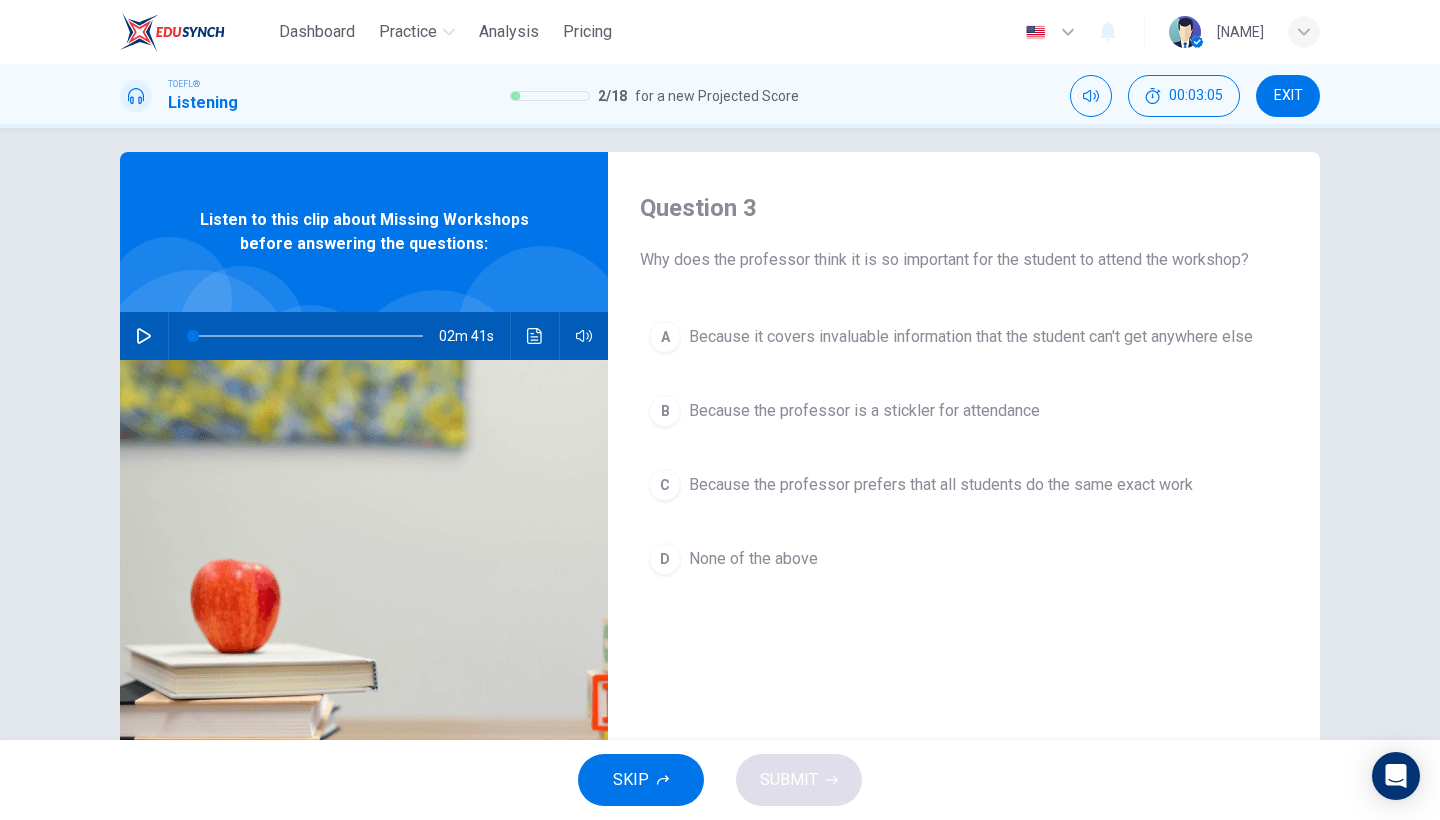 click at bounding box center [144, 336] 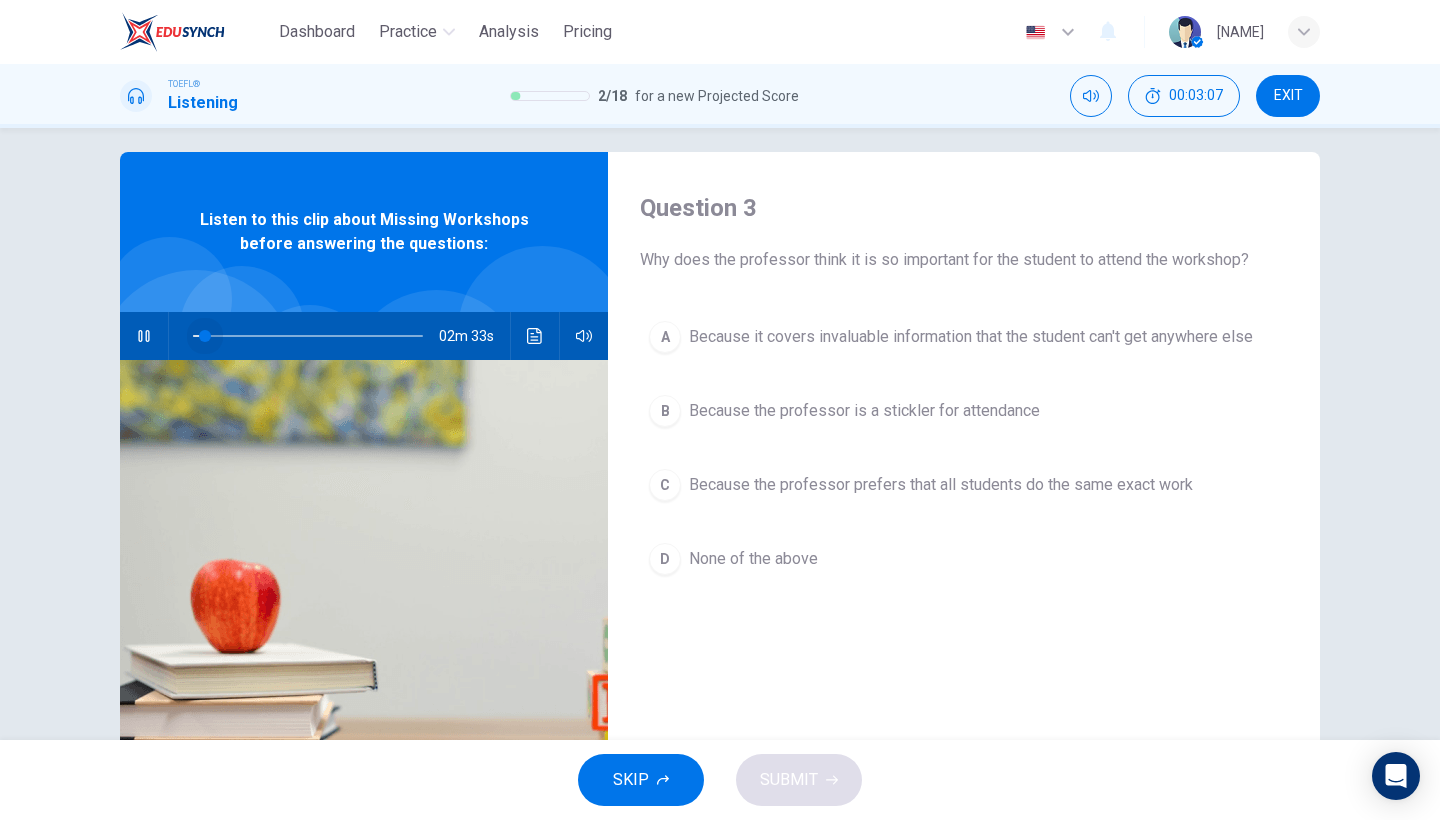 click at bounding box center [205, 336] 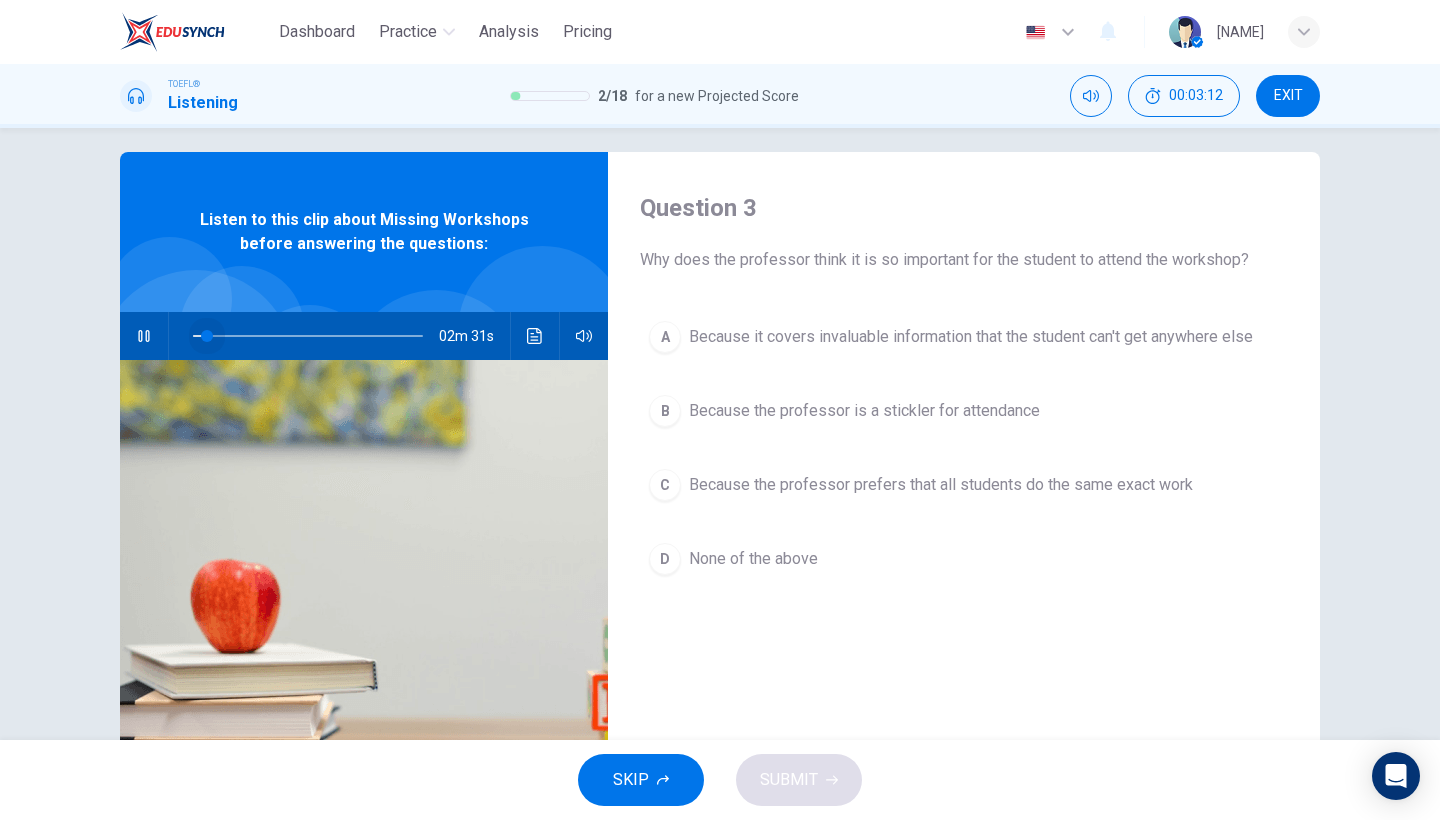 click at bounding box center (207, 336) 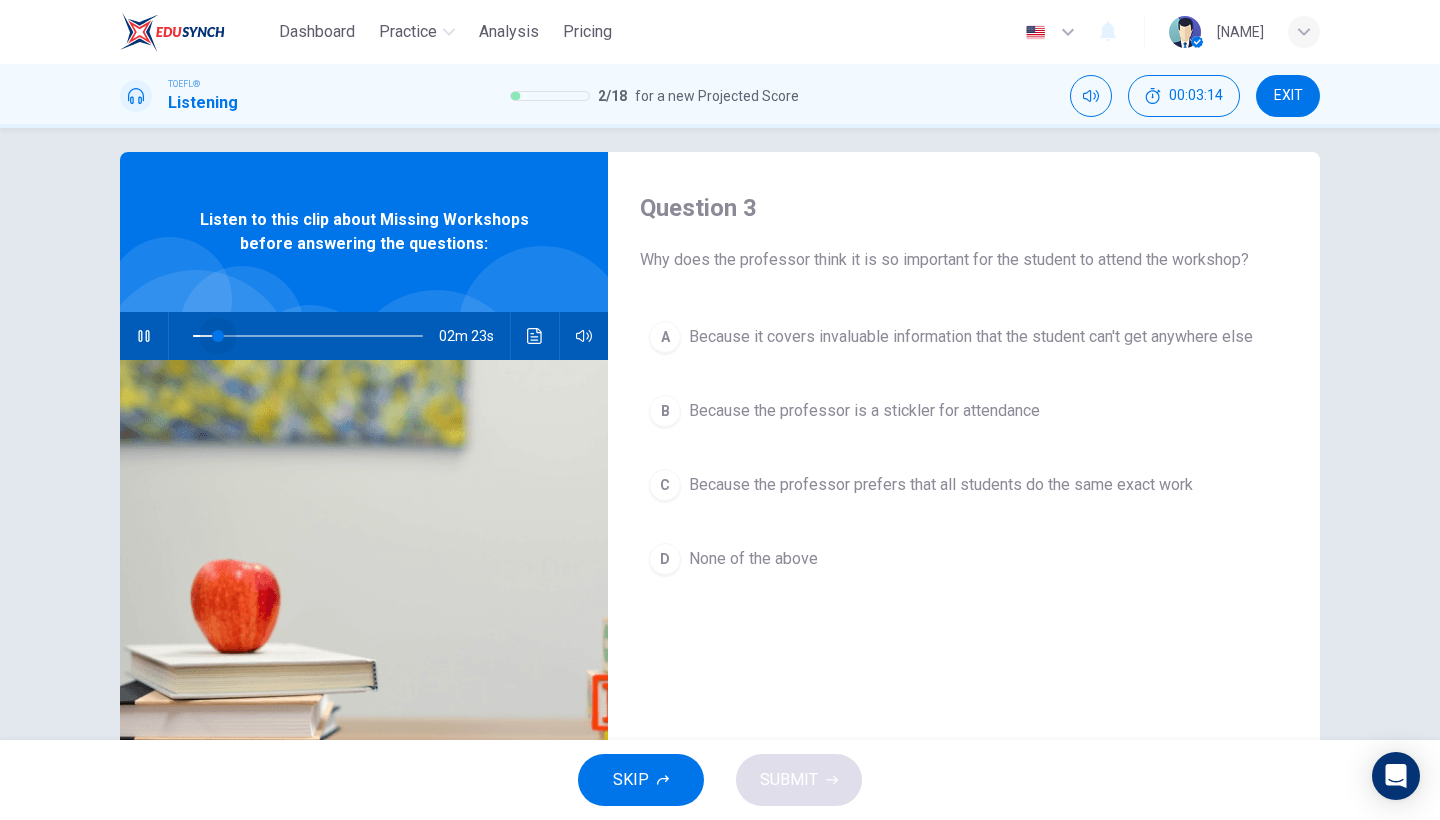 drag, startPoint x: 207, startPoint y: 332, endPoint x: 219, endPoint y: 332, distance: 12 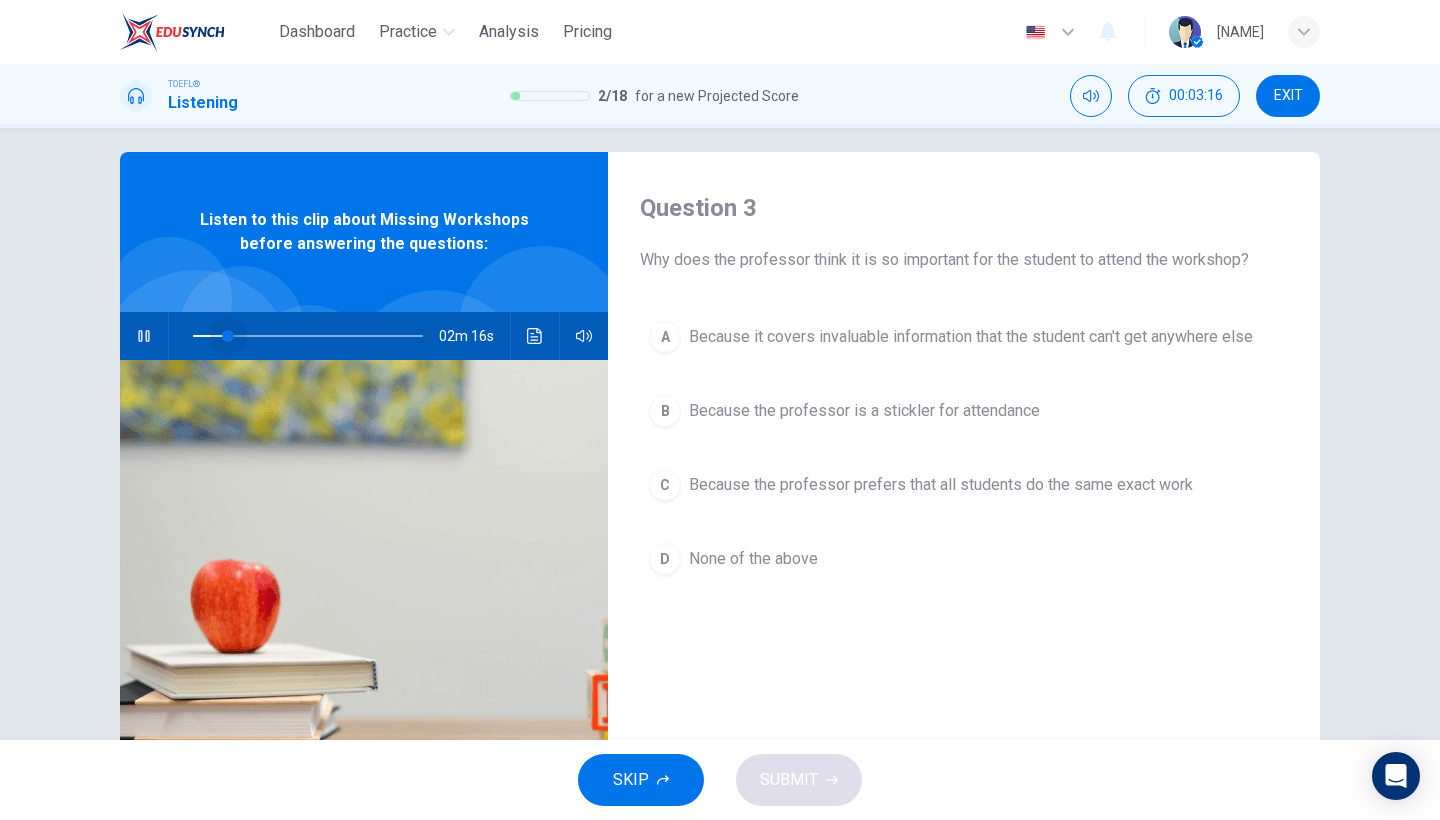 click at bounding box center [228, 336] 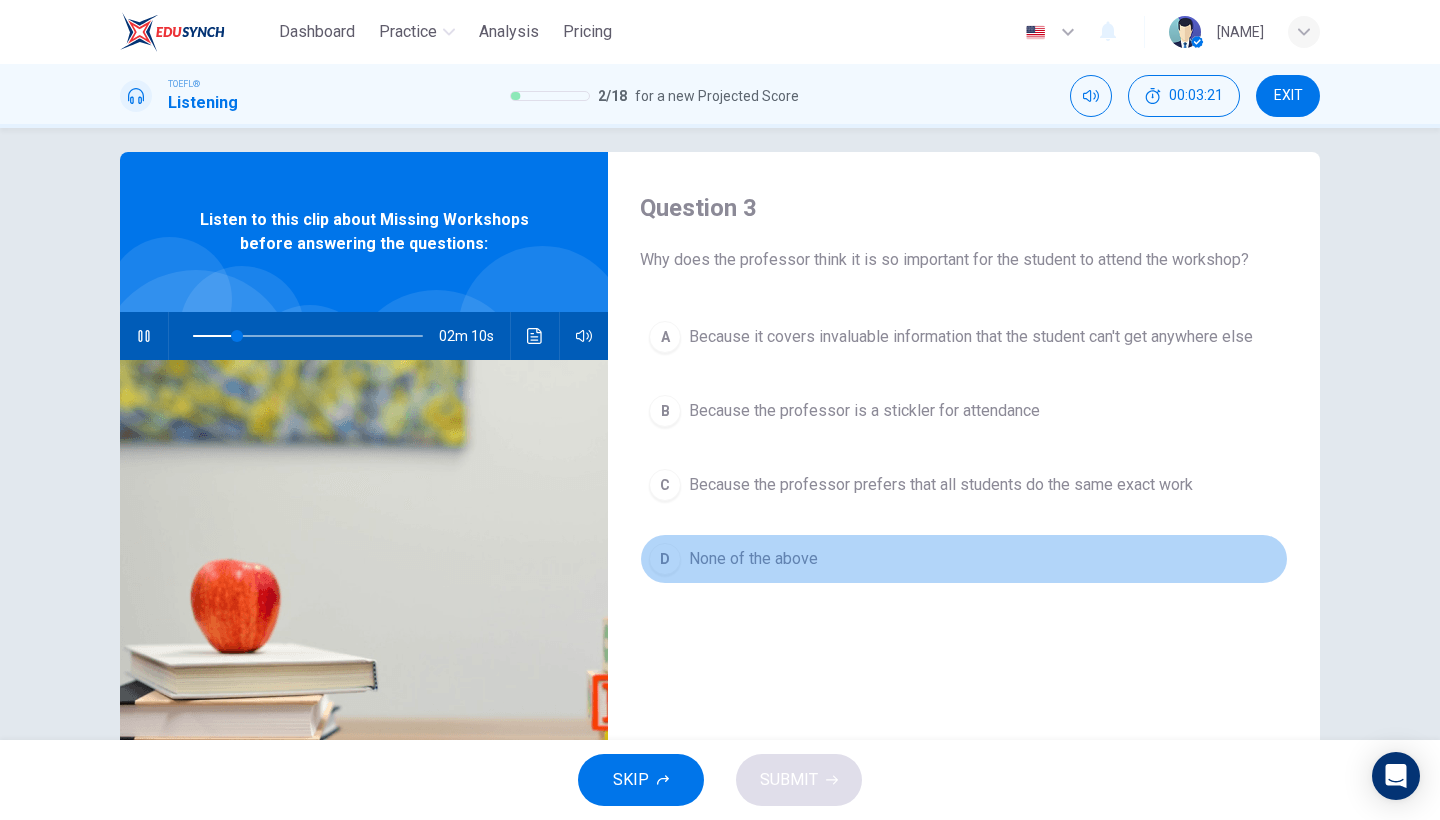 click on "D None of the above" at bounding box center [964, 559] 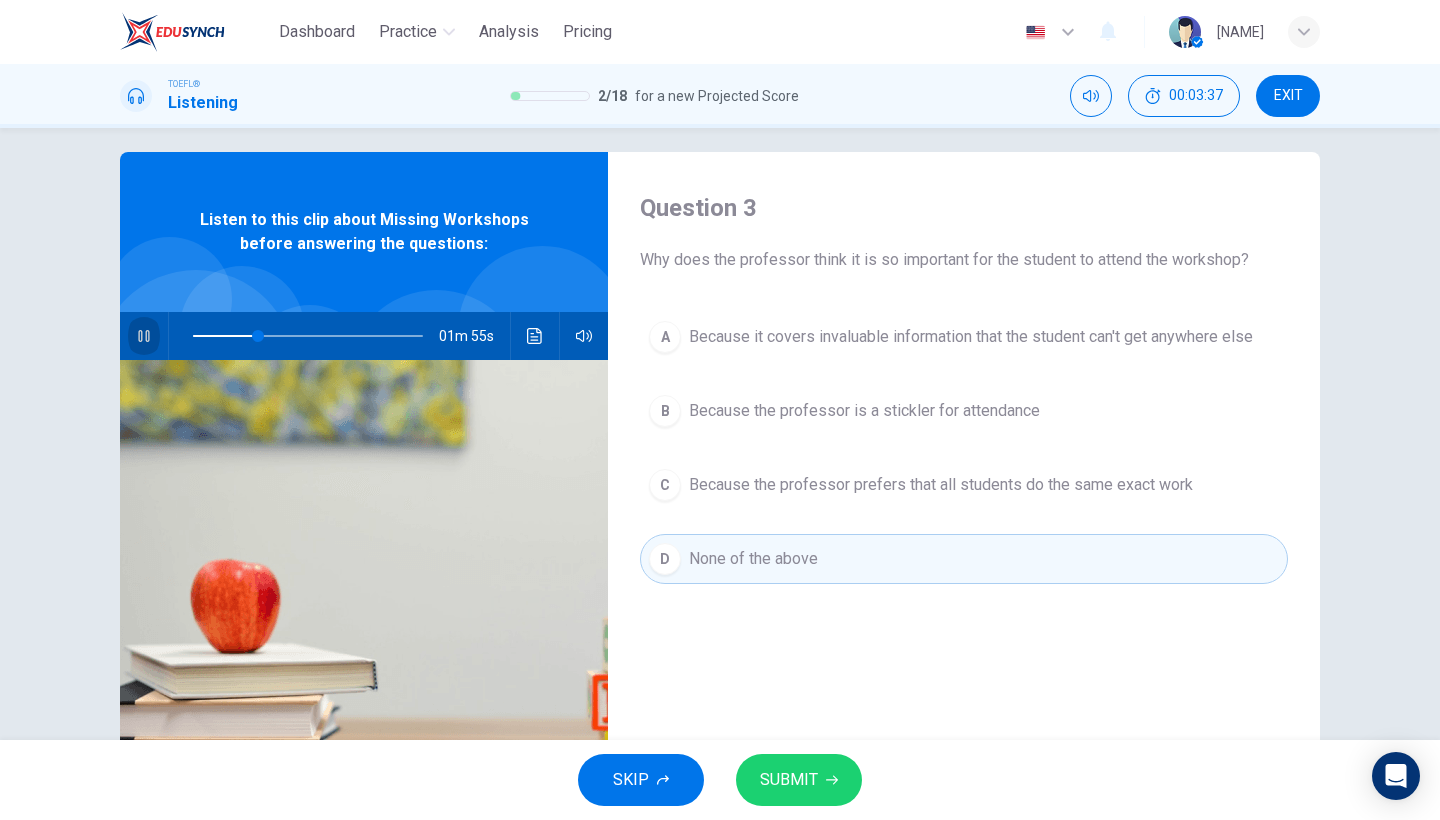 click at bounding box center [144, 336] 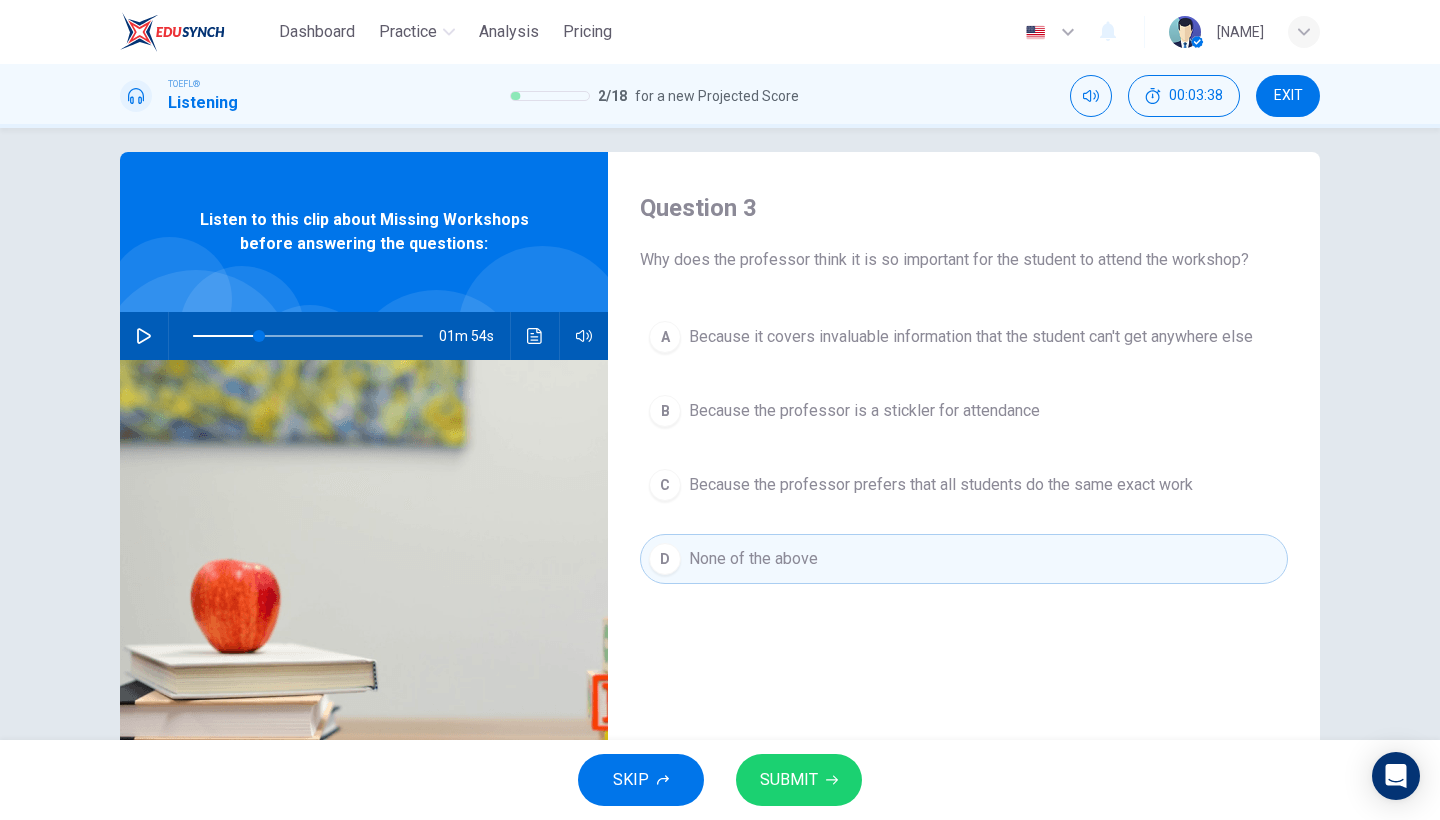 click on "SUBMIT" at bounding box center [789, 780] 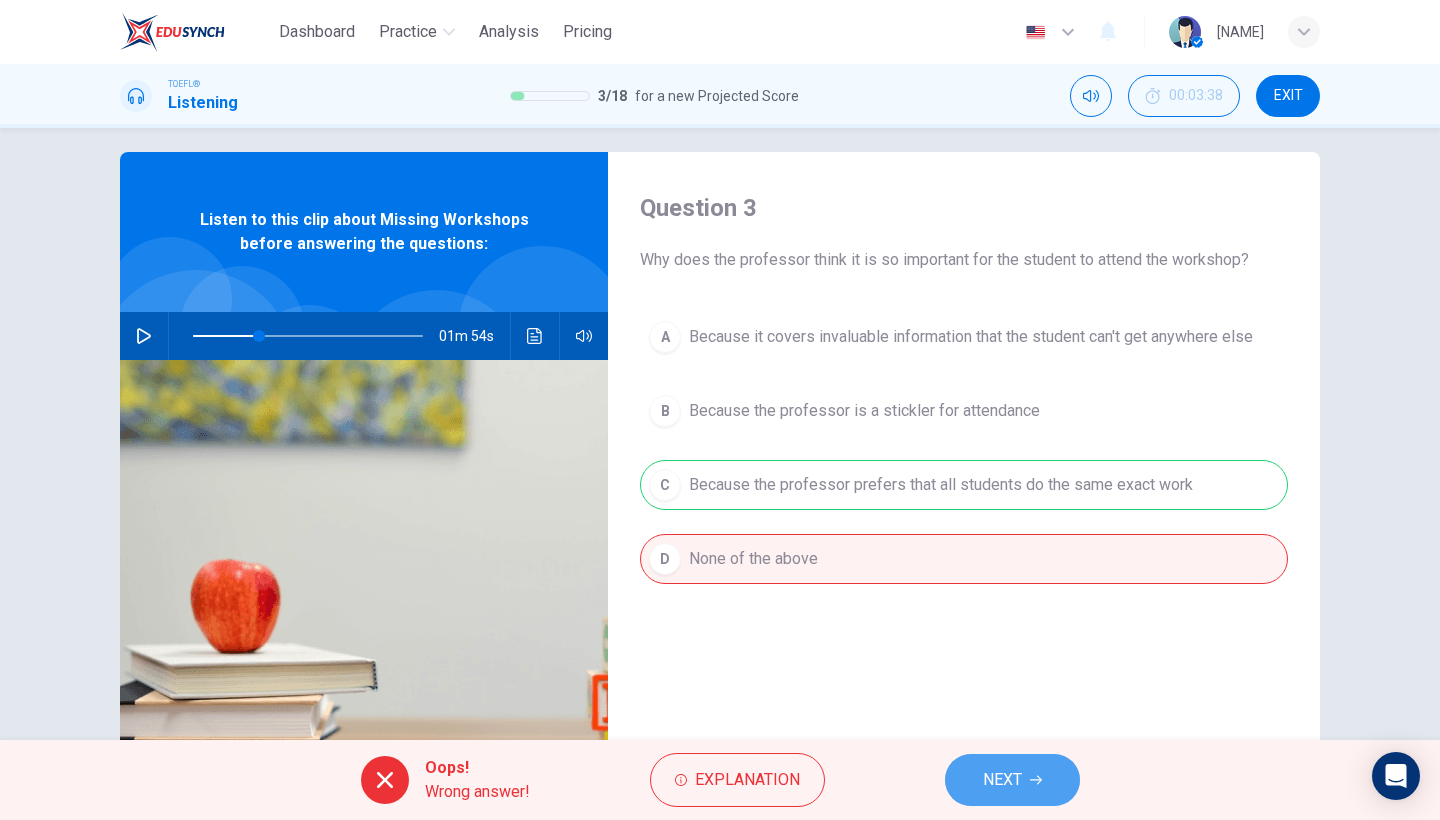 click on "NEXT" at bounding box center (1012, 780) 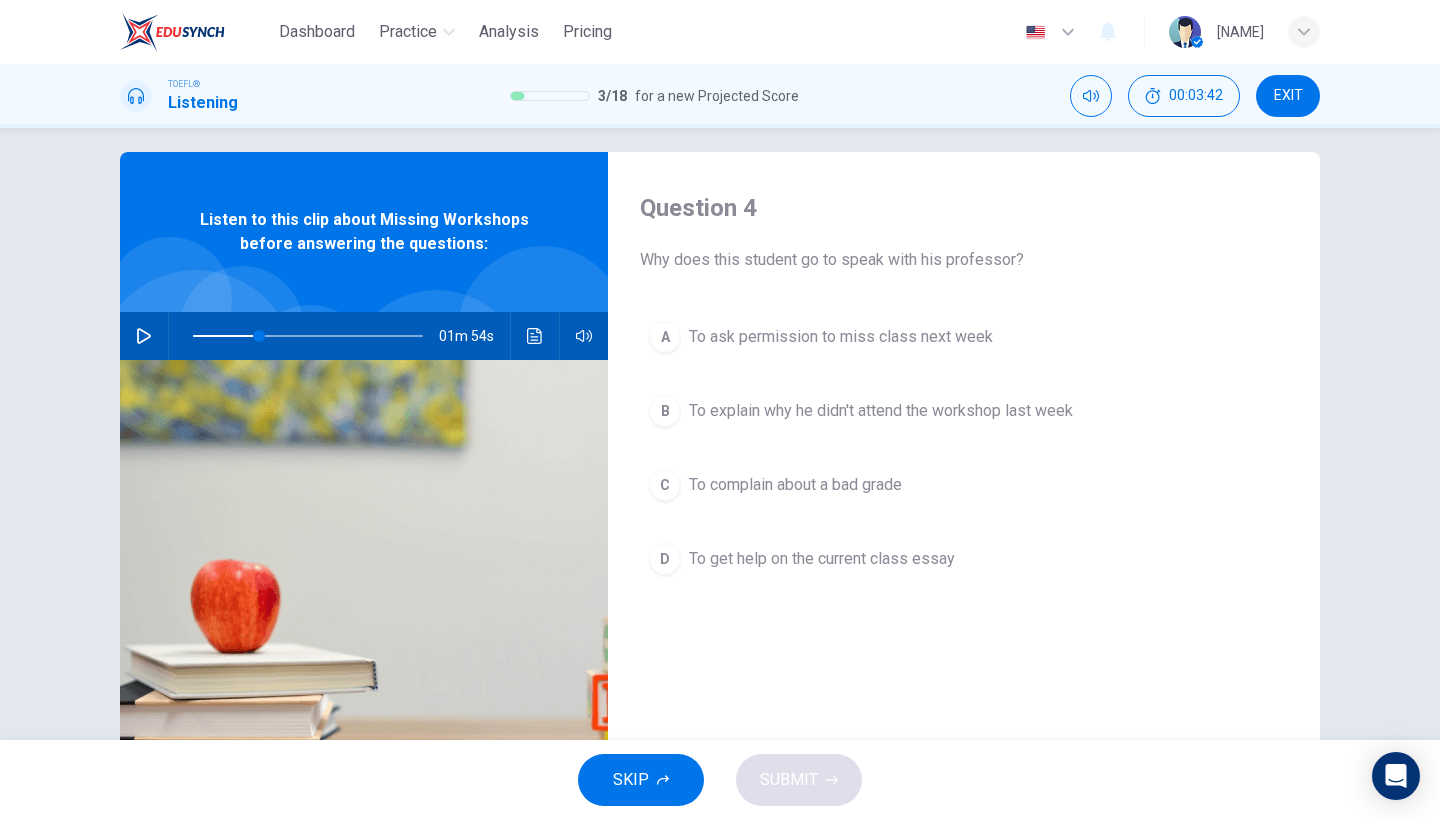 click on "To explain why he didn't attend the workshop last week" at bounding box center [881, 411] 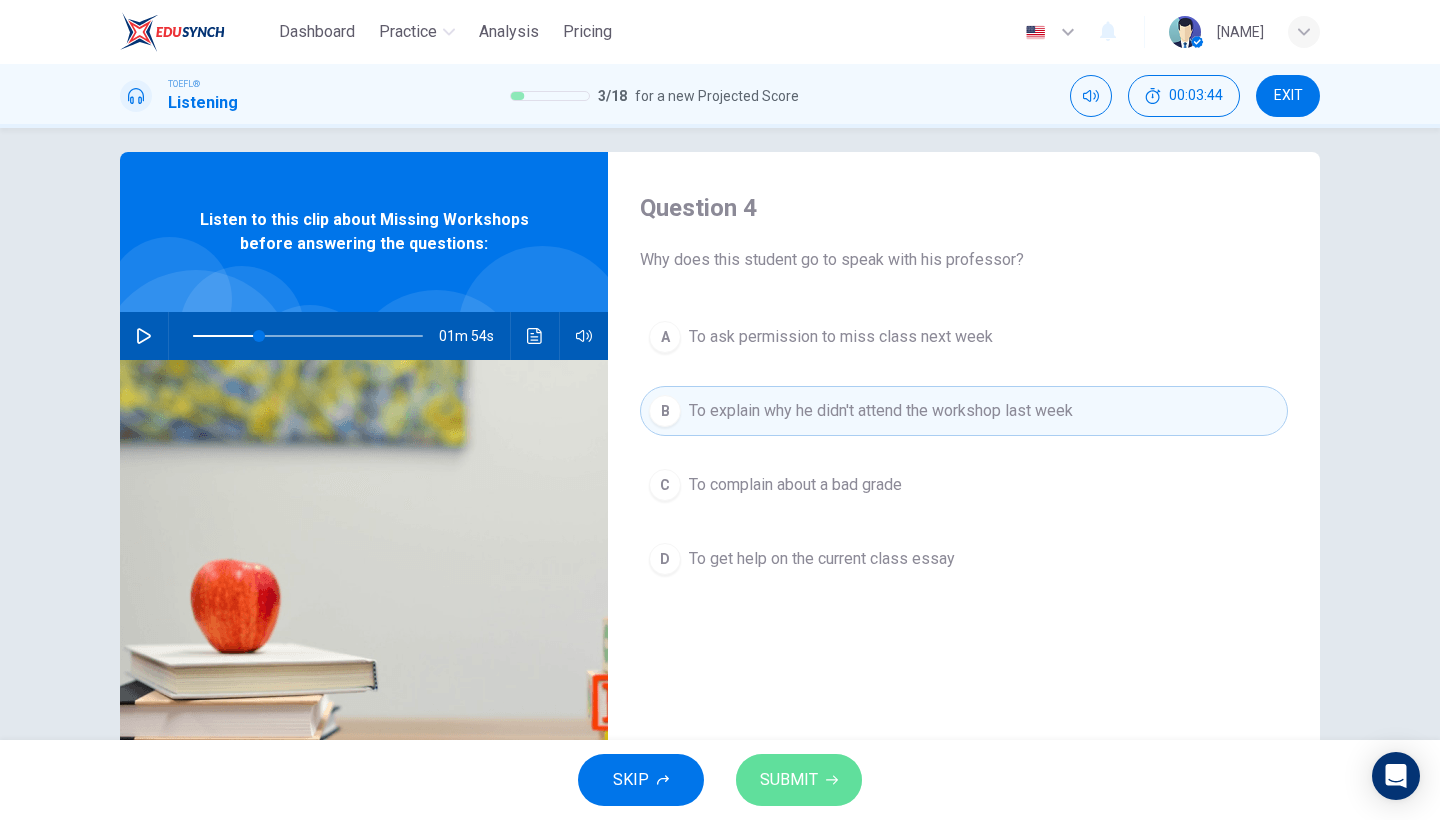 click on "SUBMIT" at bounding box center [789, 780] 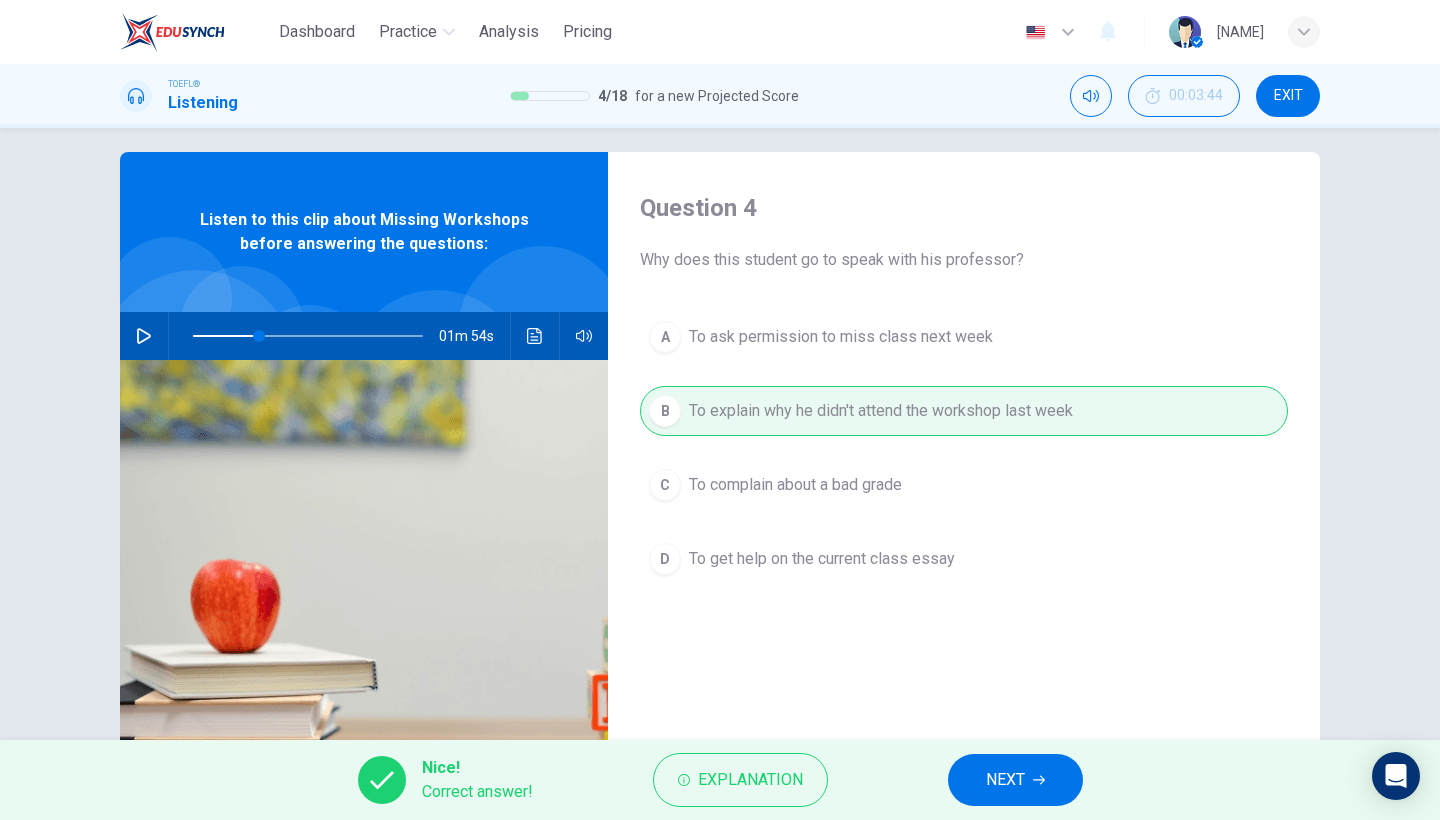 click on "NEXT" at bounding box center [1015, 780] 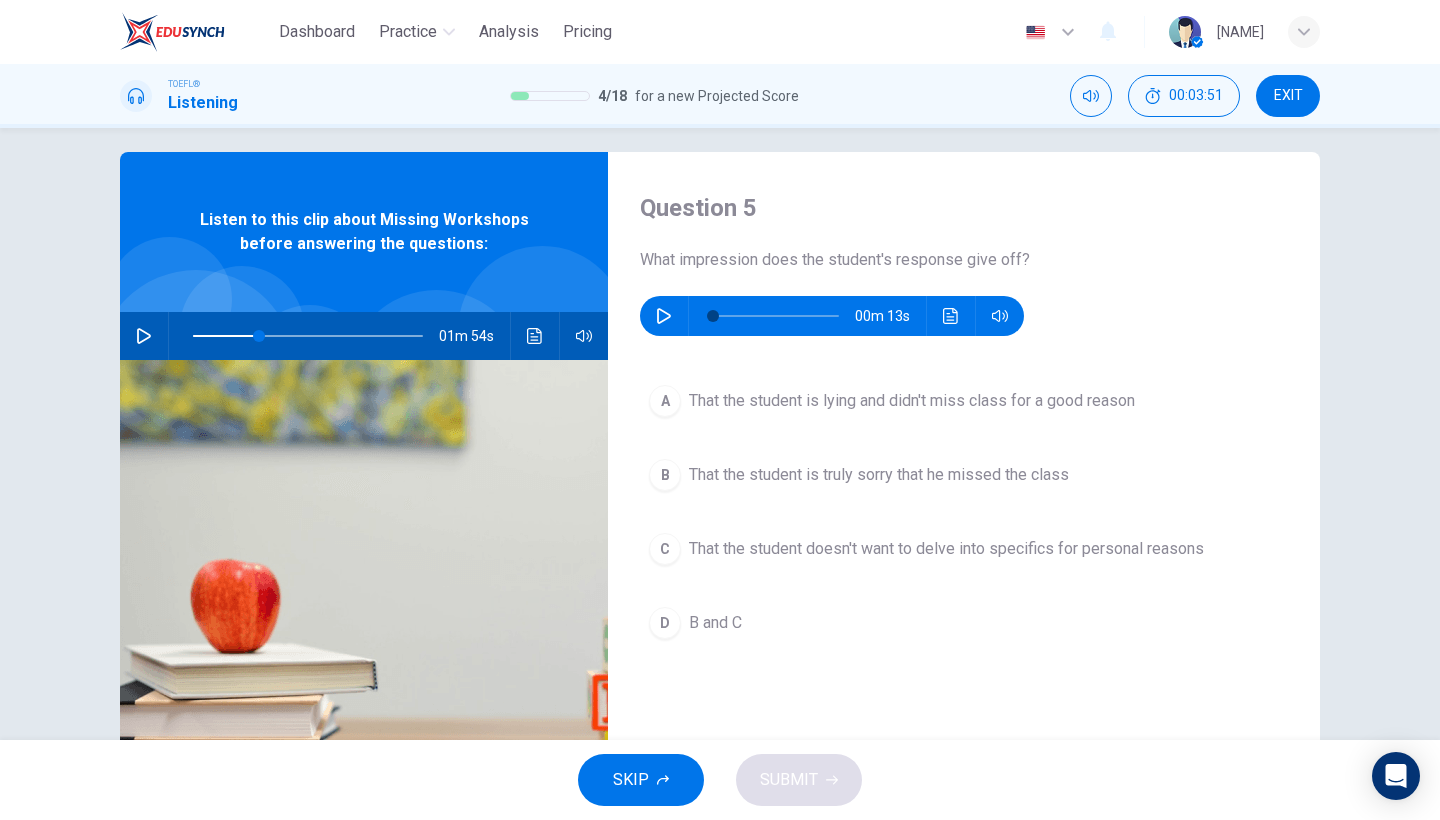 click on "That the student is truly sorry that he missed the class" at bounding box center (879, 475) 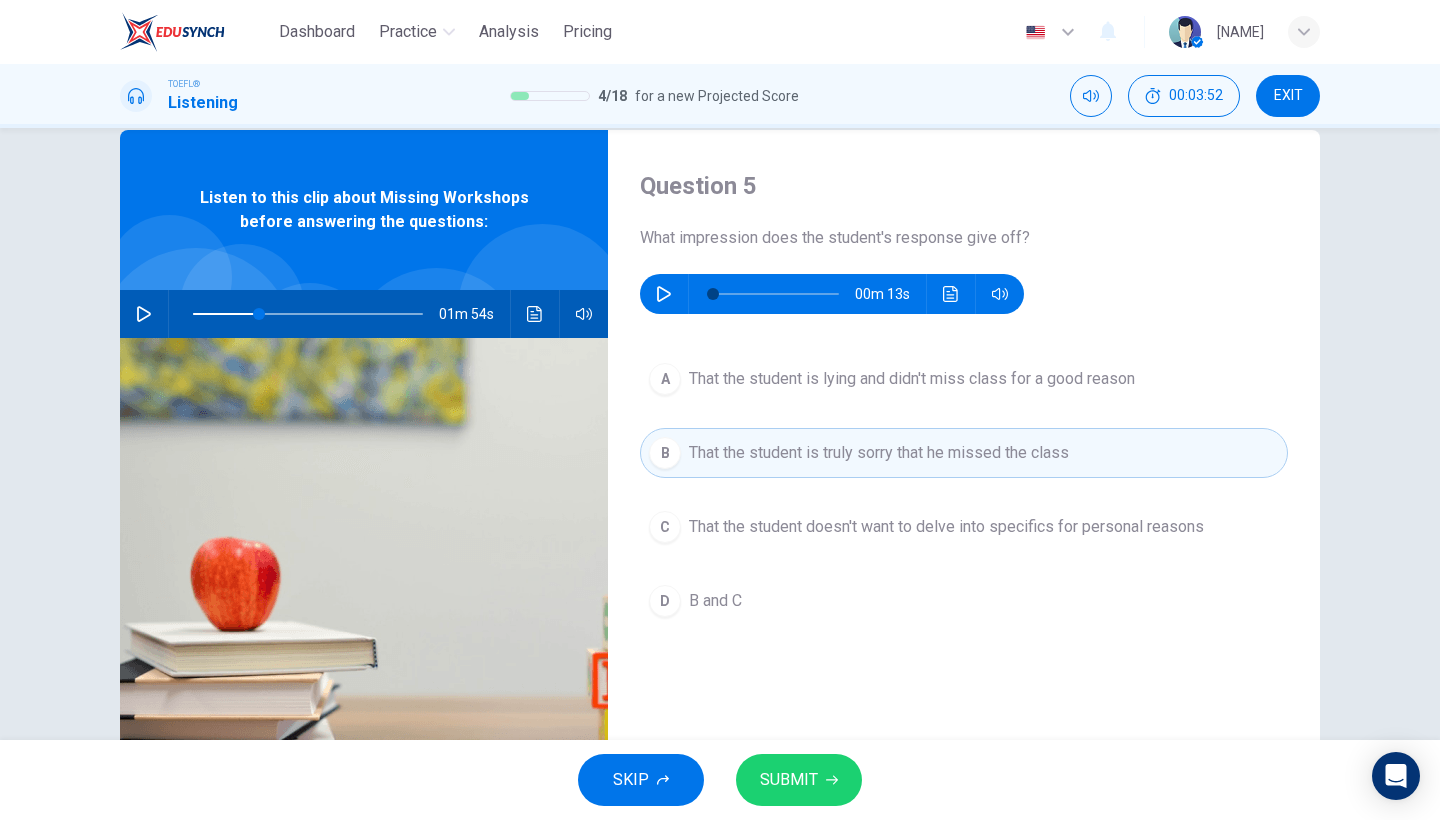 scroll, scrollTop: 33, scrollLeft: 0, axis: vertical 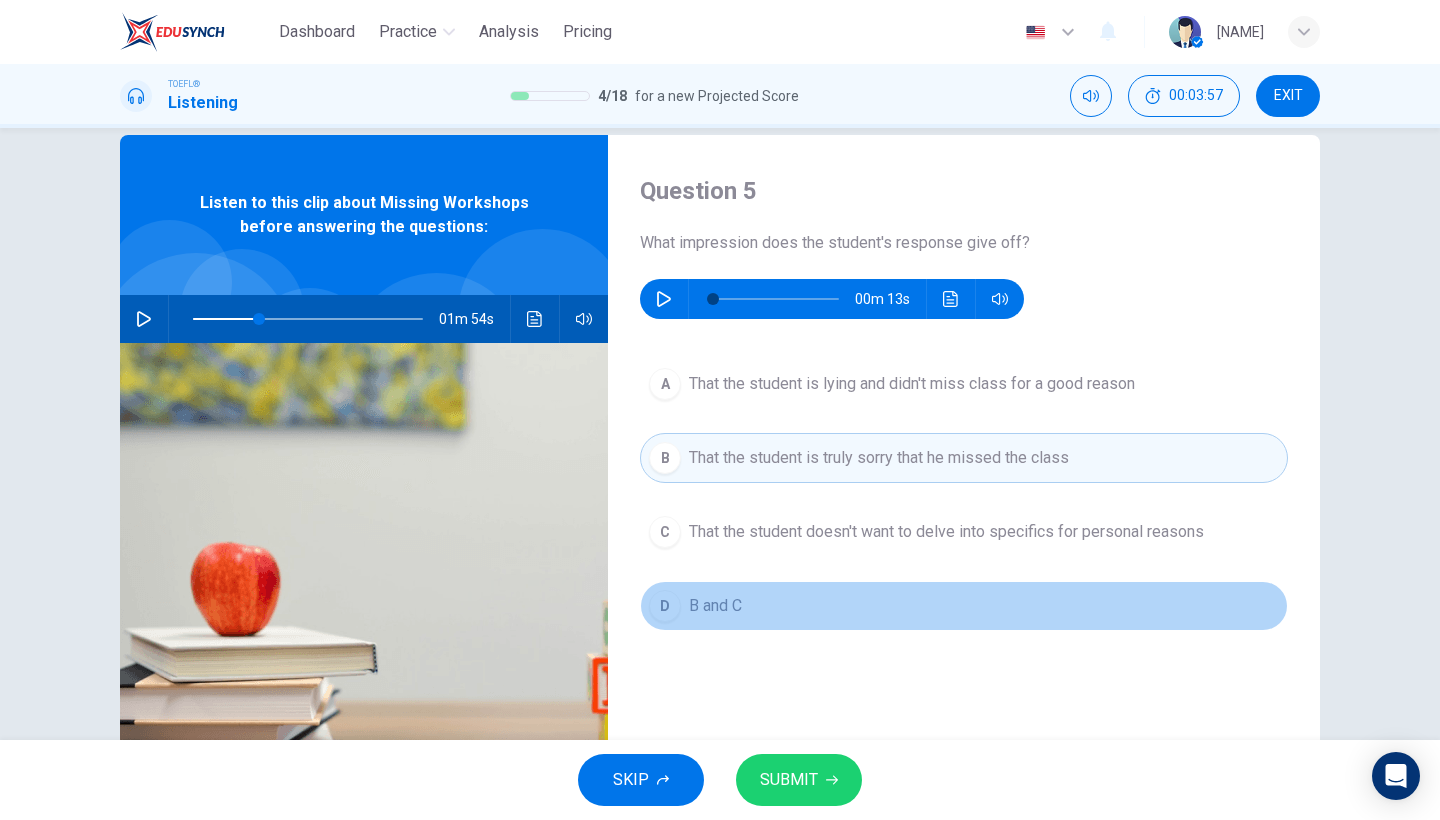 click on "B and C" at bounding box center (715, 606) 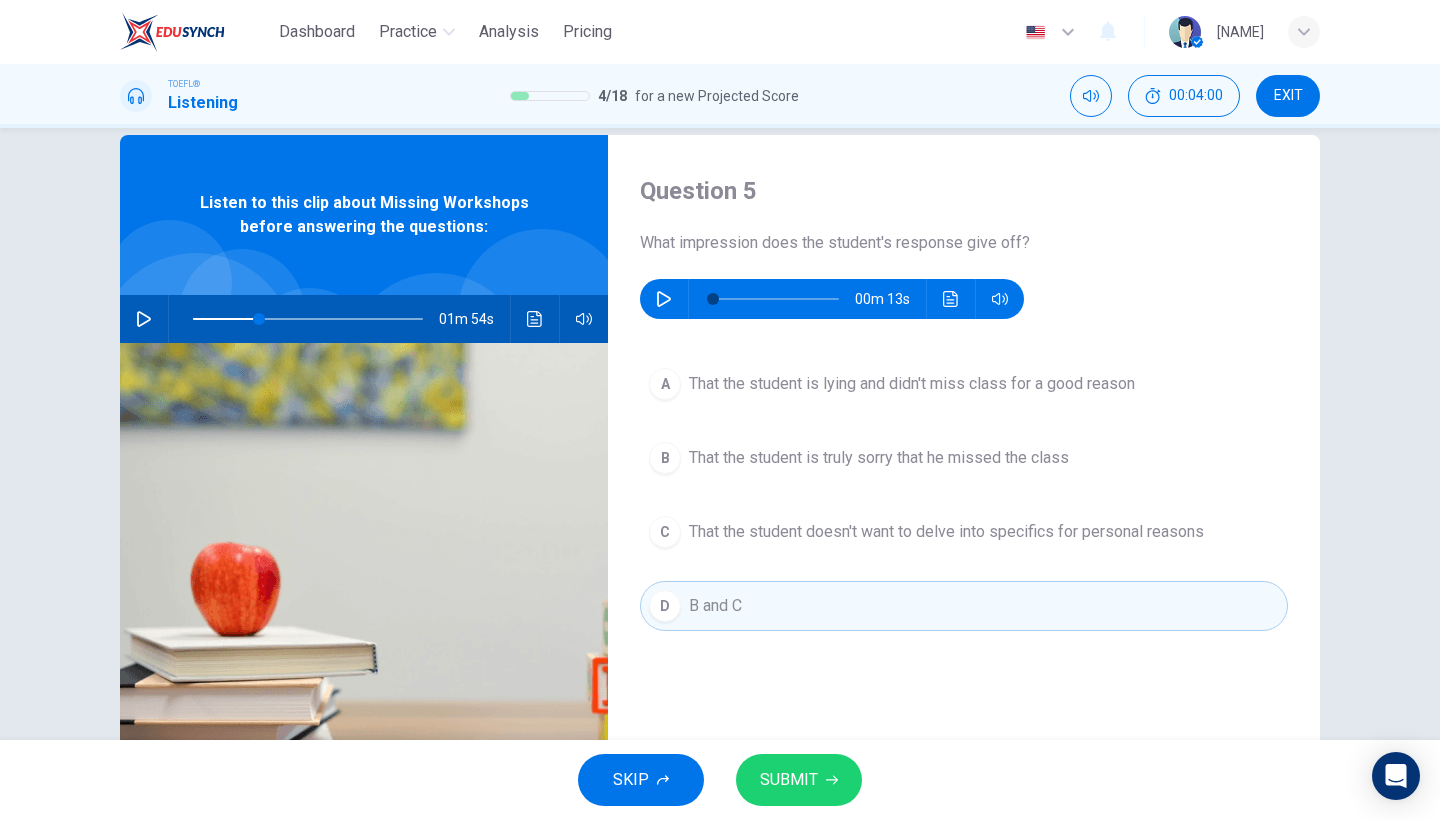click on "SKIP SUBMIT" at bounding box center (720, 780) 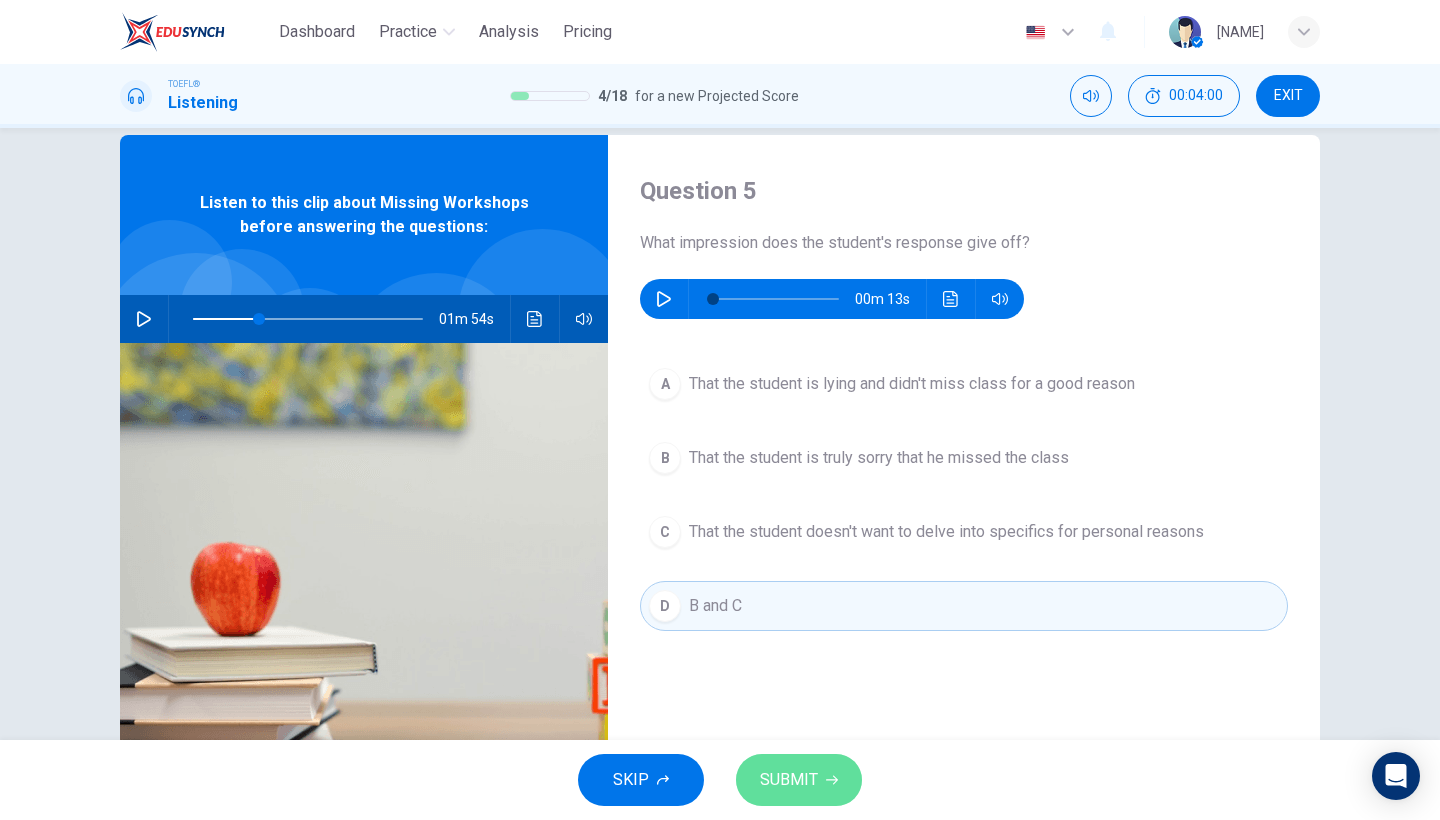 click on "SUBMIT" at bounding box center (799, 780) 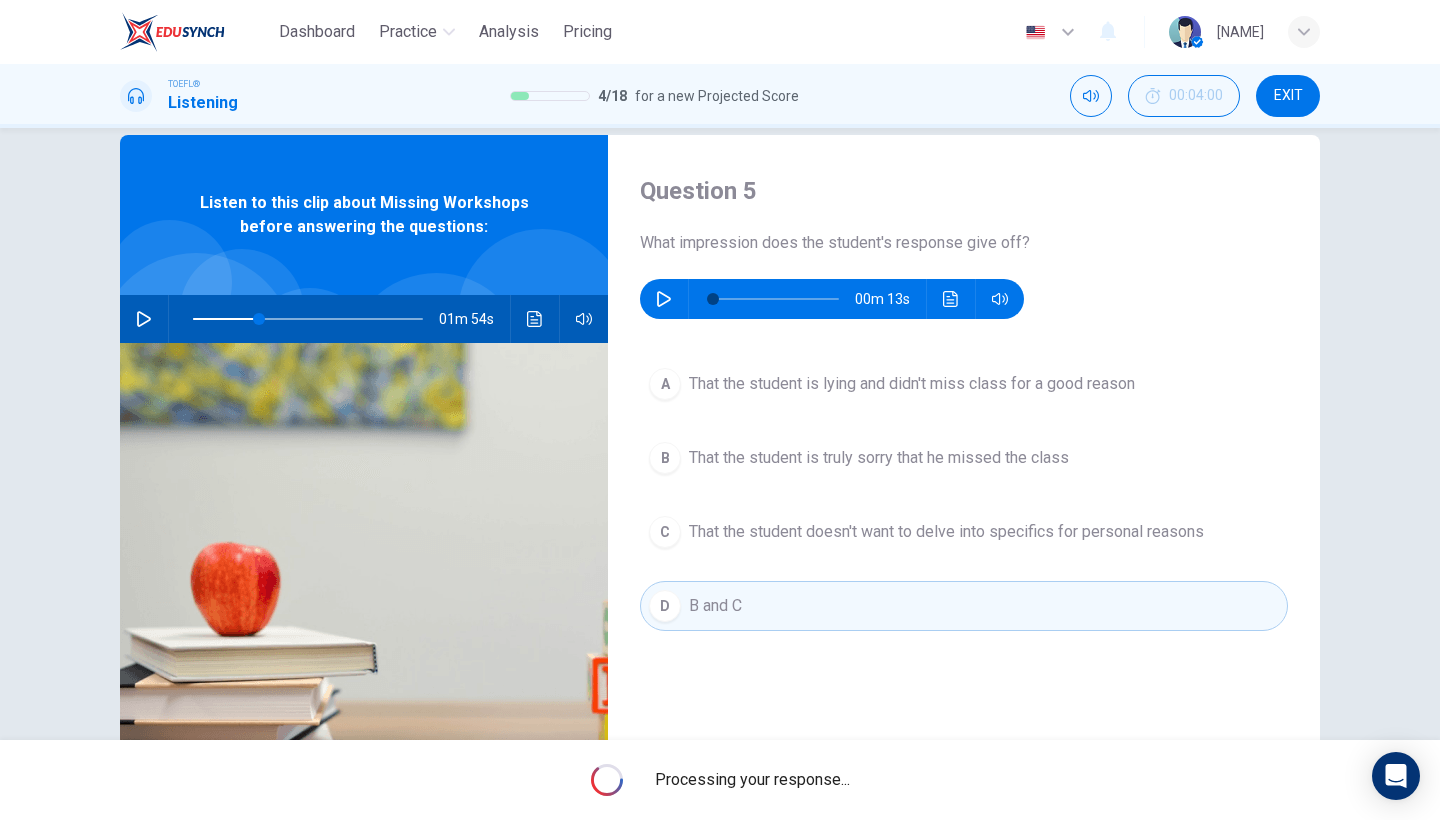 type on "29" 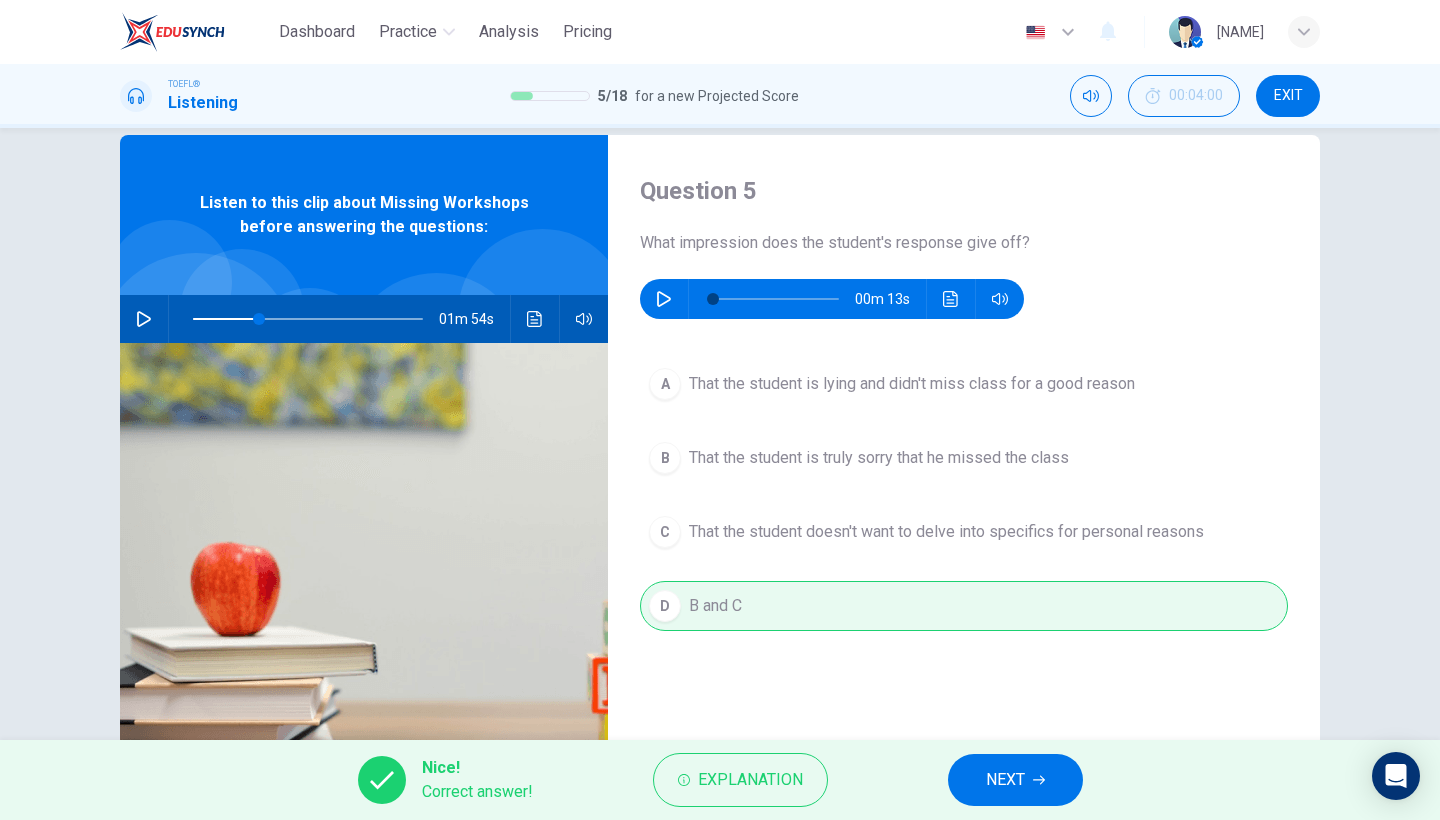 click on "NEXT" at bounding box center (1015, 780) 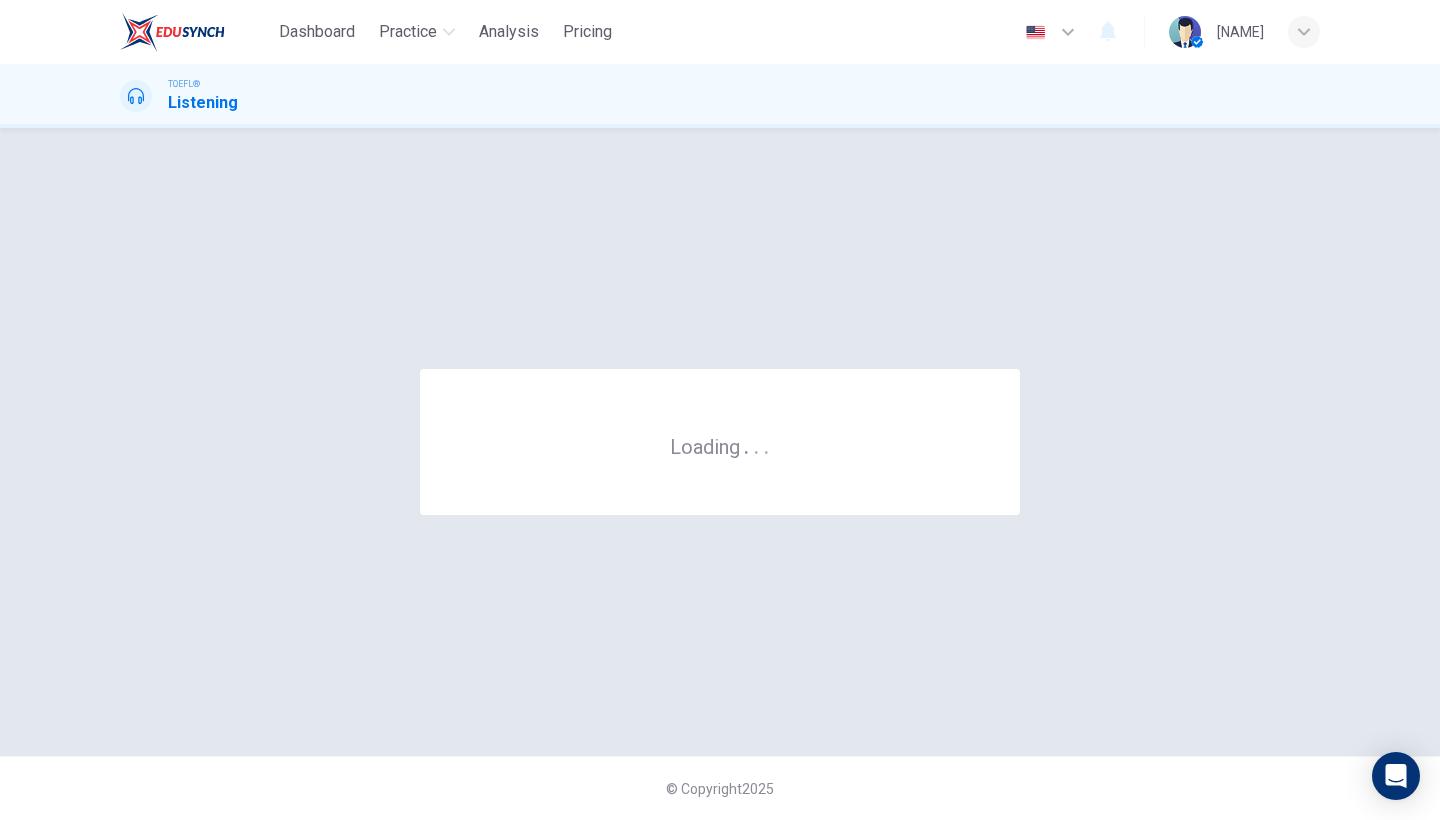scroll, scrollTop: 0, scrollLeft: 0, axis: both 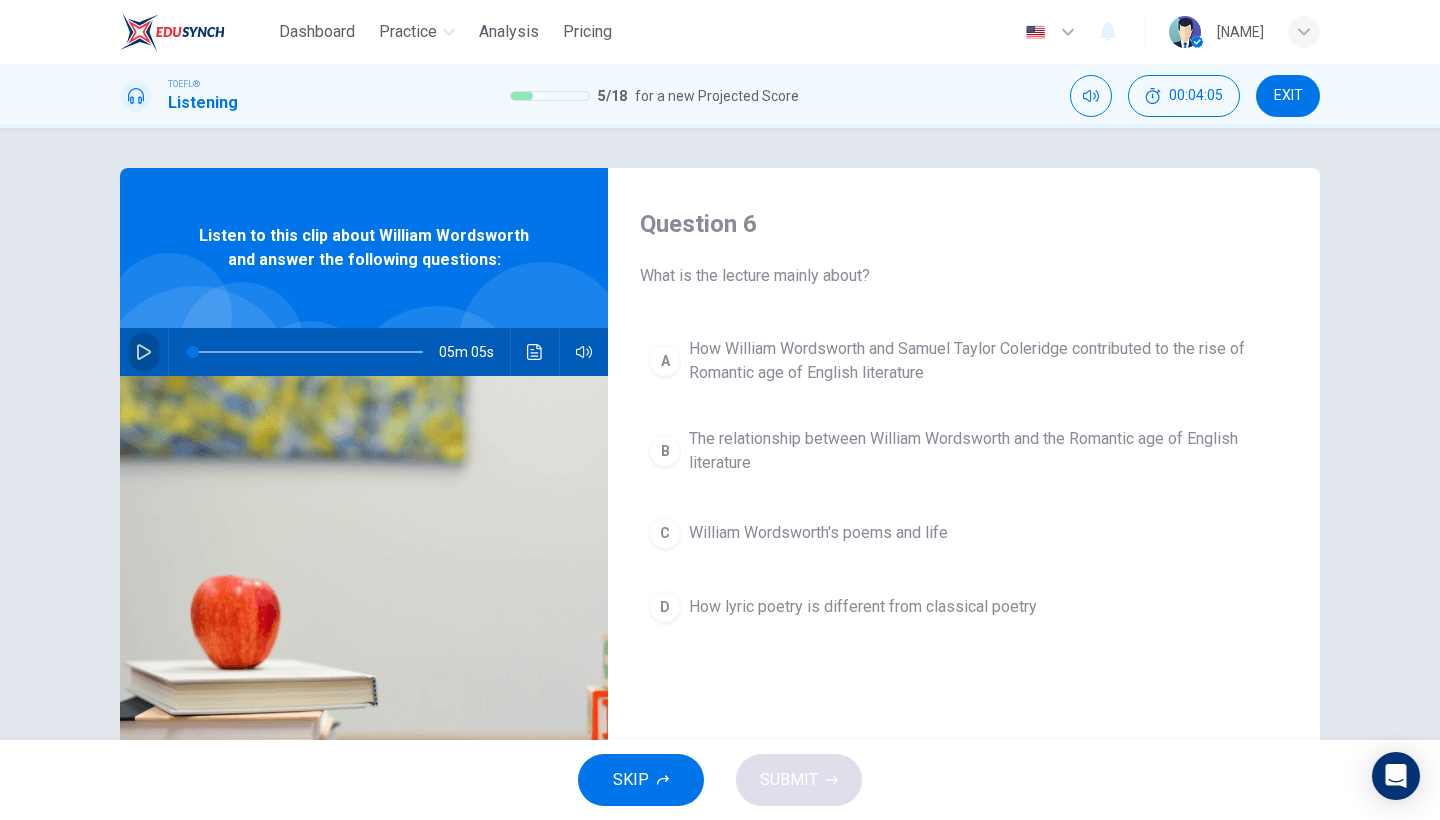 click 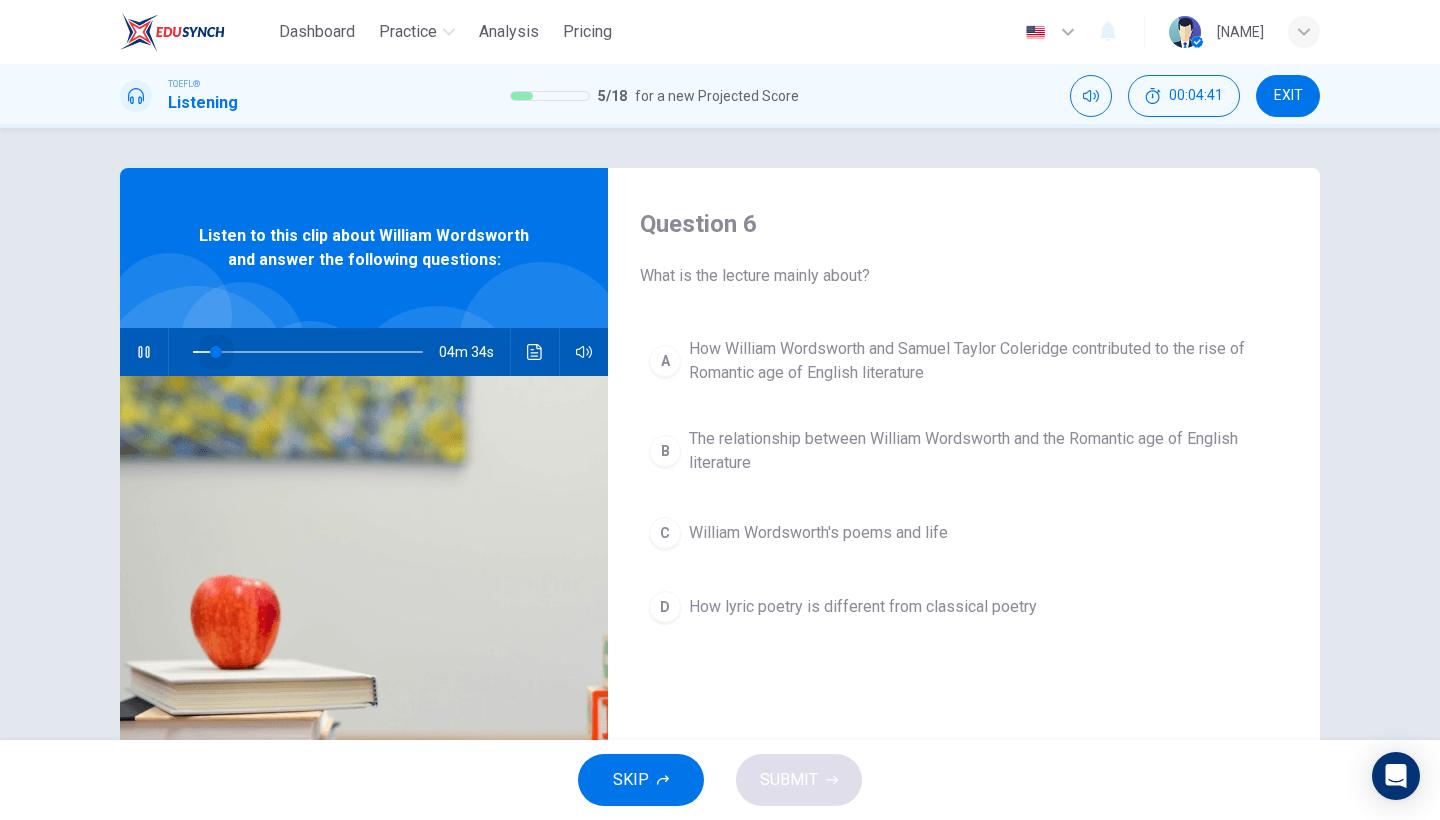 click at bounding box center [216, 352] 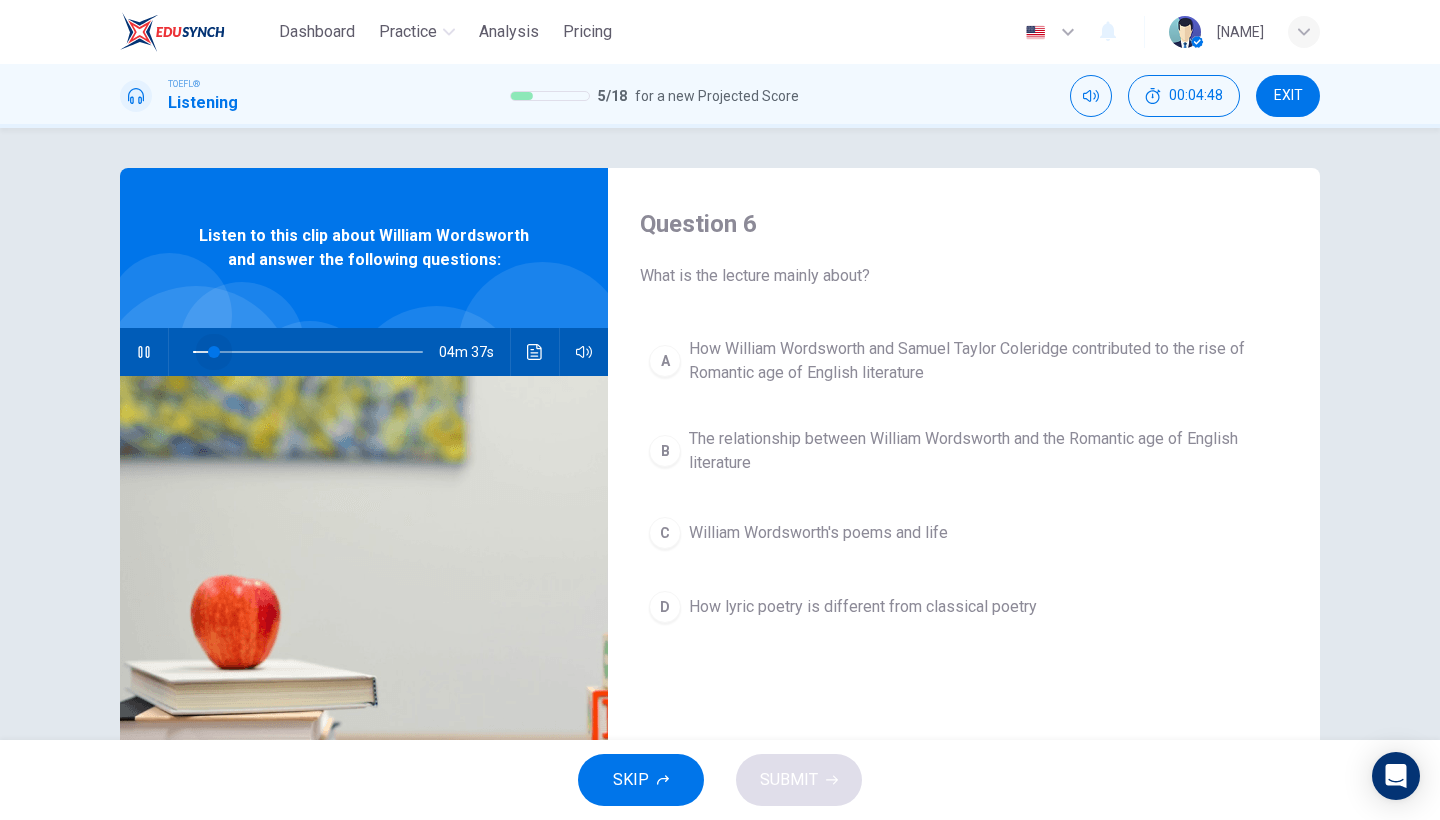 click at bounding box center [214, 352] 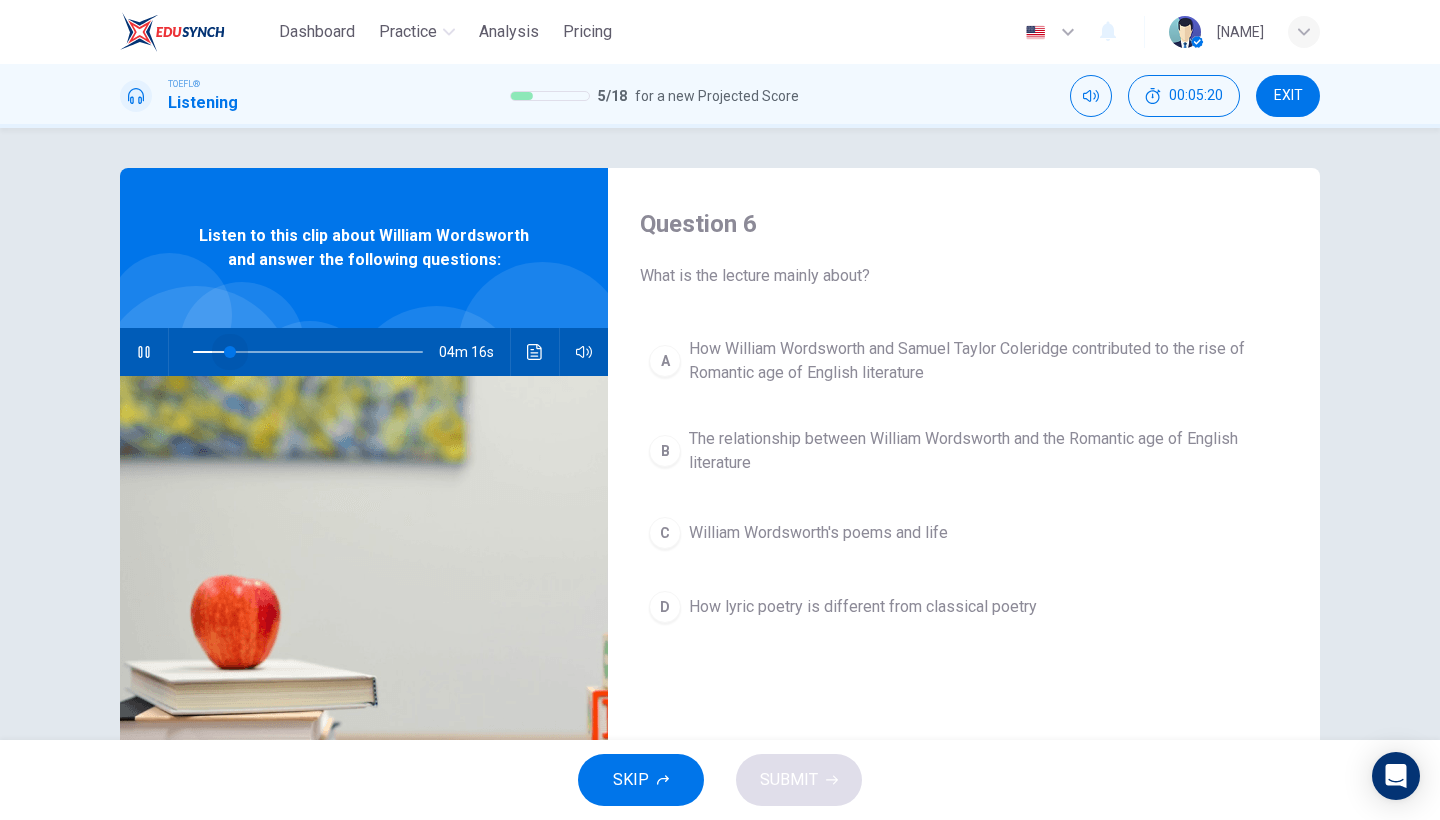 click at bounding box center (230, 352) 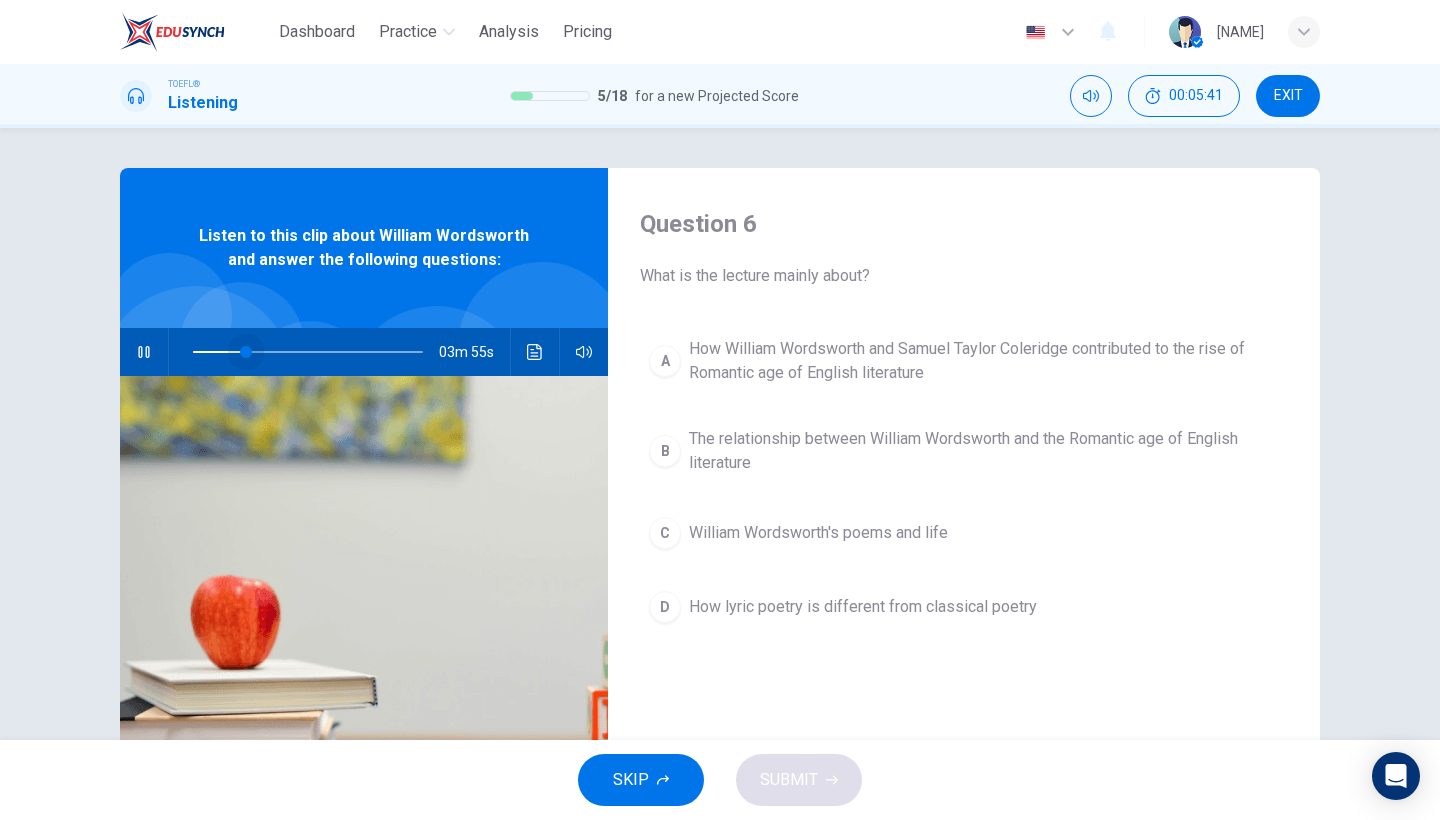 drag, startPoint x: 247, startPoint y: 348, endPoint x: 233, endPoint y: 346, distance: 14.142136 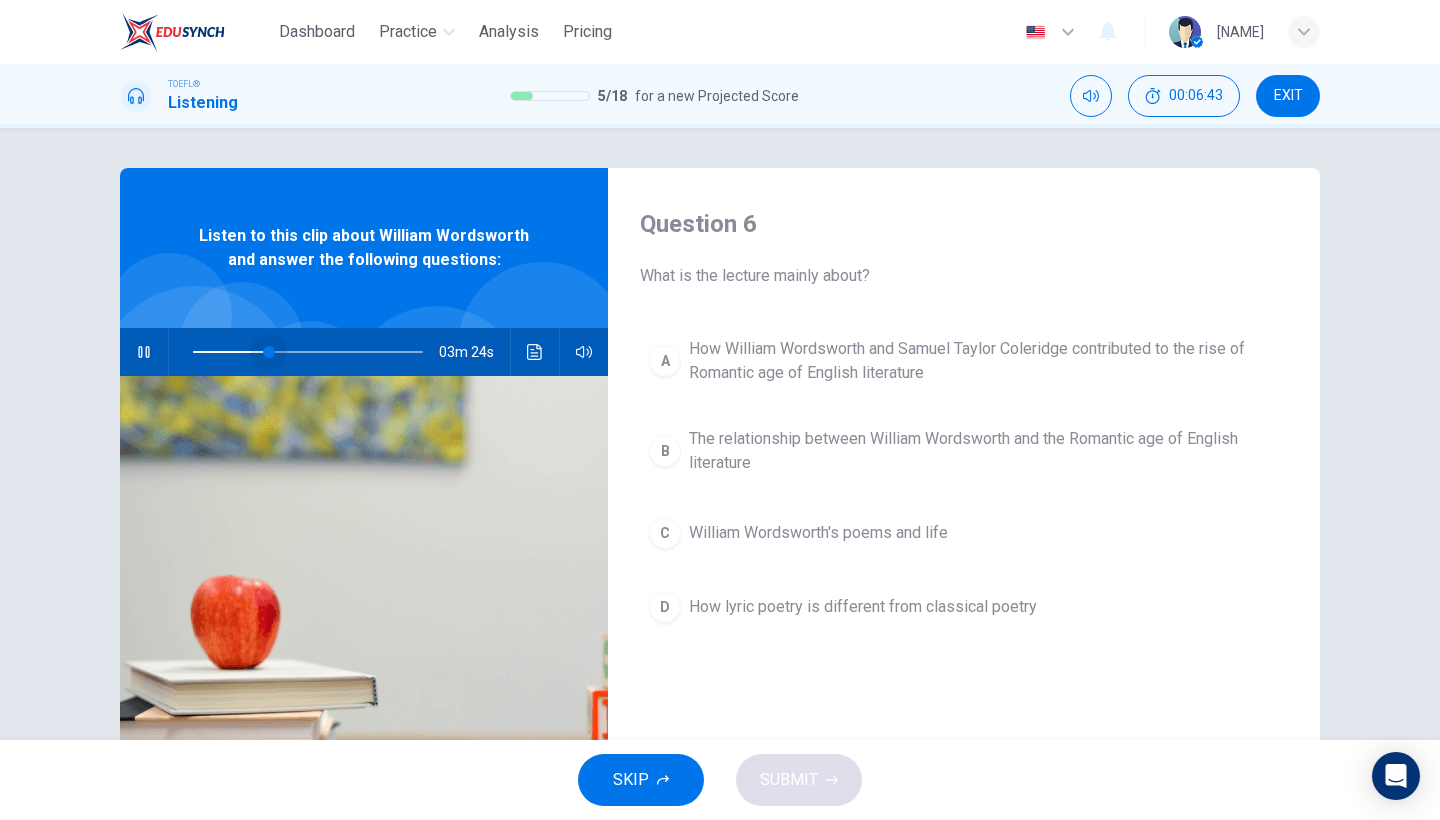 drag, startPoint x: 276, startPoint y: 345, endPoint x: 262, endPoint y: 343, distance: 14.142136 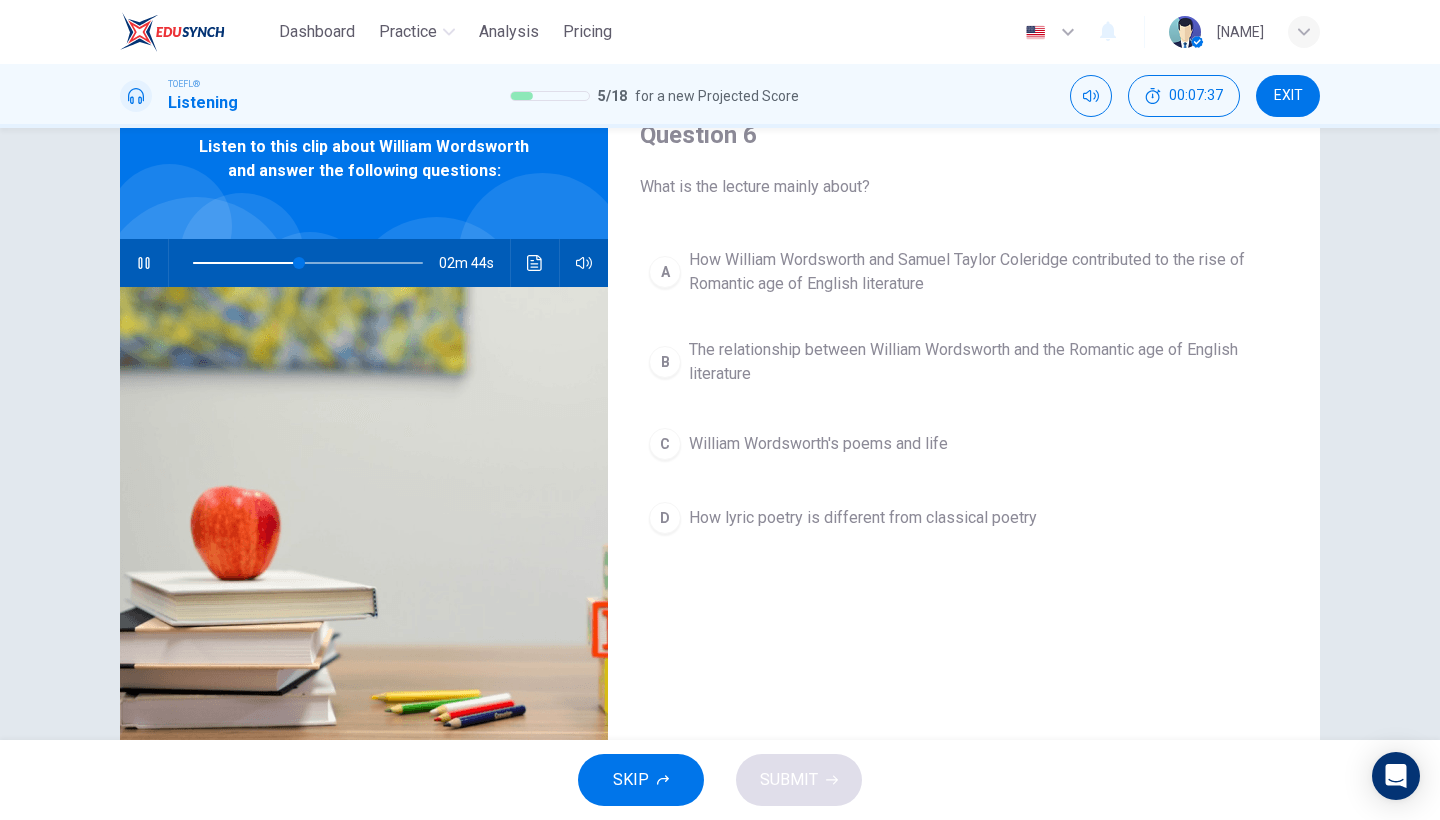 scroll, scrollTop: 60, scrollLeft: 0, axis: vertical 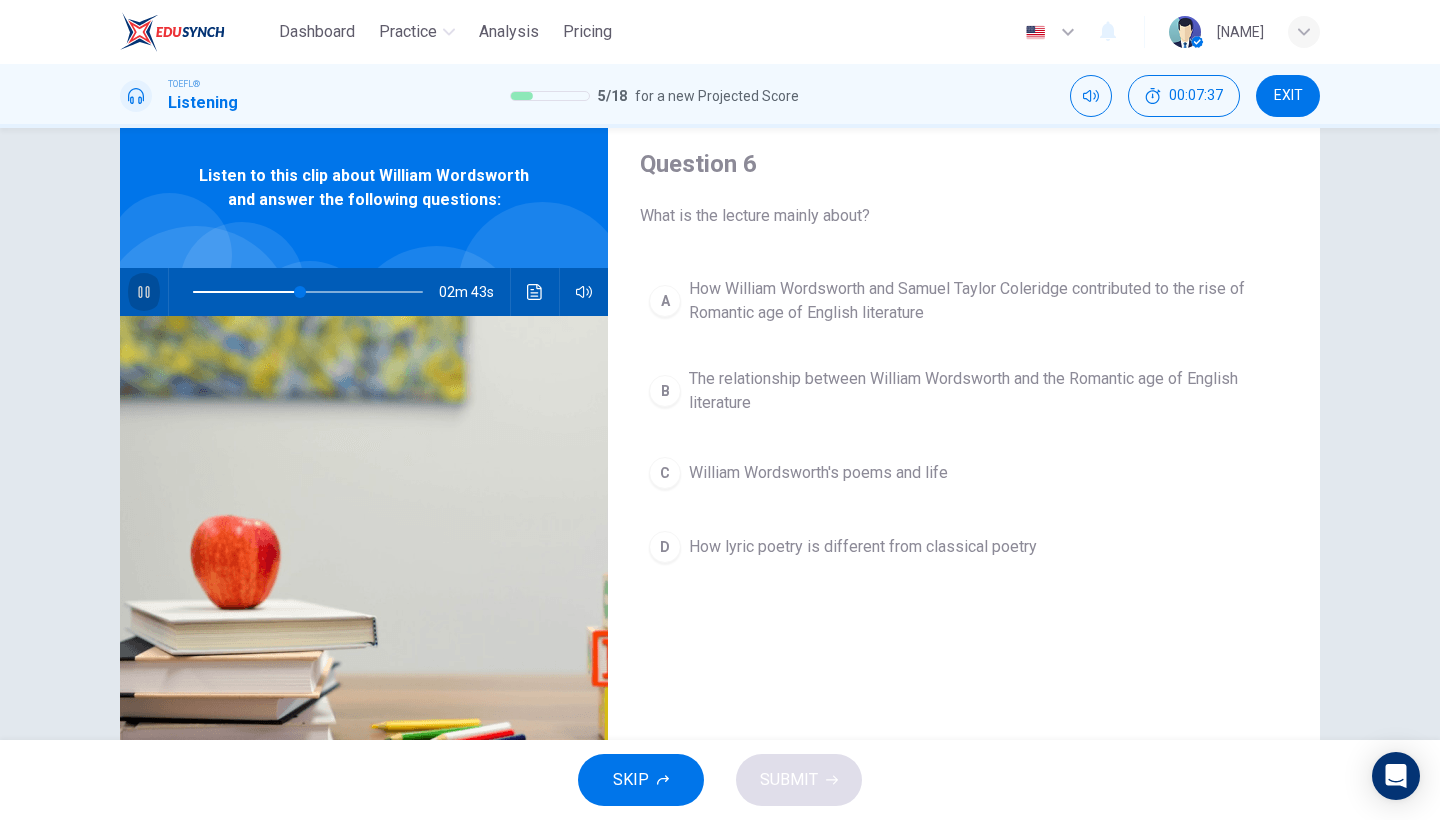 click 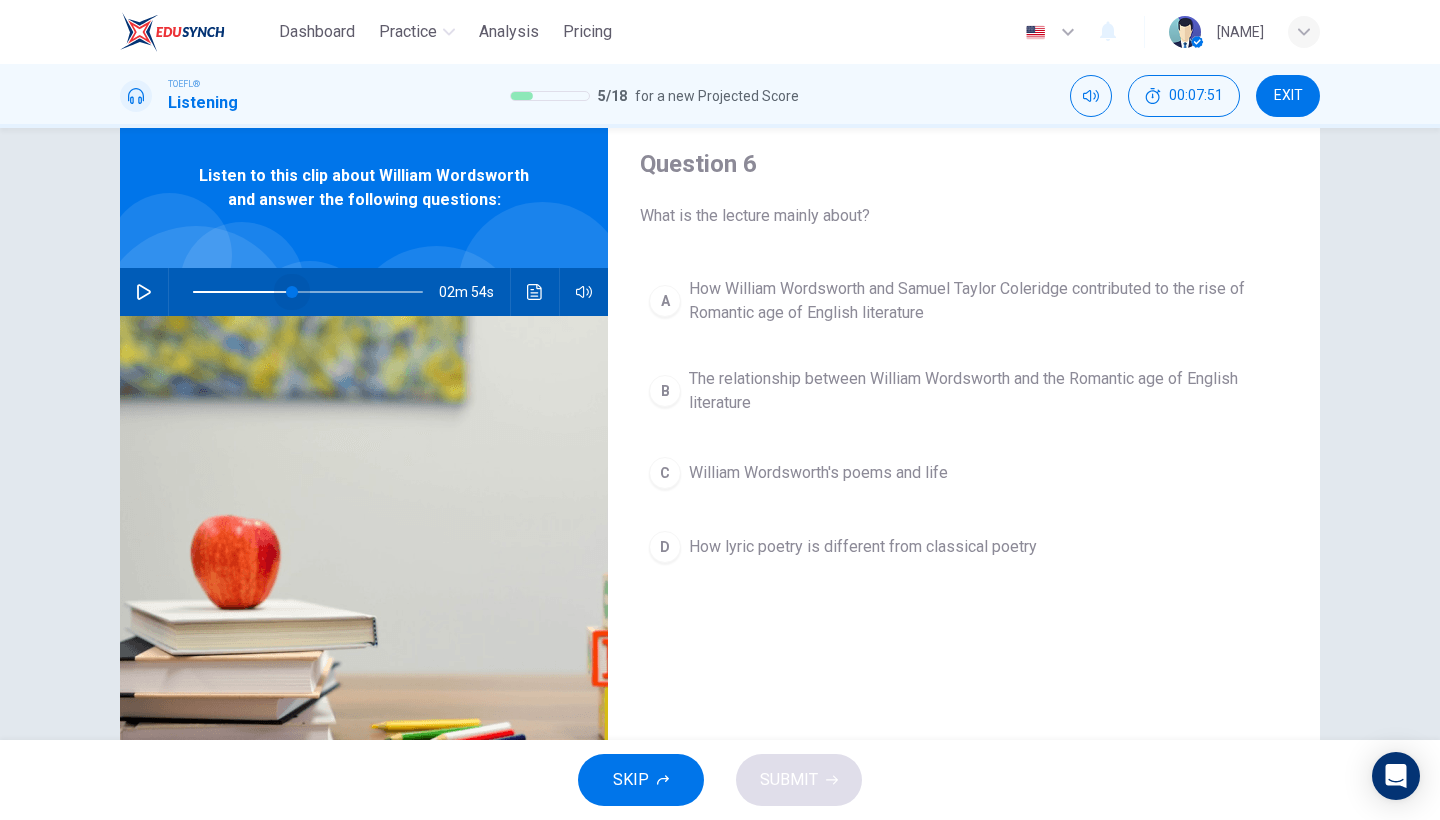 click at bounding box center (292, 292) 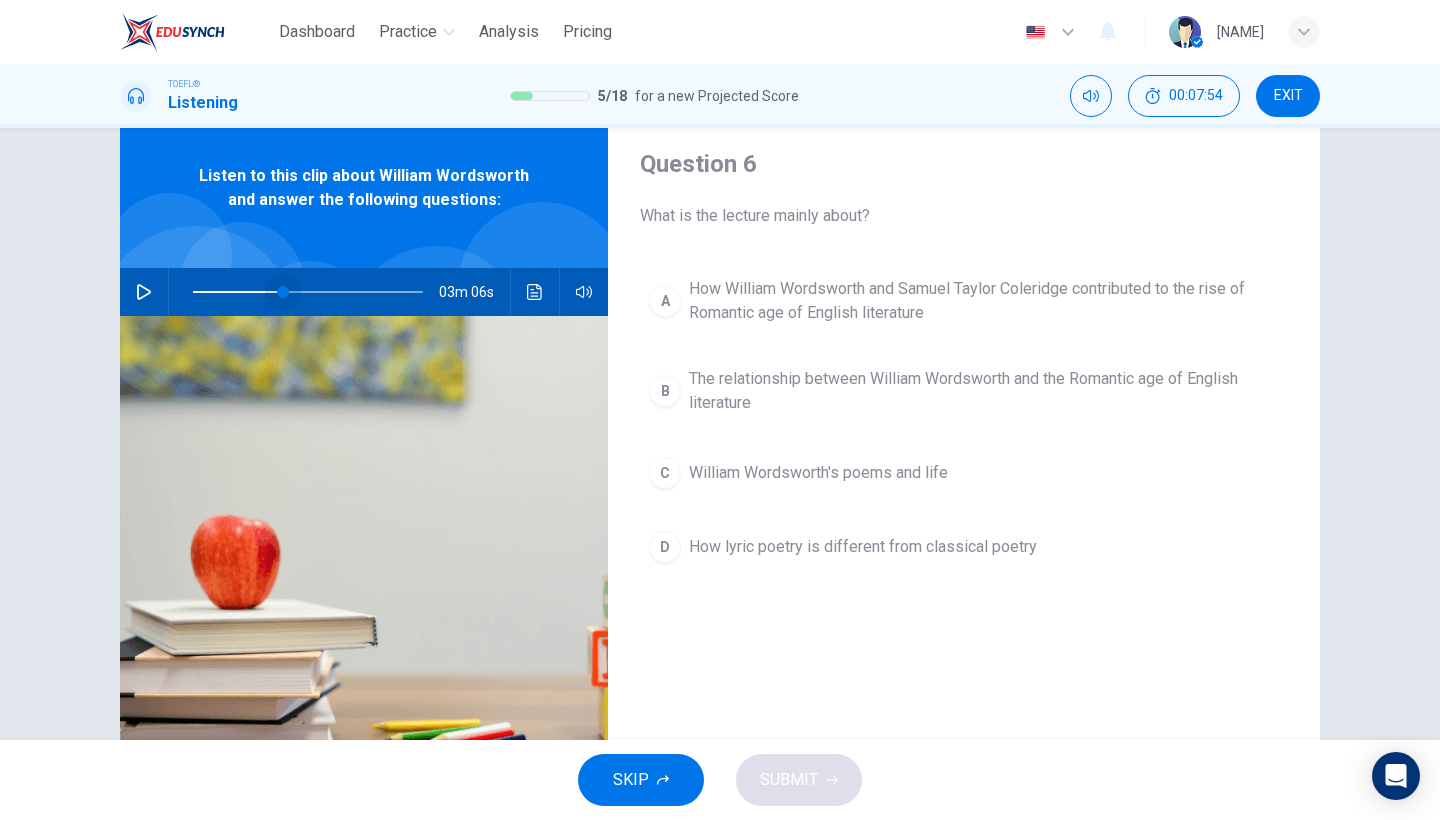 drag, startPoint x: 297, startPoint y: 290, endPoint x: 283, endPoint y: 287, distance: 14.3178215 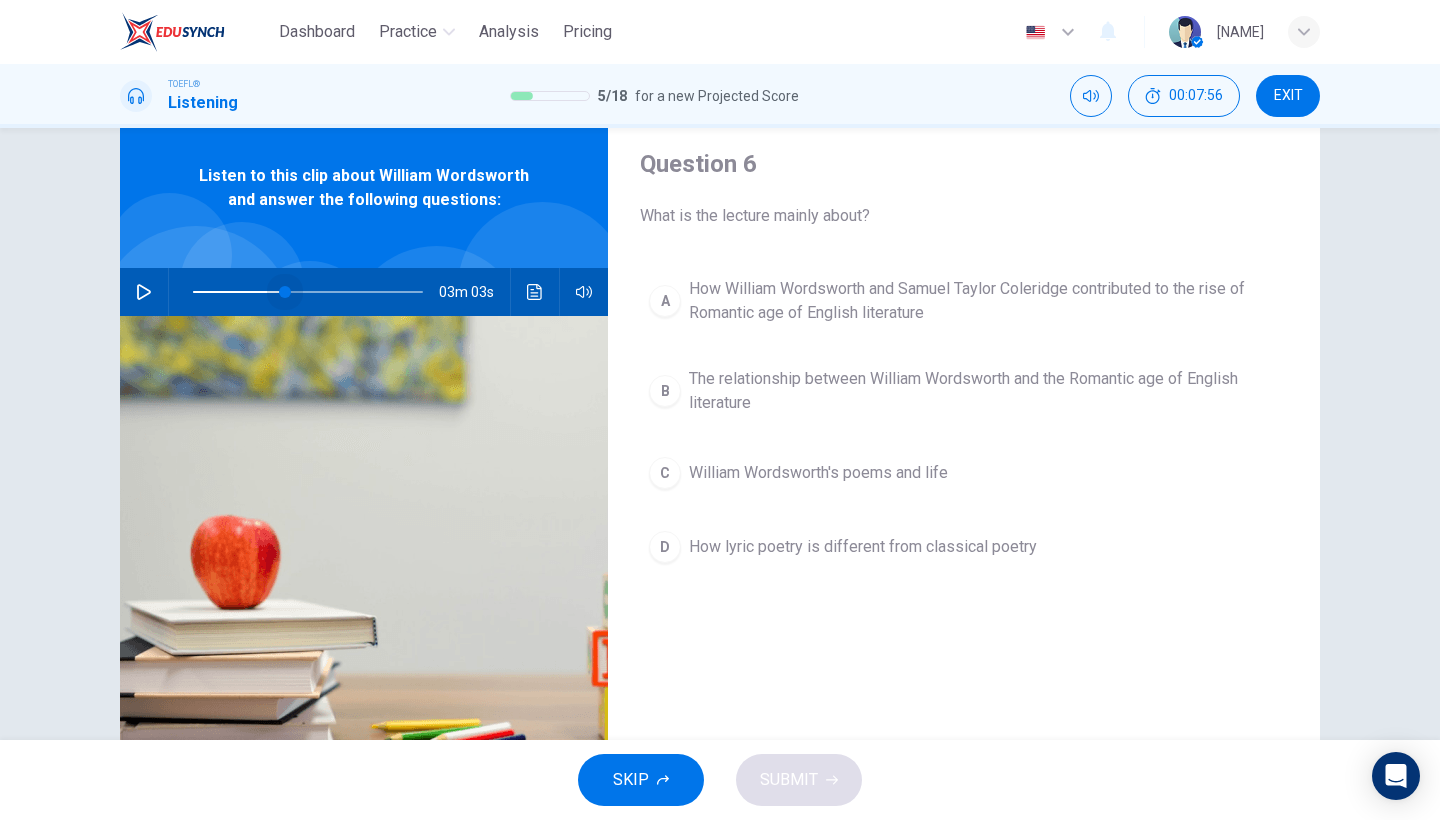 click at bounding box center (285, 292) 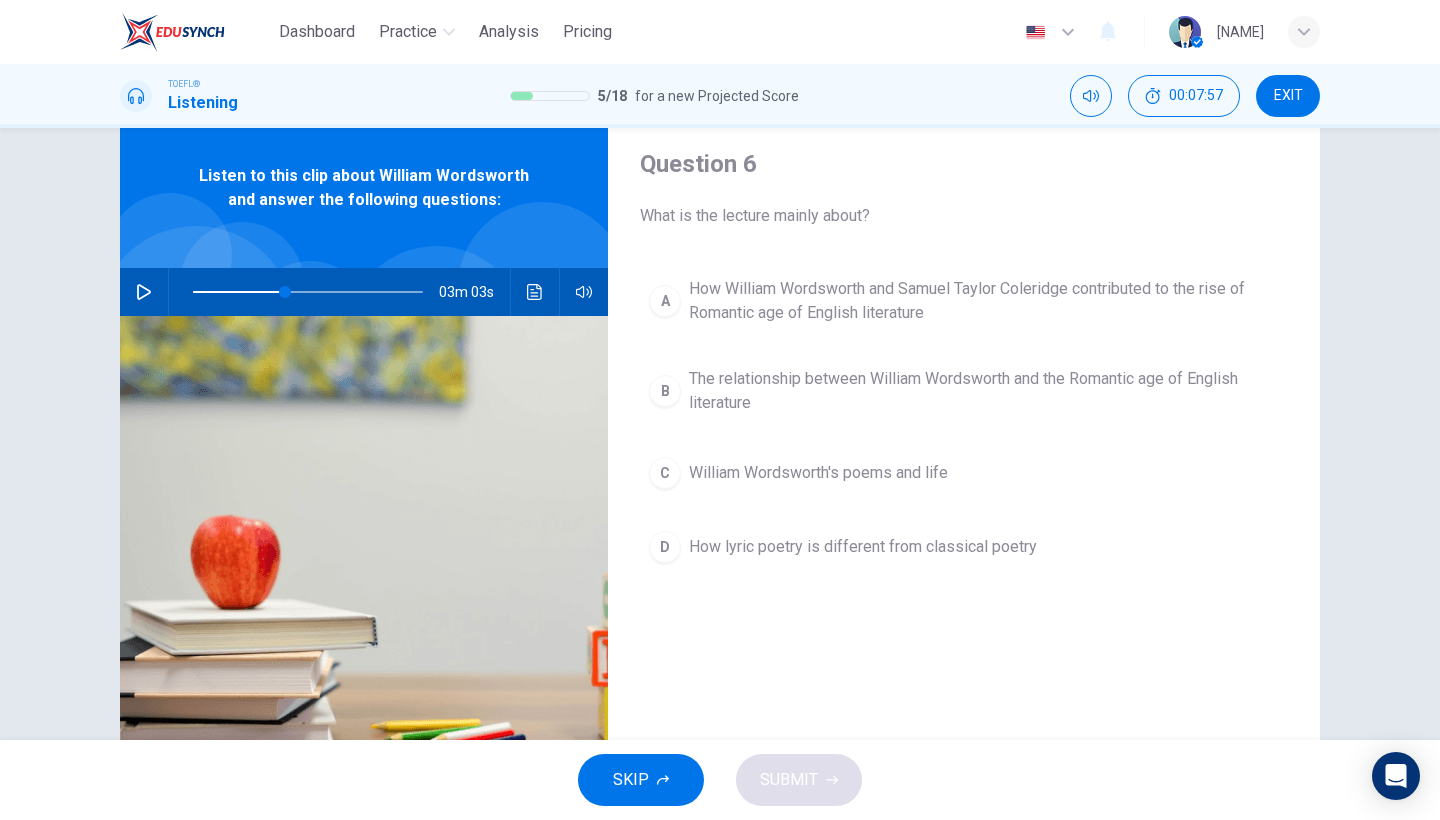 click 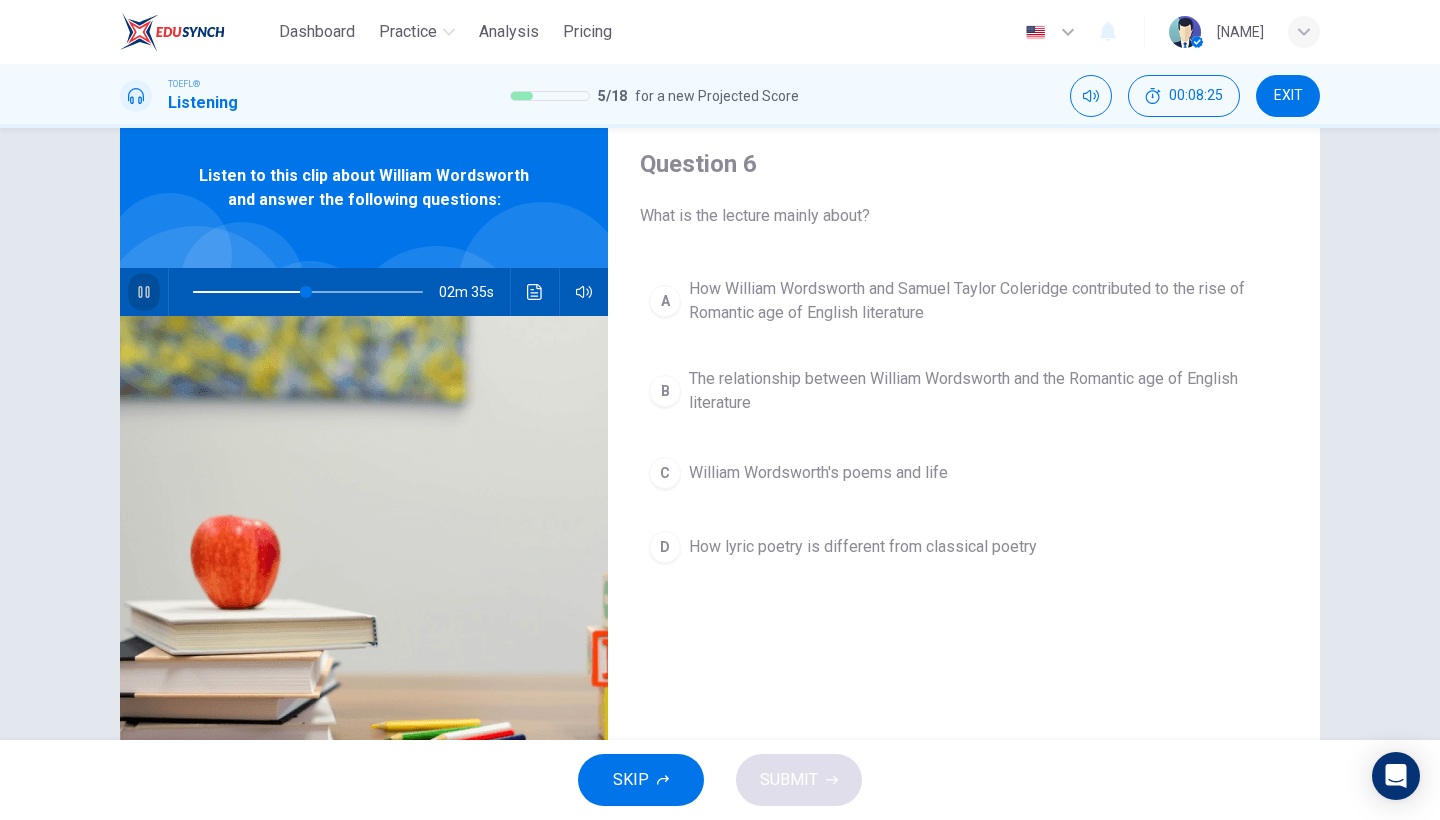 click 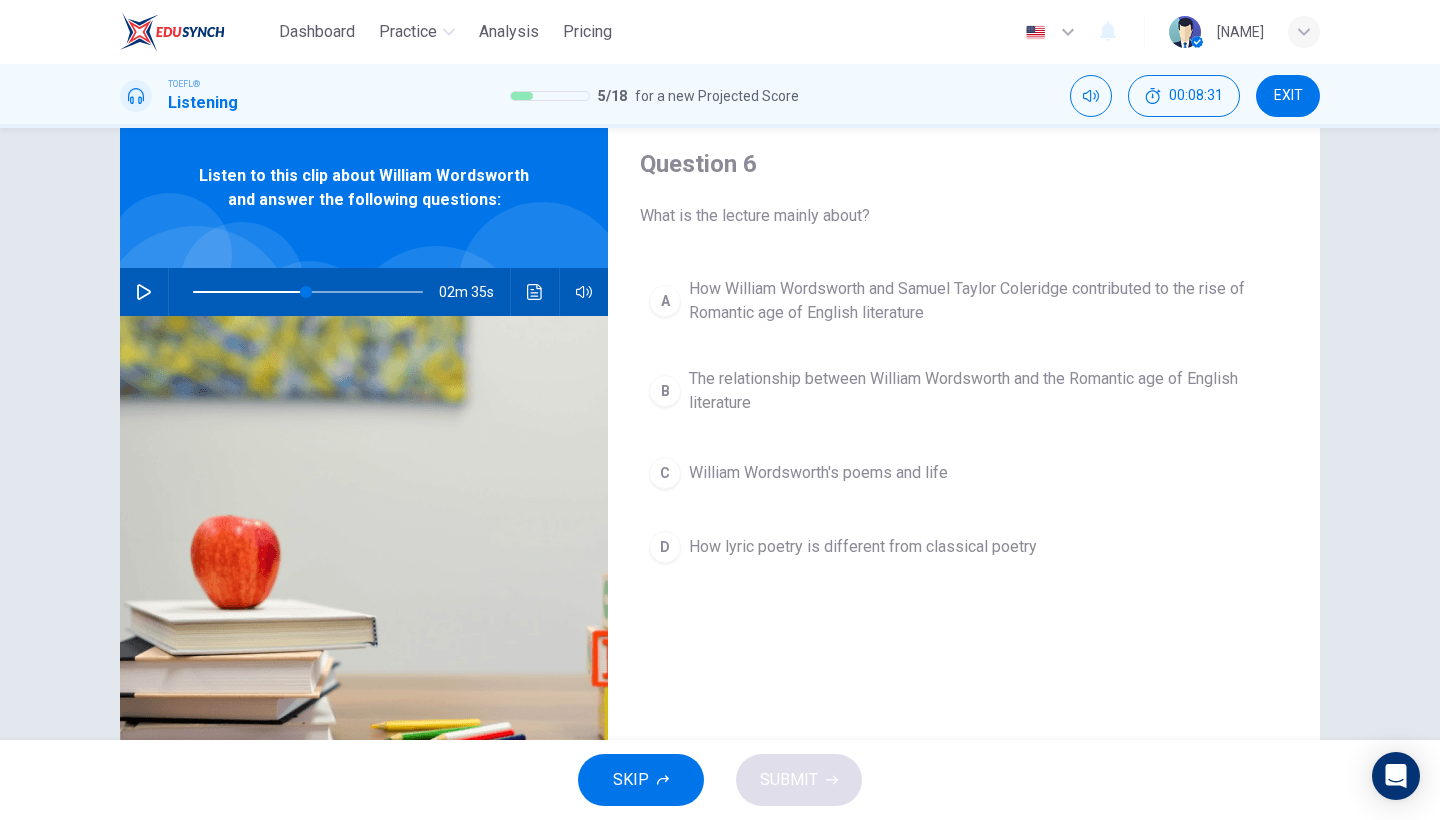 type 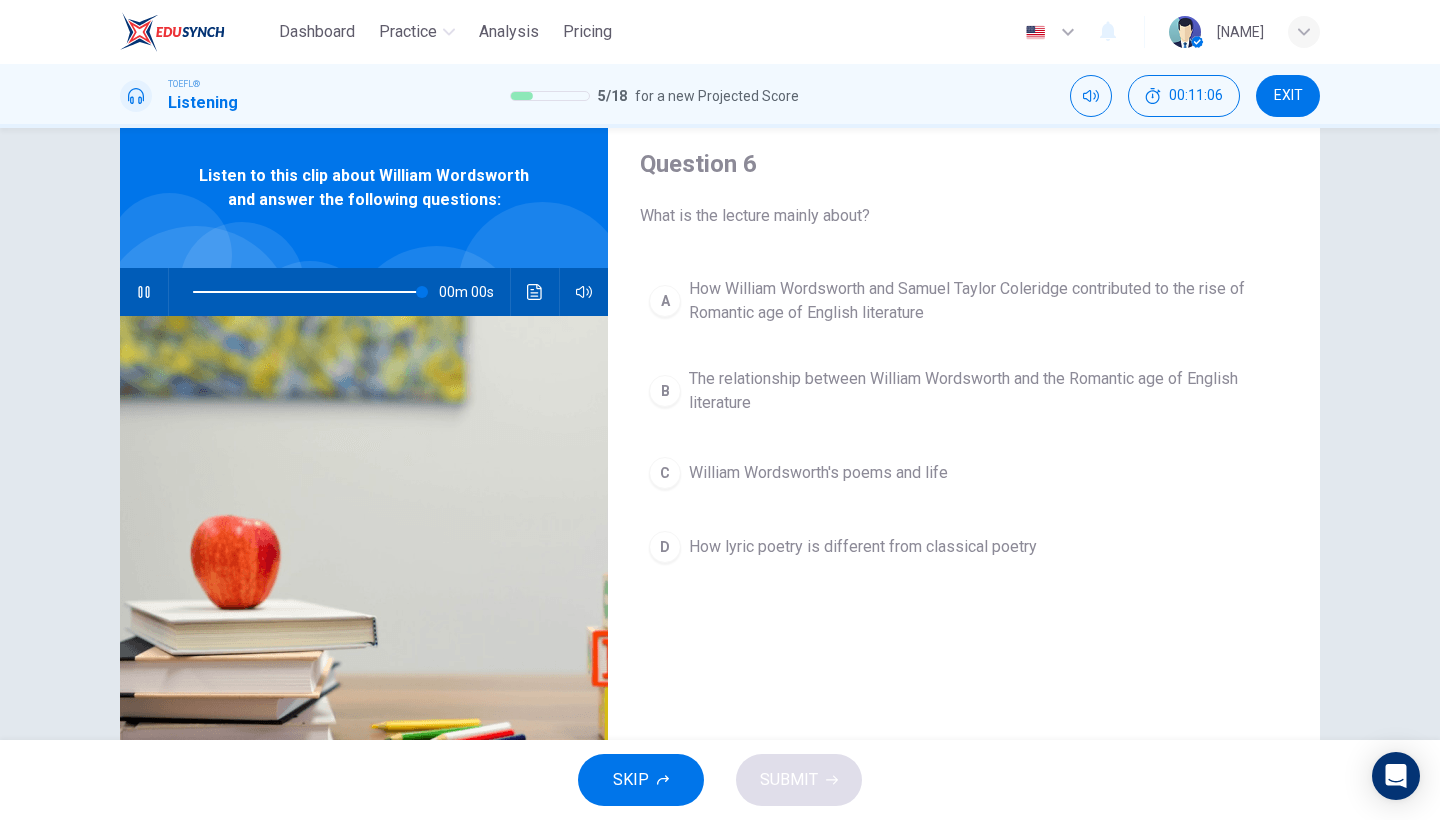 type on "0" 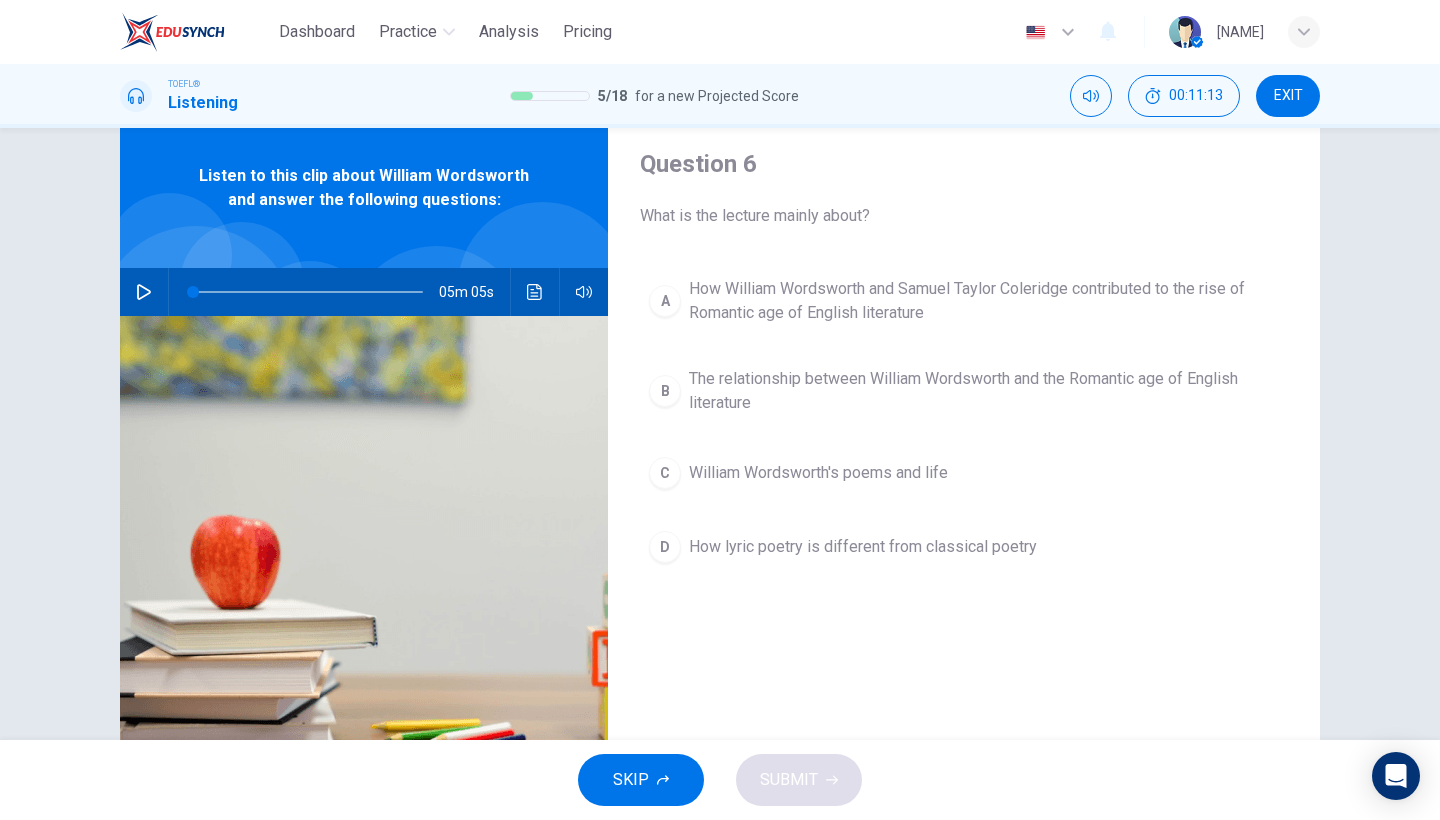click on "The relationship between William Wordsworth and the Romantic age of English literature" at bounding box center [984, 391] 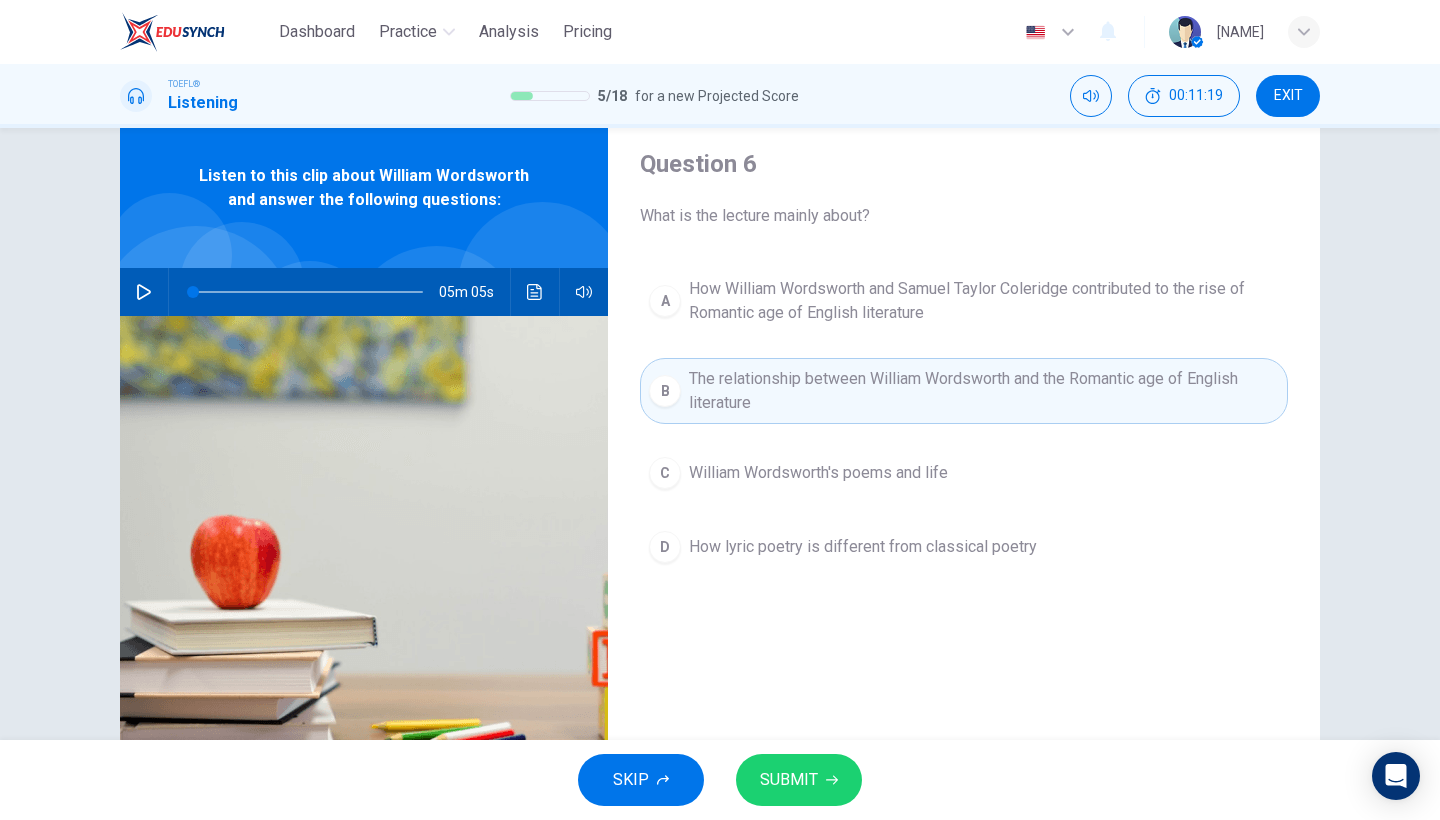 click on "William Wordsworth's poems and life" at bounding box center (818, 473) 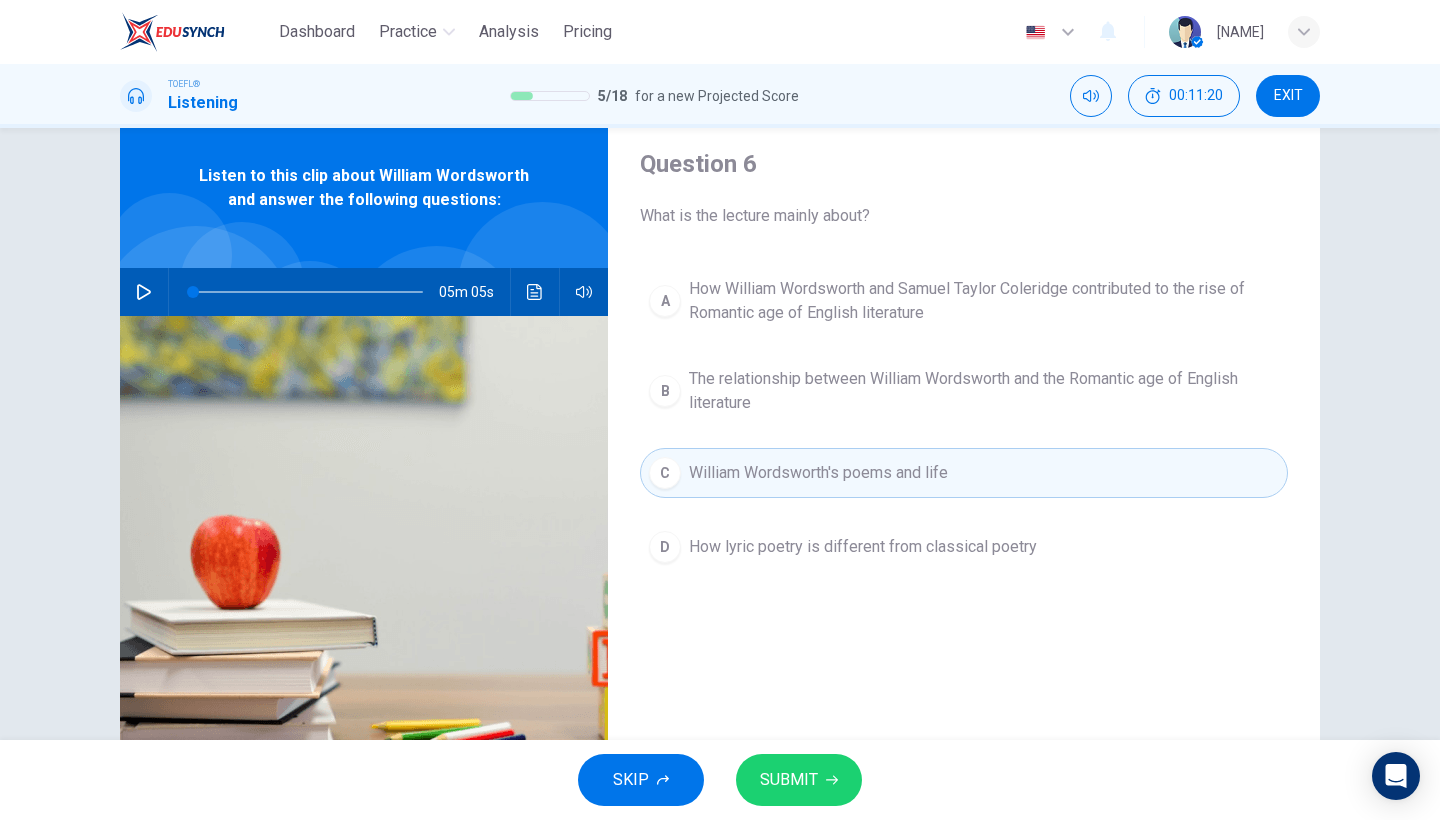 click on "SUBMIT" at bounding box center (799, 780) 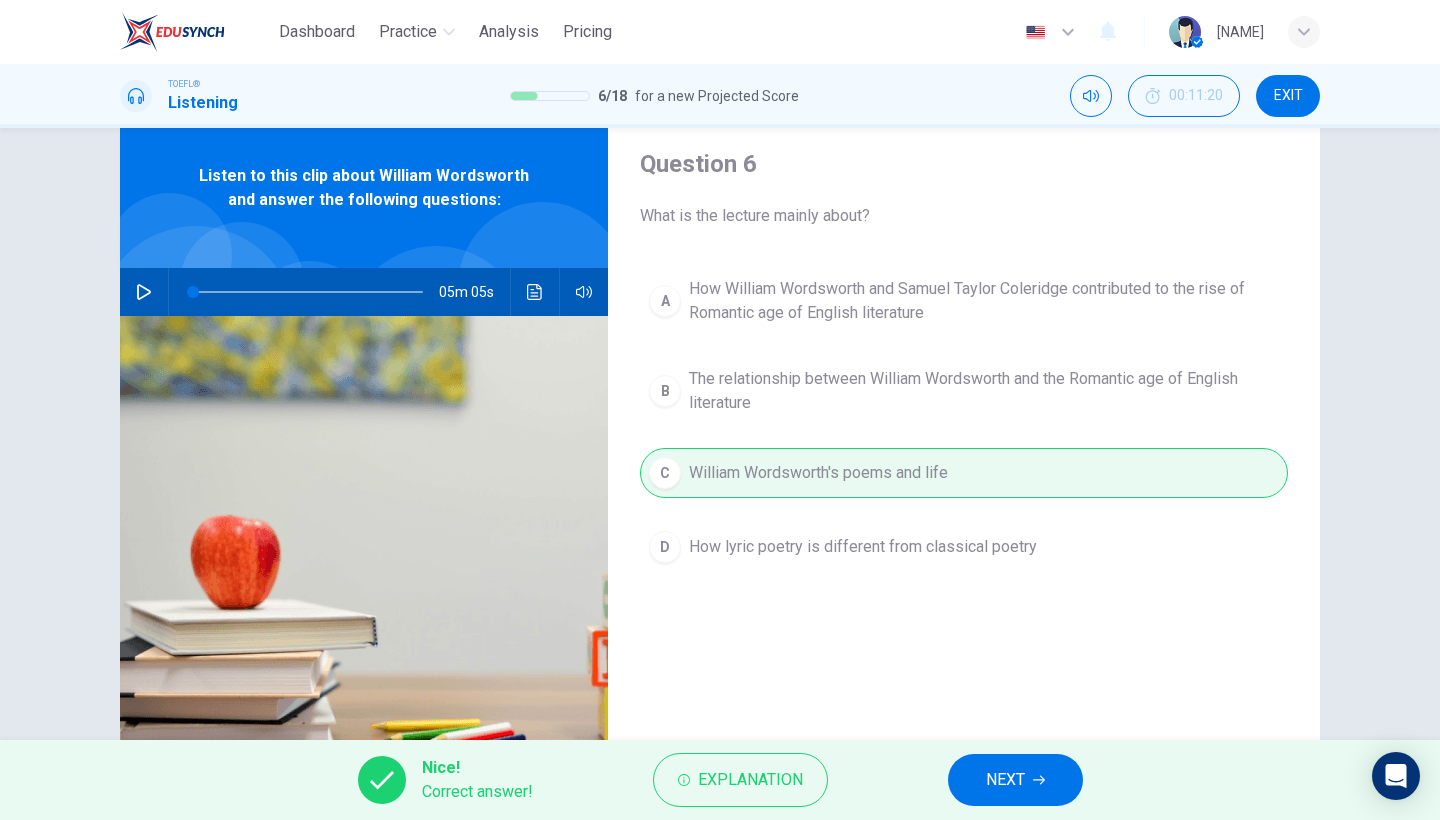click on "NEXT" at bounding box center (1015, 780) 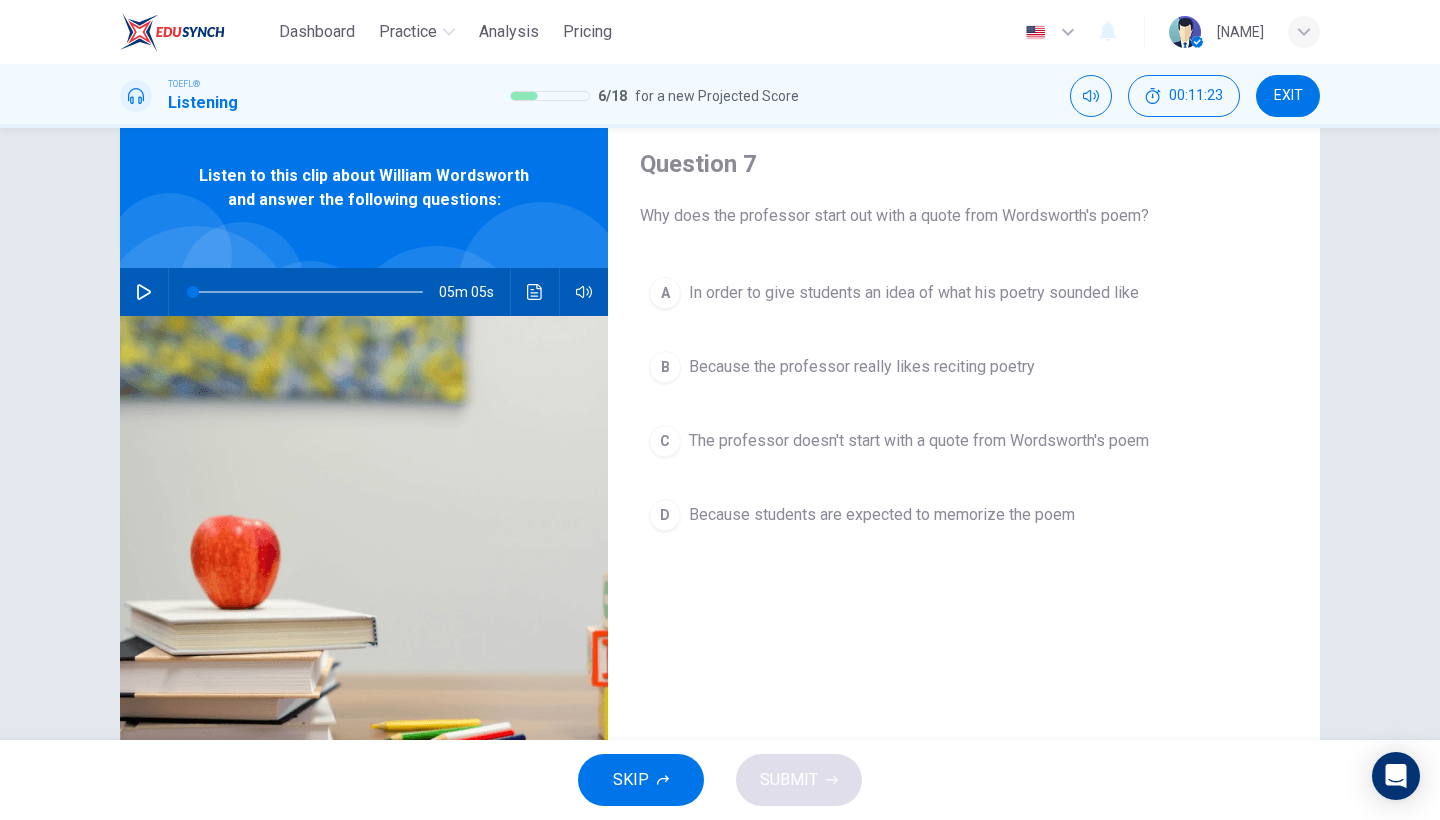 click on "In order to give students an idea of what his poetry sounded like" at bounding box center [914, 293] 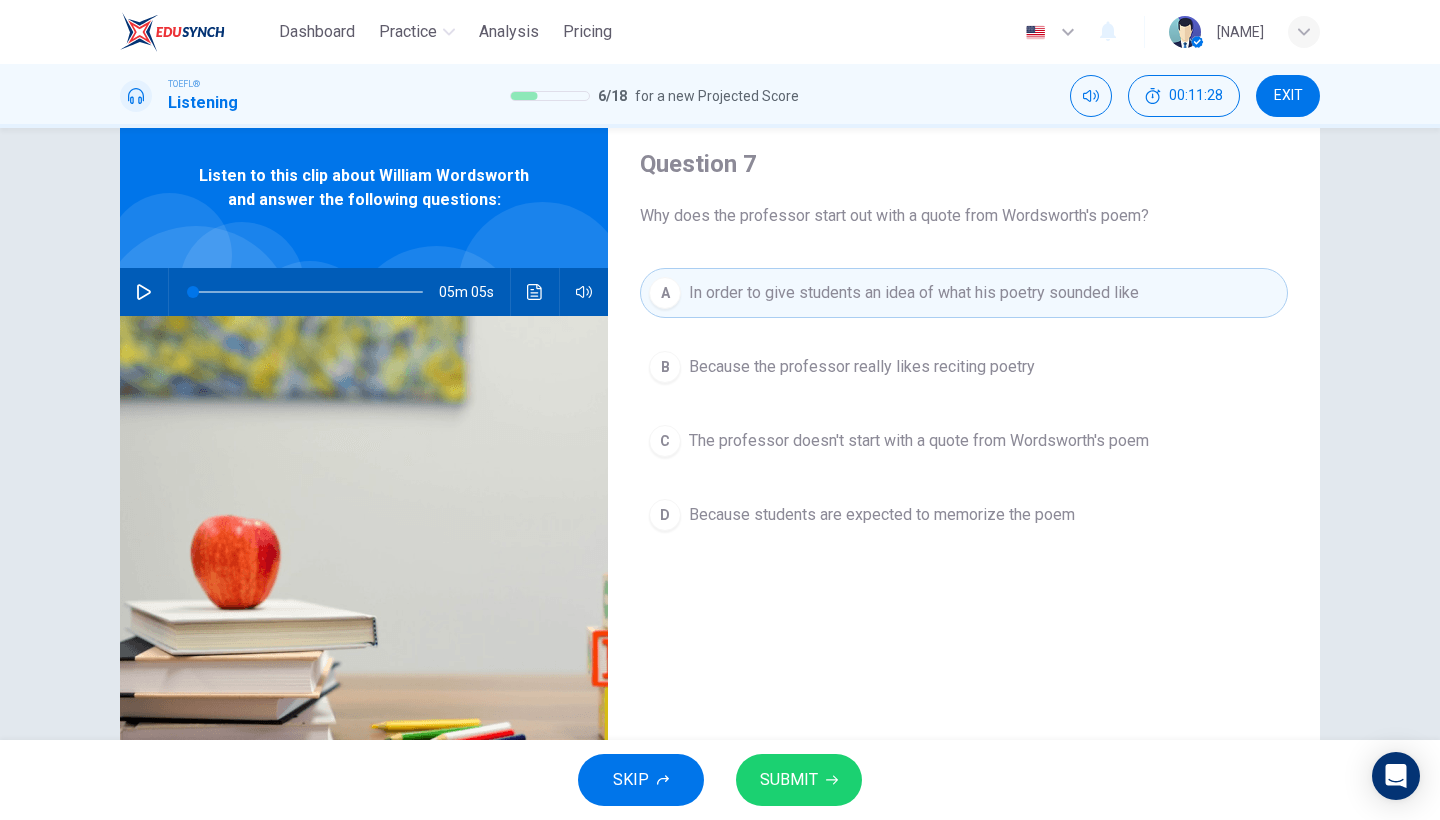 click on "SUBMIT" at bounding box center [799, 780] 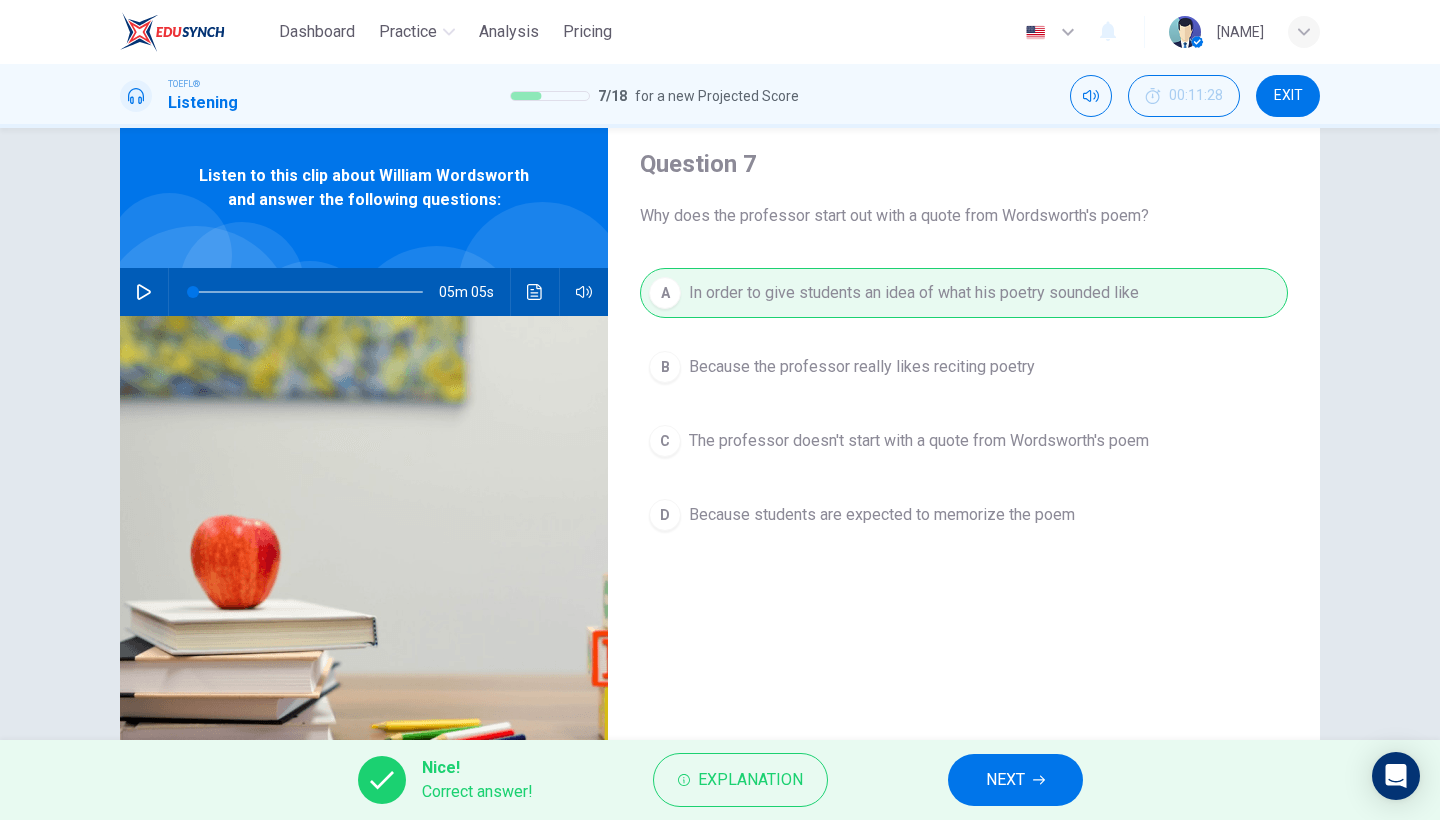 click on "NEXT" at bounding box center [1015, 780] 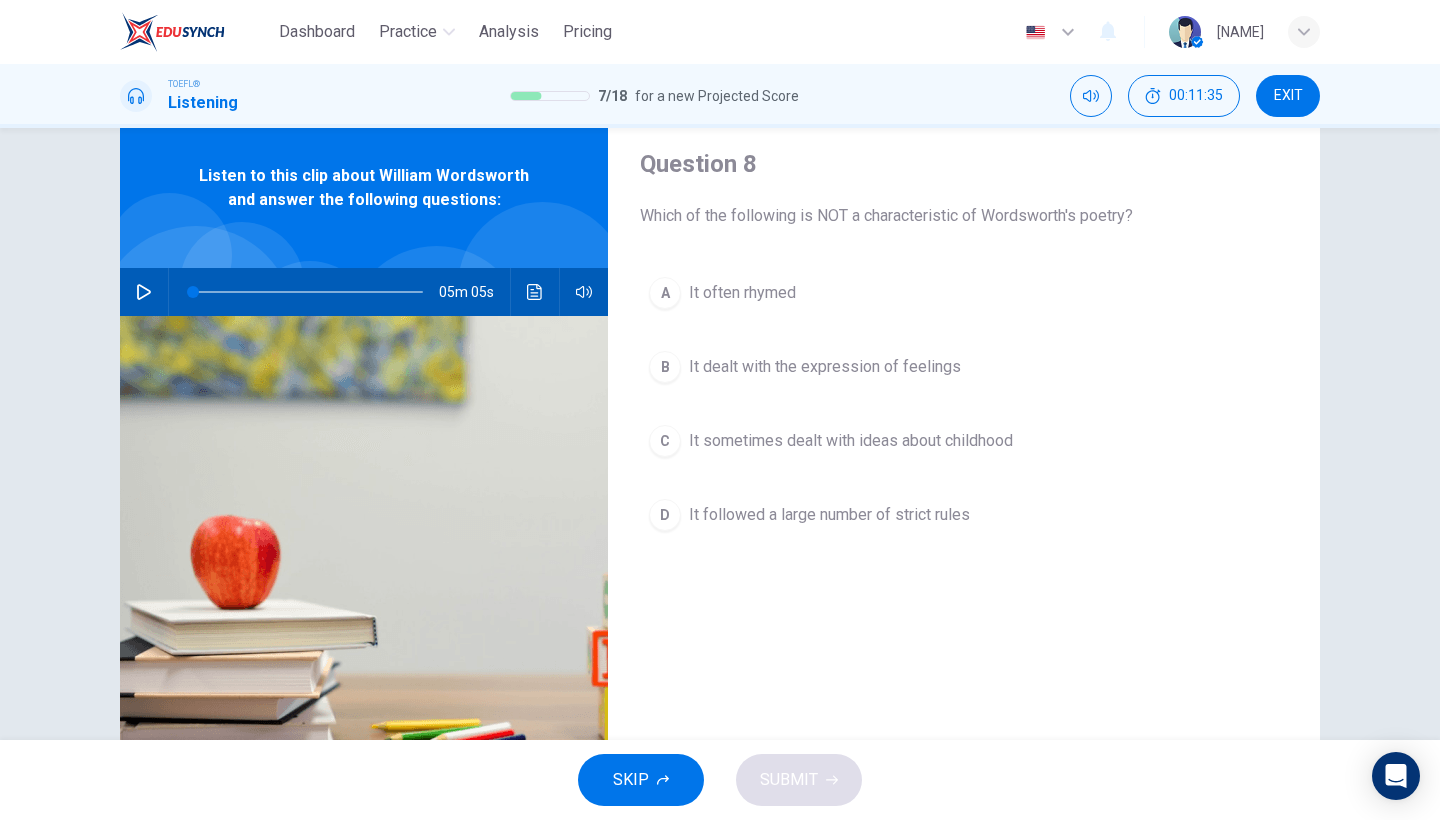 click on "It followed a large number of strict rules" at bounding box center [829, 515] 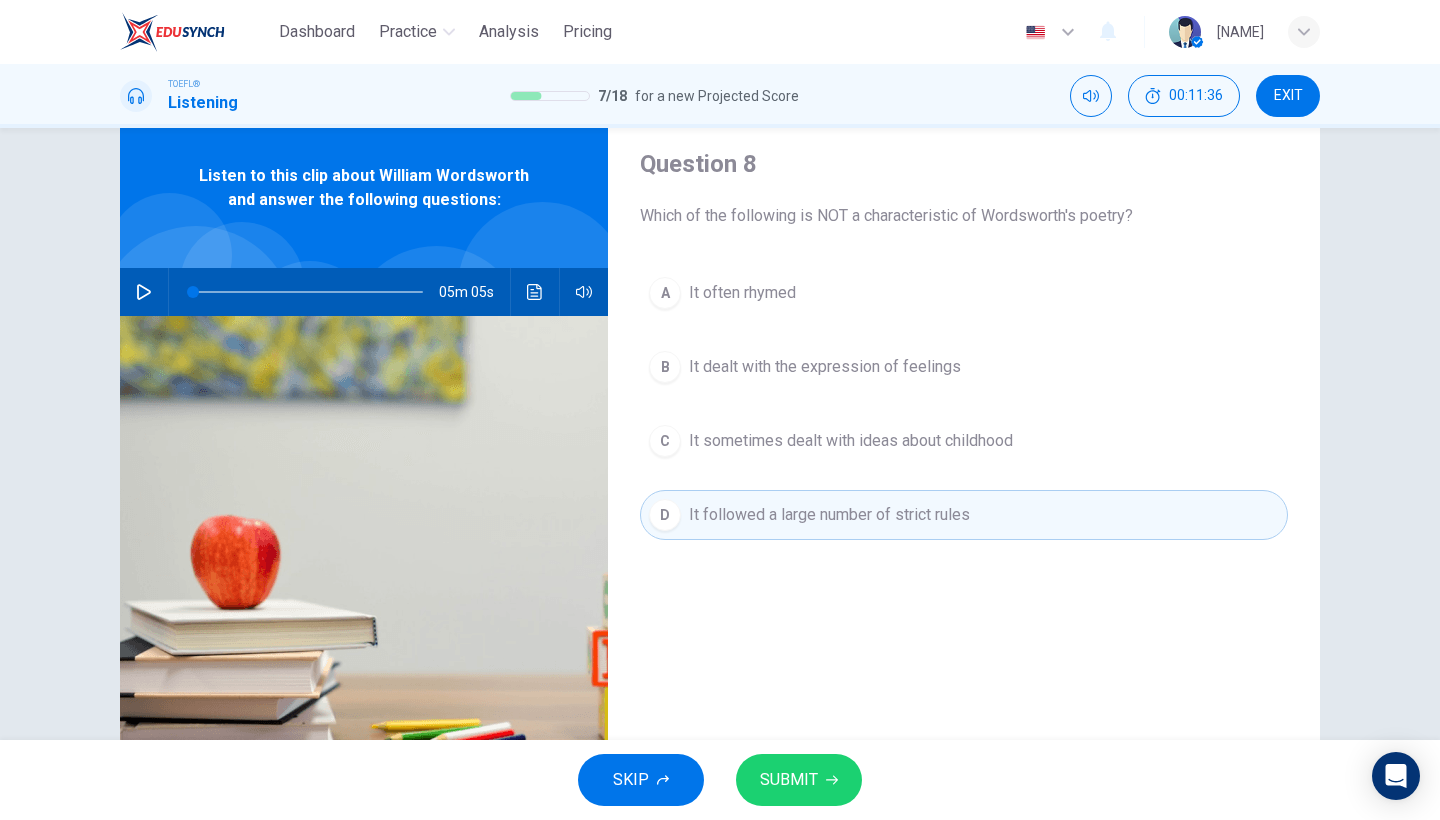 click on "SUBMIT" at bounding box center (799, 780) 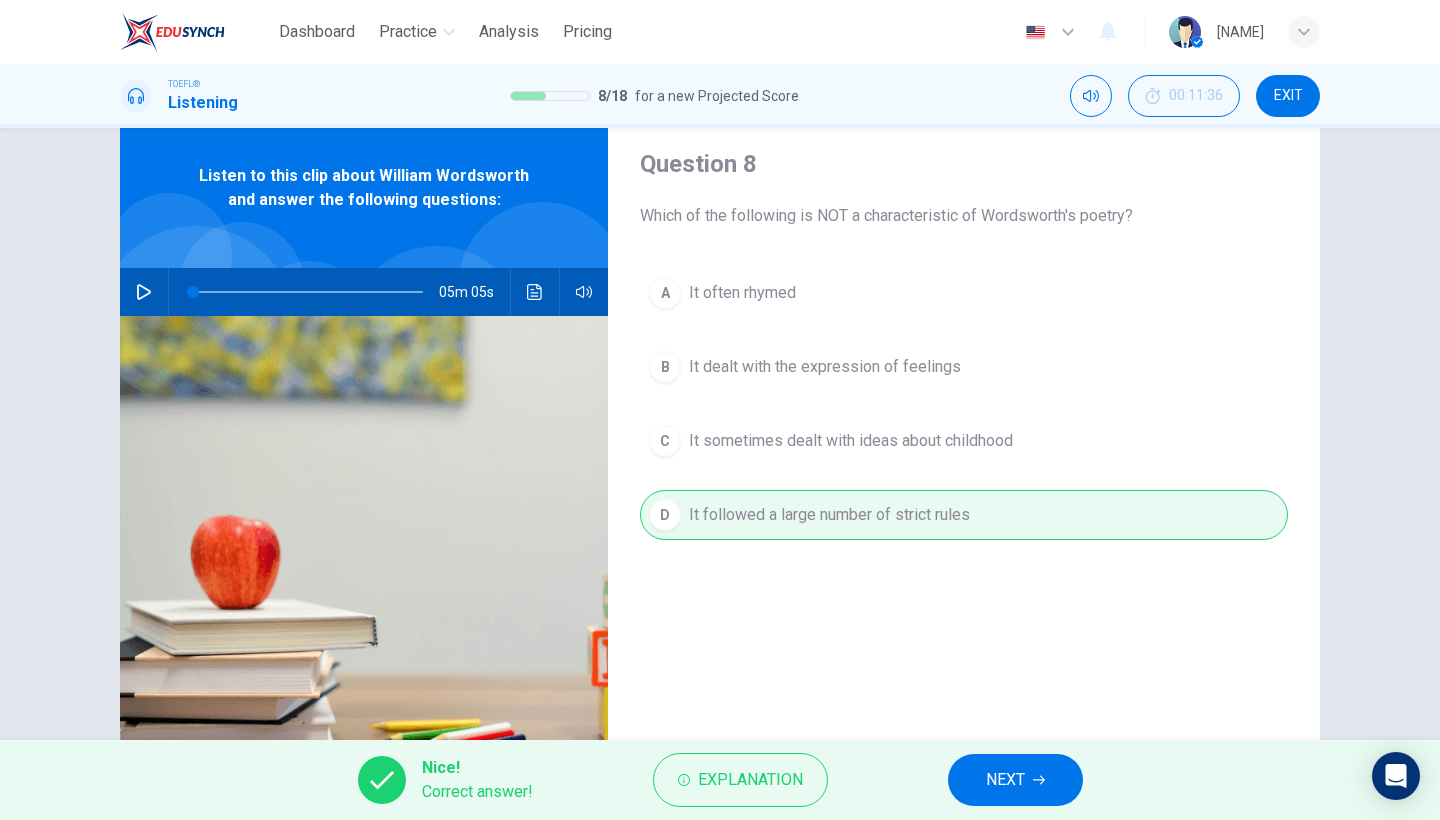 click on "NEXT" at bounding box center [1015, 780] 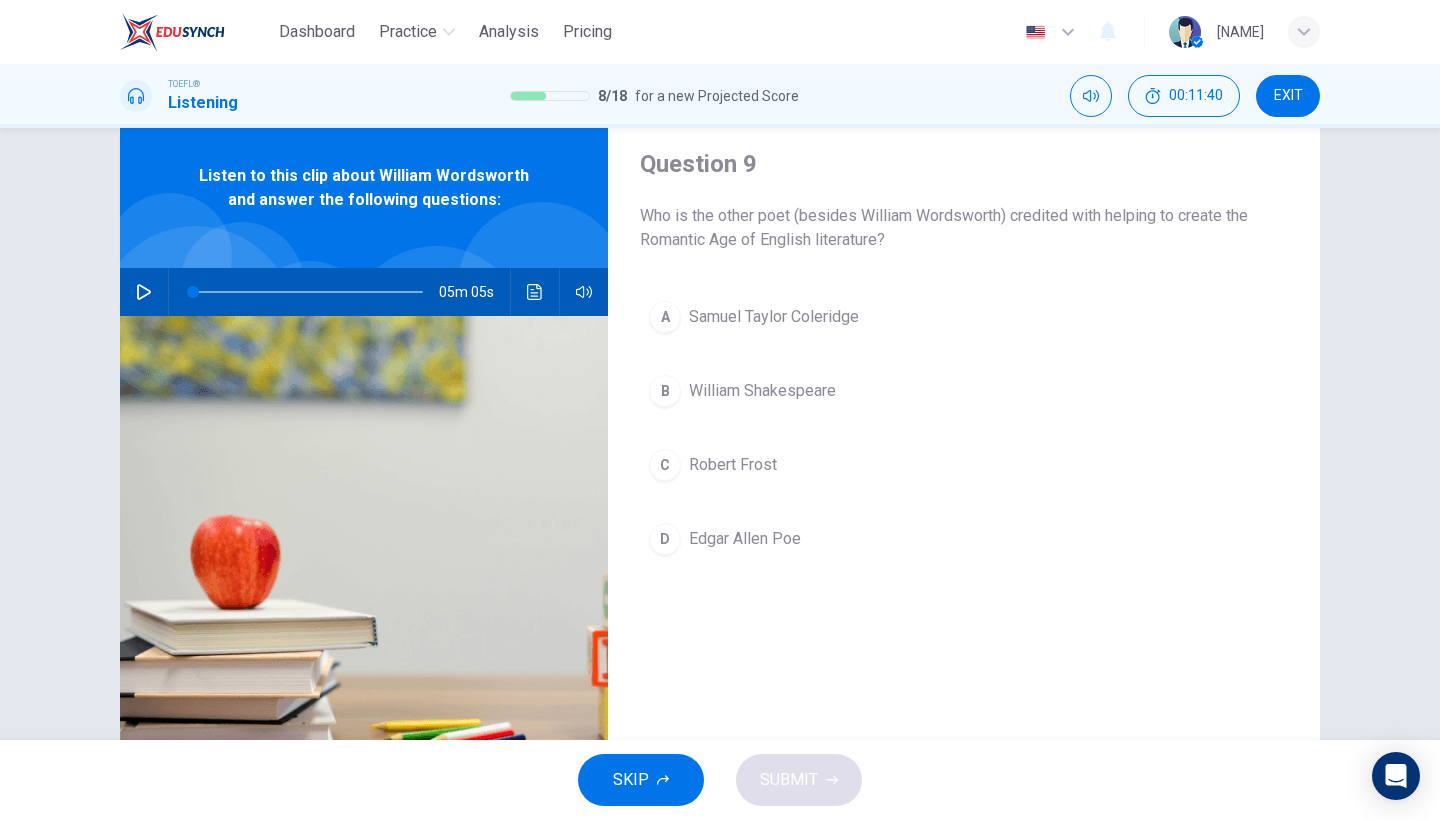 click on "Samuel Taylor Coleridge" at bounding box center [774, 317] 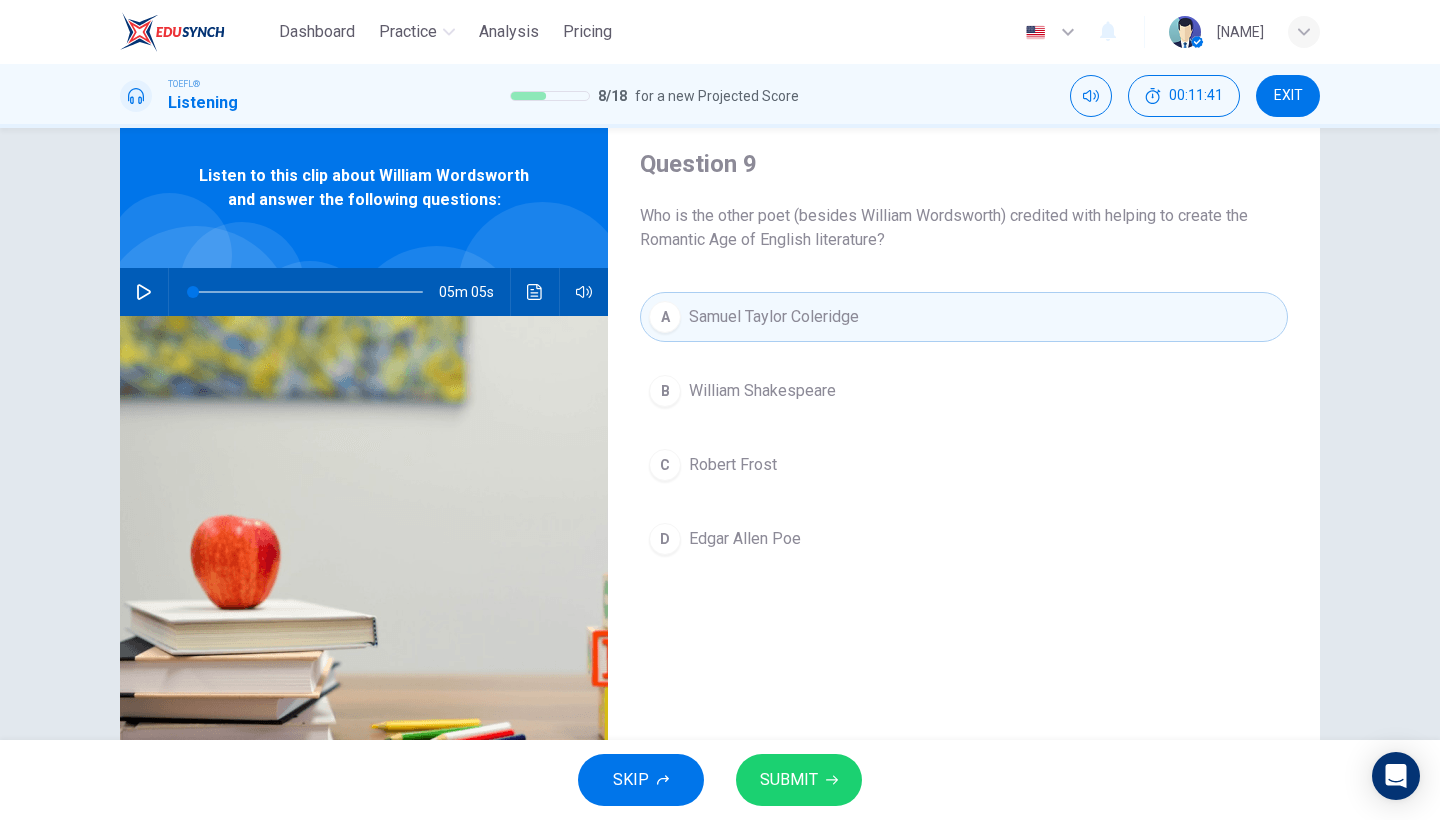click on "SUBMIT" at bounding box center (789, 780) 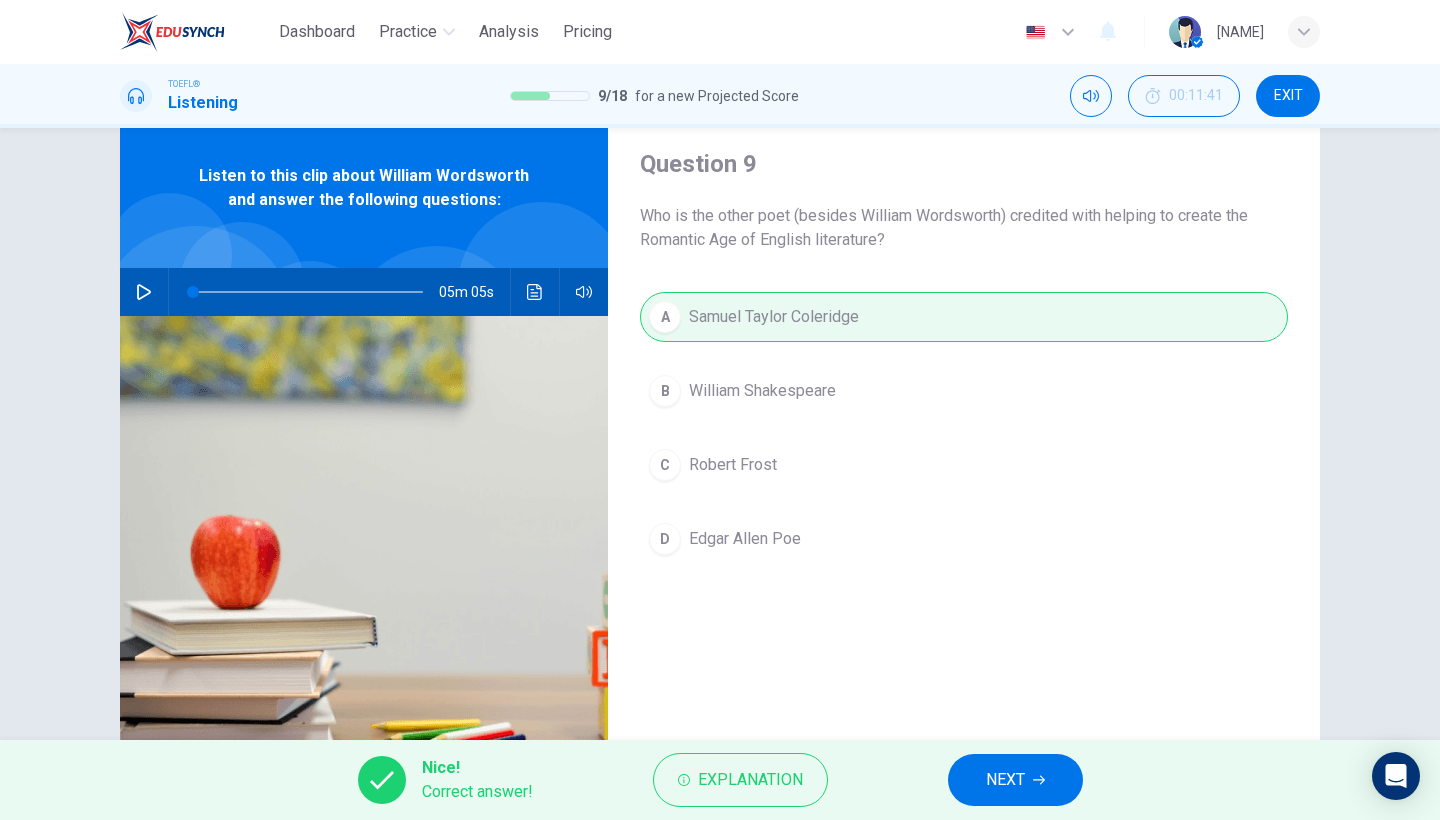 click on "NEXT" at bounding box center [1005, 780] 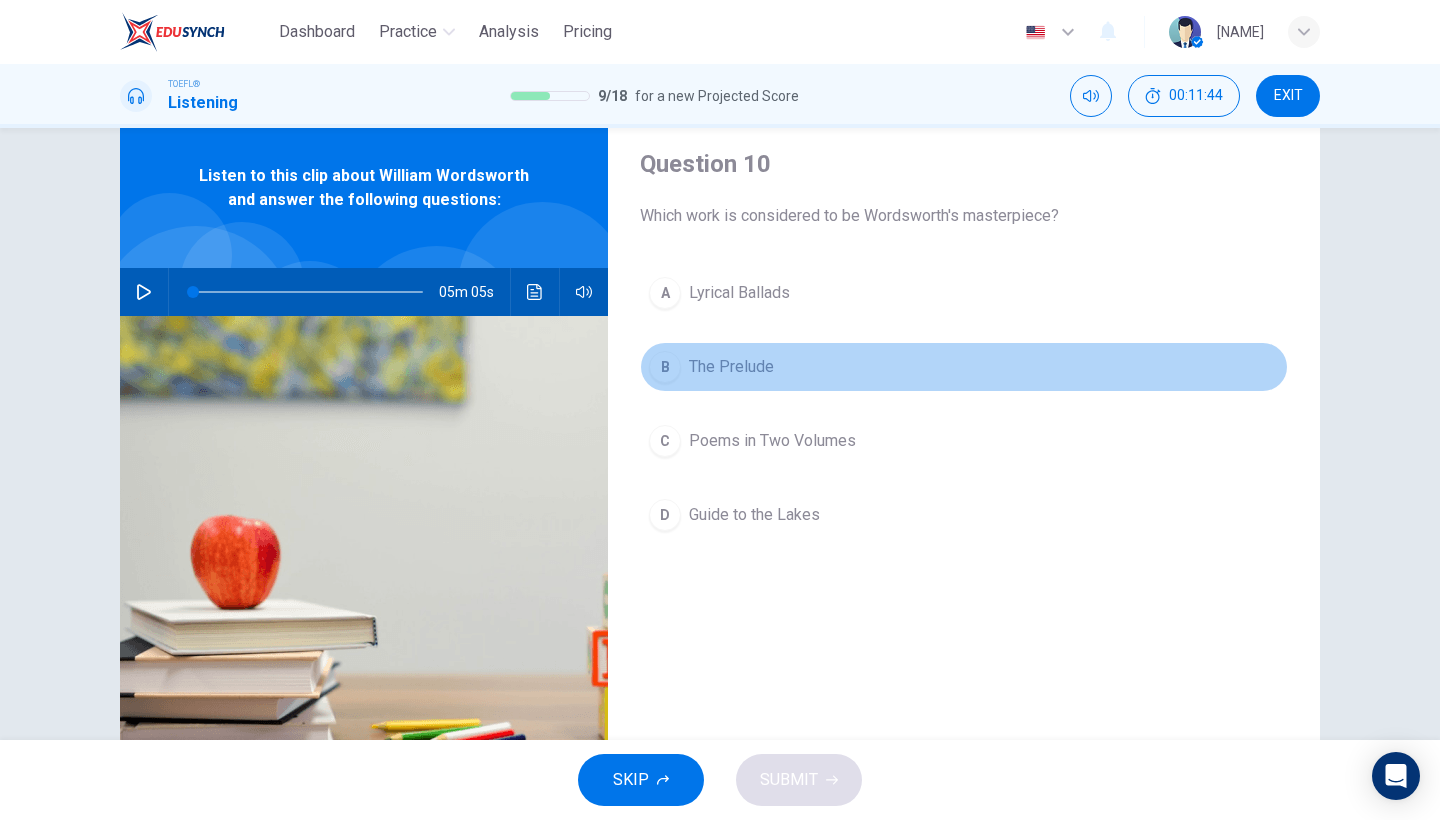 click on "The Prelude" at bounding box center (731, 367) 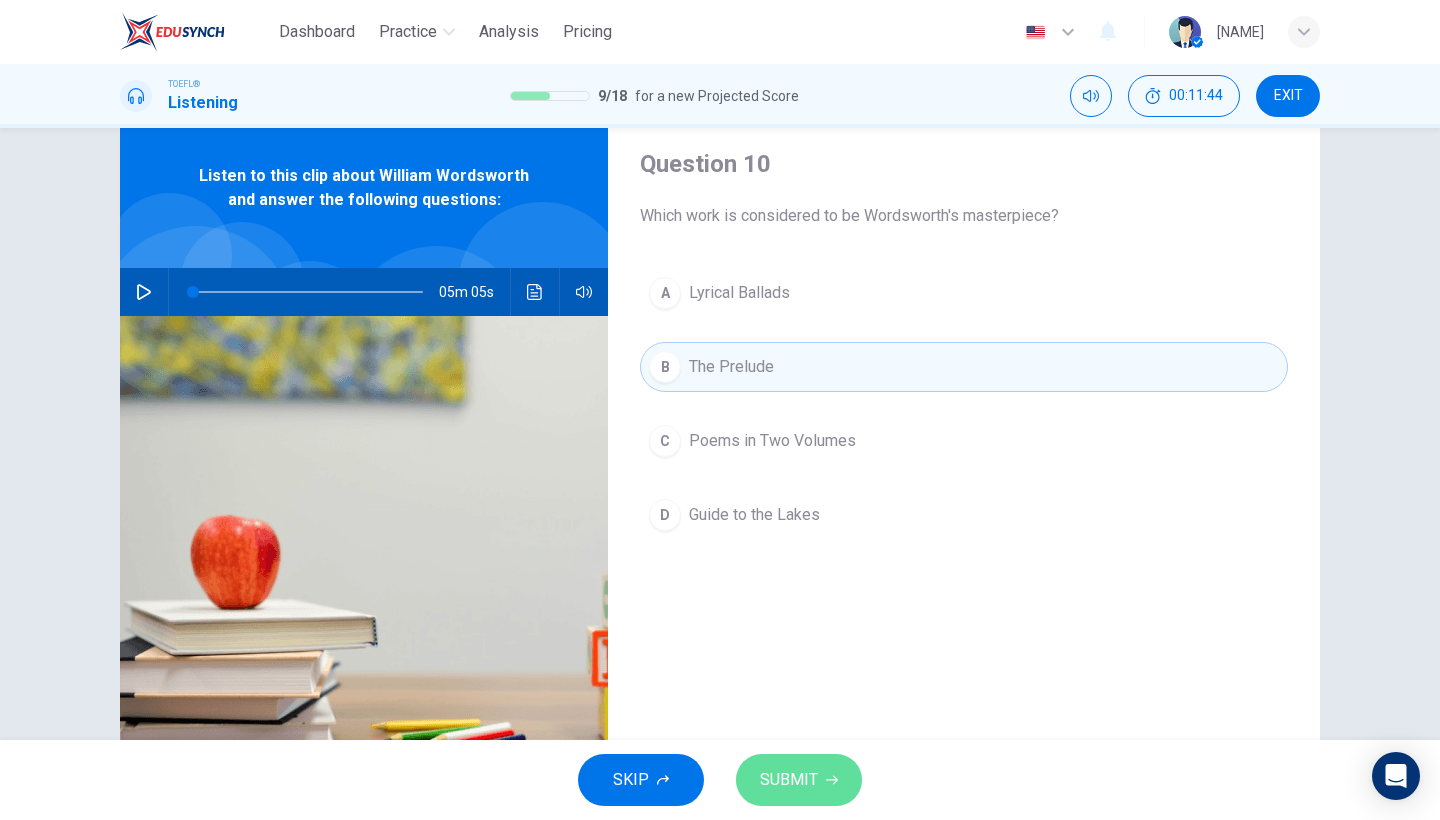 click on "SUBMIT" at bounding box center (789, 780) 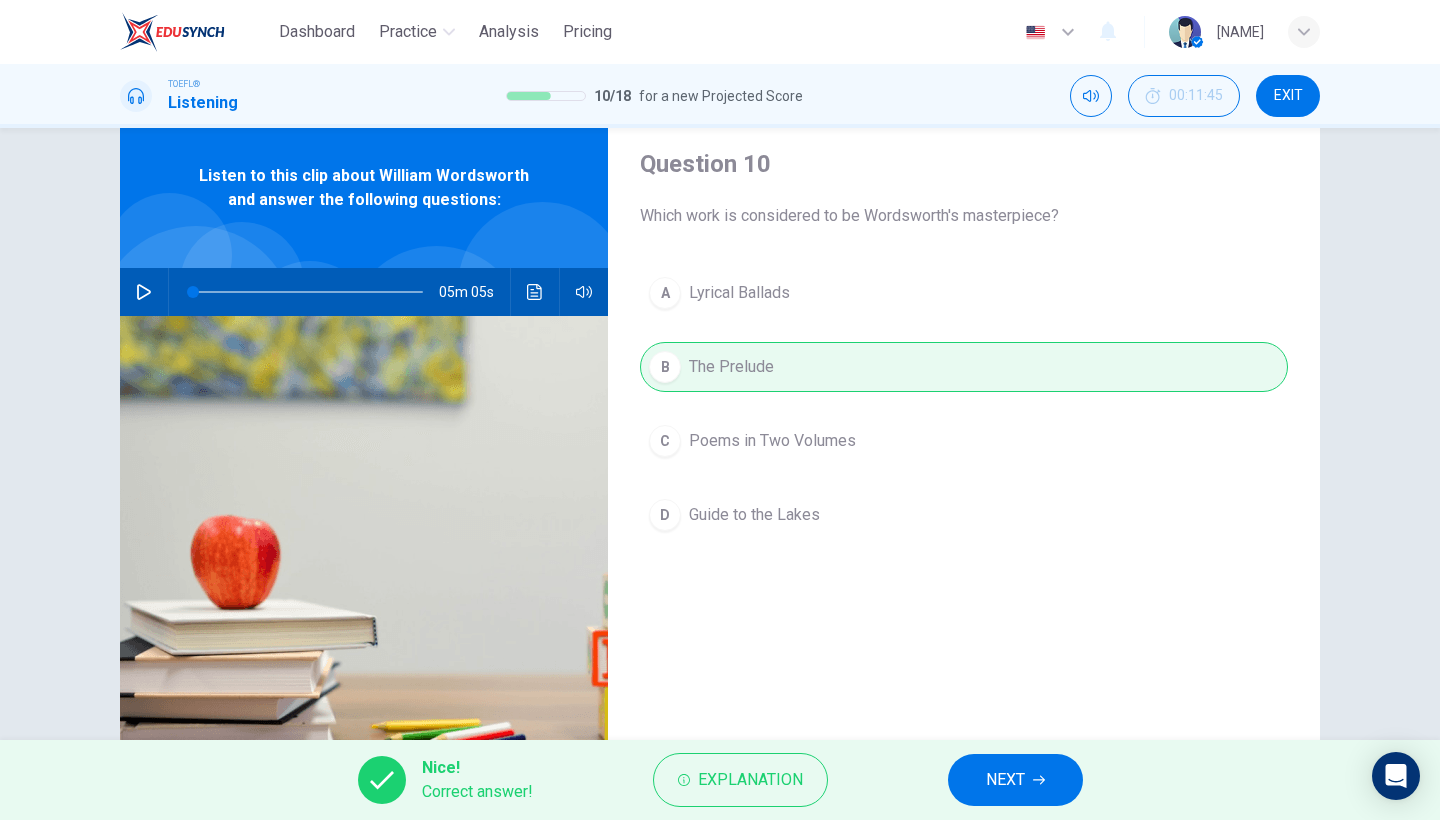 click on "NEXT" at bounding box center (1015, 780) 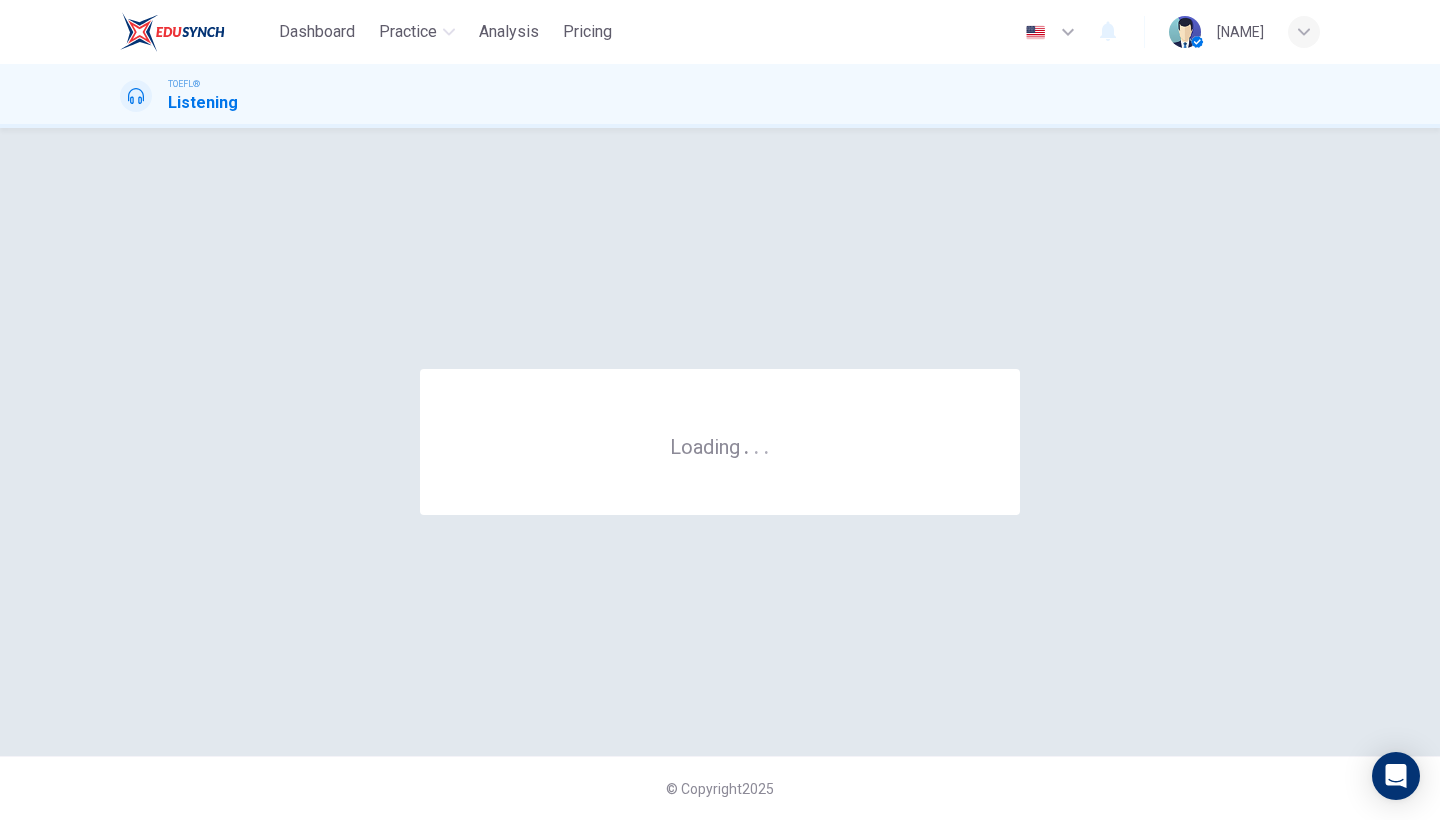 scroll, scrollTop: 0, scrollLeft: 0, axis: both 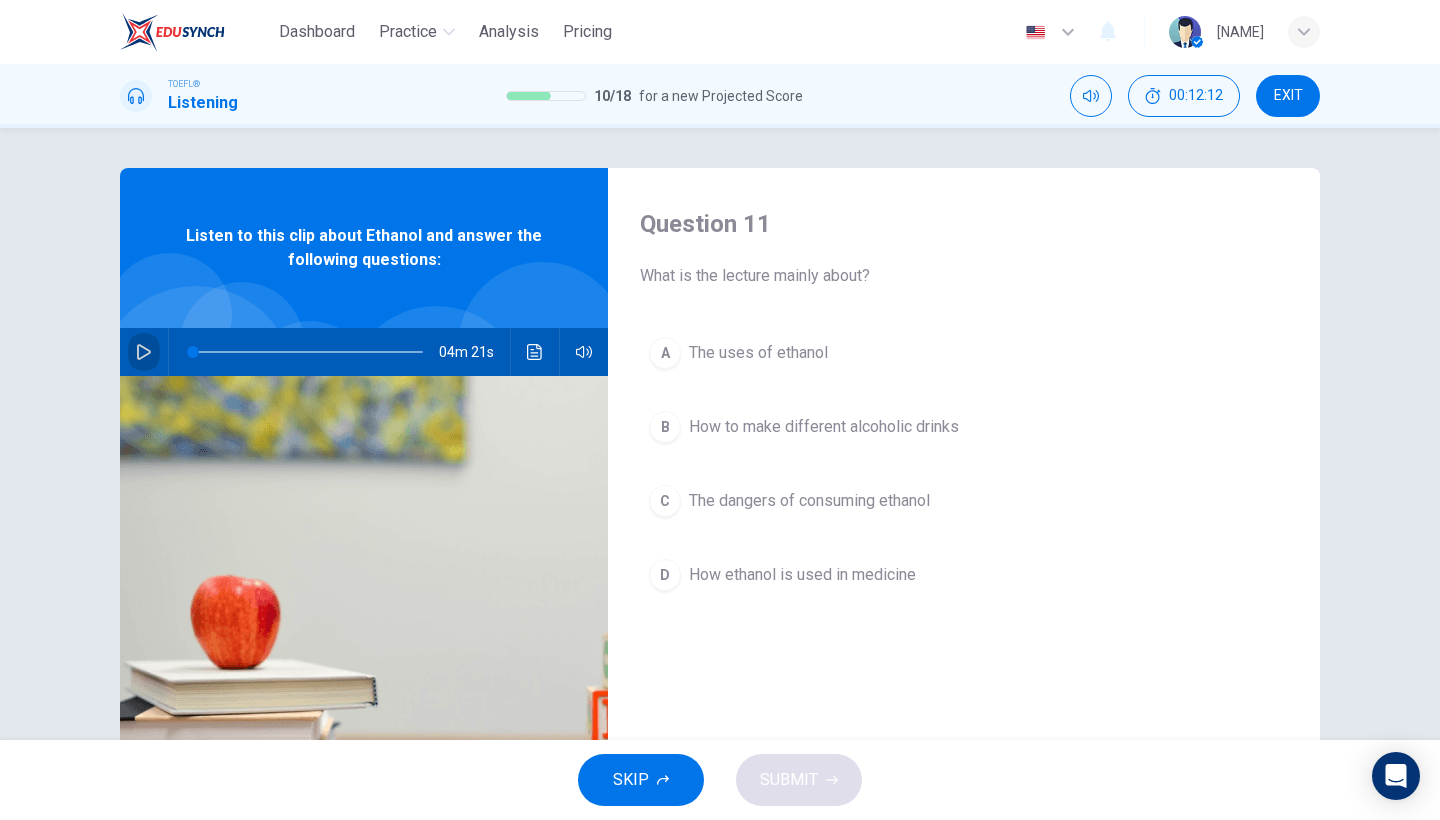 click at bounding box center (144, 352) 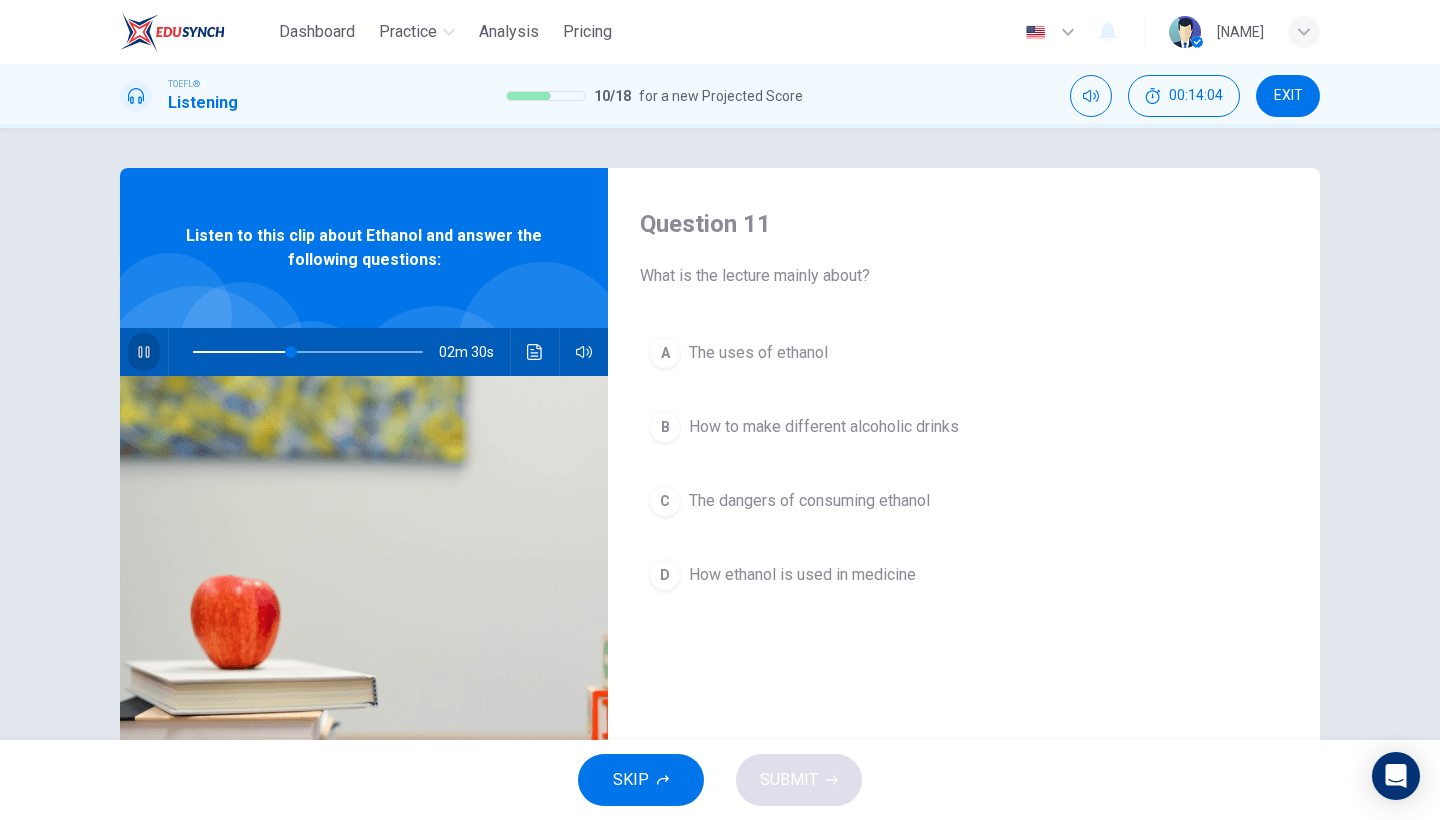 click 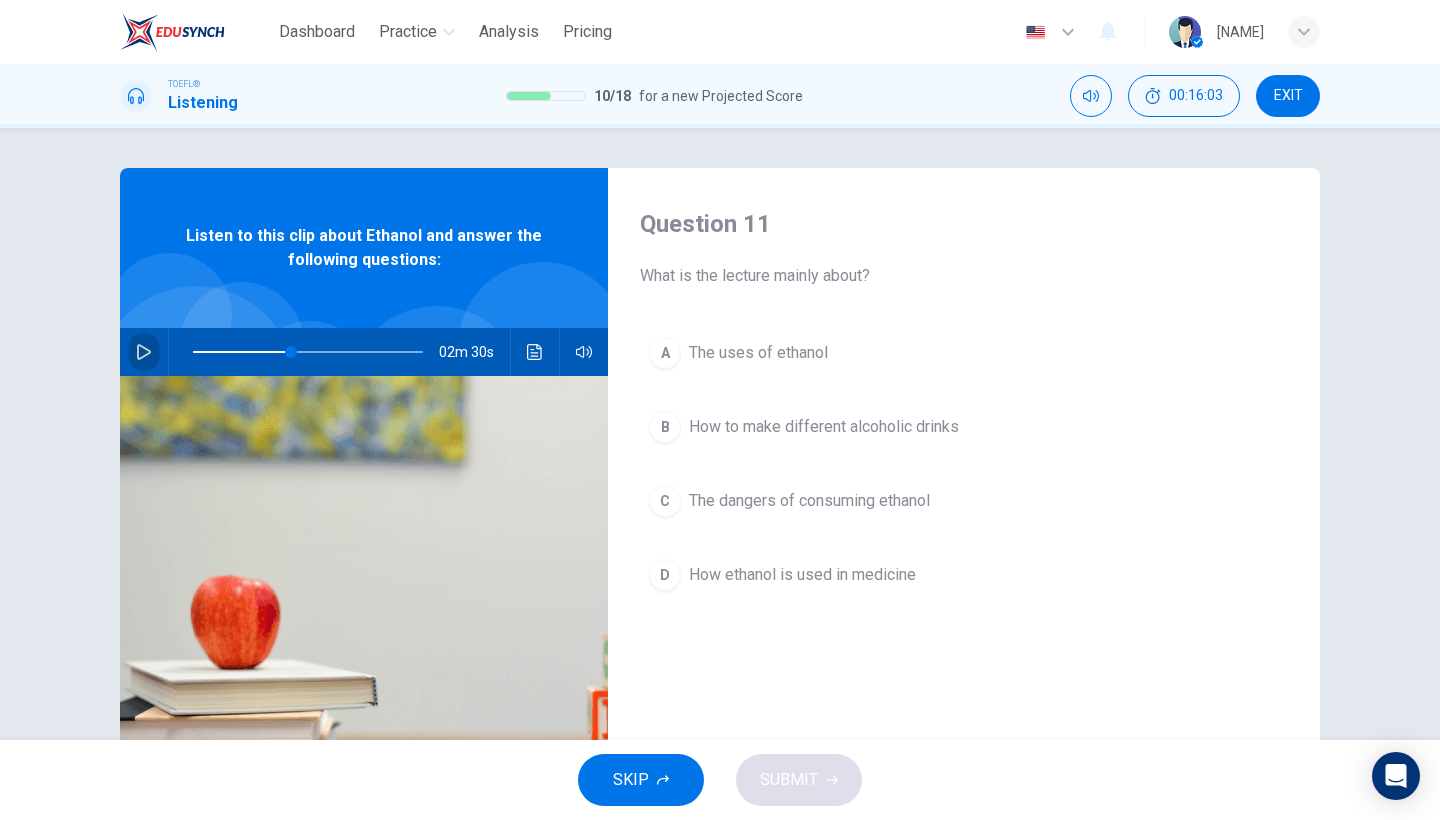 click at bounding box center [144, 352] 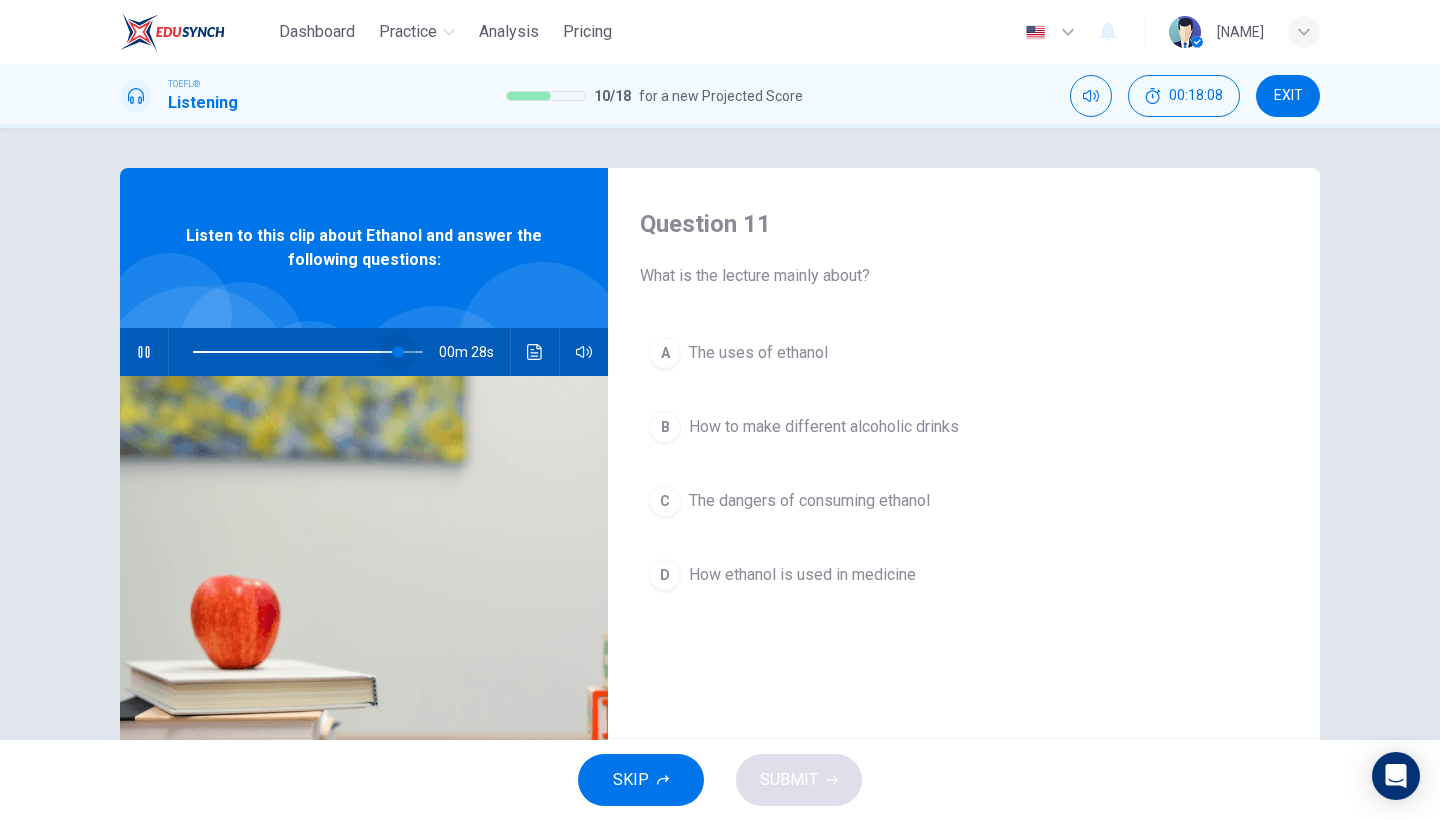click at bounding box center (398, 352) 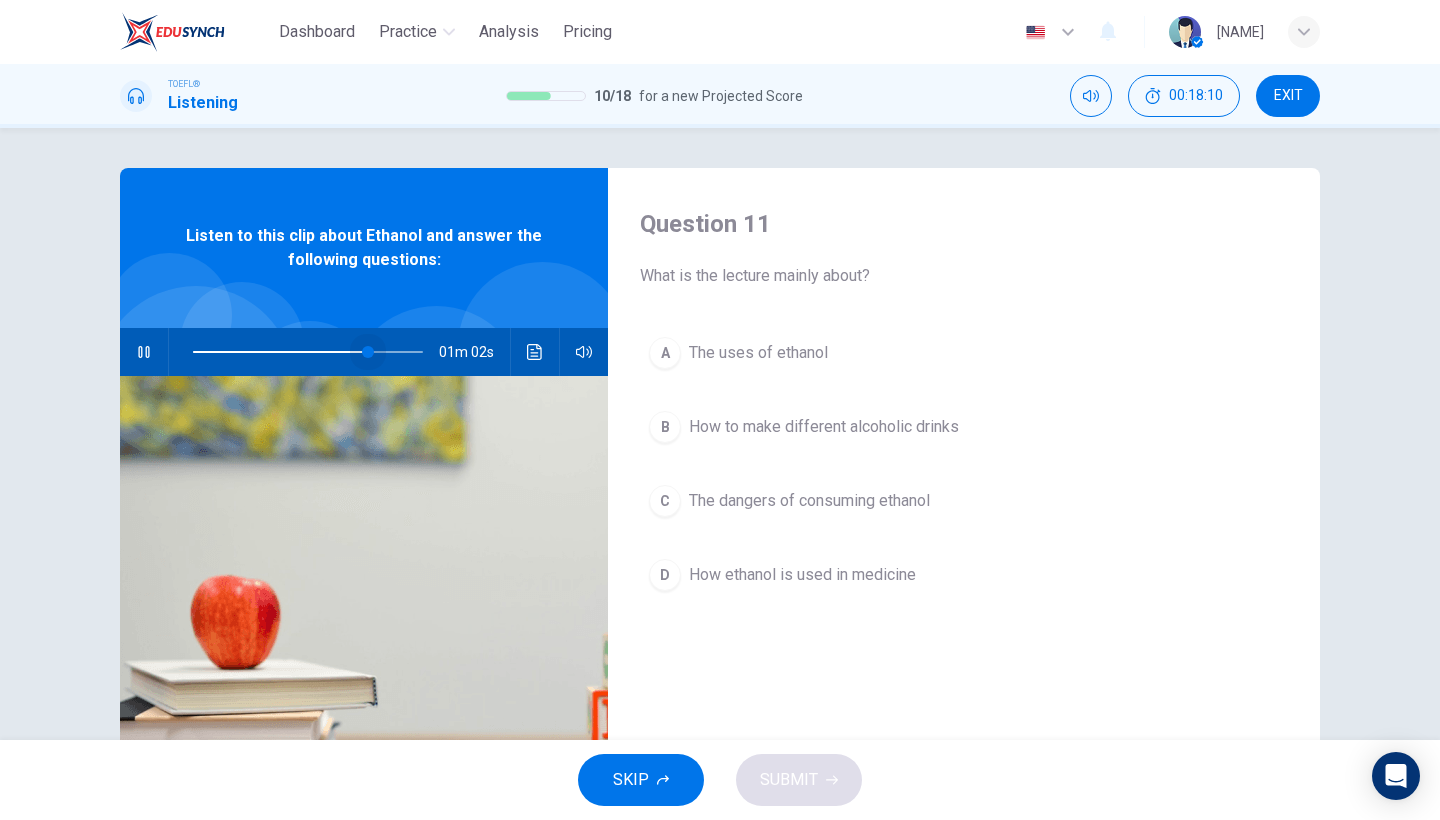 drag, startPoint x: 399, startPoint y: 357, endPoint x: 370, endPoint y: 364, distance: 29.832869 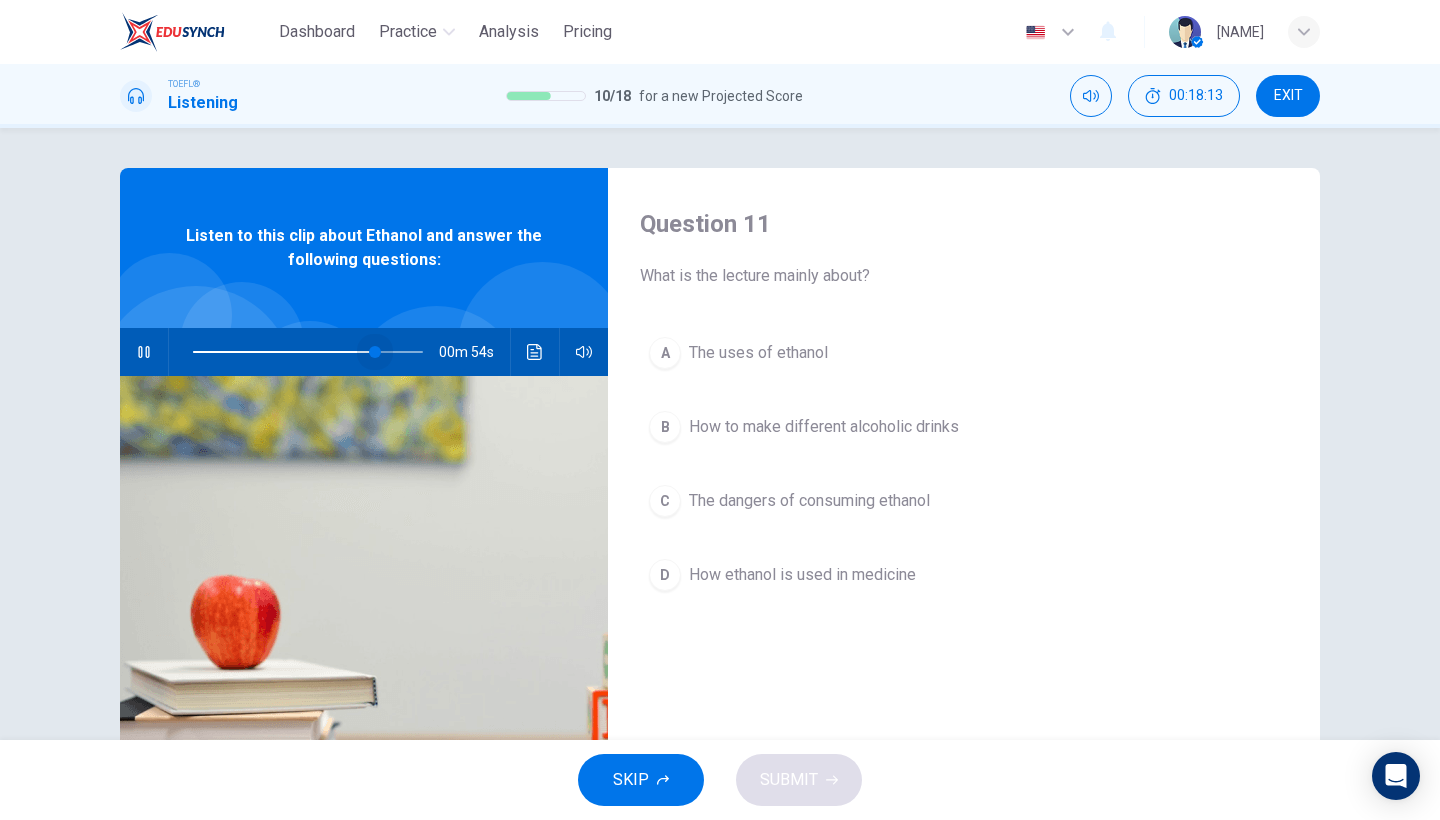 click at bounding box center (375, 352) 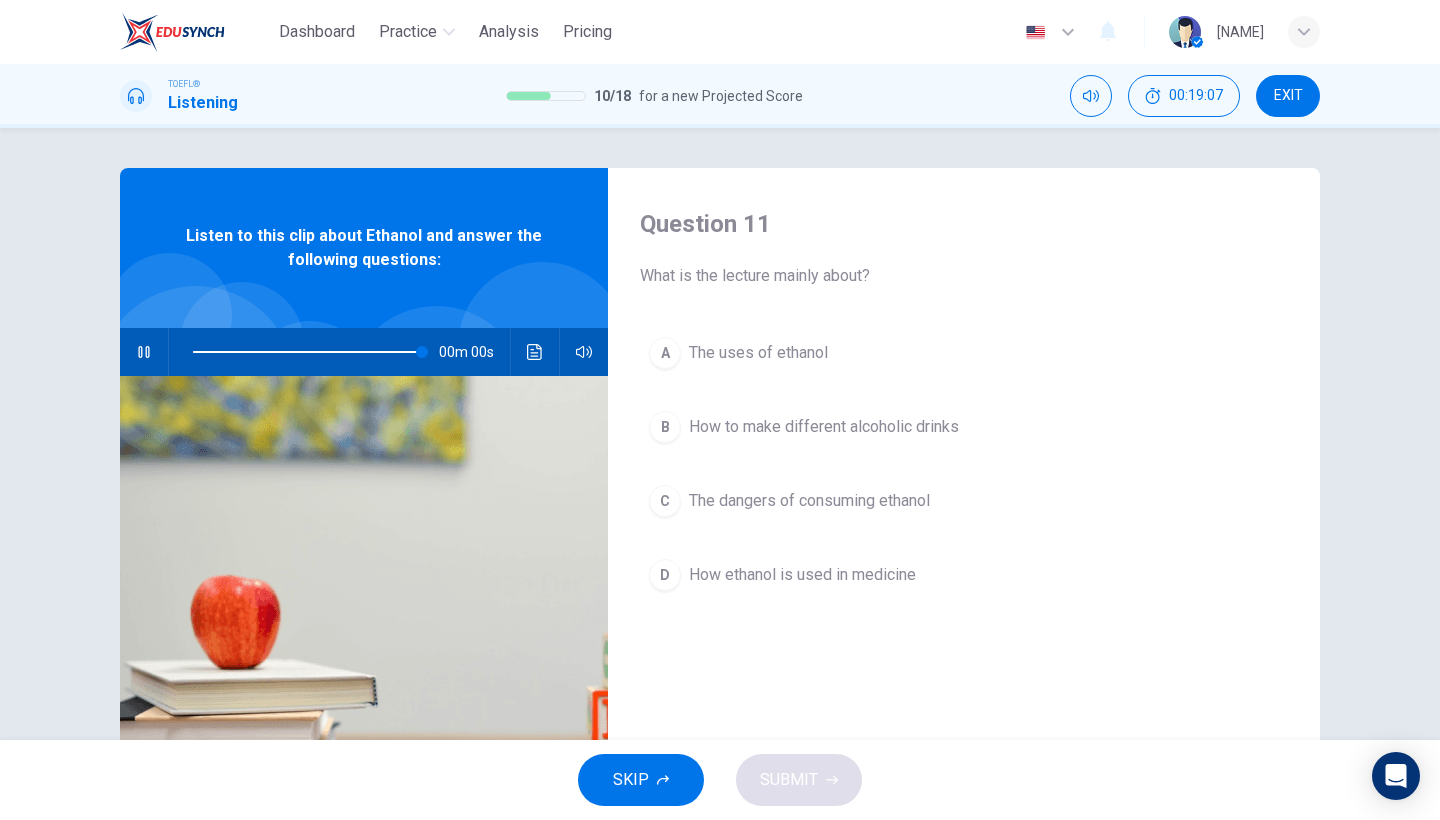 type on "0" 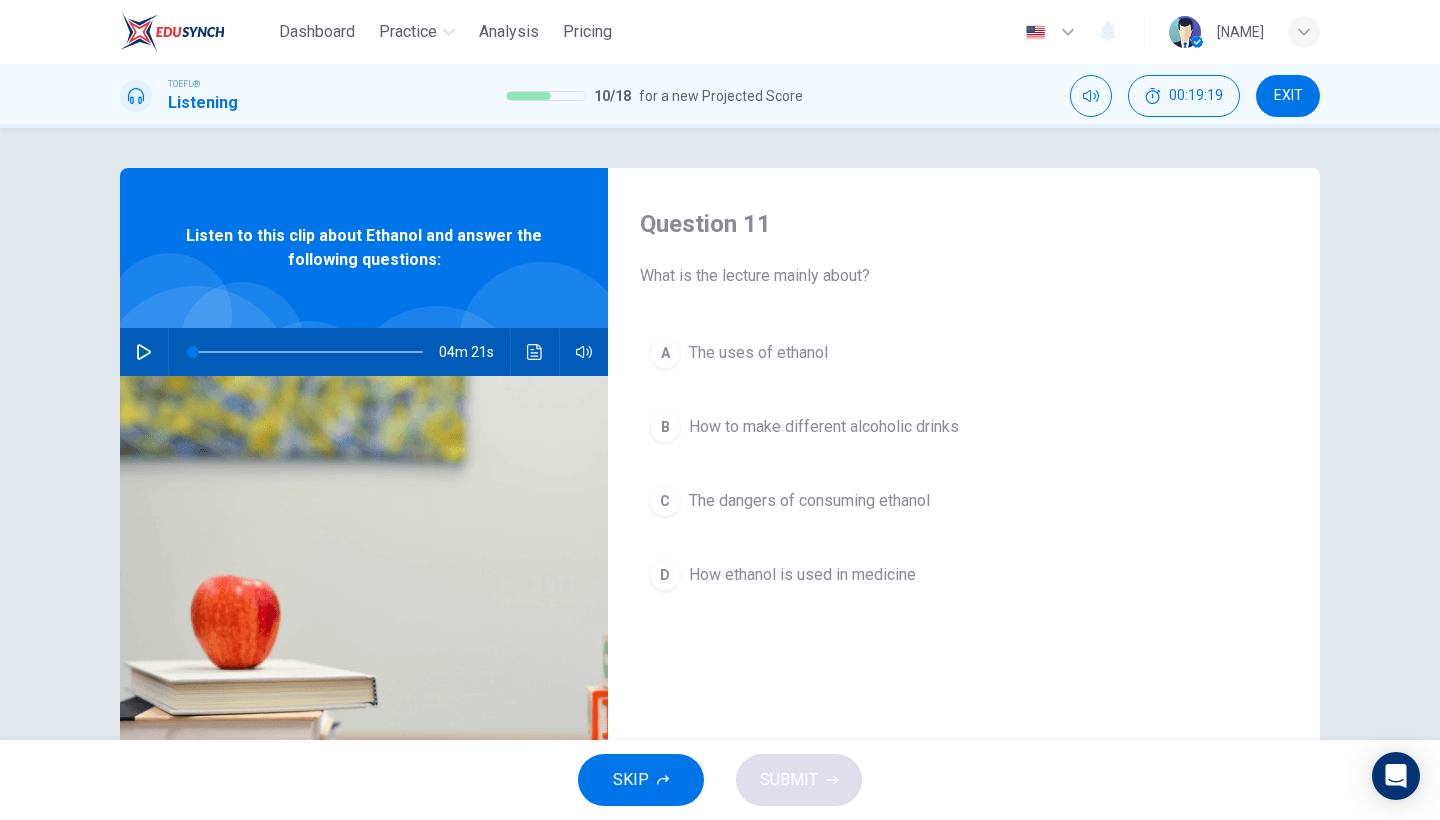 click on "A" at bounding box center (665, 353) 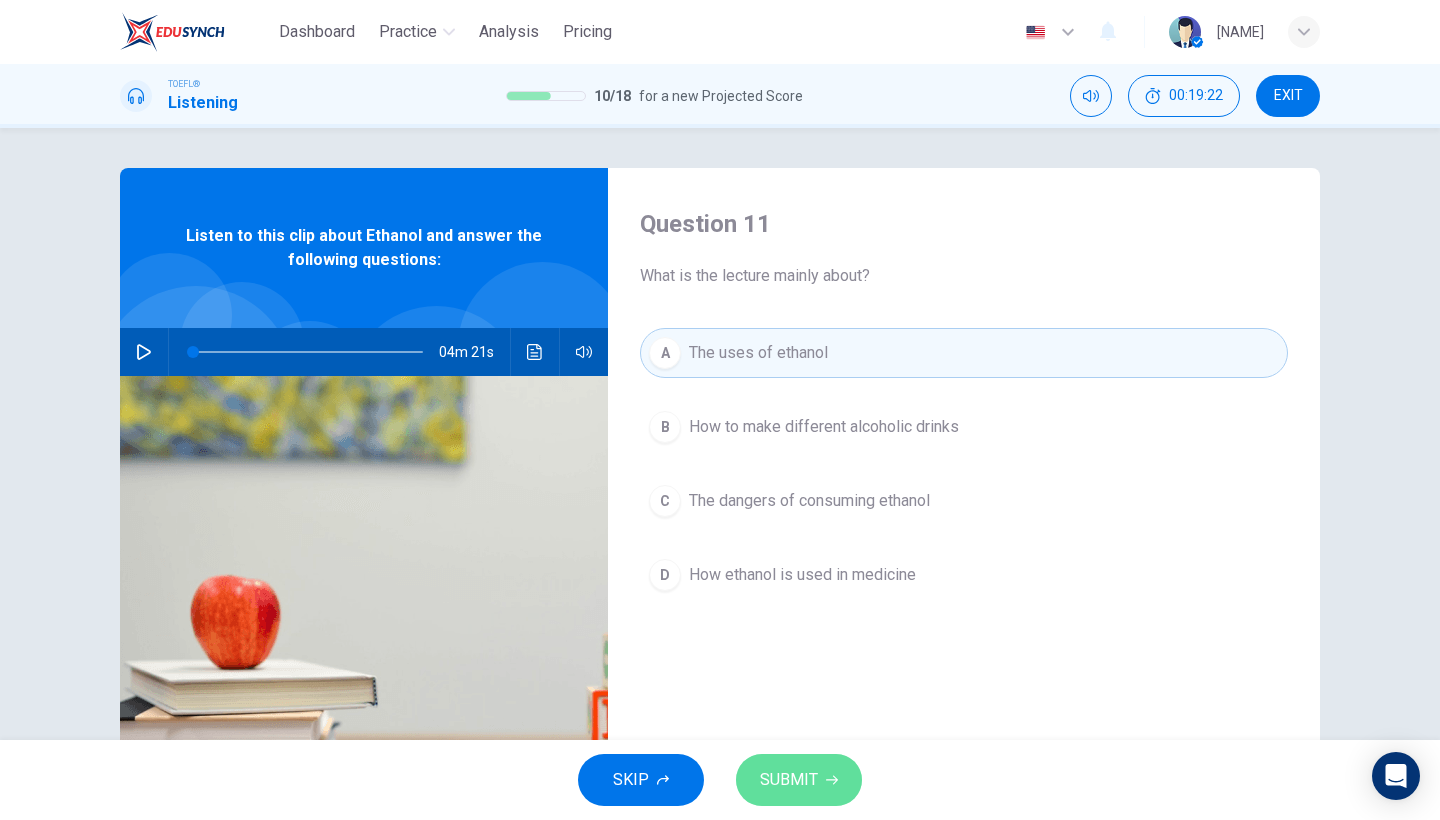 click on "SUBMIT" at bounding box center (799, 780) 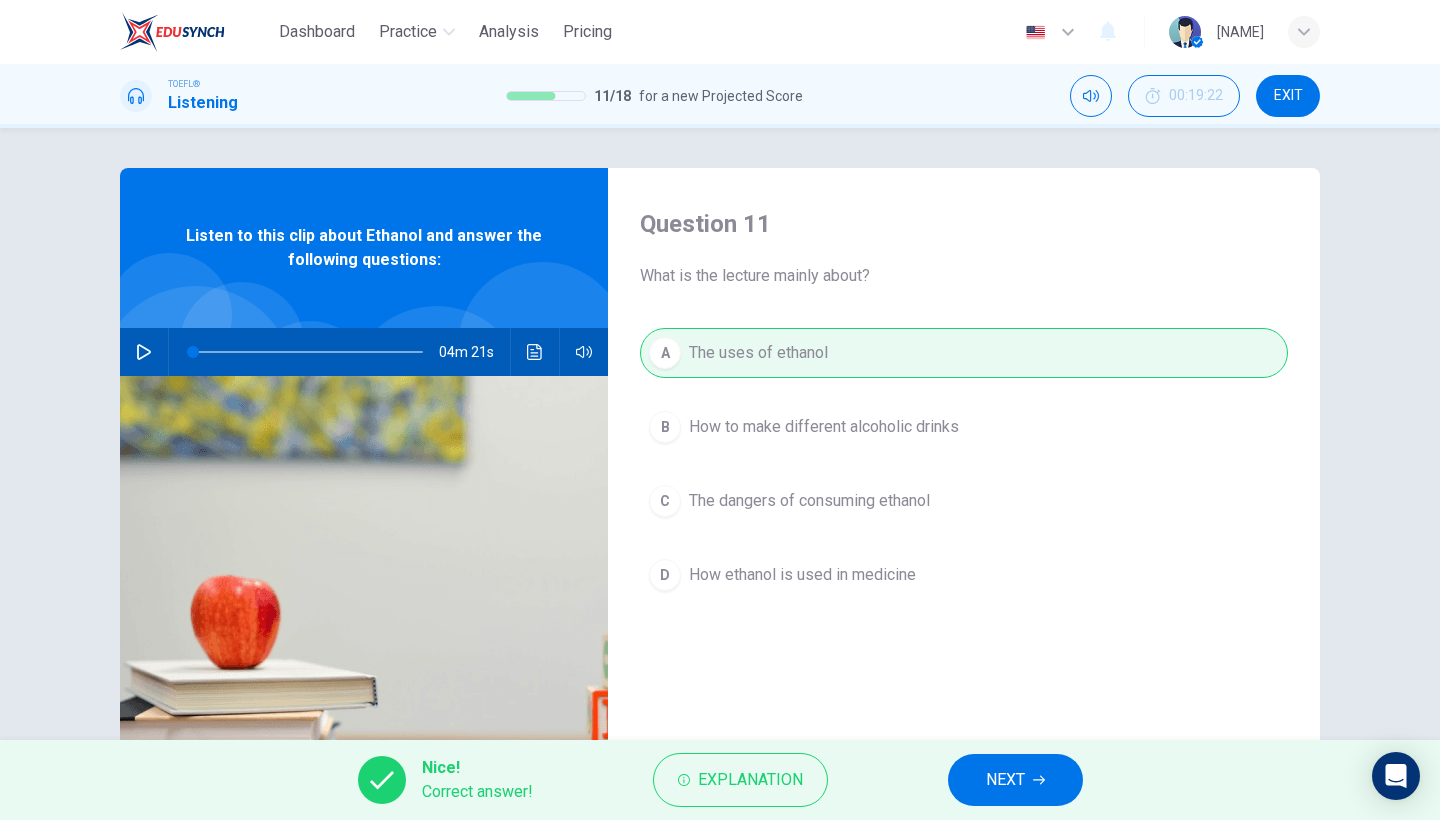 click on "NEXT" at bounding box center (1005, 780) 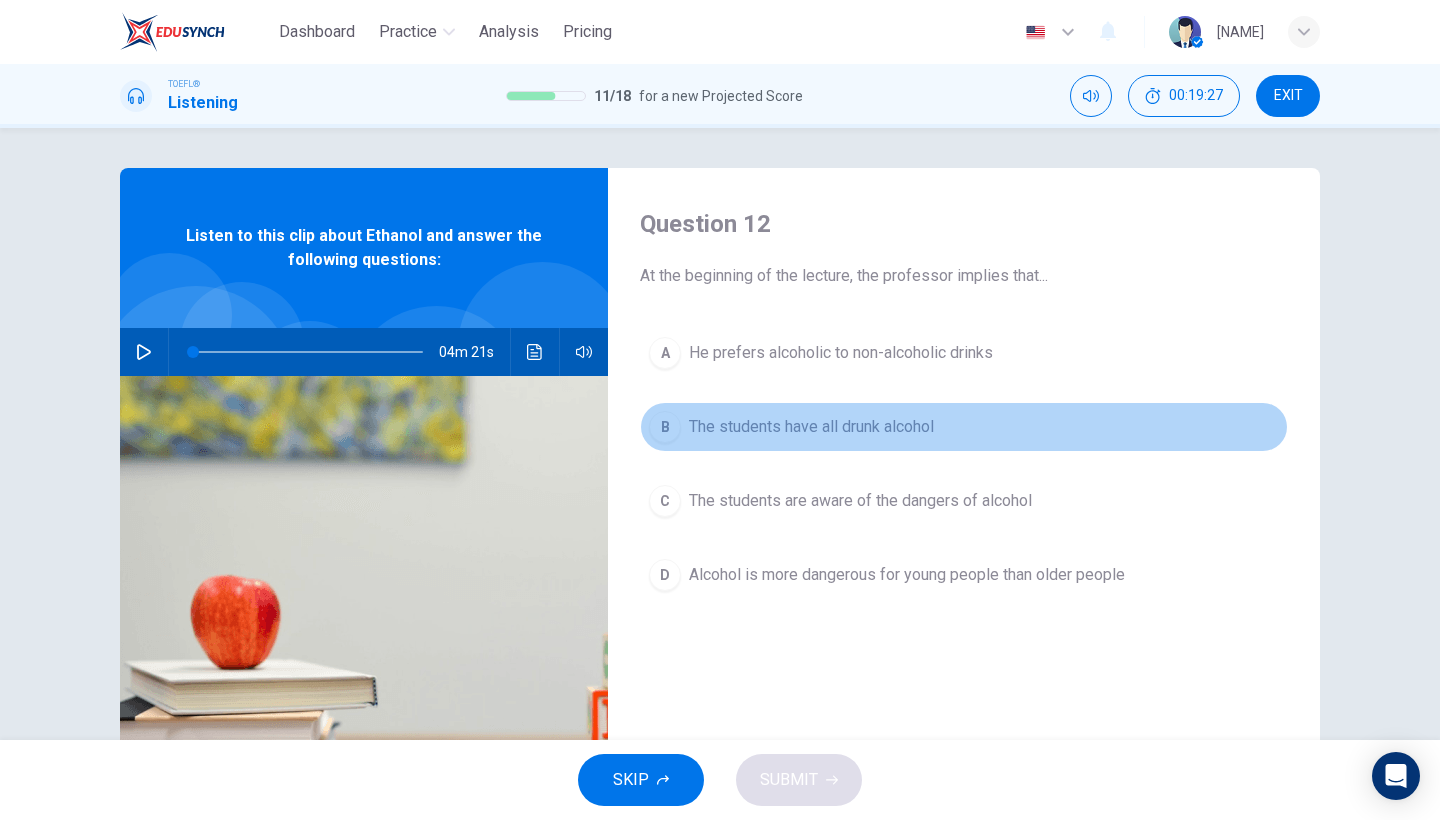 click on "B" at bounding box center [665, 427] 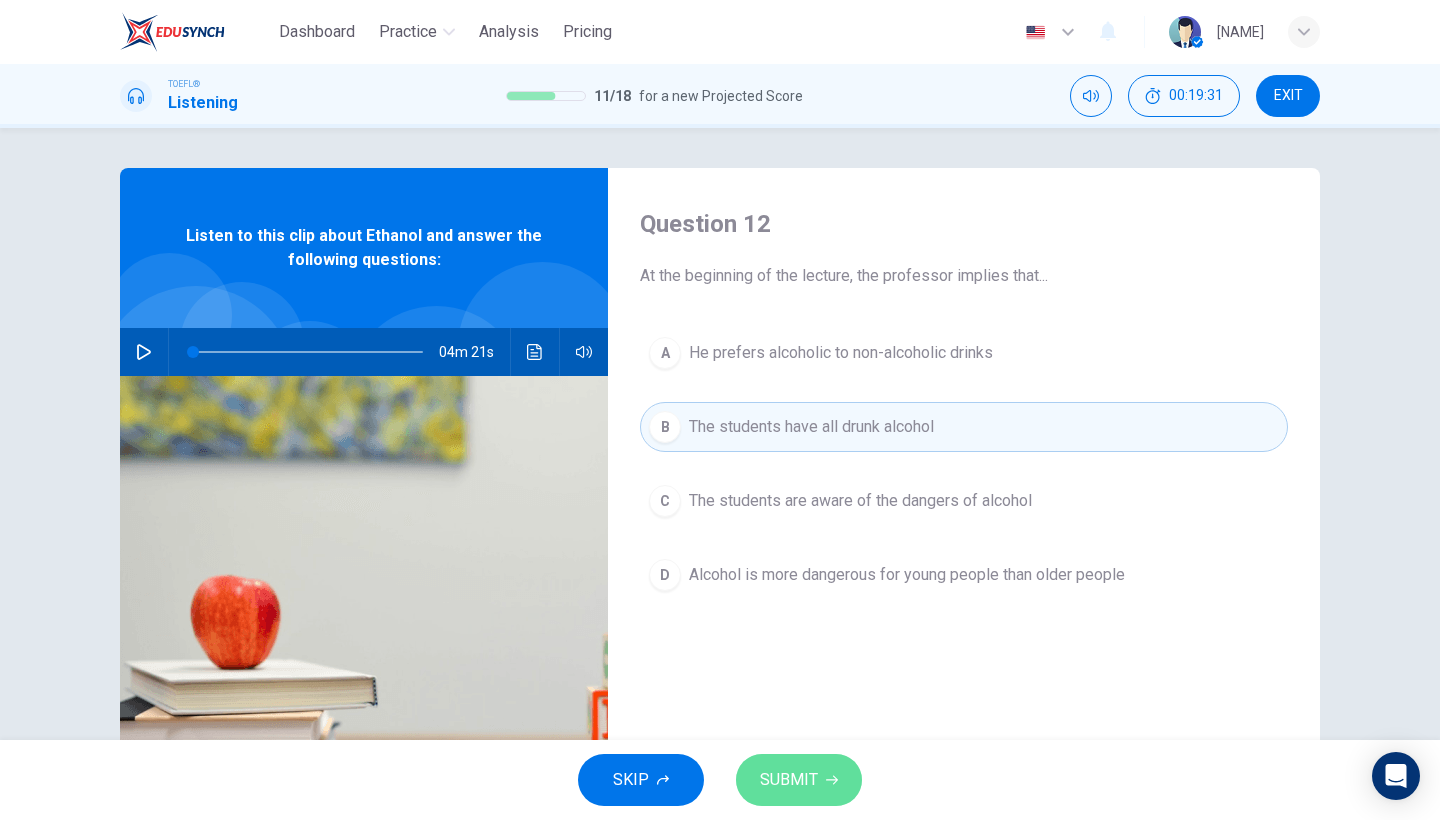 click on "SUBMIT" at bounding box center [799, 780] 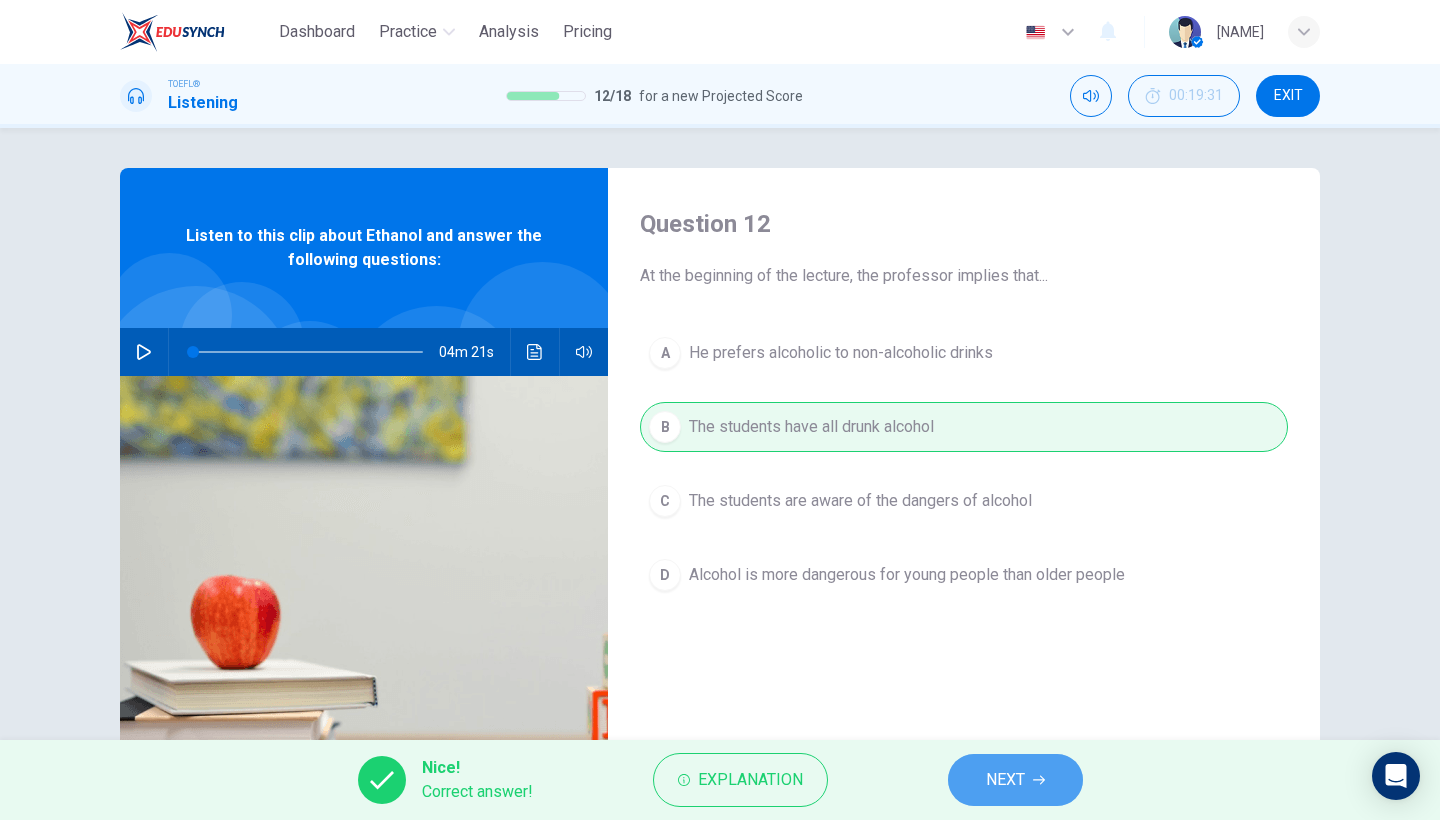 click on "NEXT" at bounding box center [1015, 780] 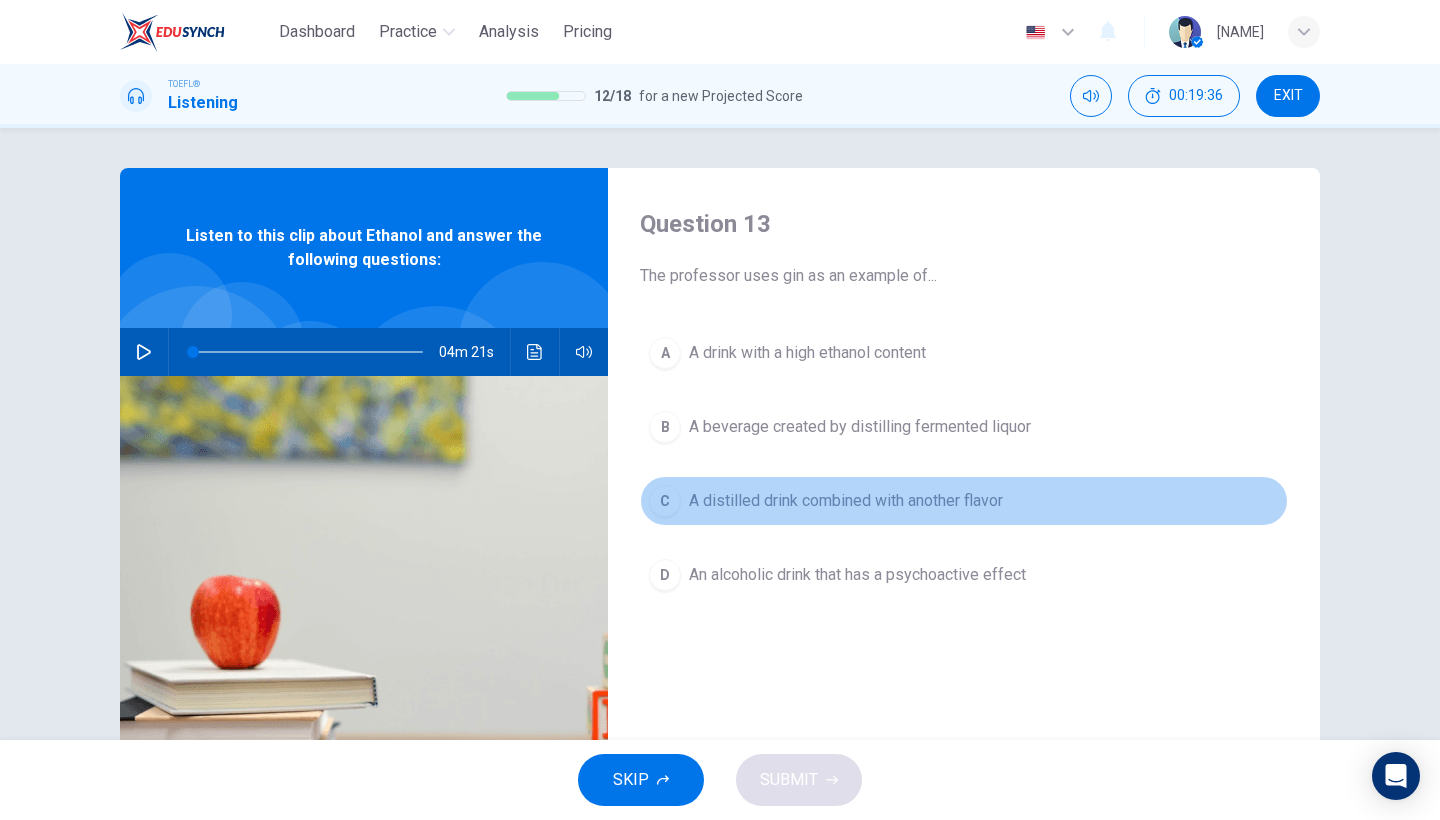 click on "A distilled drink combined with another flavor" at bounding box center [846, 501] 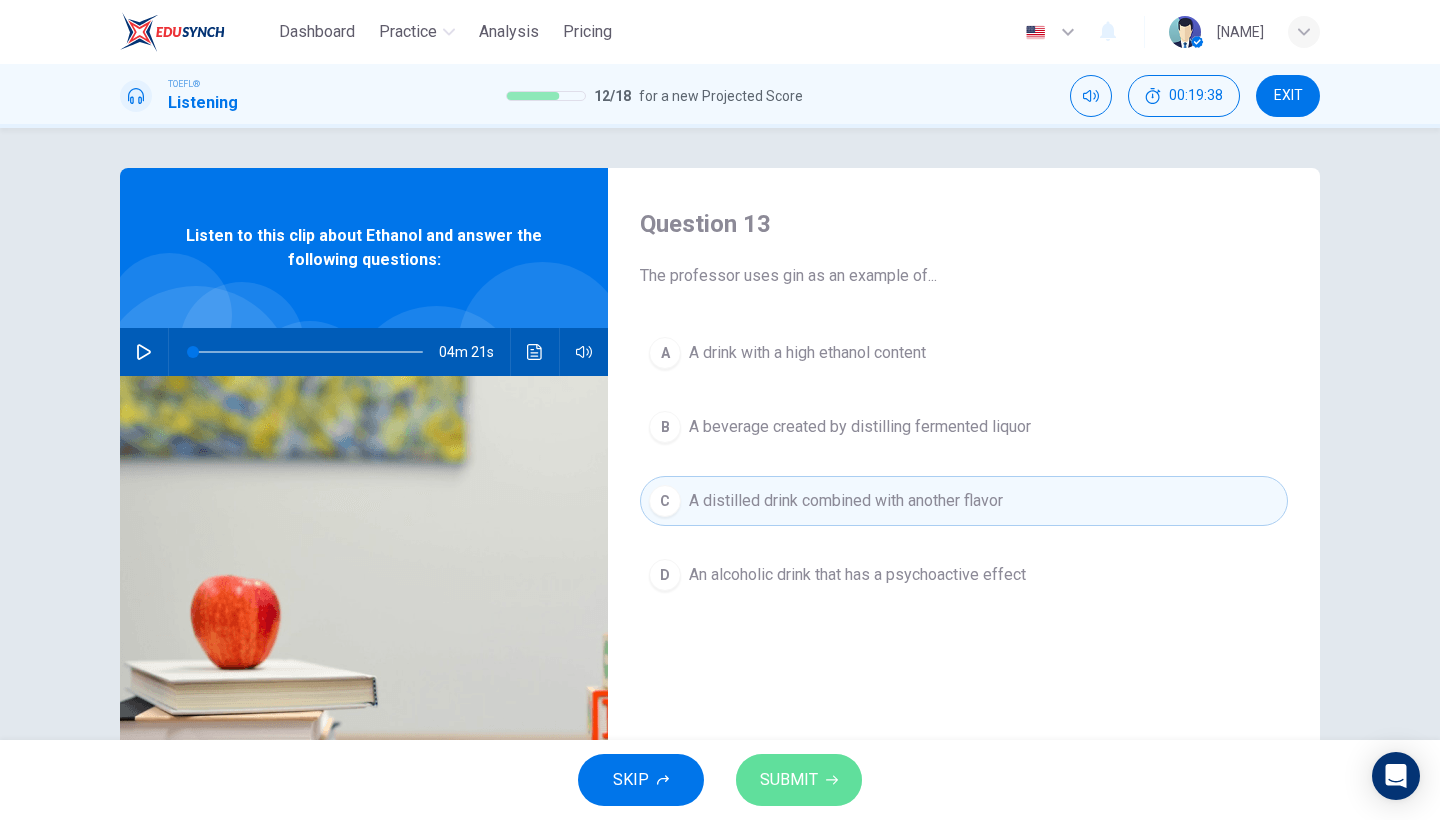 click on "SUBMIT" at bounding box center [799, 780] 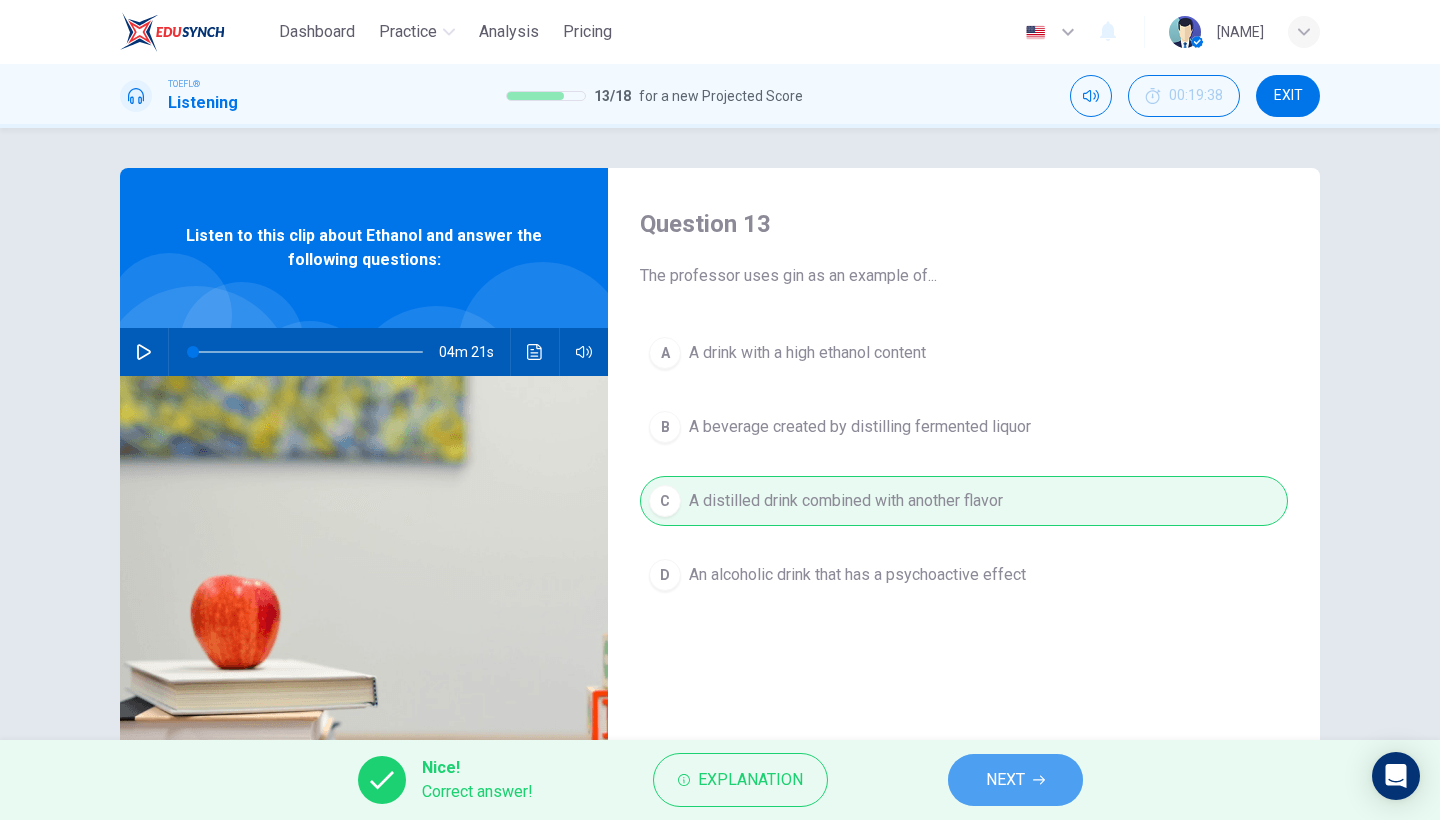click on "NEXT" at bounding box center (1015, 780) 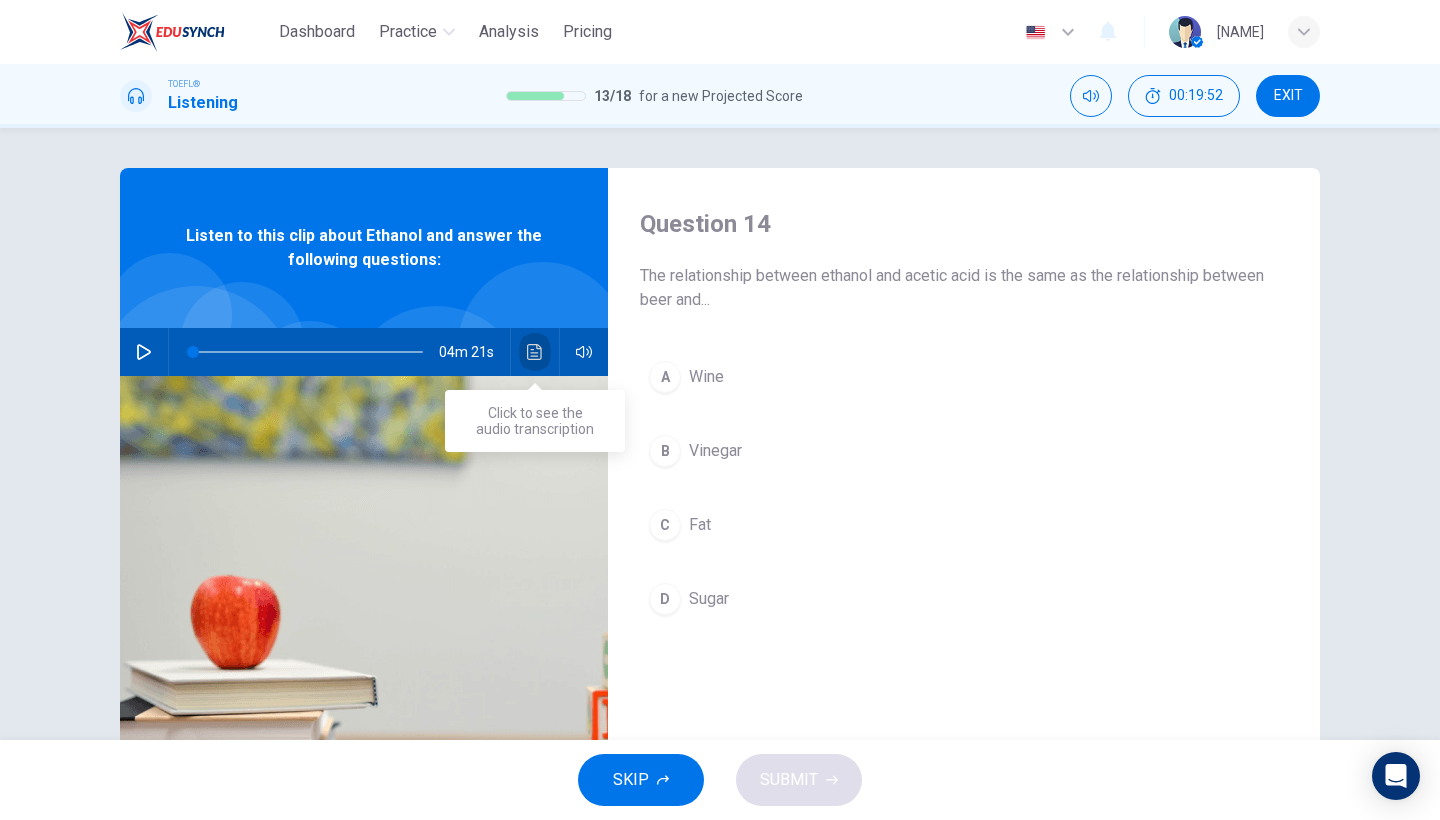 click at bounding box center [535, 352] 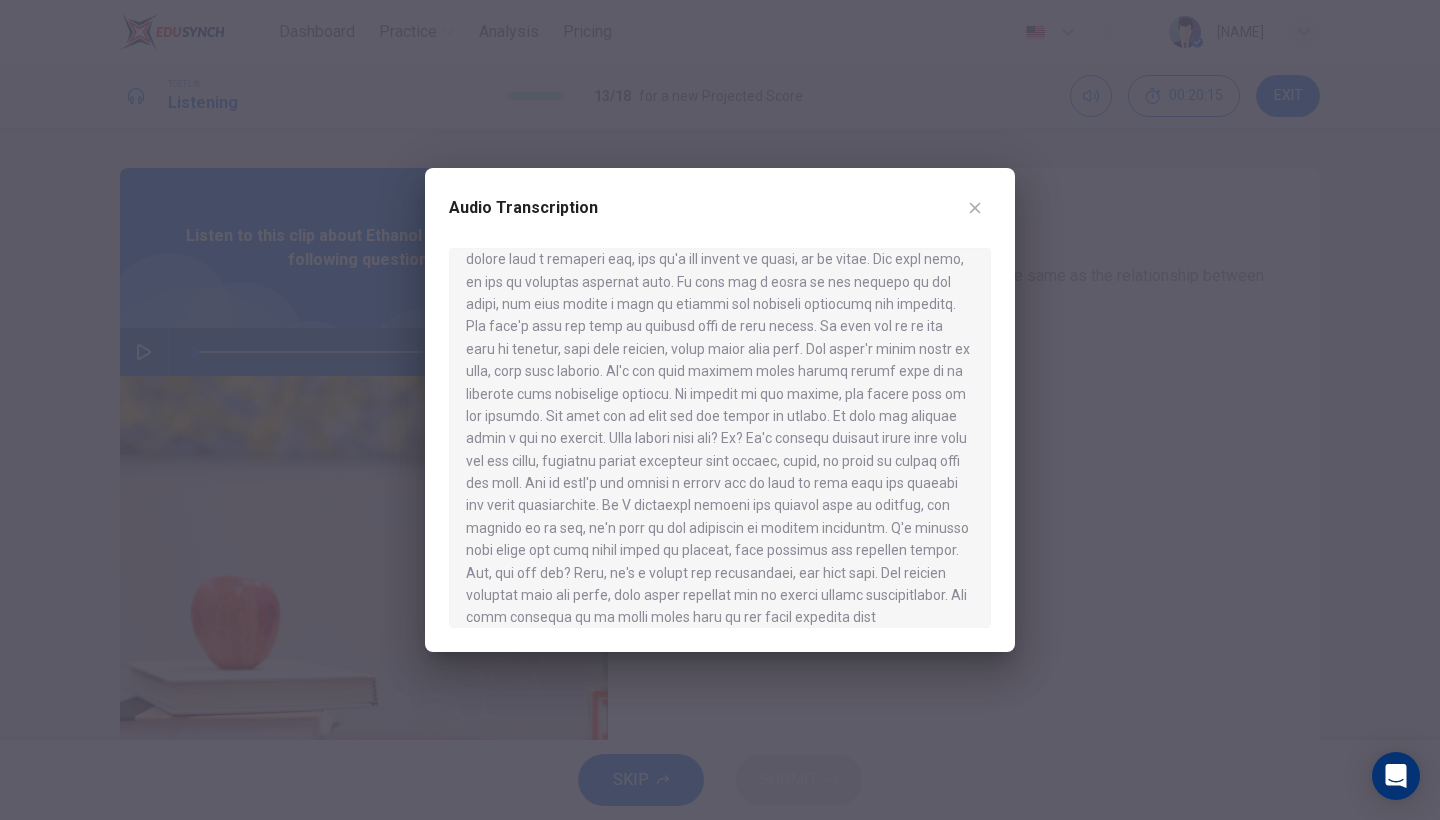 scroll, scrollTop: 597, scrollLeft: 0, axis: vertical 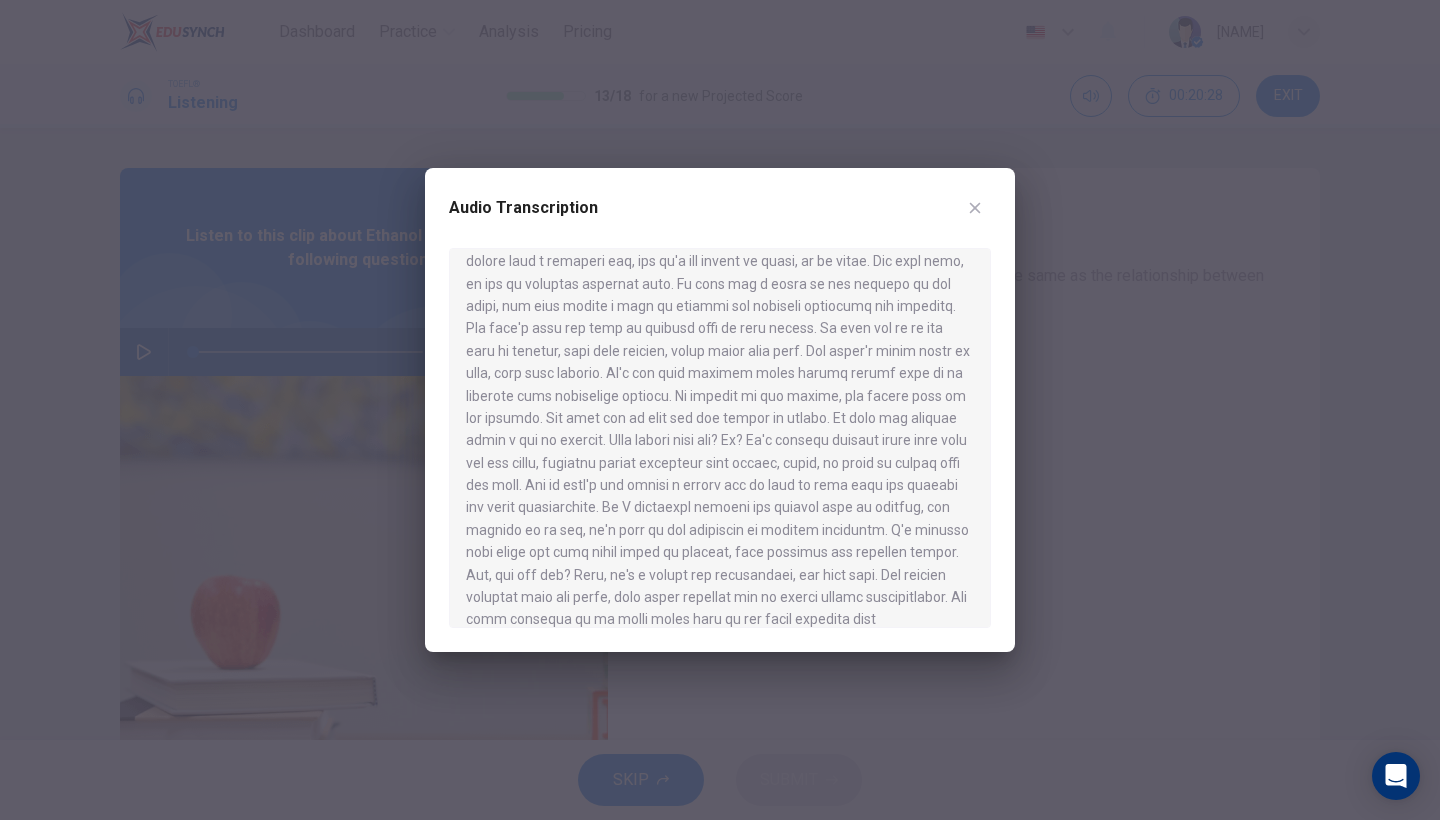 click 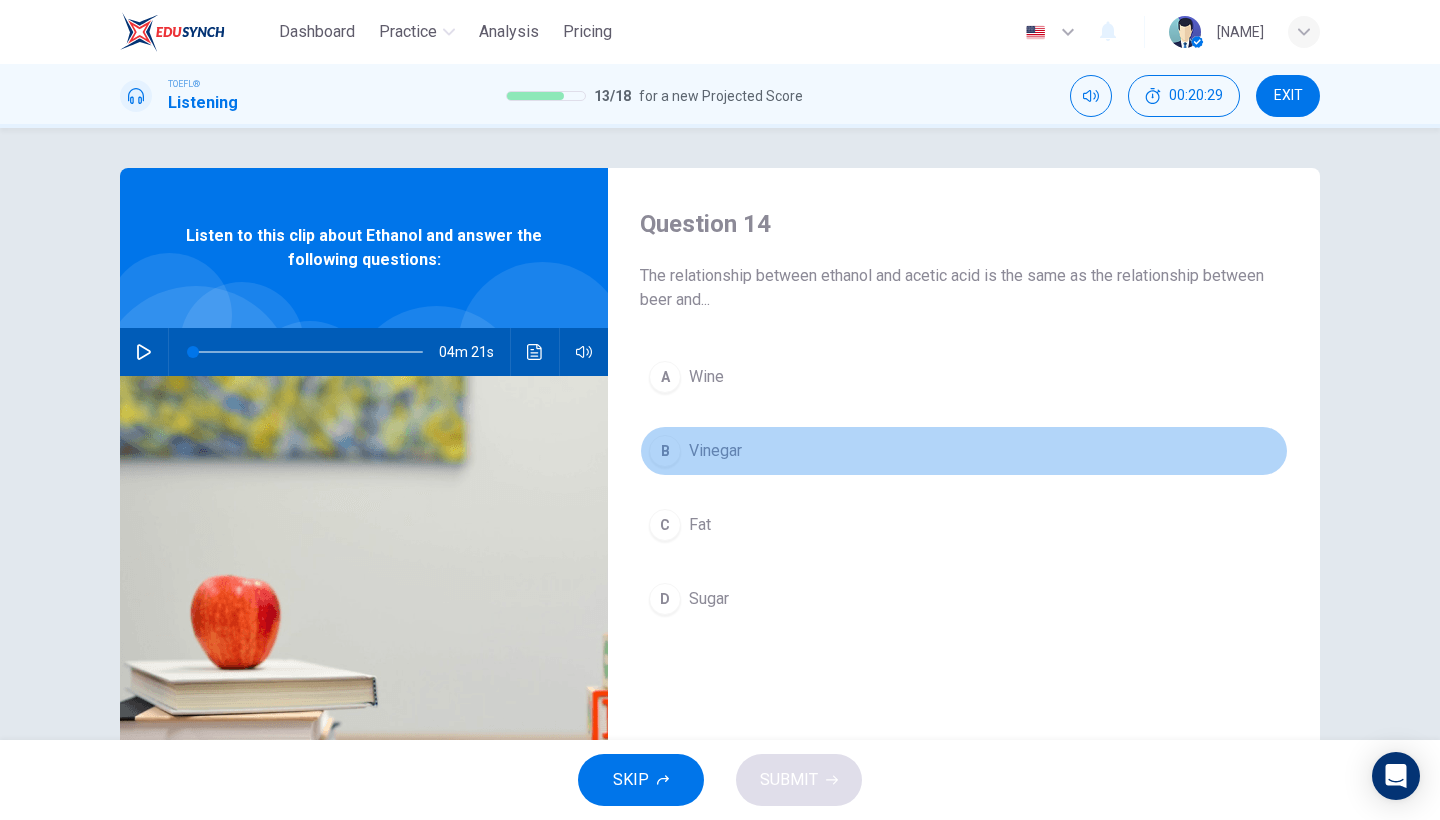 click on "Vinegar" at bounding box center (715, 451) 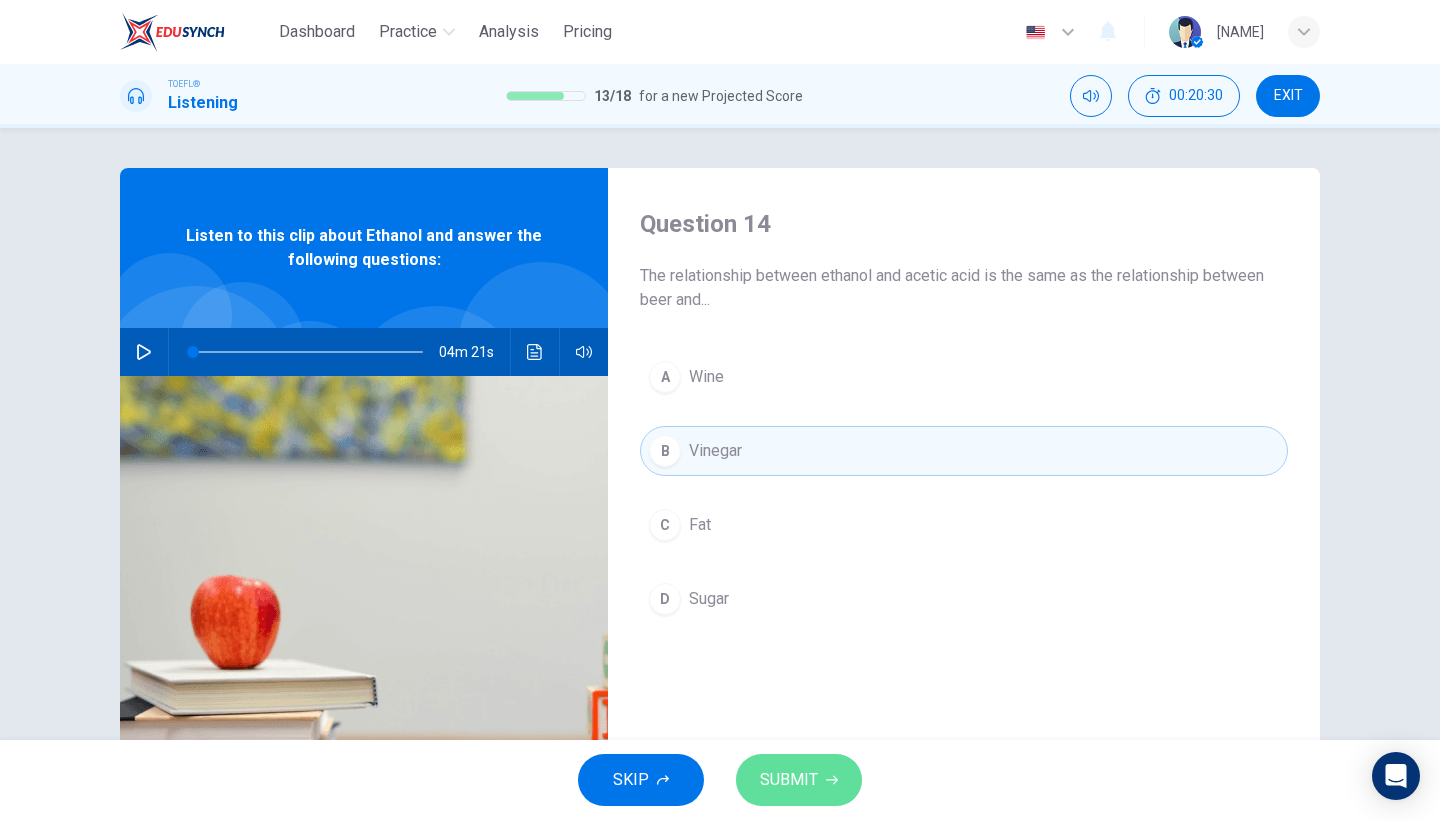 click on "SUBMIT" at bounding box center (789, 780) 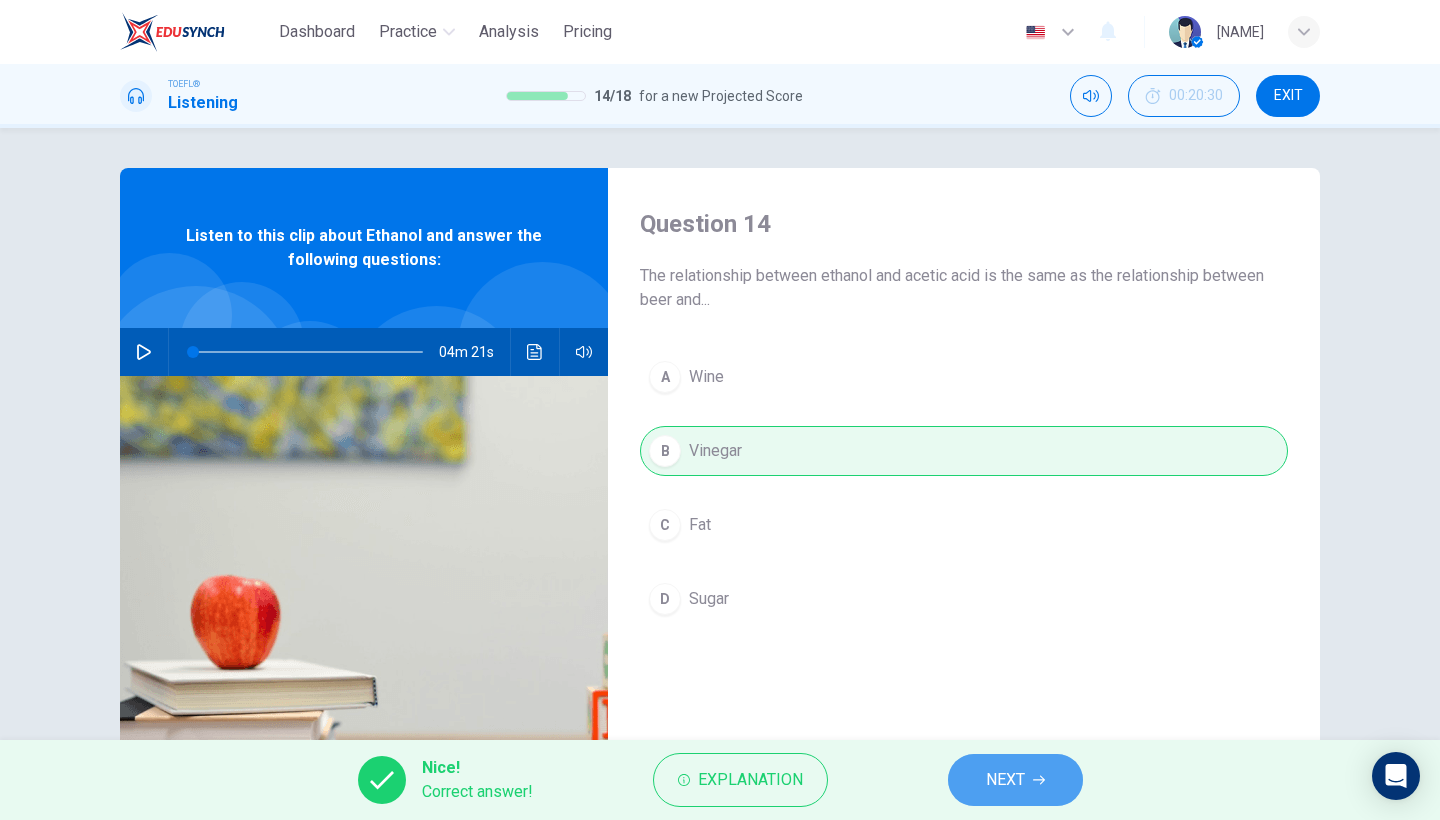 click on "NEXT" at bounding box center (1005, 780) 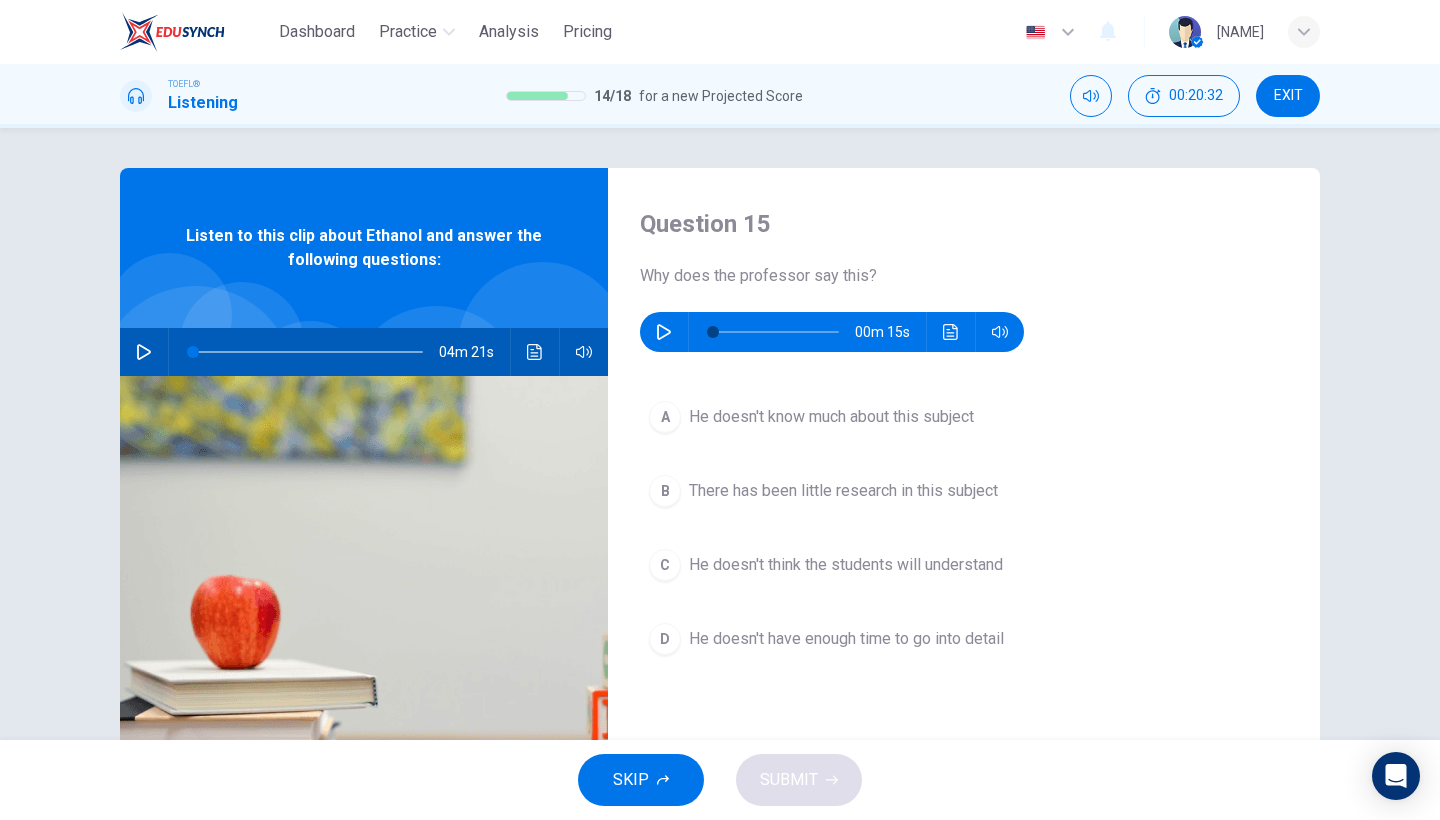 click 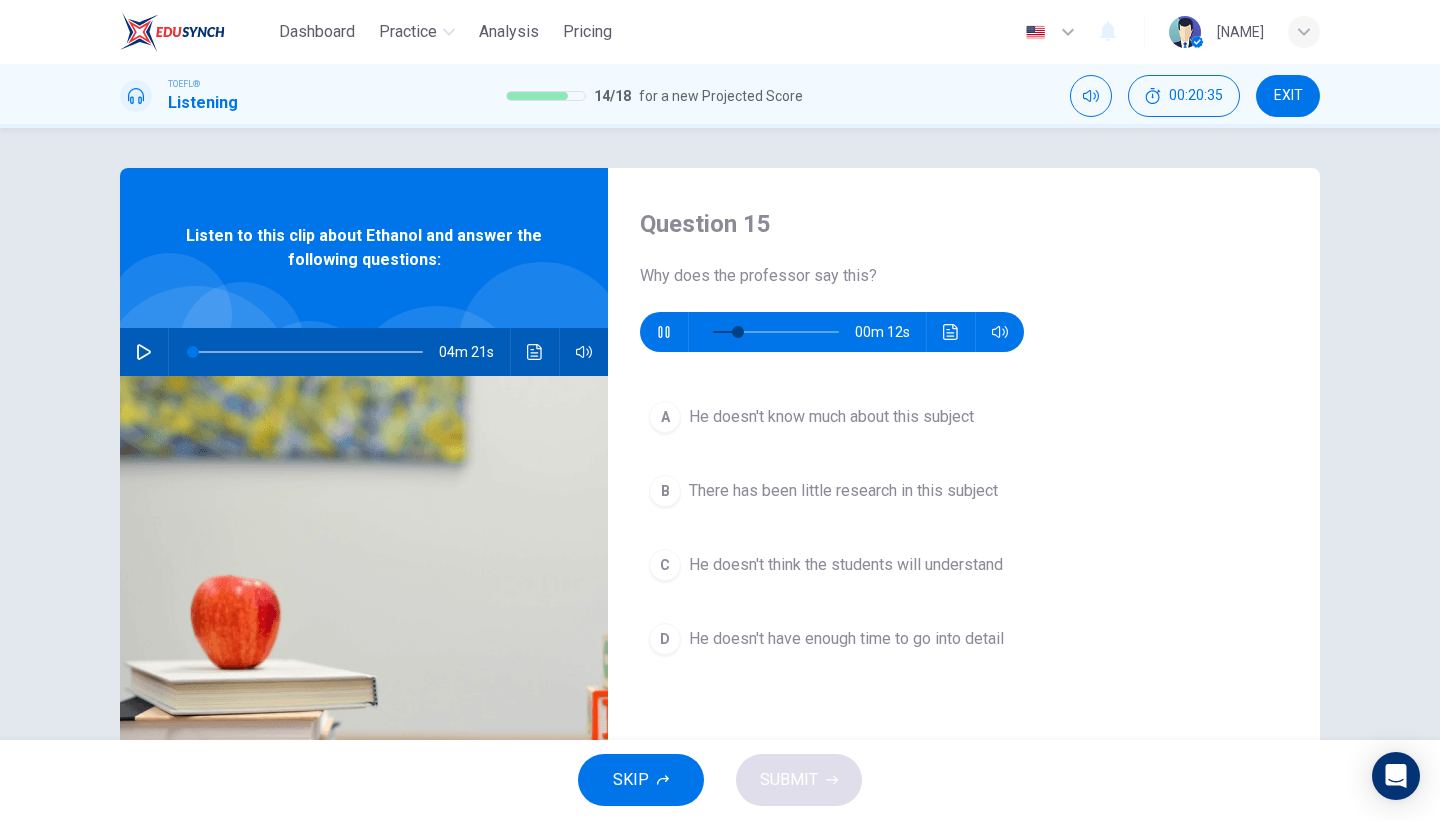 click on "He doesn't know much about this subject" at bounding box center [831, 417] 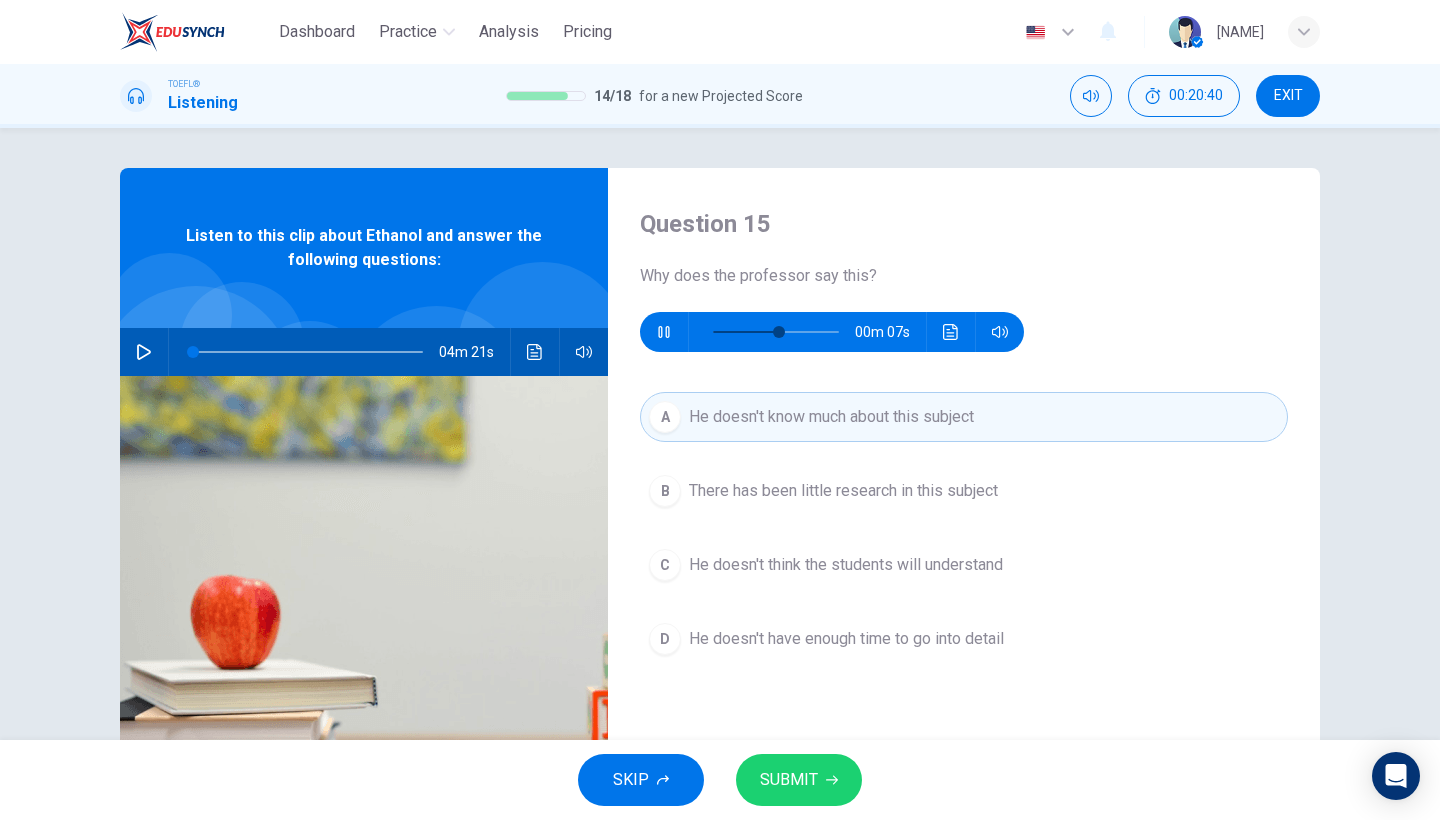 click on "SUBMIT" at bounding box center (799, 780) 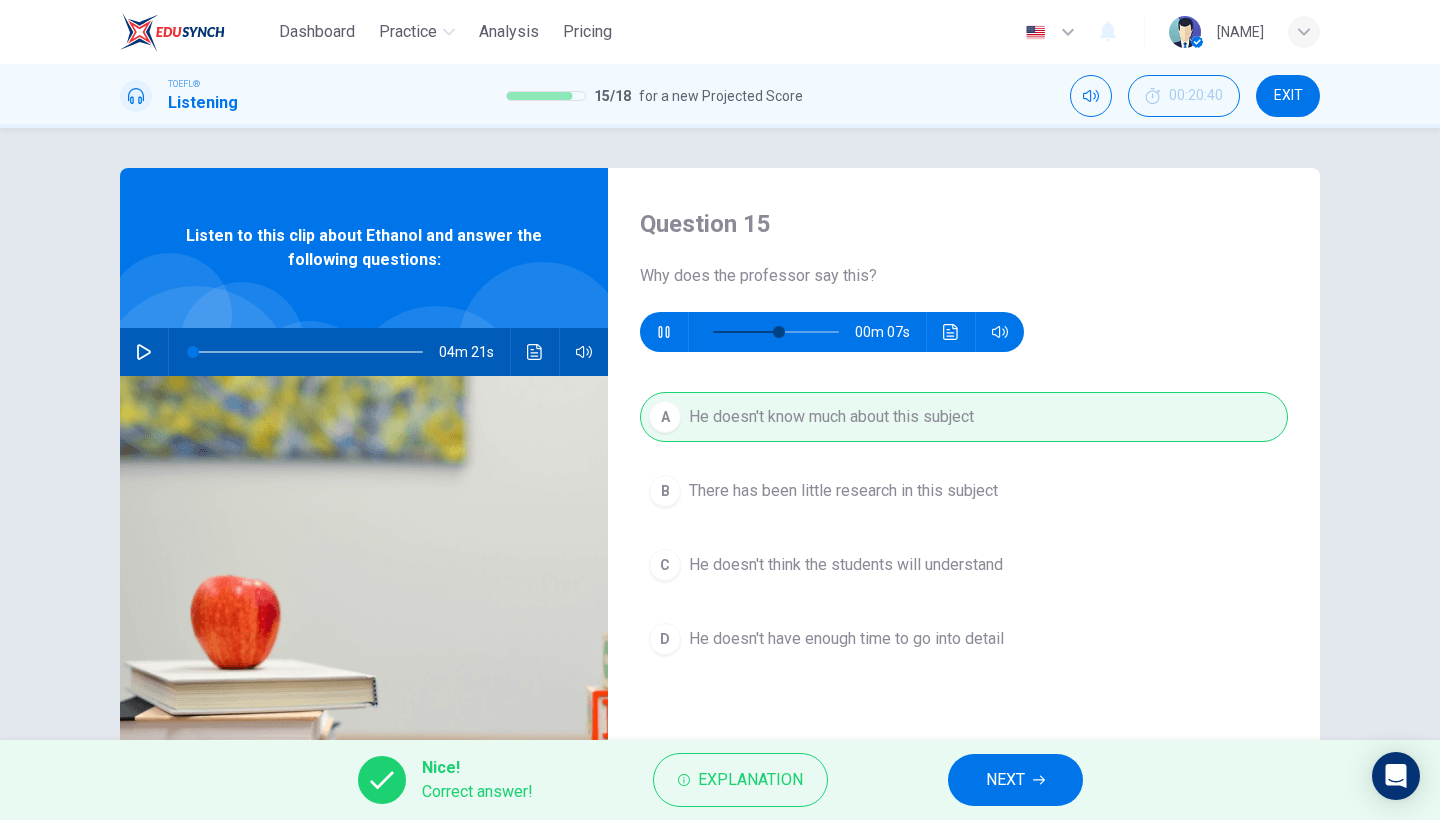 type on "59" 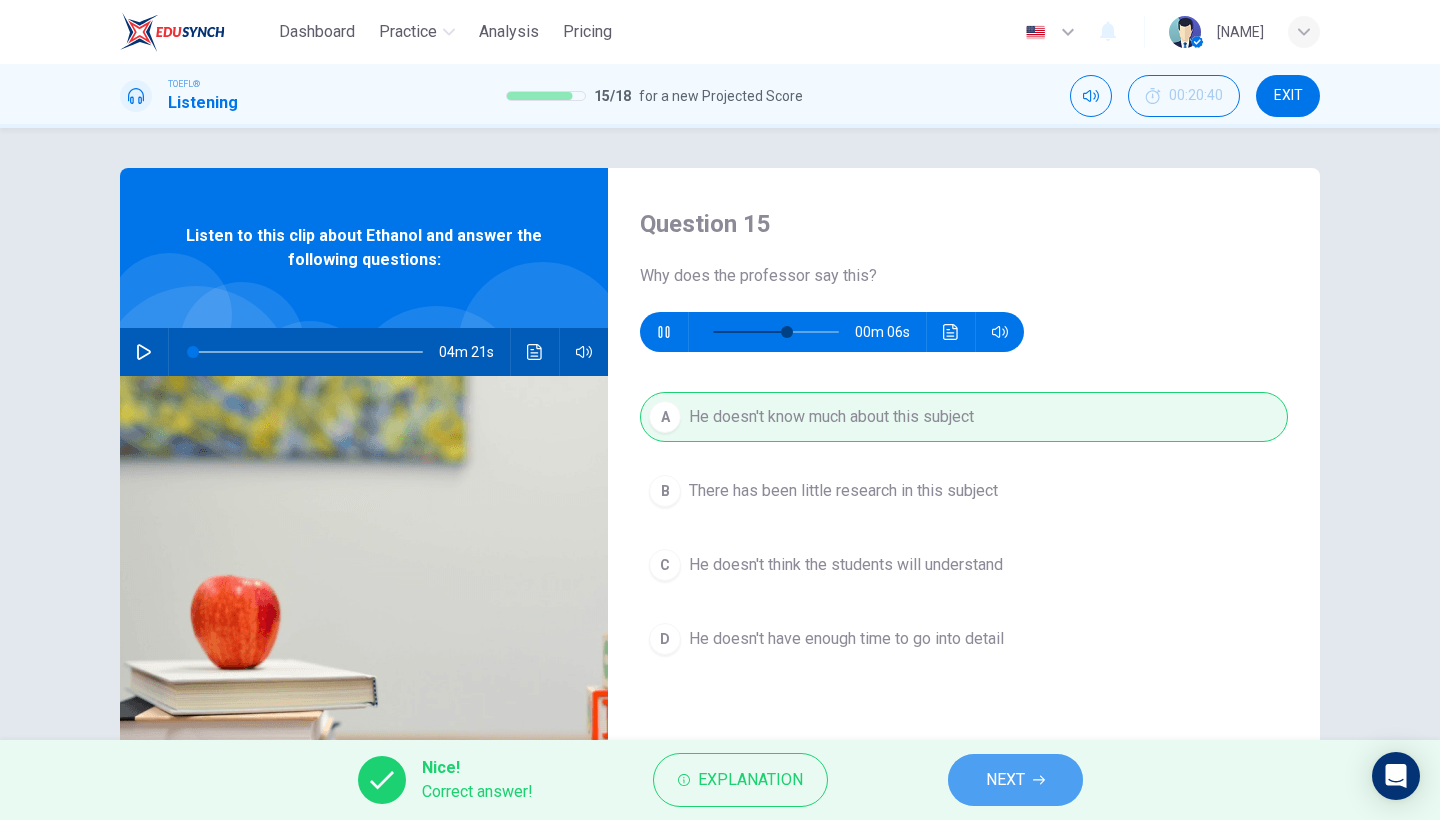 click on "NEXT" at bounding box center (1005, 780) 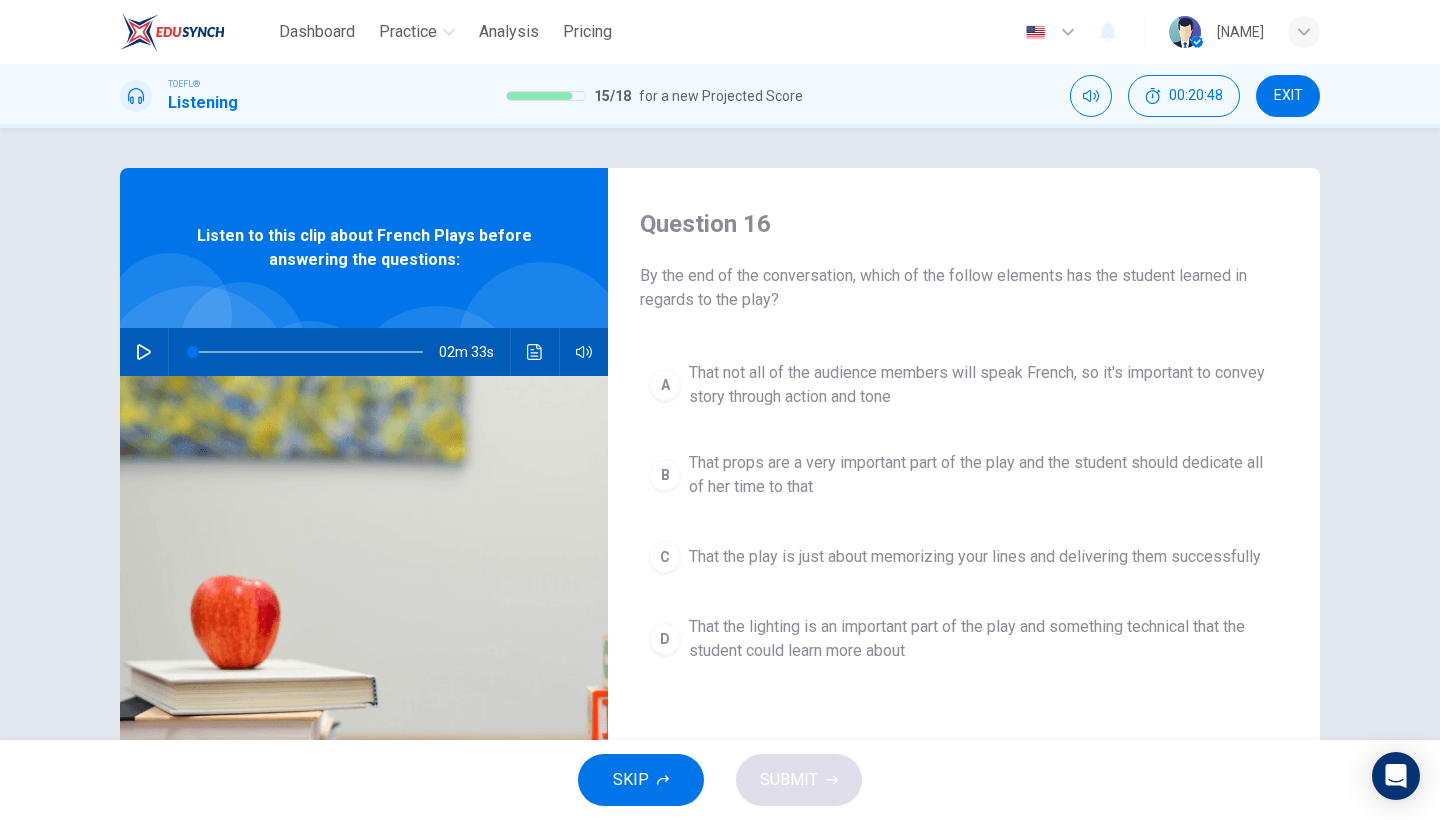 click 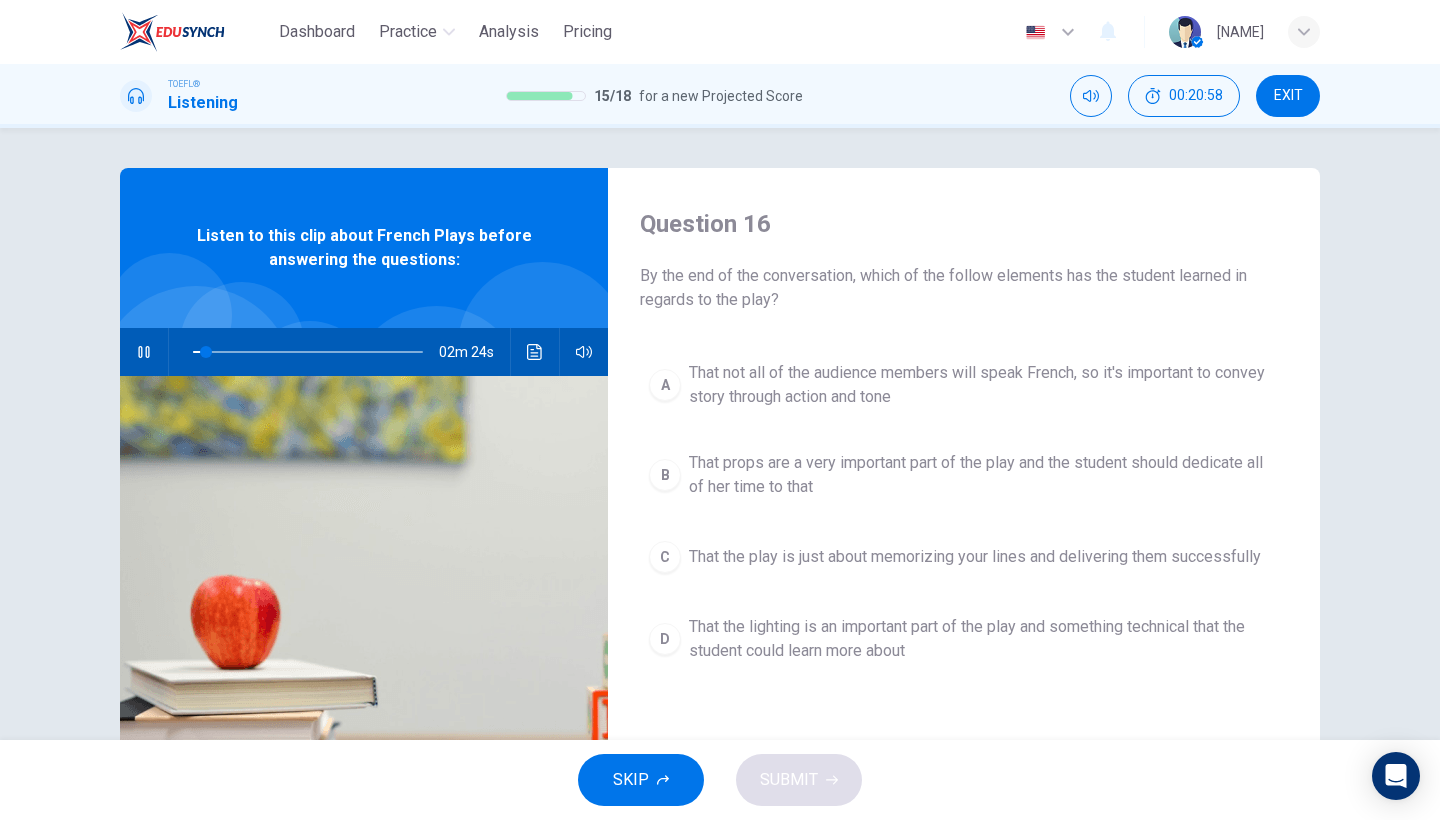 click 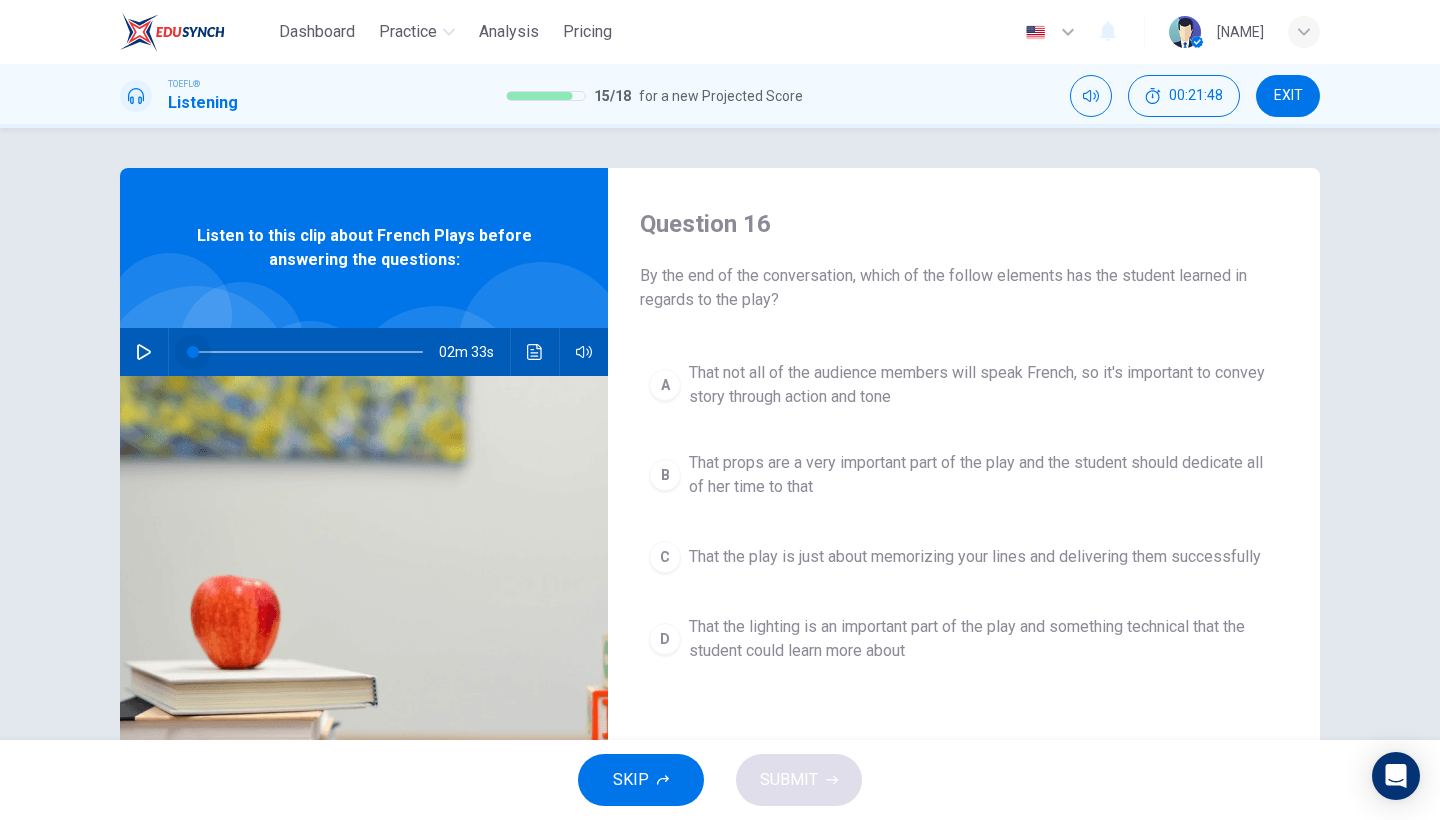 drag, startPoint x: 209, startPoint y: 352, endPoint x: 171, endPoint y: 351, distance: 38.013157 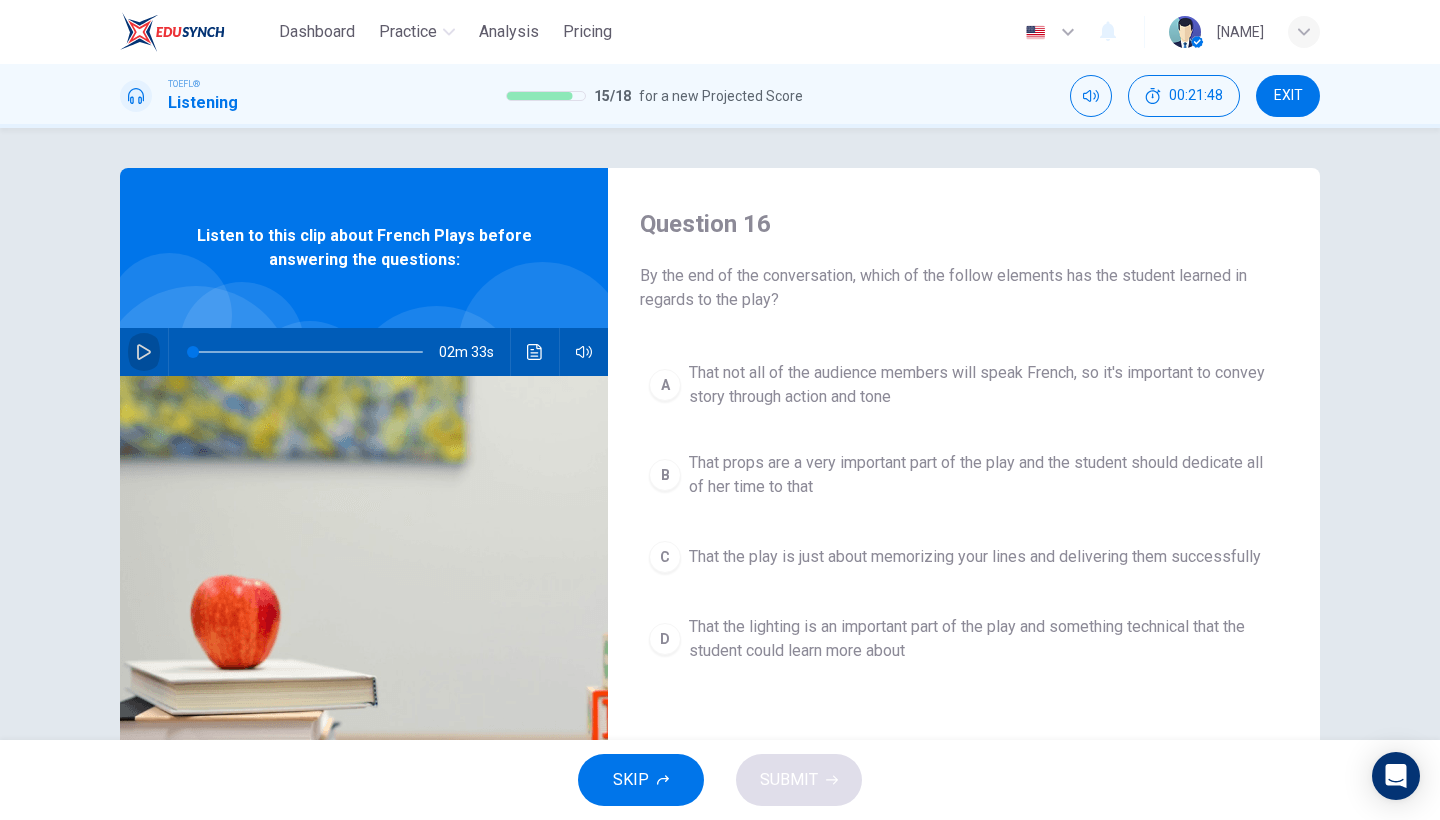 click 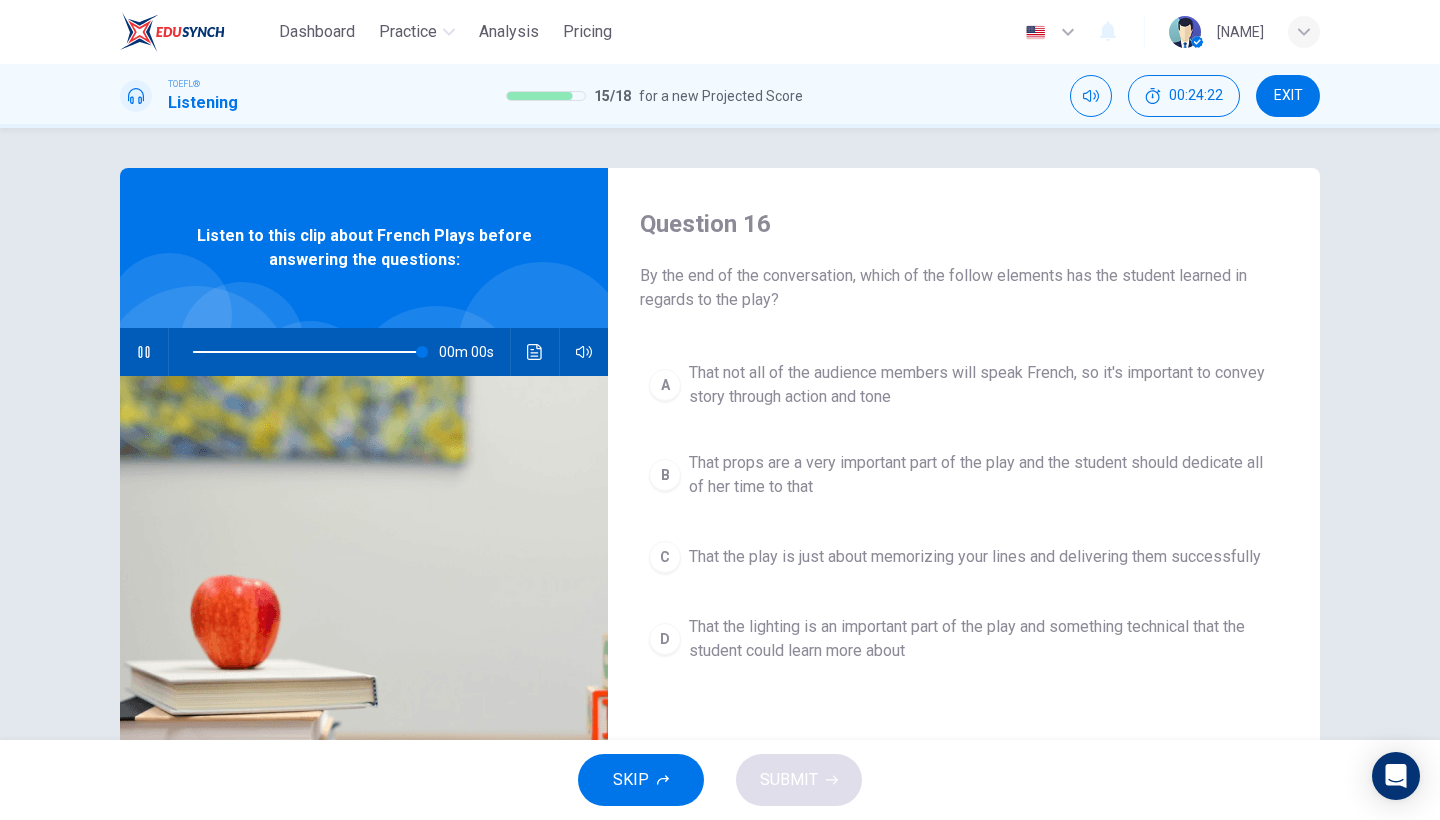 type on "0" 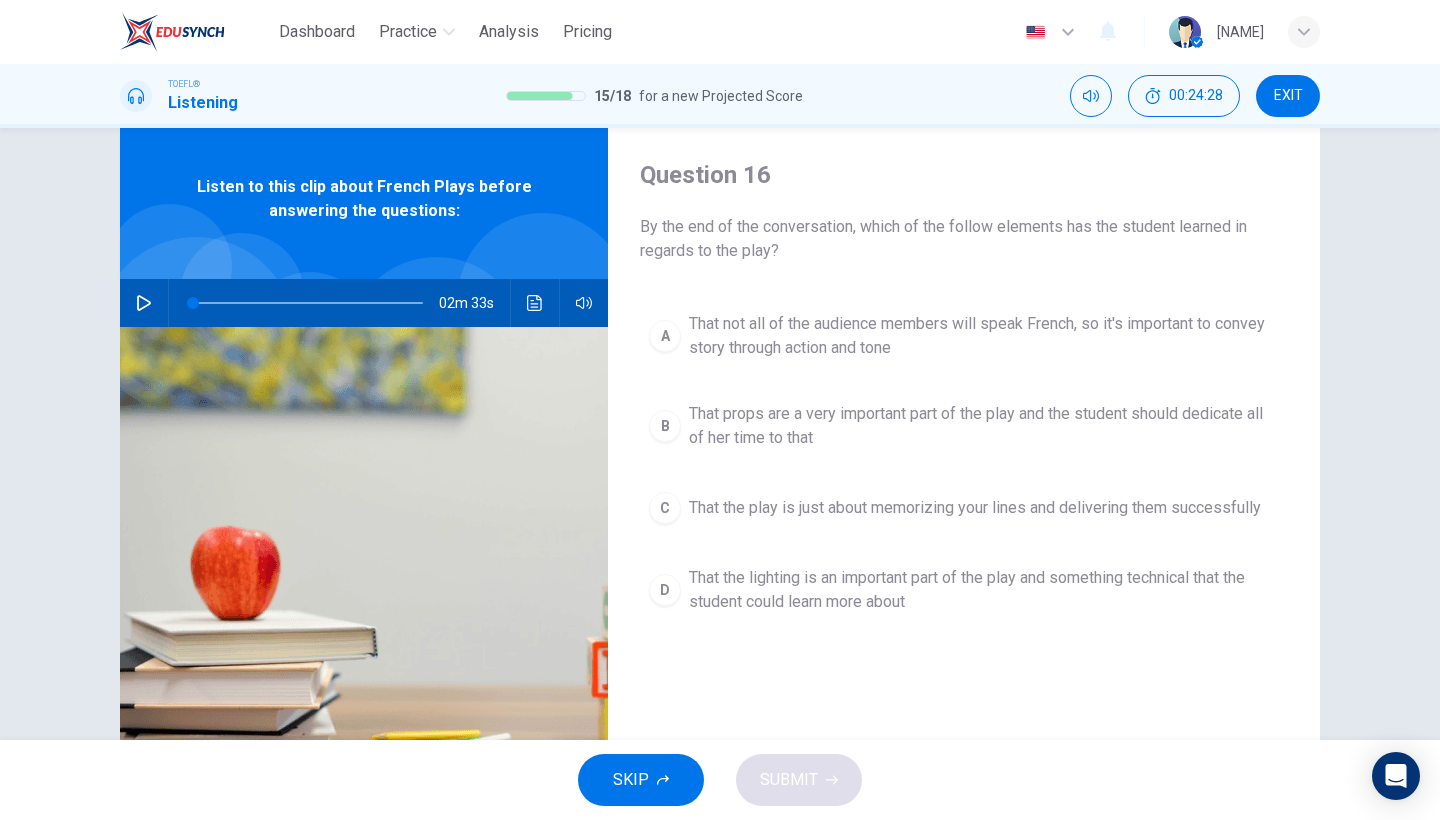 scroll, scrollTop: 56, scrollLeft: 0, axis: vertical 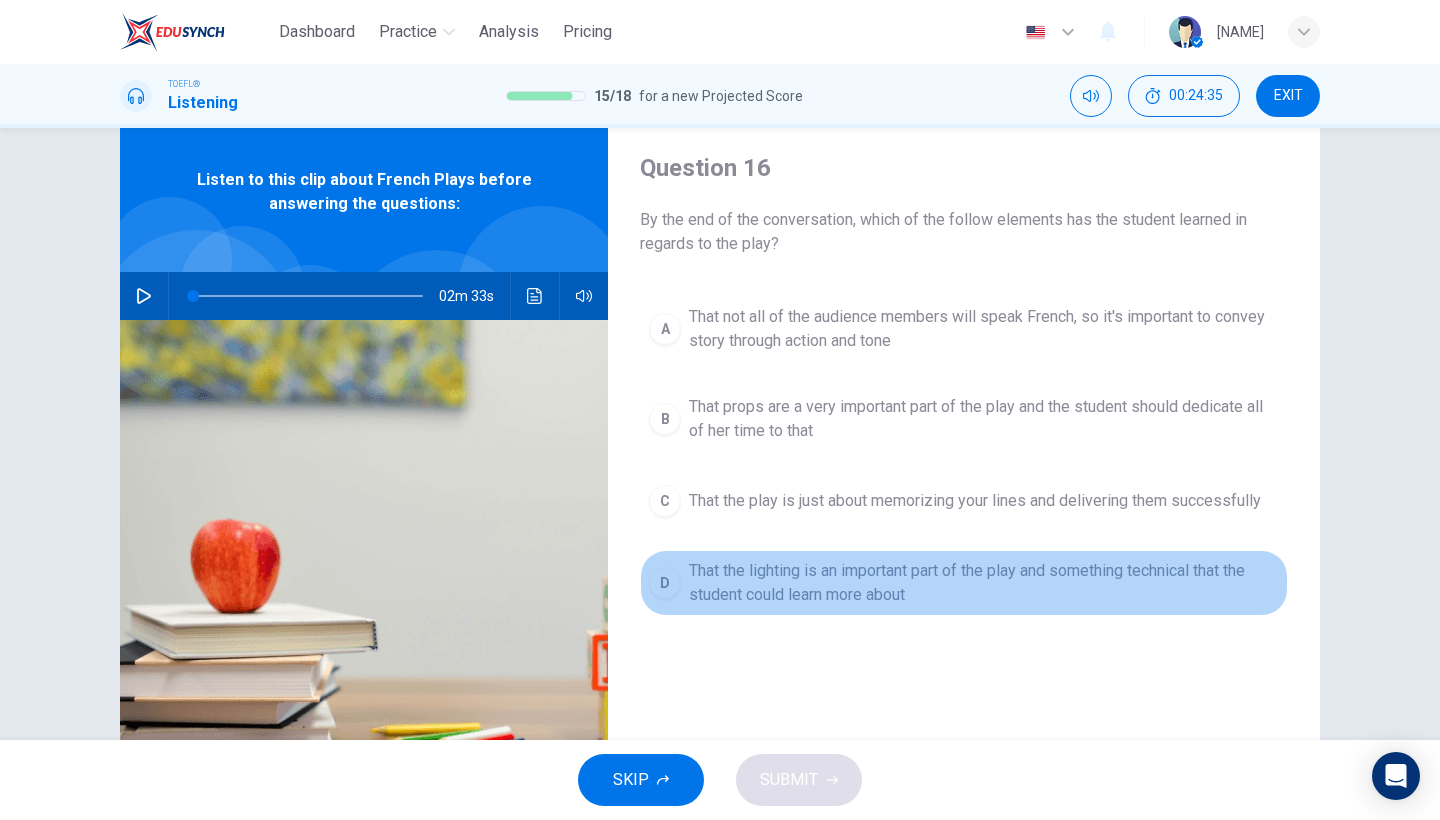 click on "That the lighting is an important part of the play and something technical that the student could learn more about" at bounding box center (984, 583) 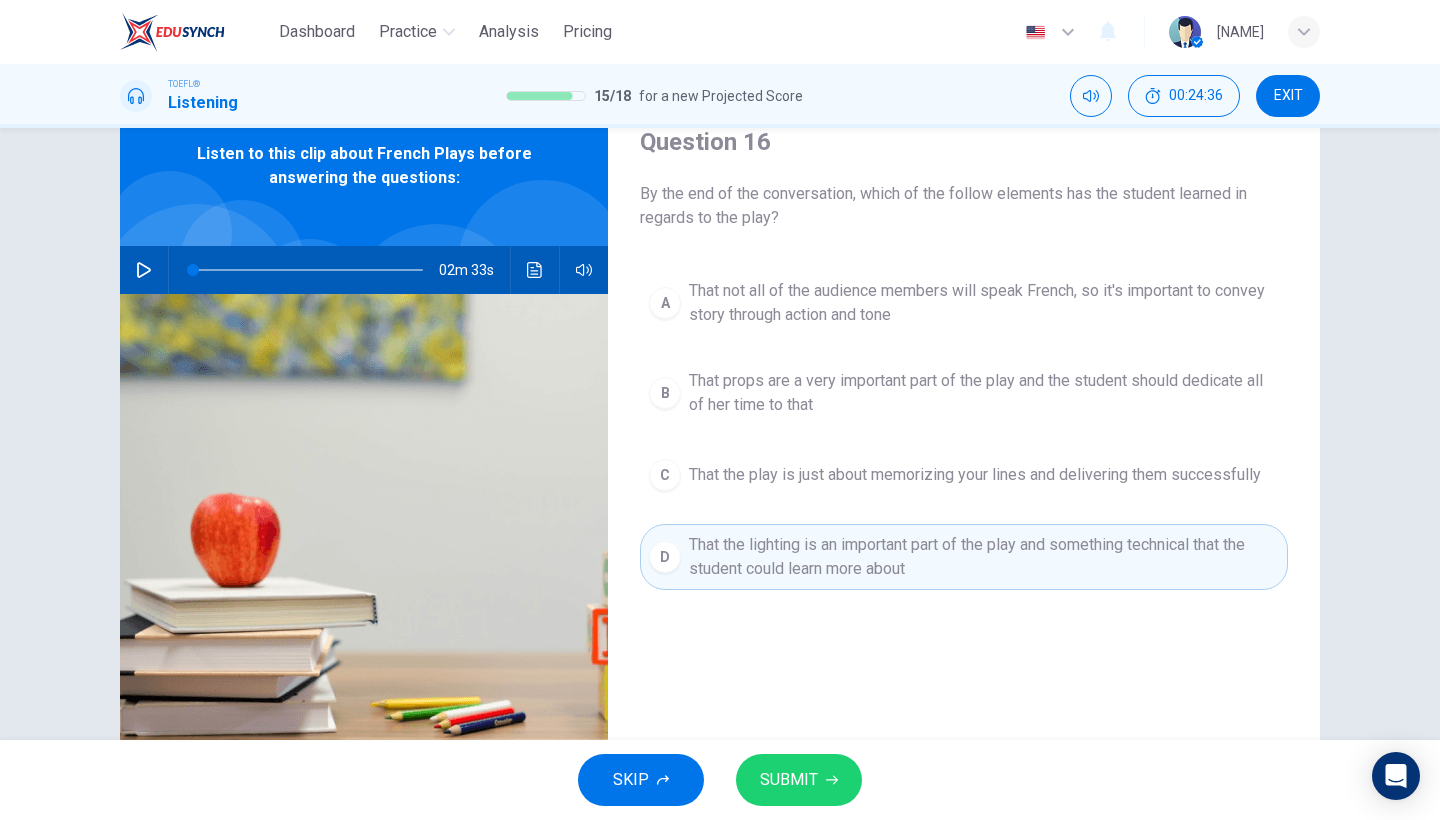 scroll, scrollTop: 86, scrollLeft: 0, axis: vertical 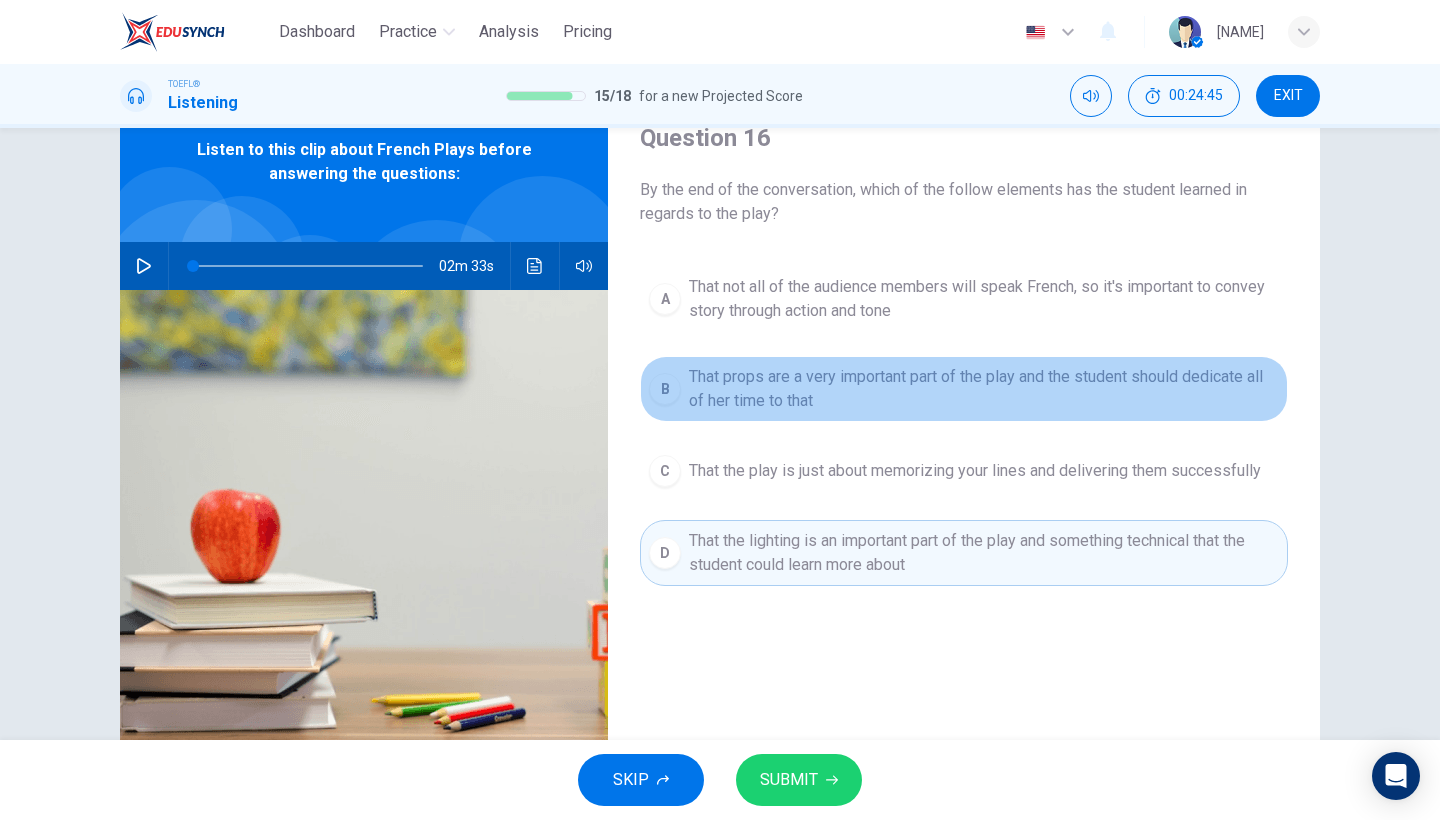click on "That props are a very important part of the play and the student should dedicate all of her time to that" at bounding box center (984, 389) 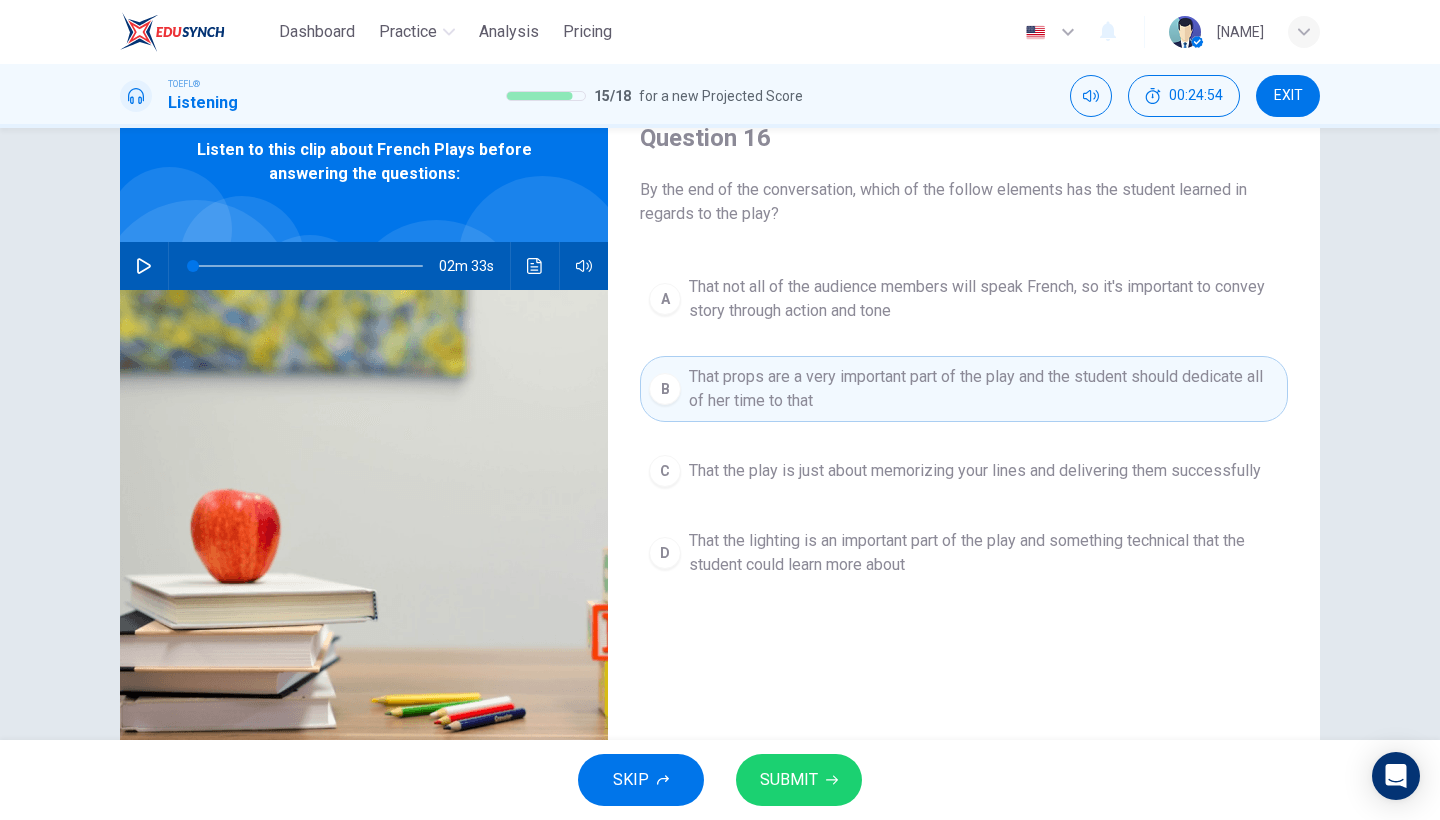 click on "That not all of the audience members will speak French, so it's important to convey story through action and tone" at bounding box center (984, 299) 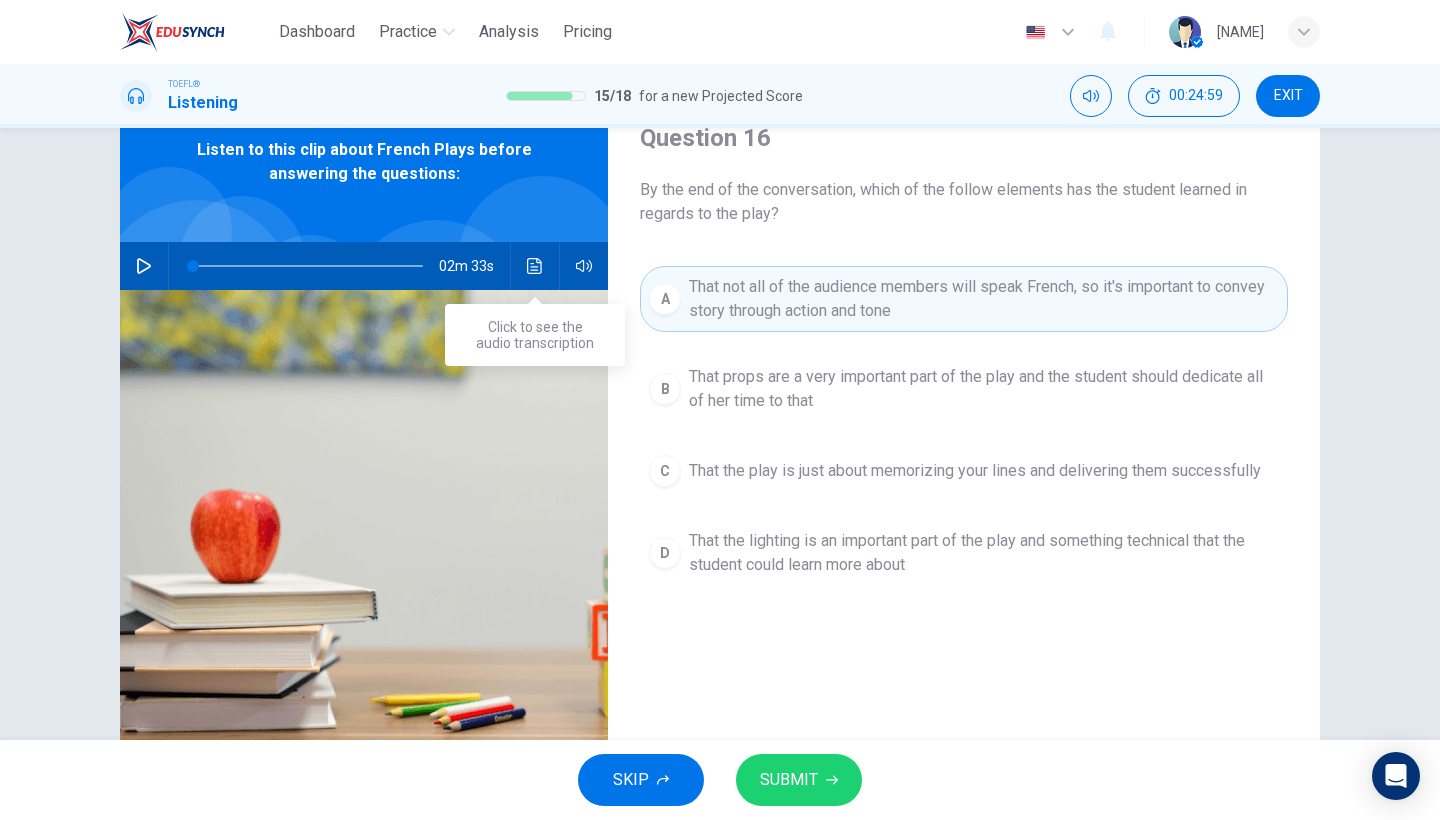 click at bounding box center (535, 266) 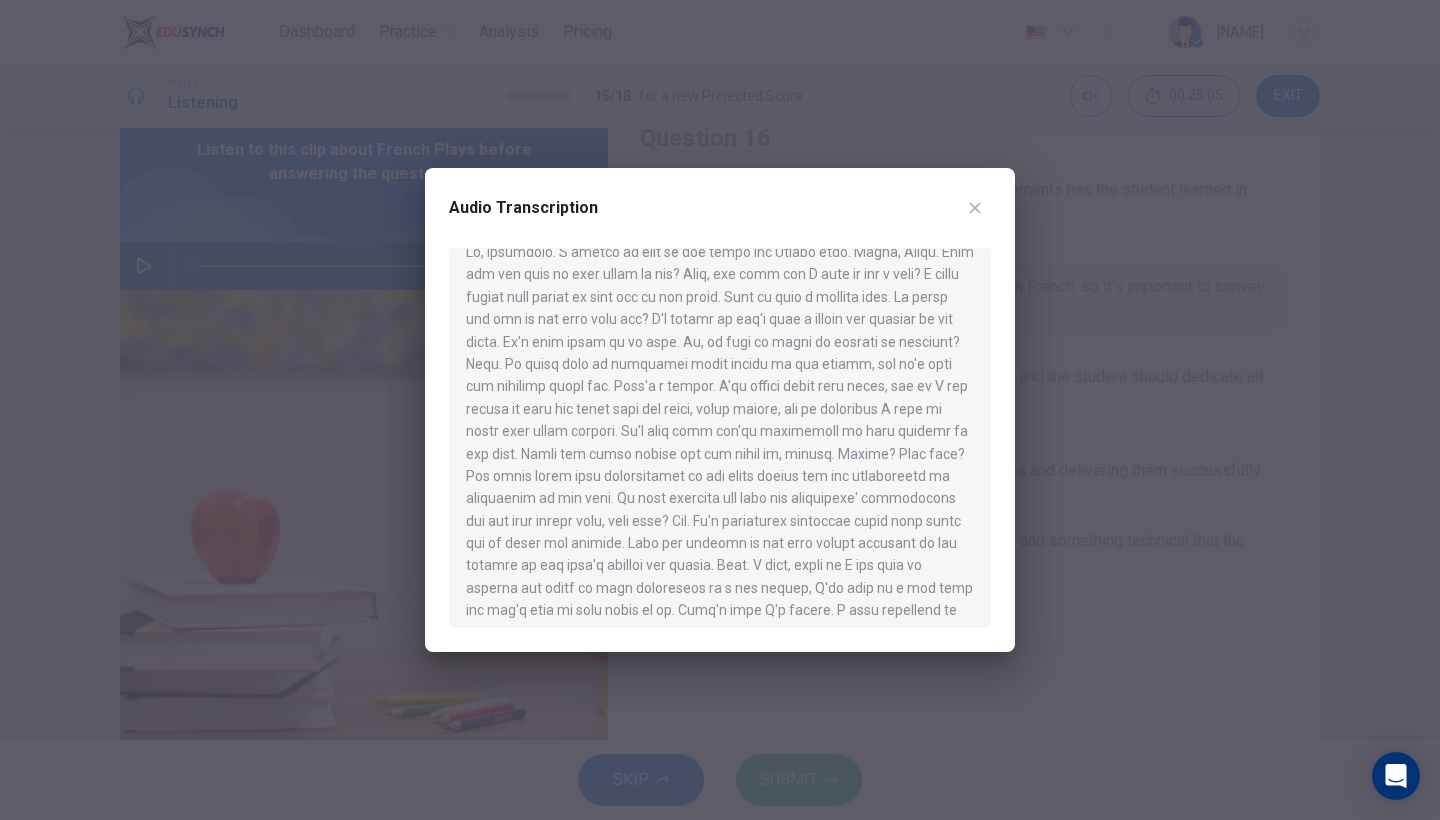scroll, scrollTop: 26, scrollLeft: 0, axis: vertical 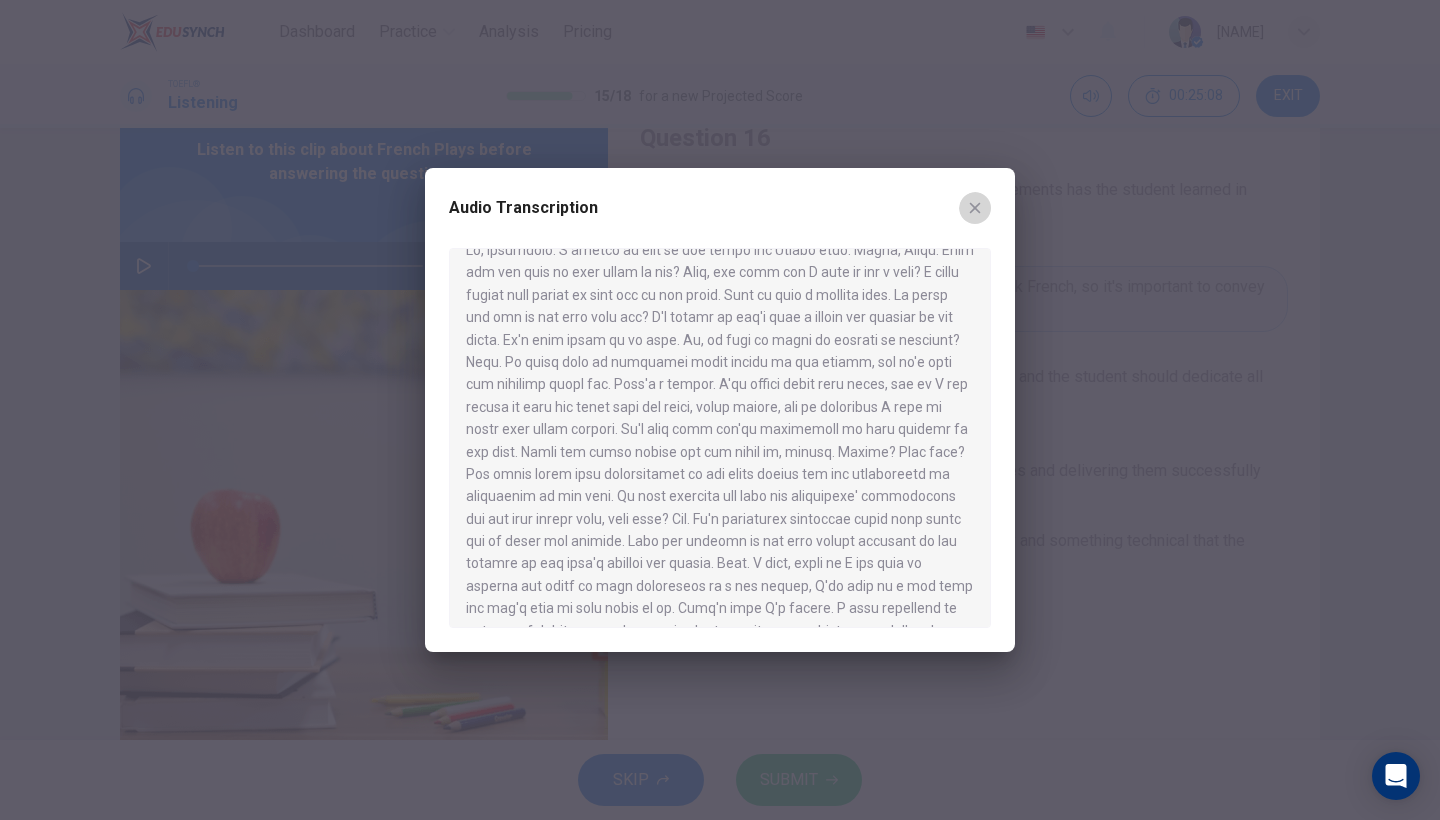 click 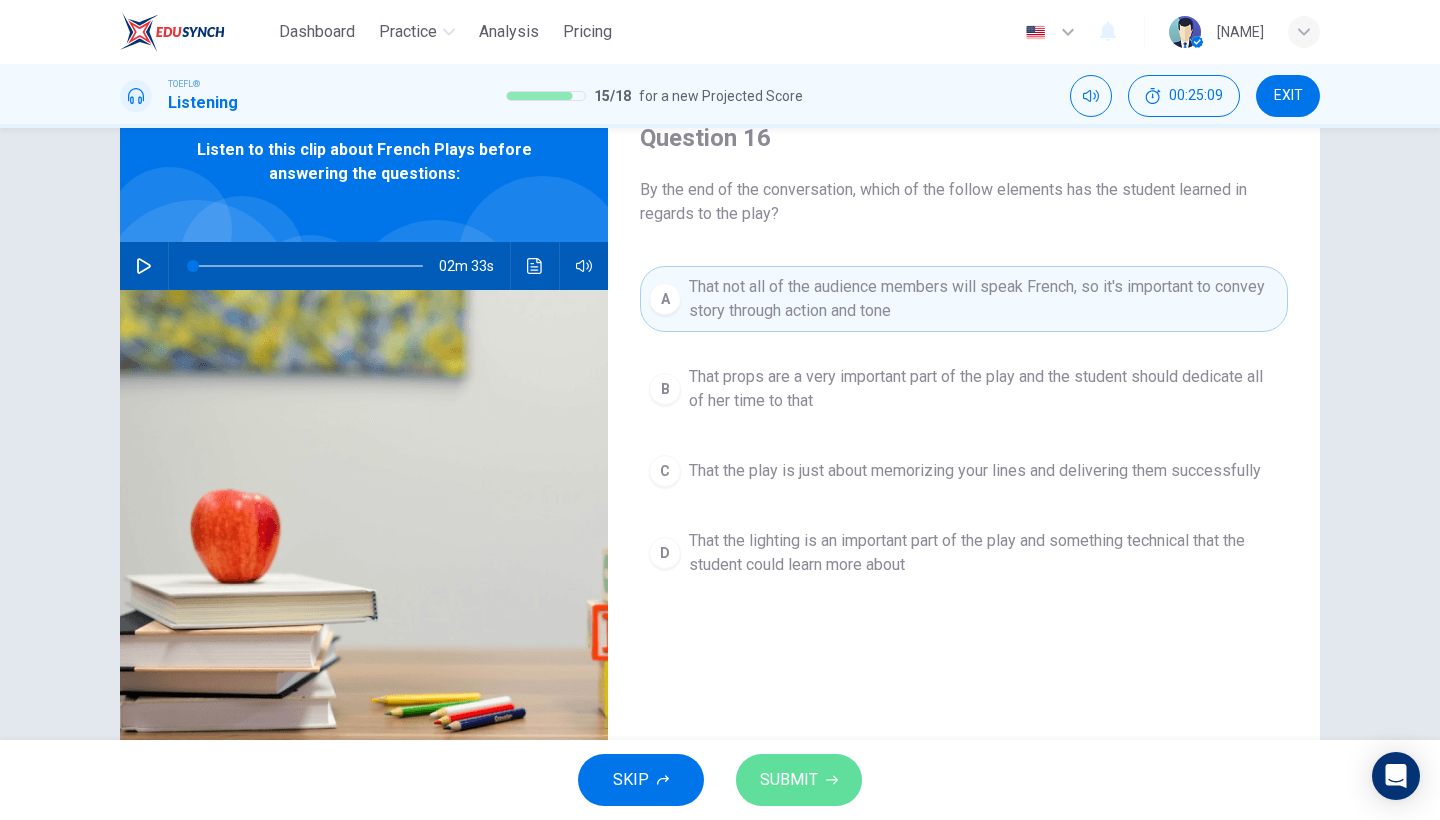 click on "SUBMIT" at bounding box center (789, 780) 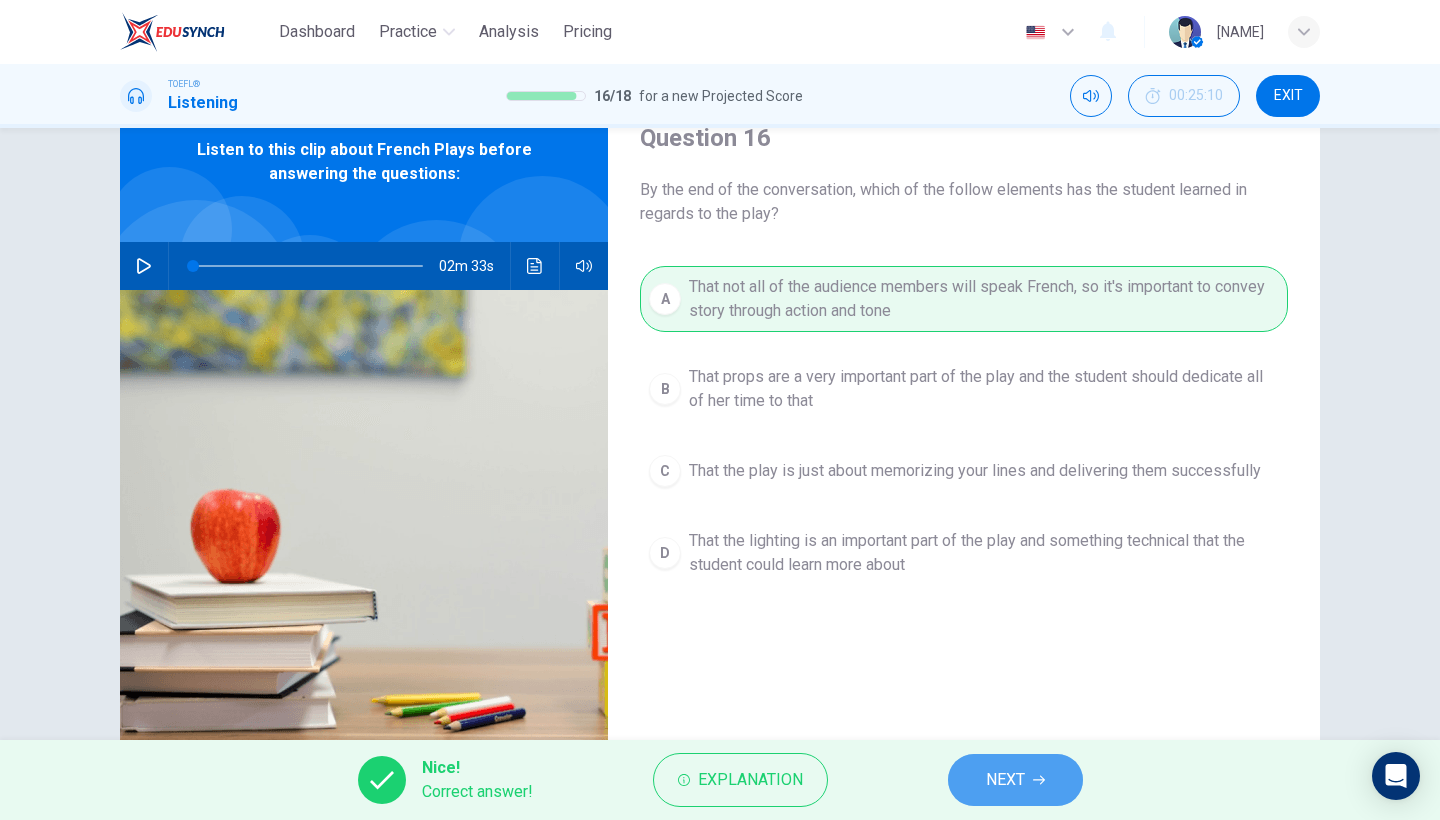 click on "NEXT" at bounding box center [1015, 780] 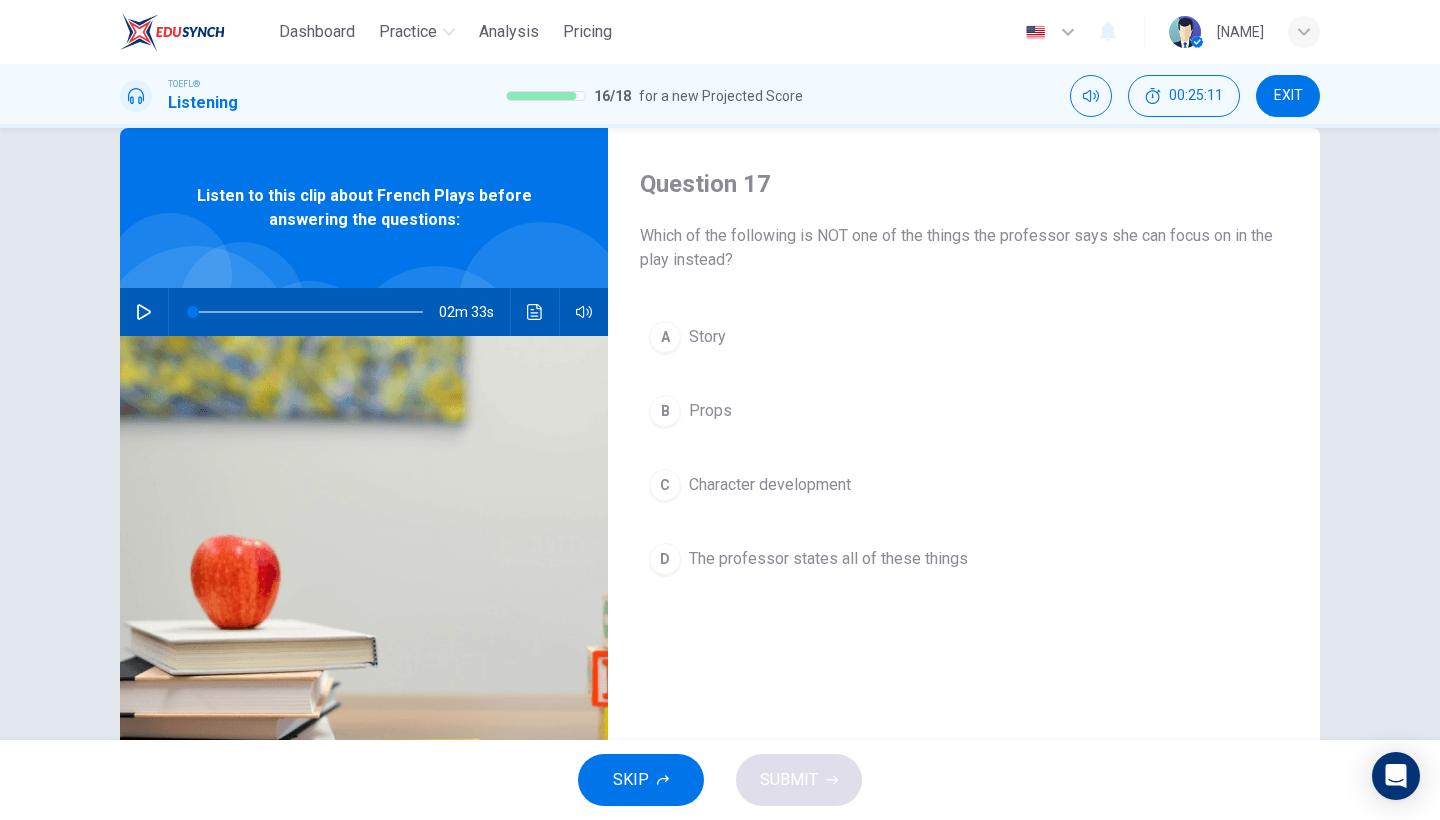 scroll, scrollTop: 30, scrollLeft: 0, axis: vertical 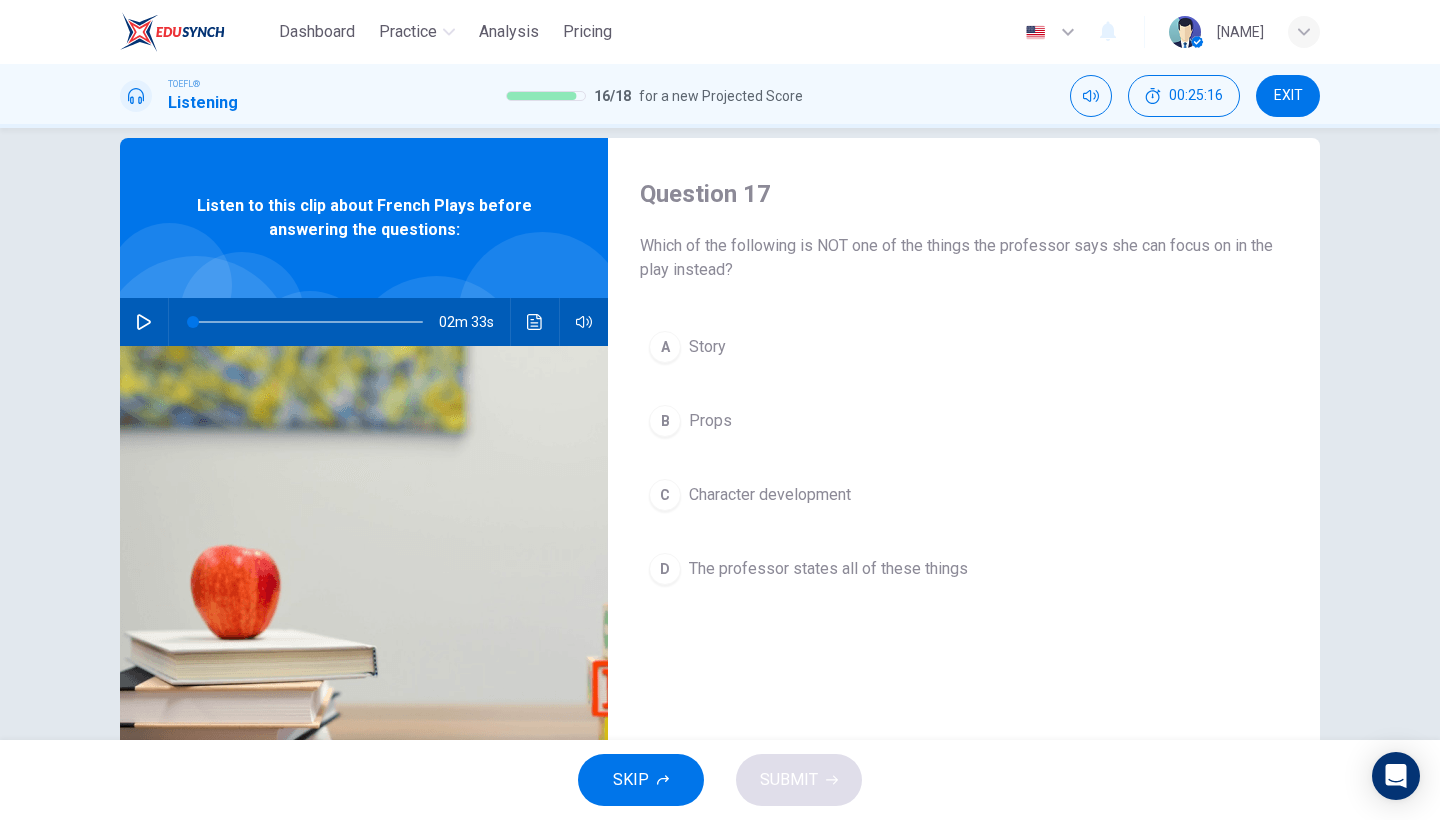 click on "B Props" at bounding box center (964, 421) 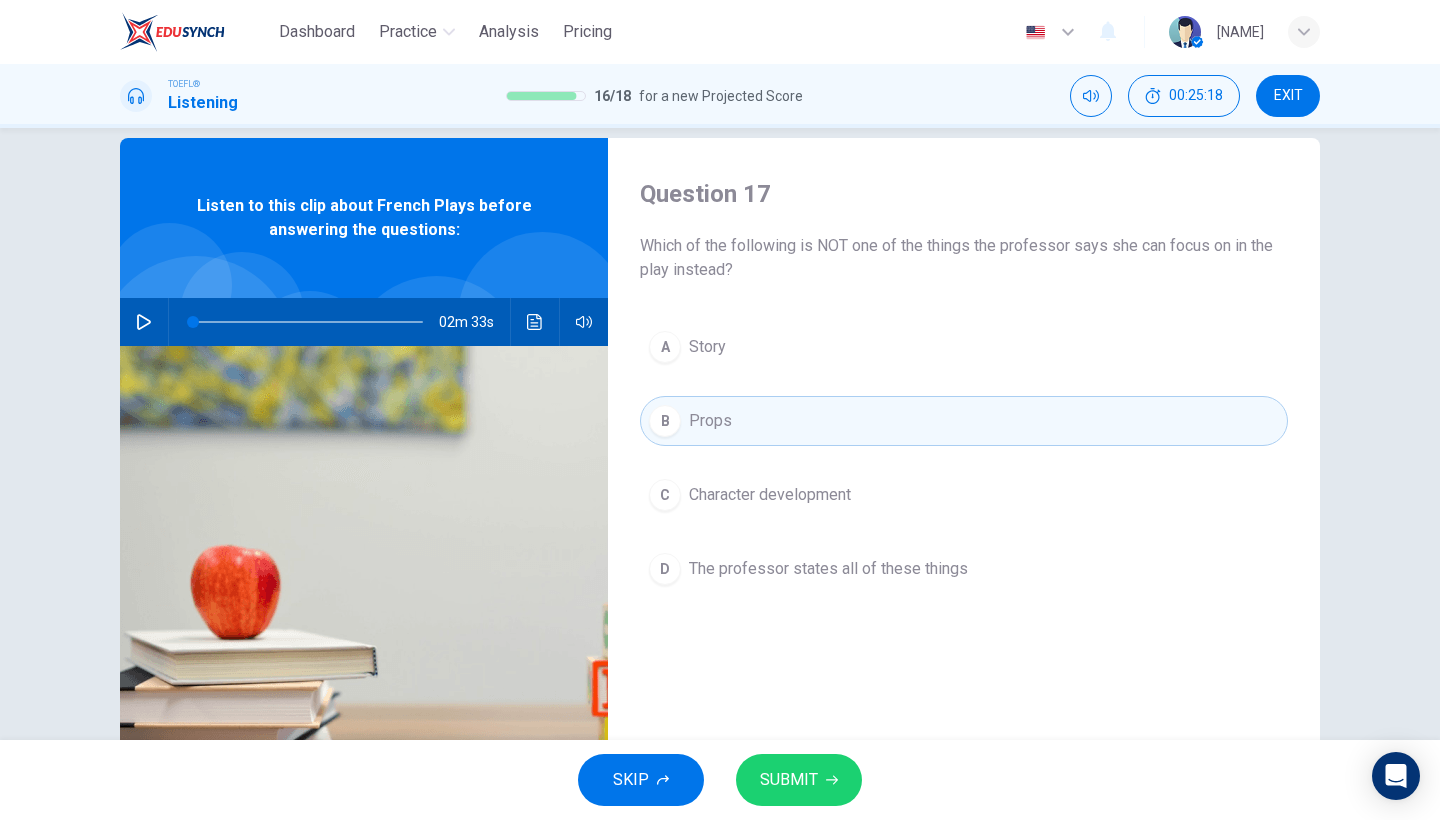 click on "SKIP SUBMIT" at bounding box center [720, 780] 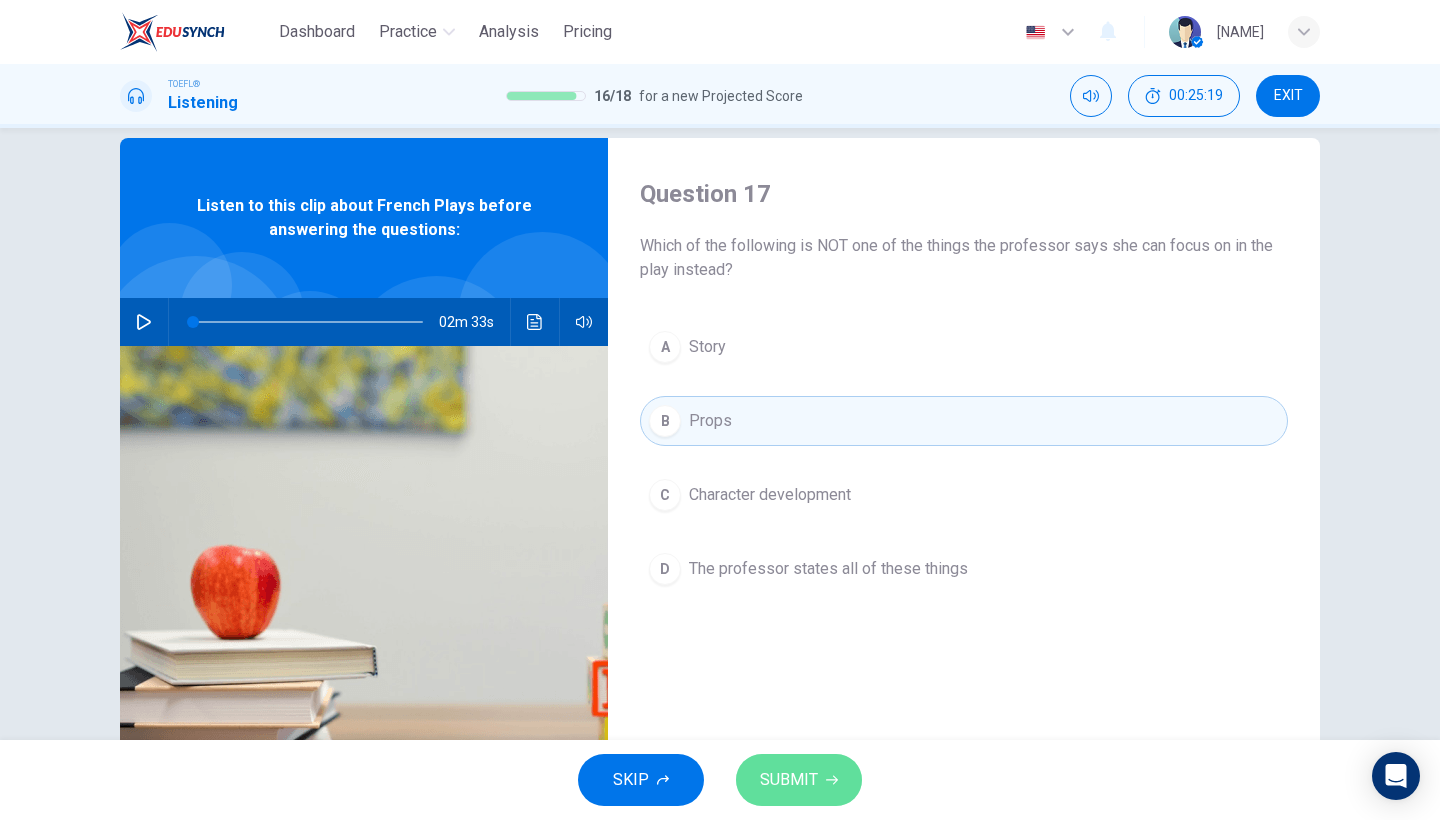click on "SUBMIT" at bounding box center [789, 780] 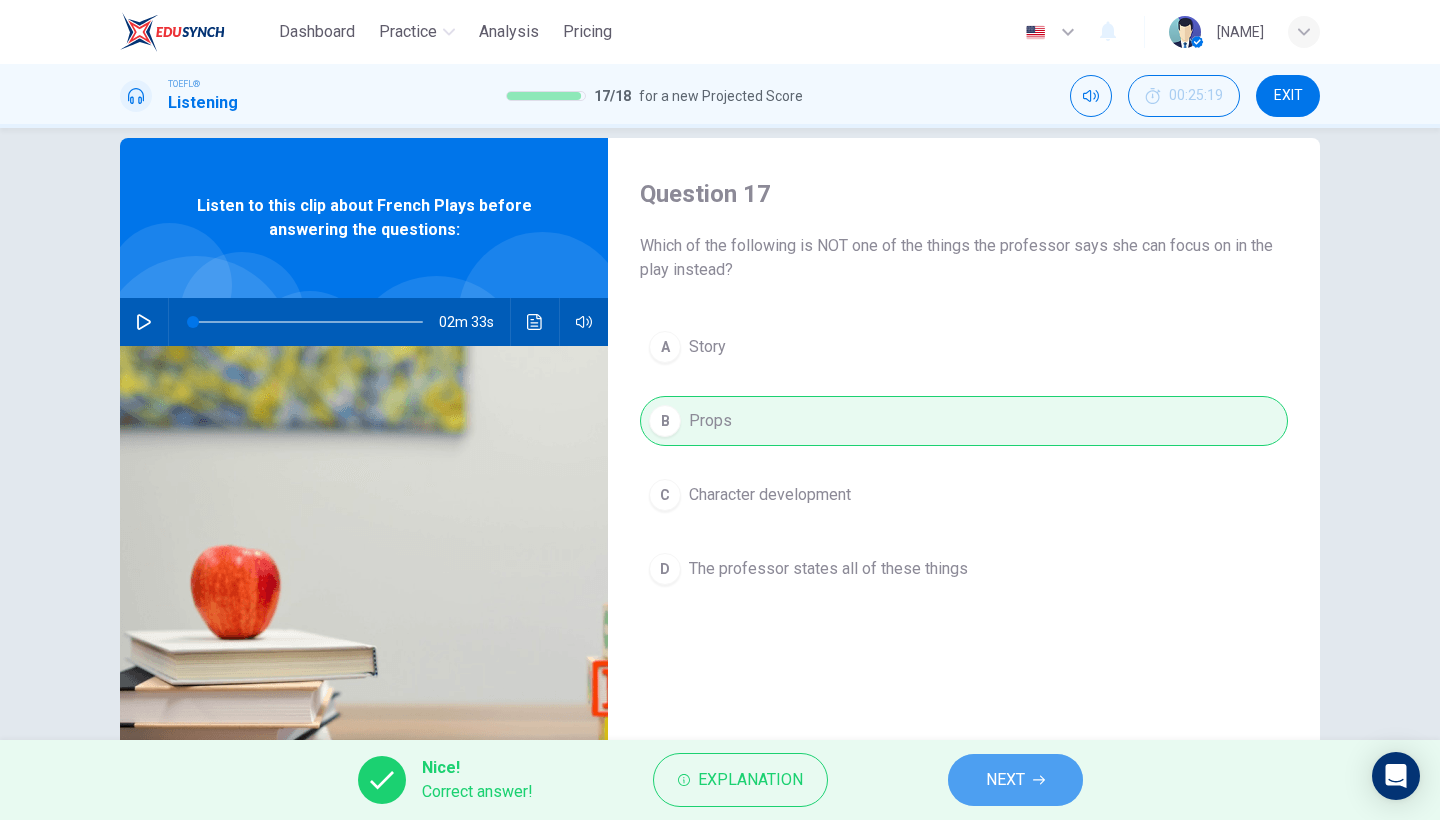 click on "NEXT" at bounding box center (1005, 780) 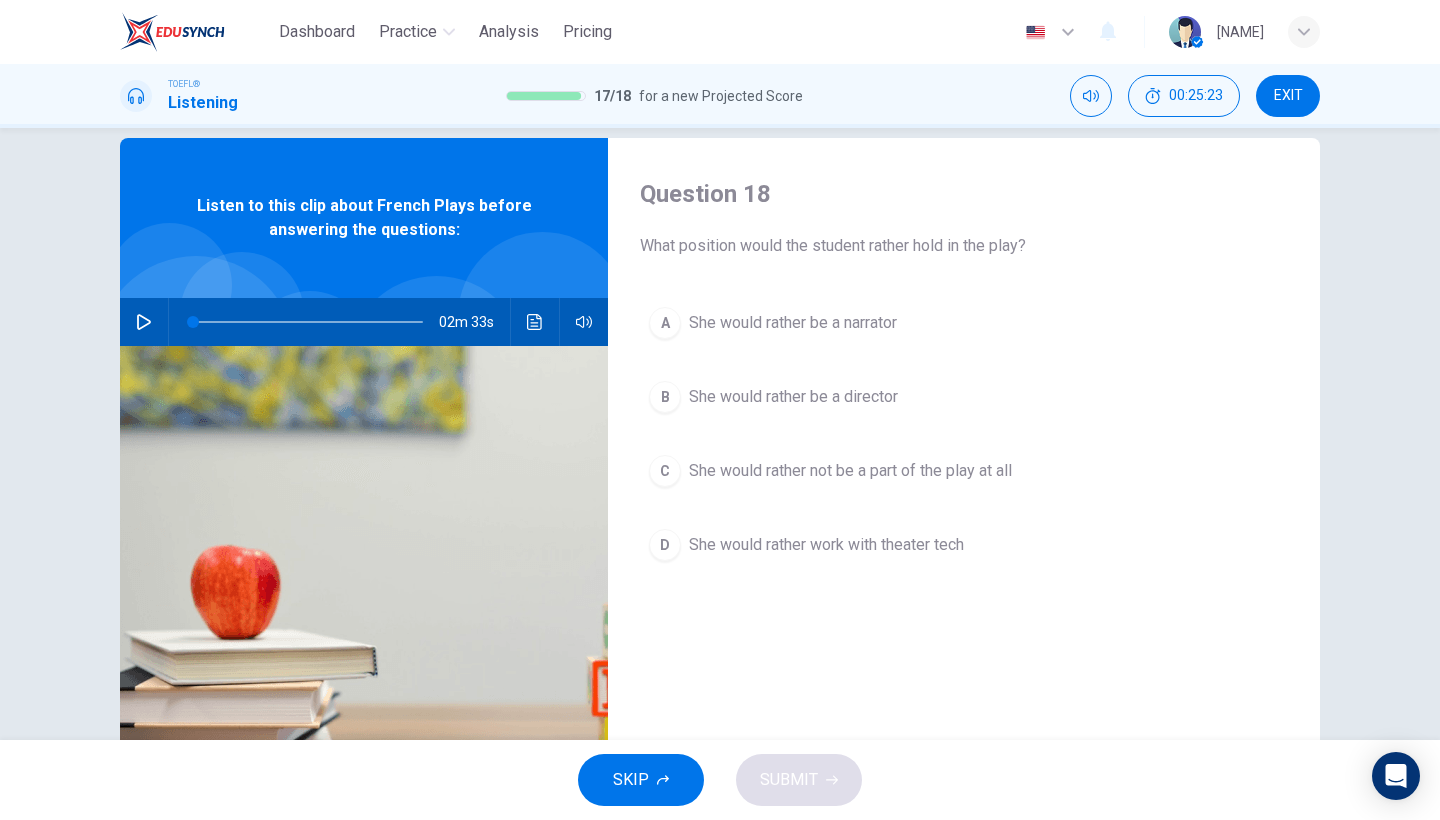 click on "A She would rather be a narrator B She would rather be a director C She would rather not be a part of the play at all D She would rather work with theater tech" at bounding box center (964, 454) 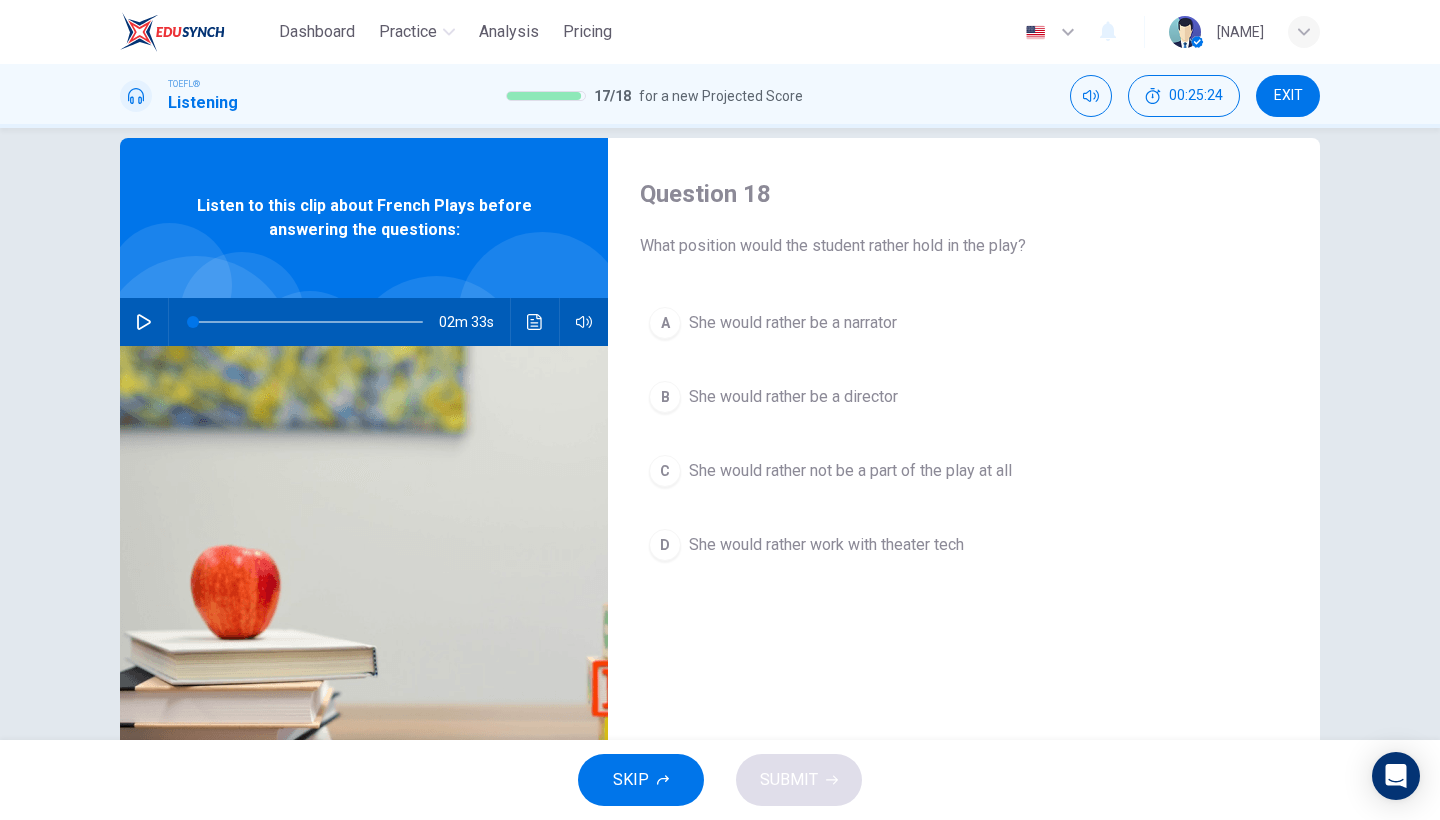 click on "She would rather work with theater tech" at bounding box center (826, 545) 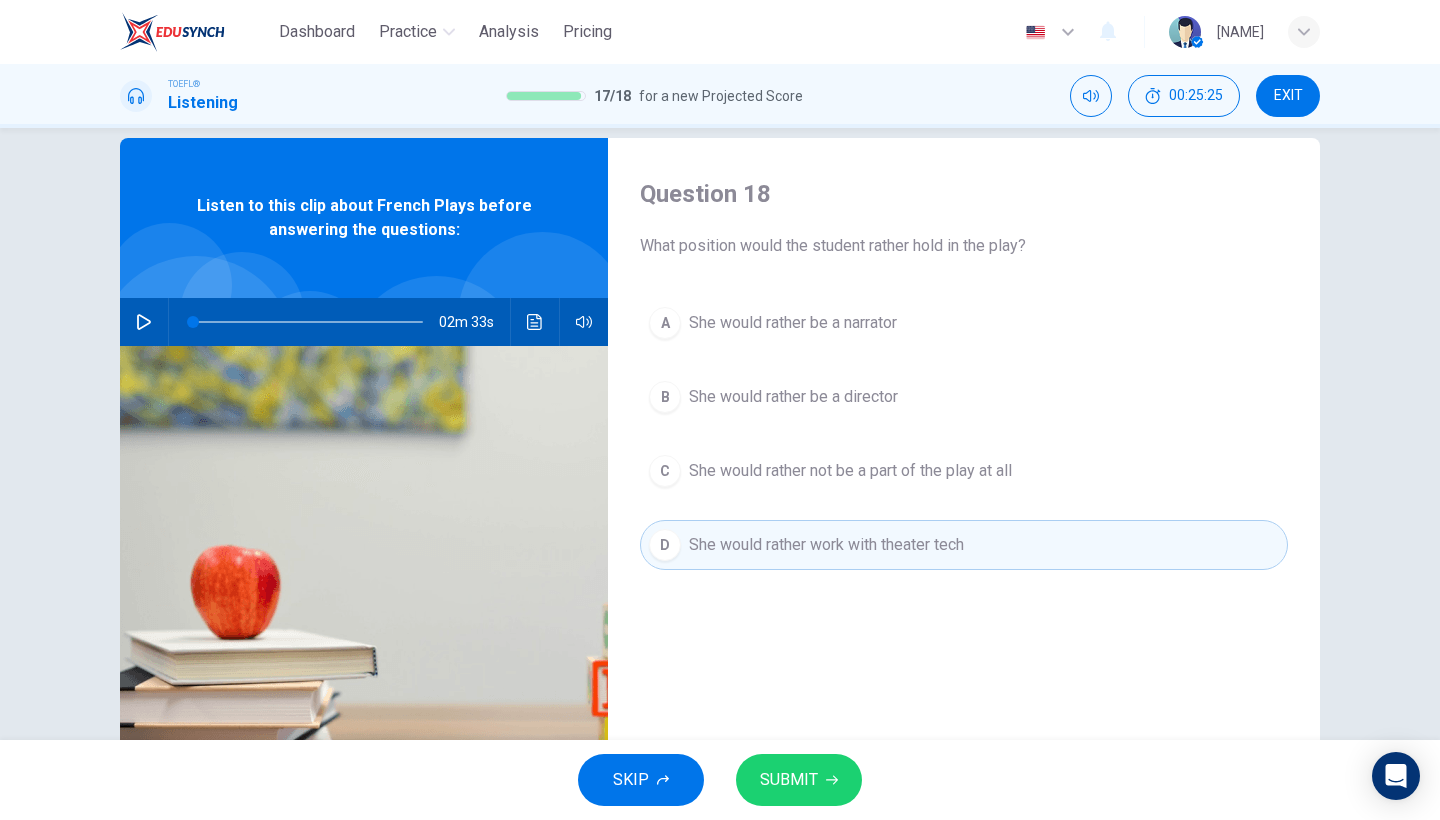 click 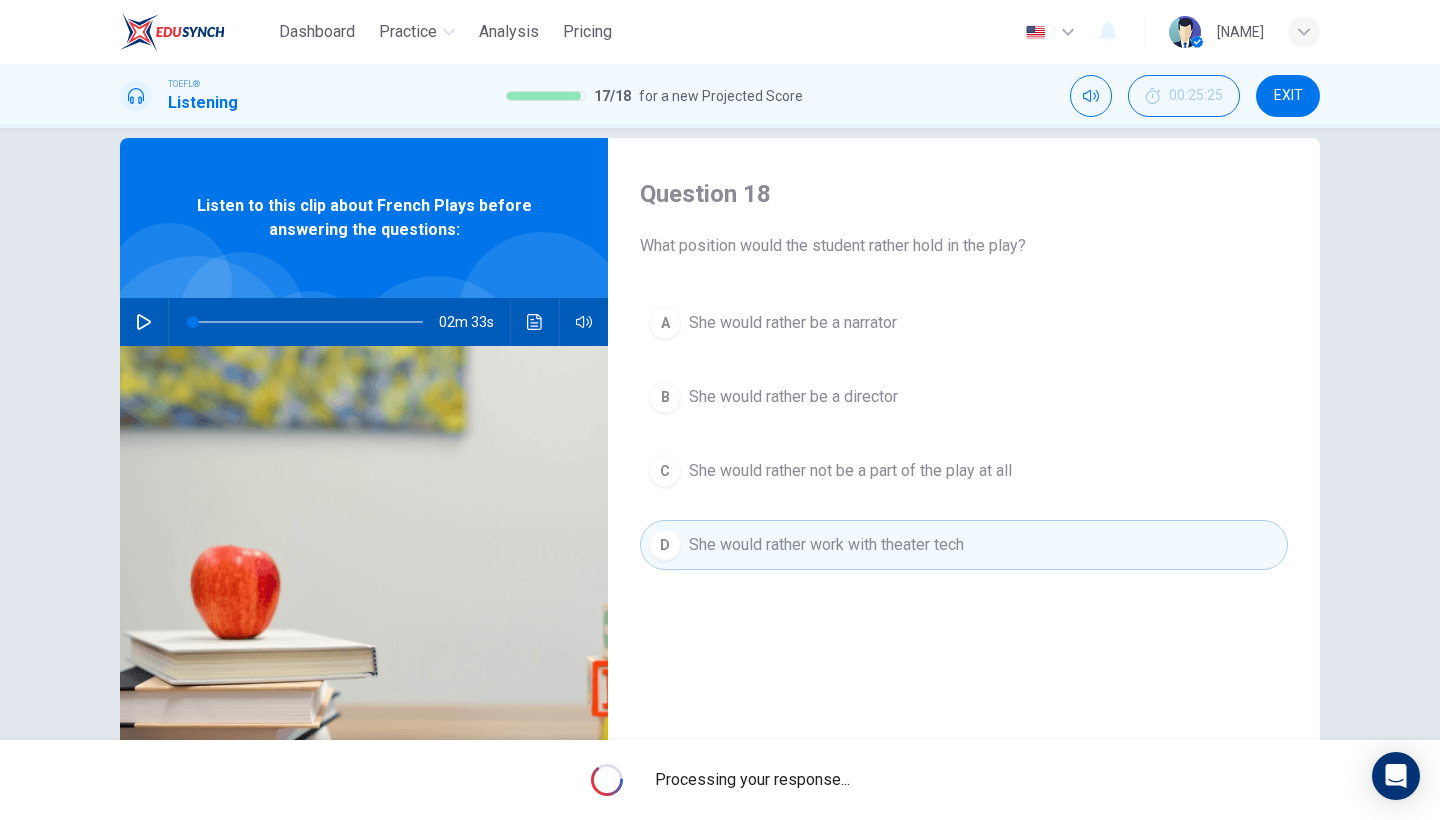 scroll, scrollTop: 0, scrollLeft: 0, axis: both 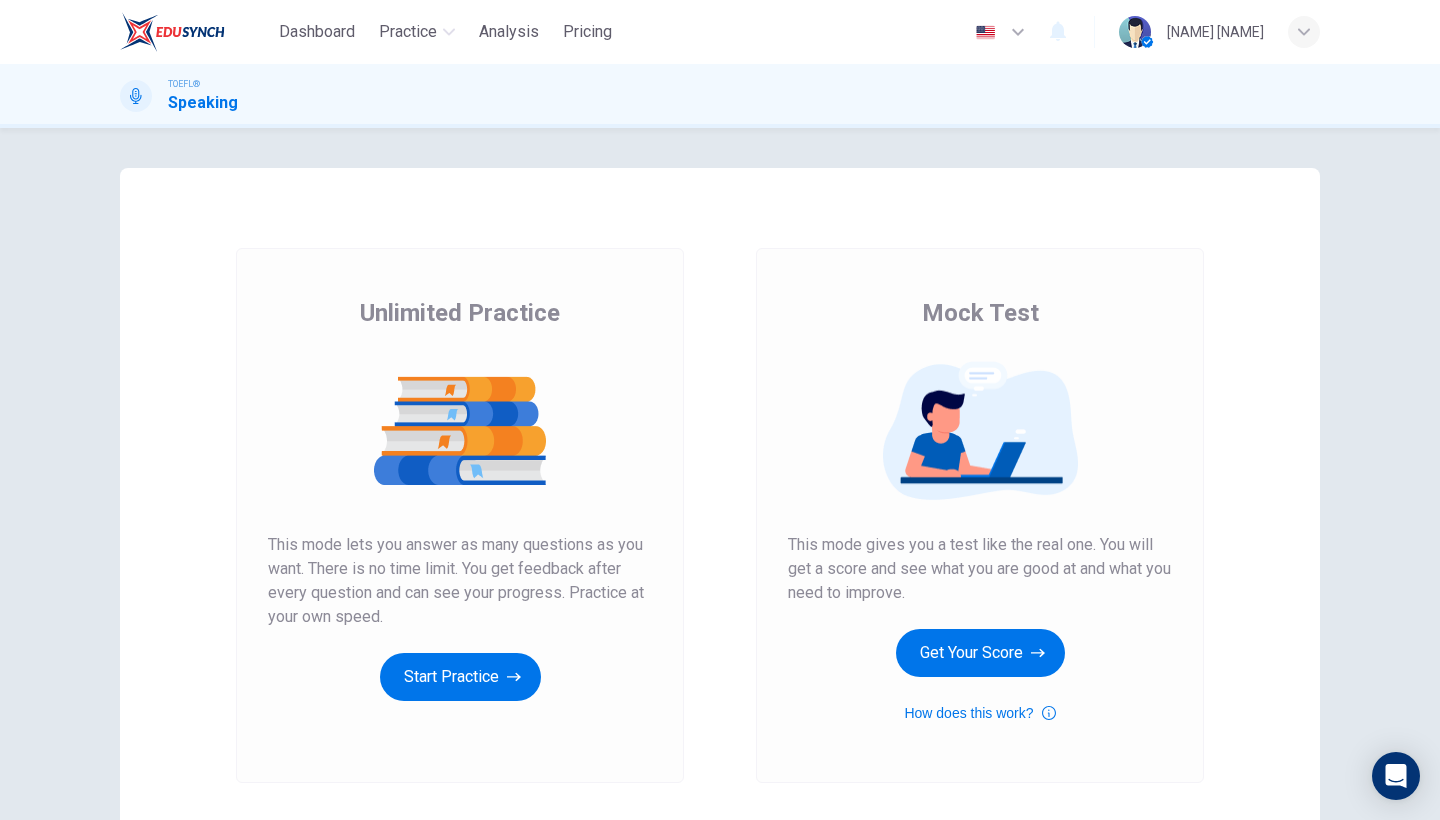 click on "Mock Test This mode gives you a test like the real one. You will get a score and see what you are good at and what you need to improve. Get Your Score How does this work?" at bounding box center (980, 511) 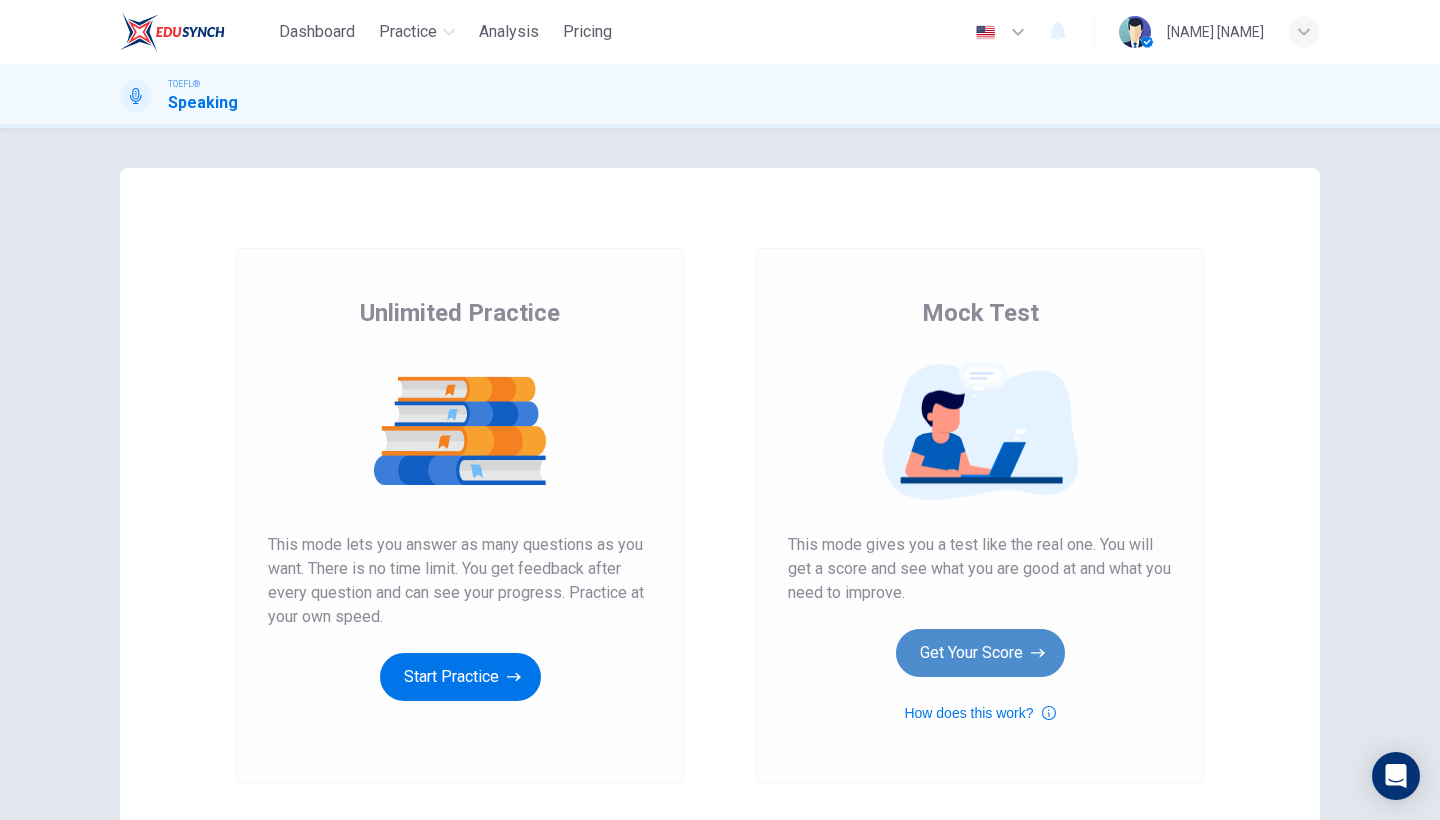 click on "Get Your Score" at bounding box center (980, 653) 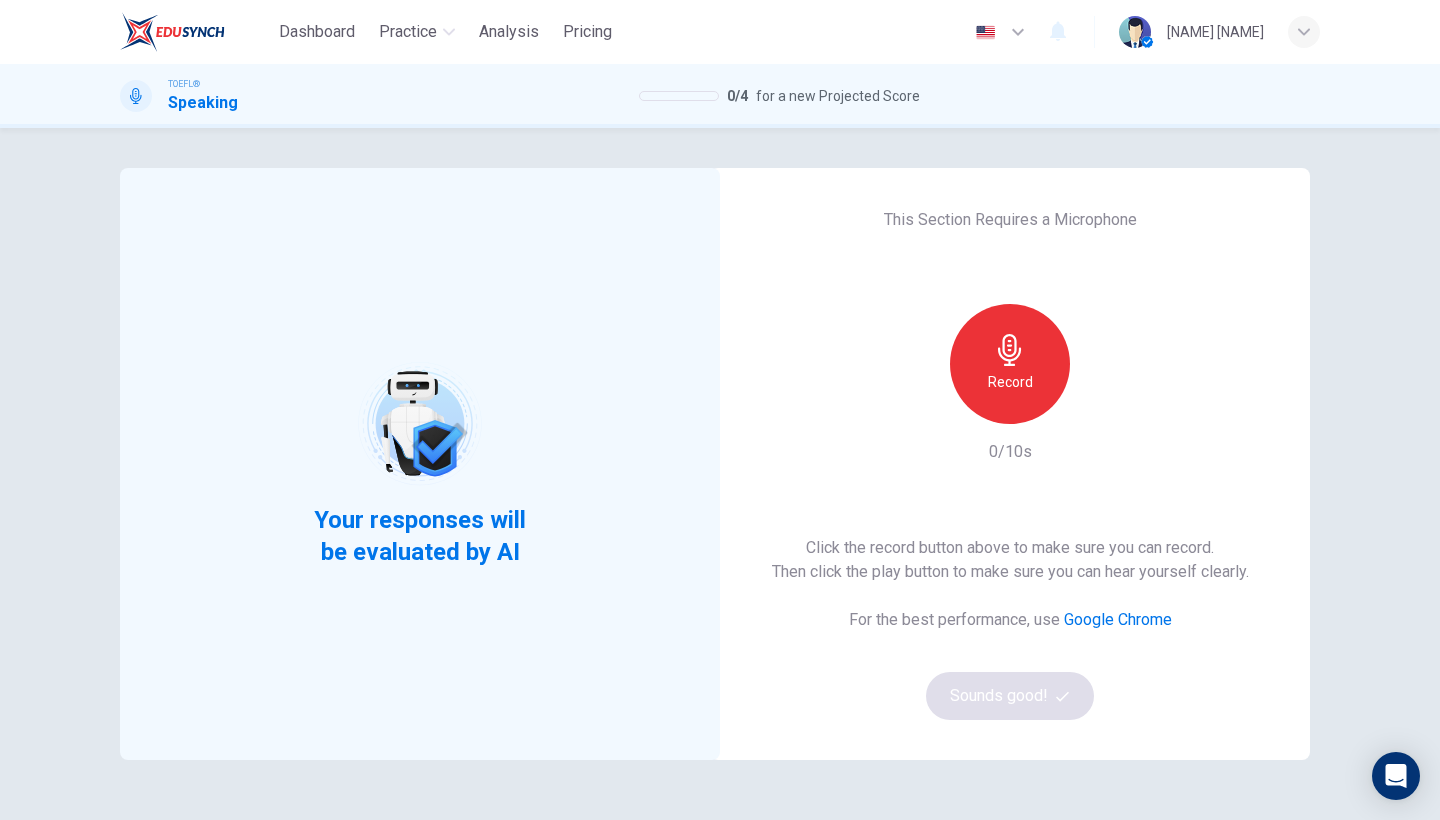 click on "Record" at bounding box center [1010, 364] 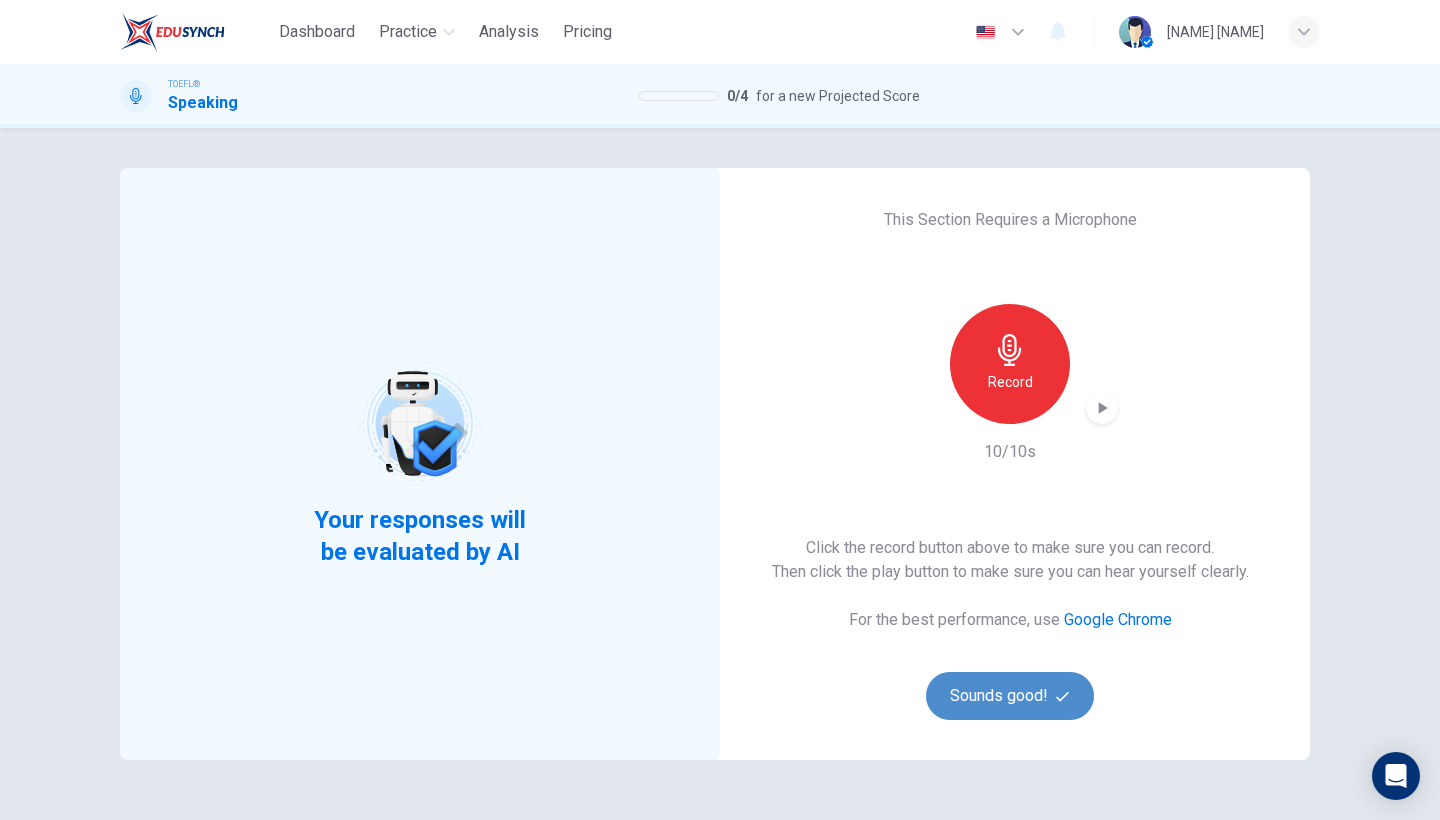 click on "Sounds good!" at bounding box center (1010, 696) 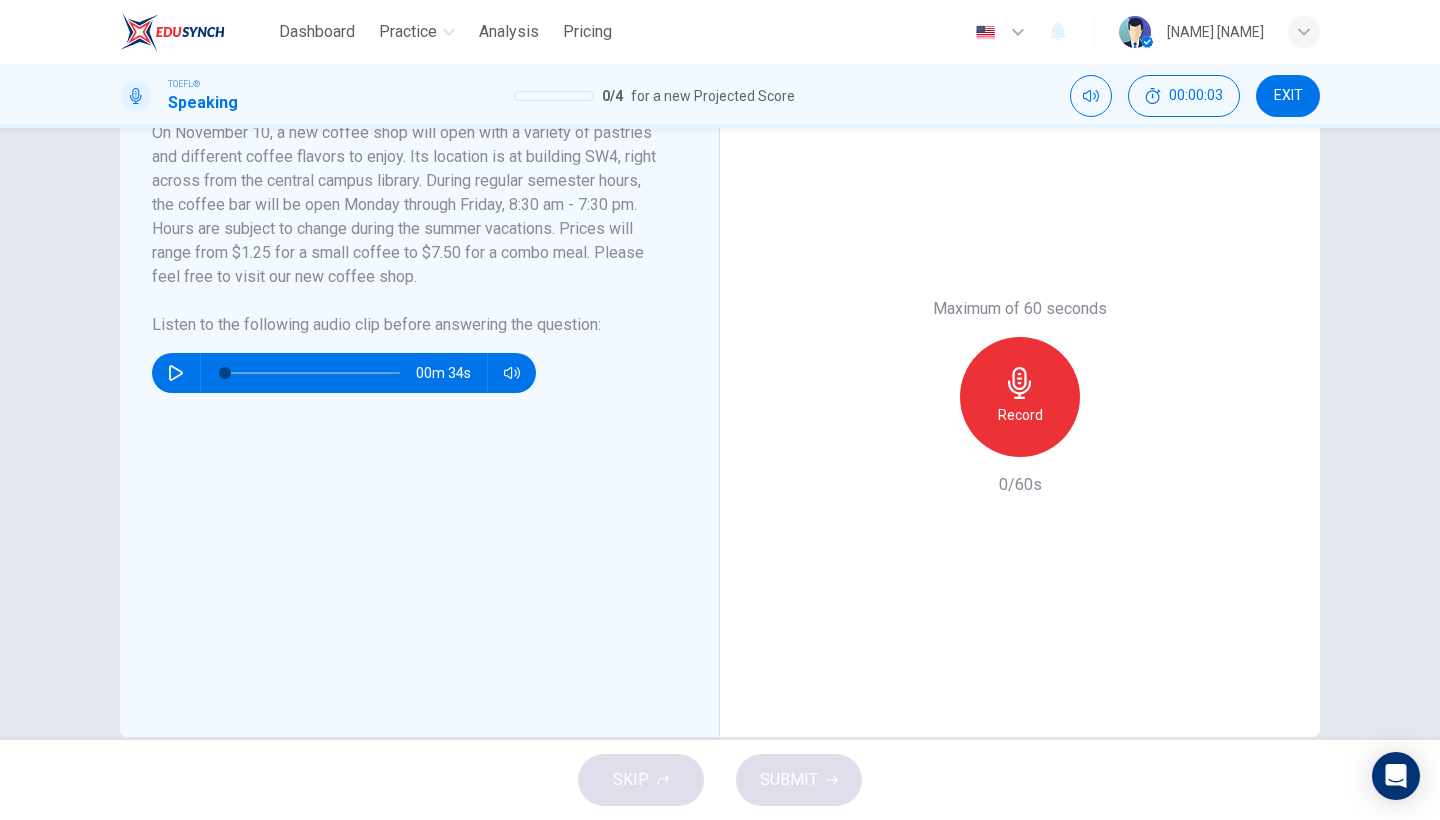 scroll, scrollTop: 449, scrollLeft: 0, axis: vertical 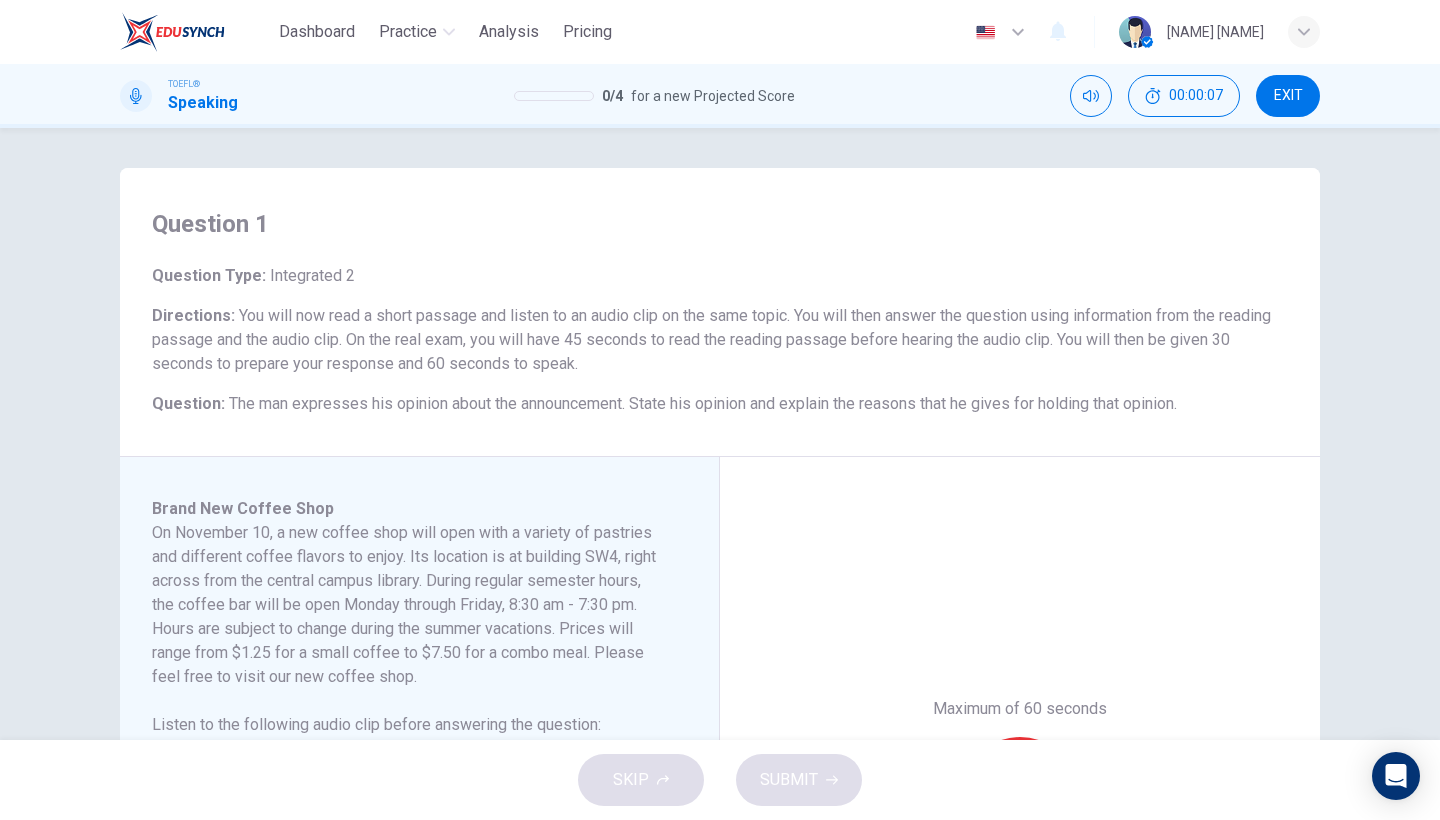 click on "EXIT" at bounding box center (1288, 96) 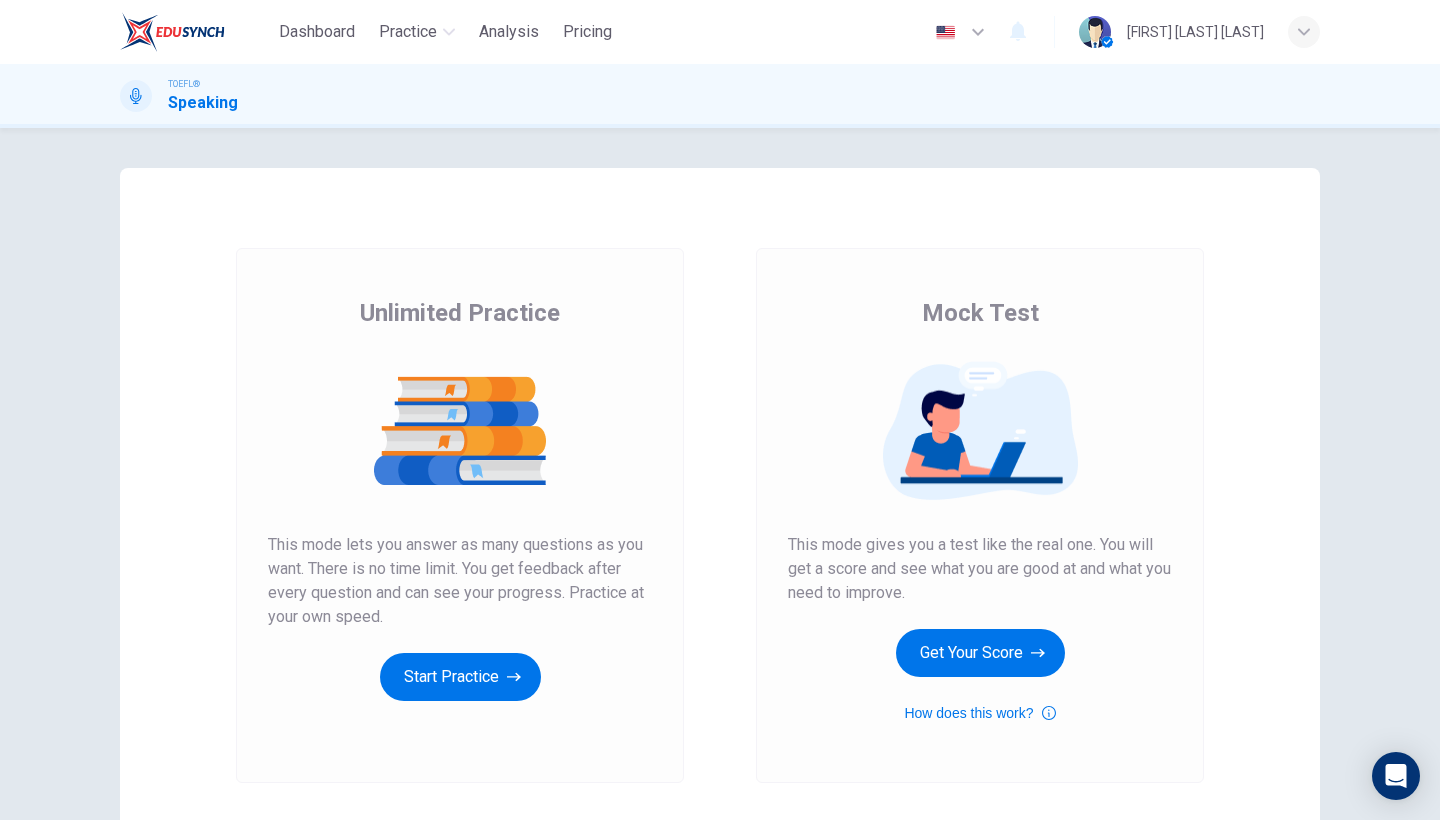 scroll, scrollTop: 0, scrollLeft: 0, axis: both 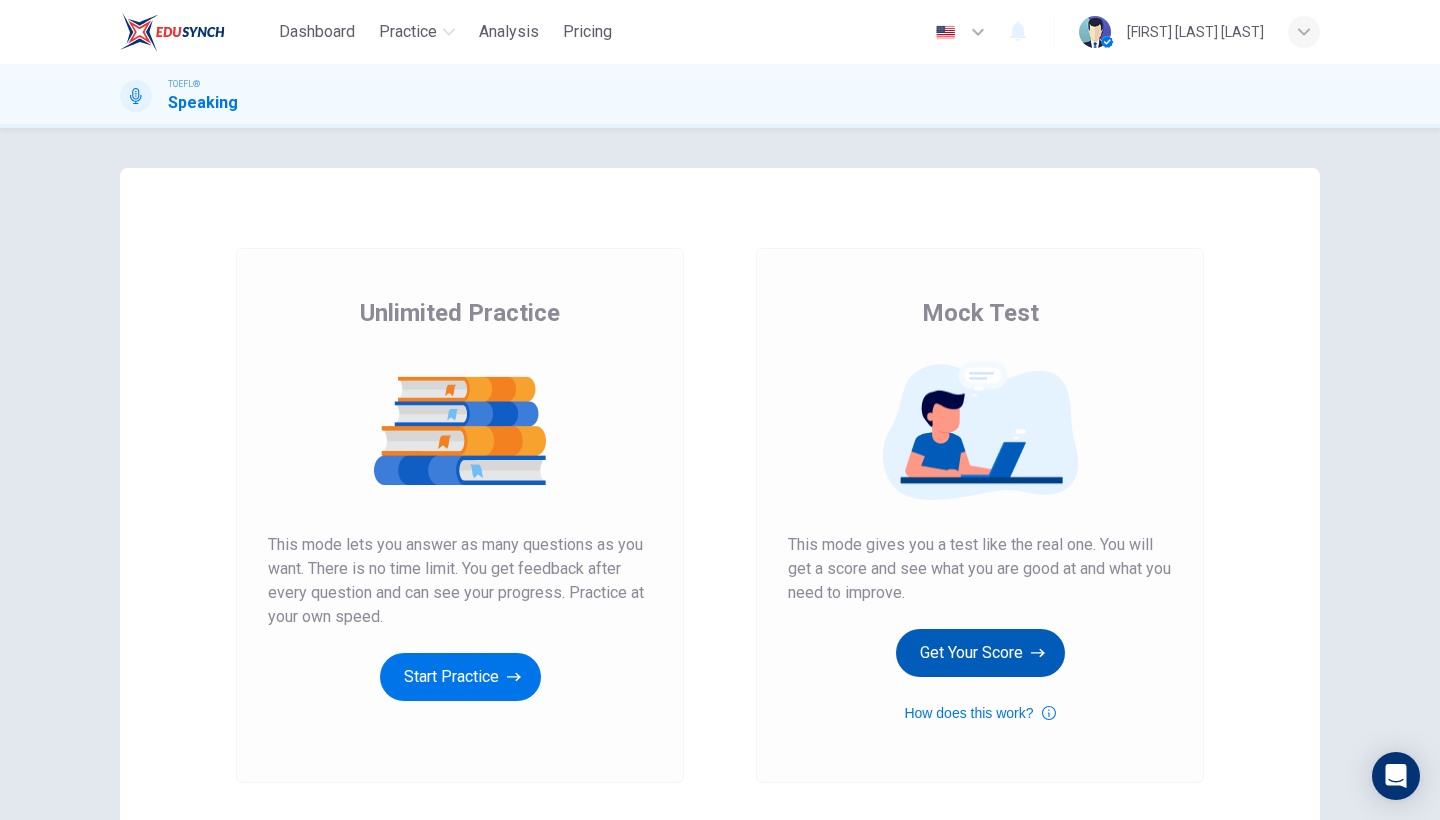 click on "Get Your Score" at bounding box center (980, 653) 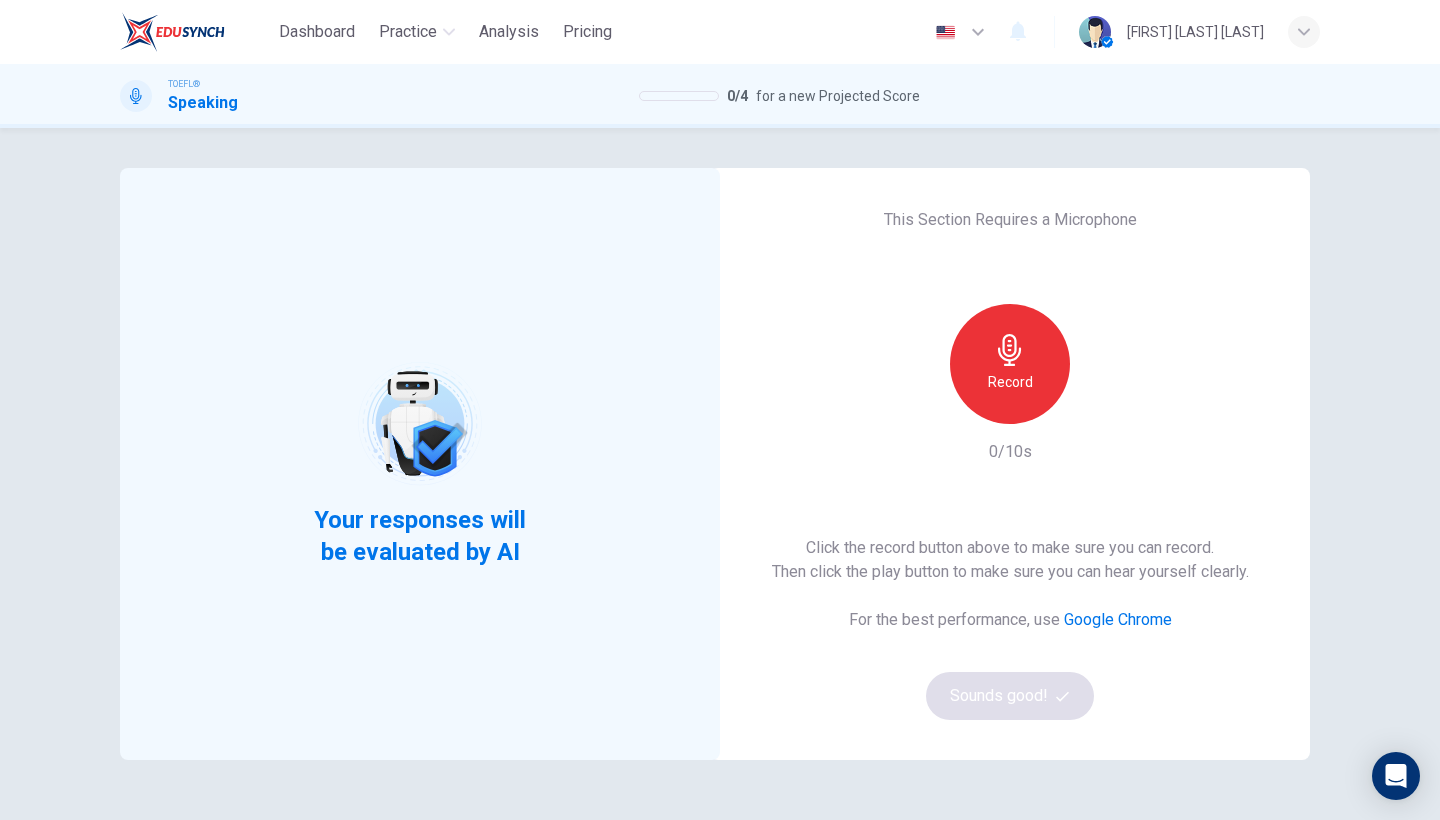 click on "Record" at bounding box center (1010, 364) 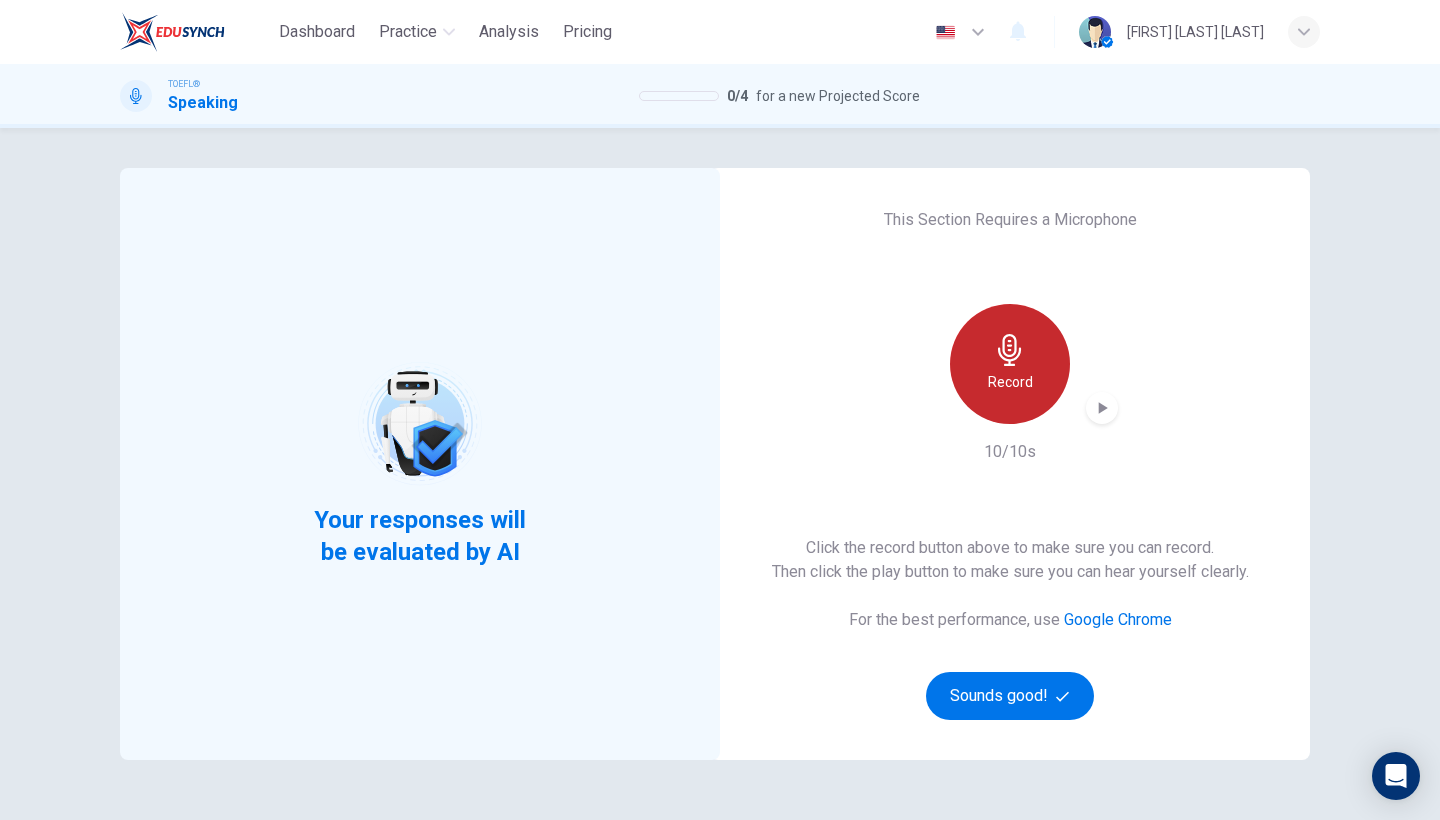 click on "Record" at bounding box center [1010, 364] 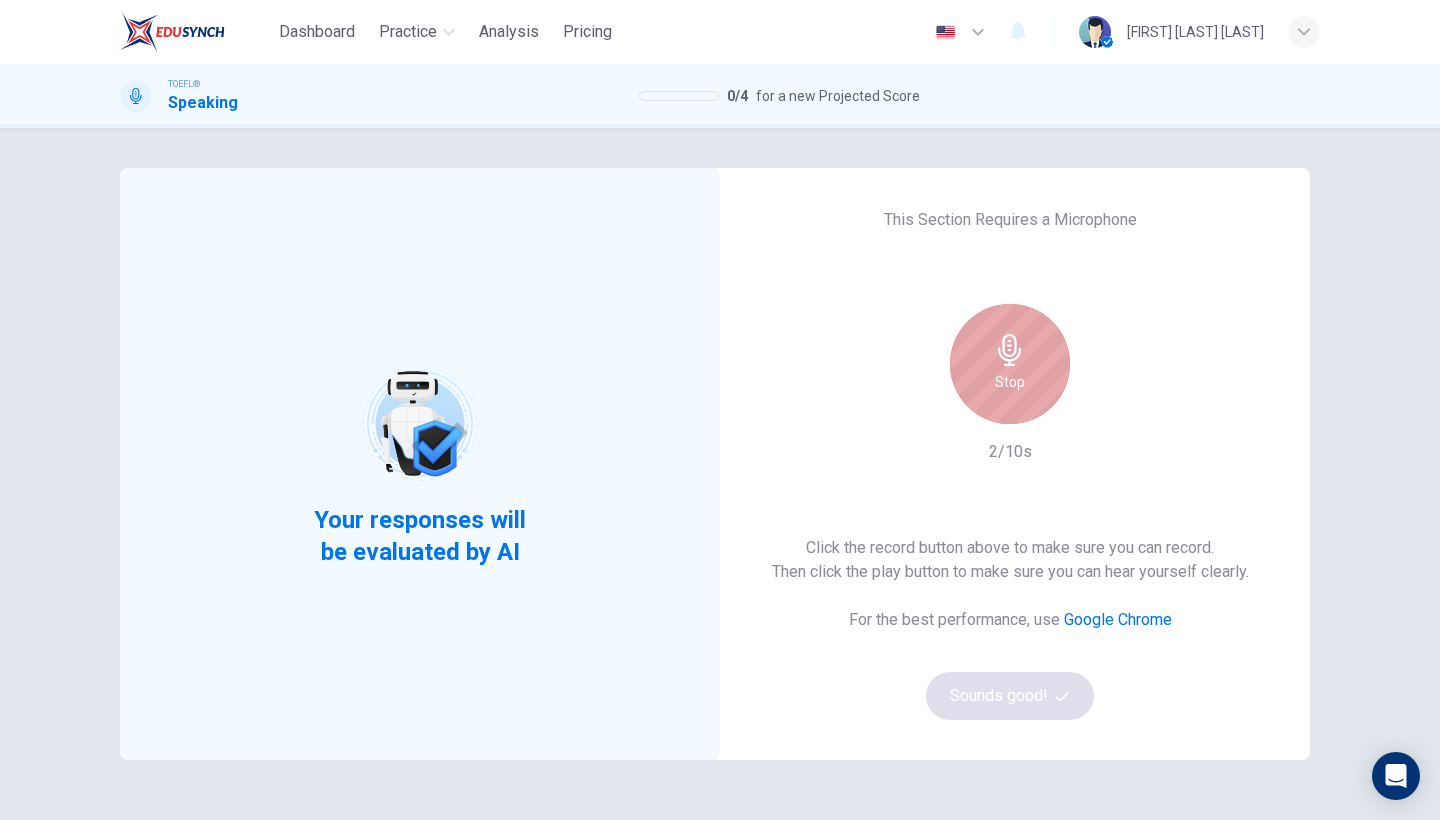 click on "Stop" at bounding box center (1010, 364) 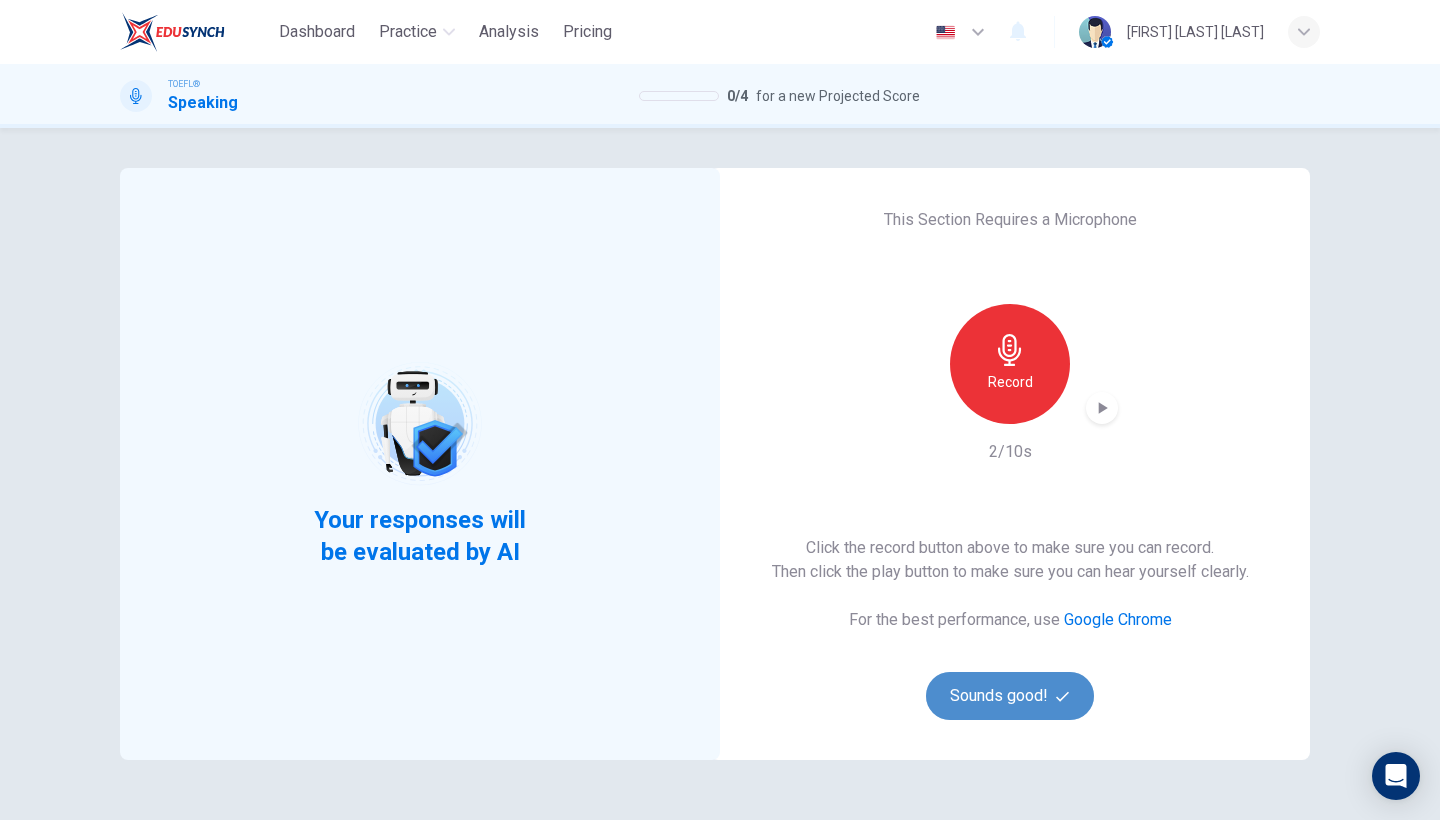 click on "Sounds good!" at bounding box center (1010, 696) 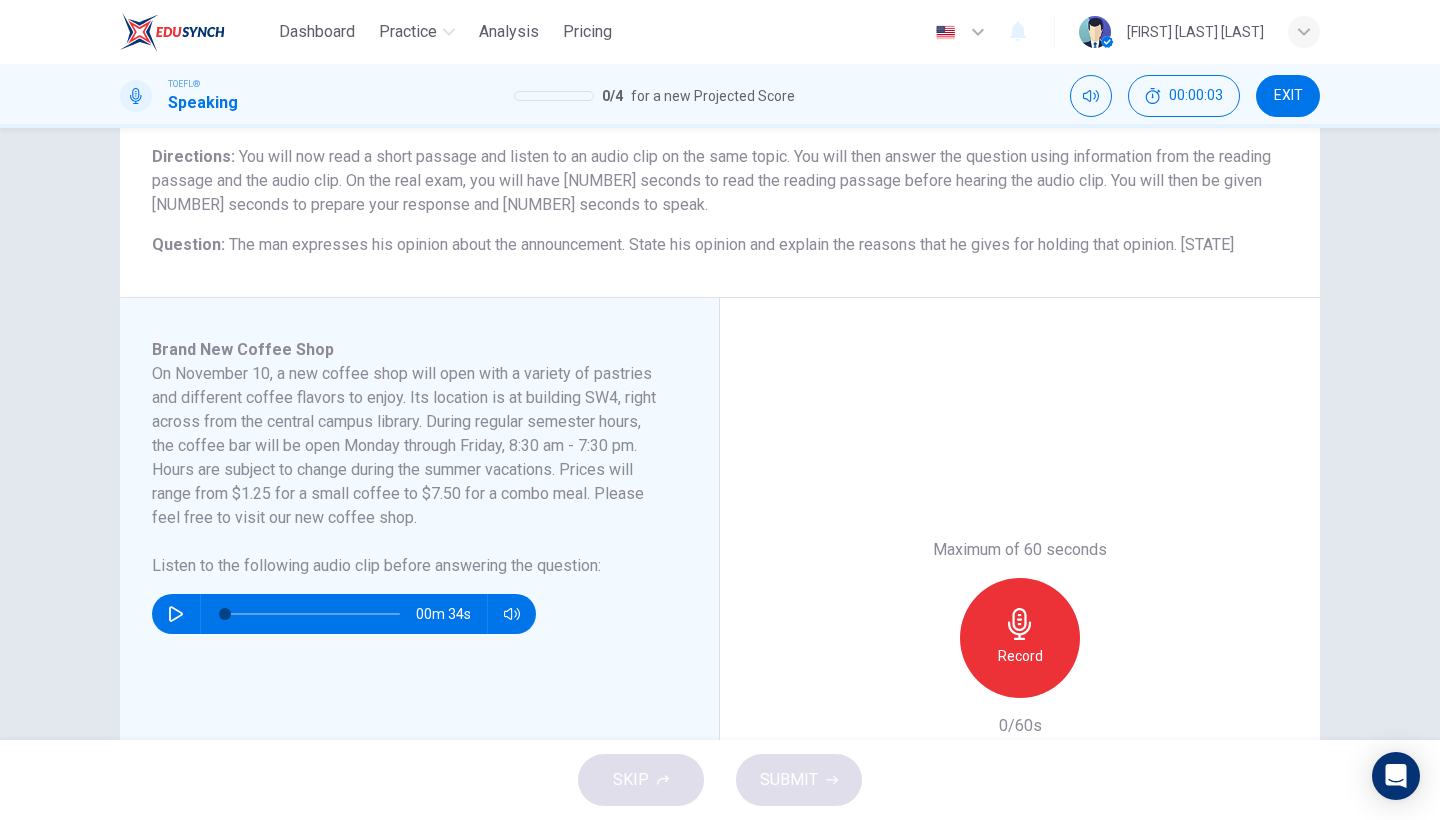 scroll, scrollTop: 149, scrollLeft: 0, axis: vertical 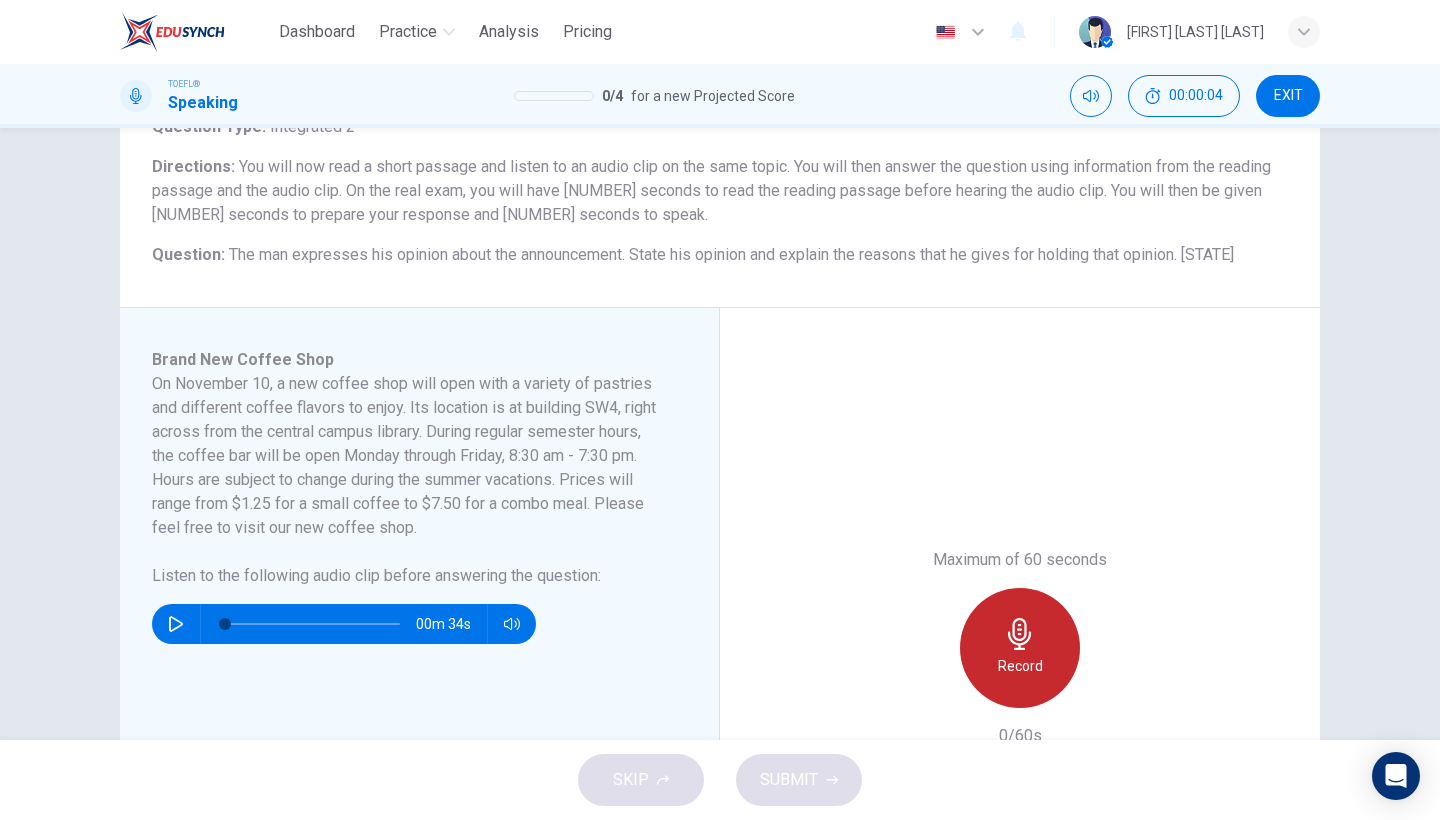 click 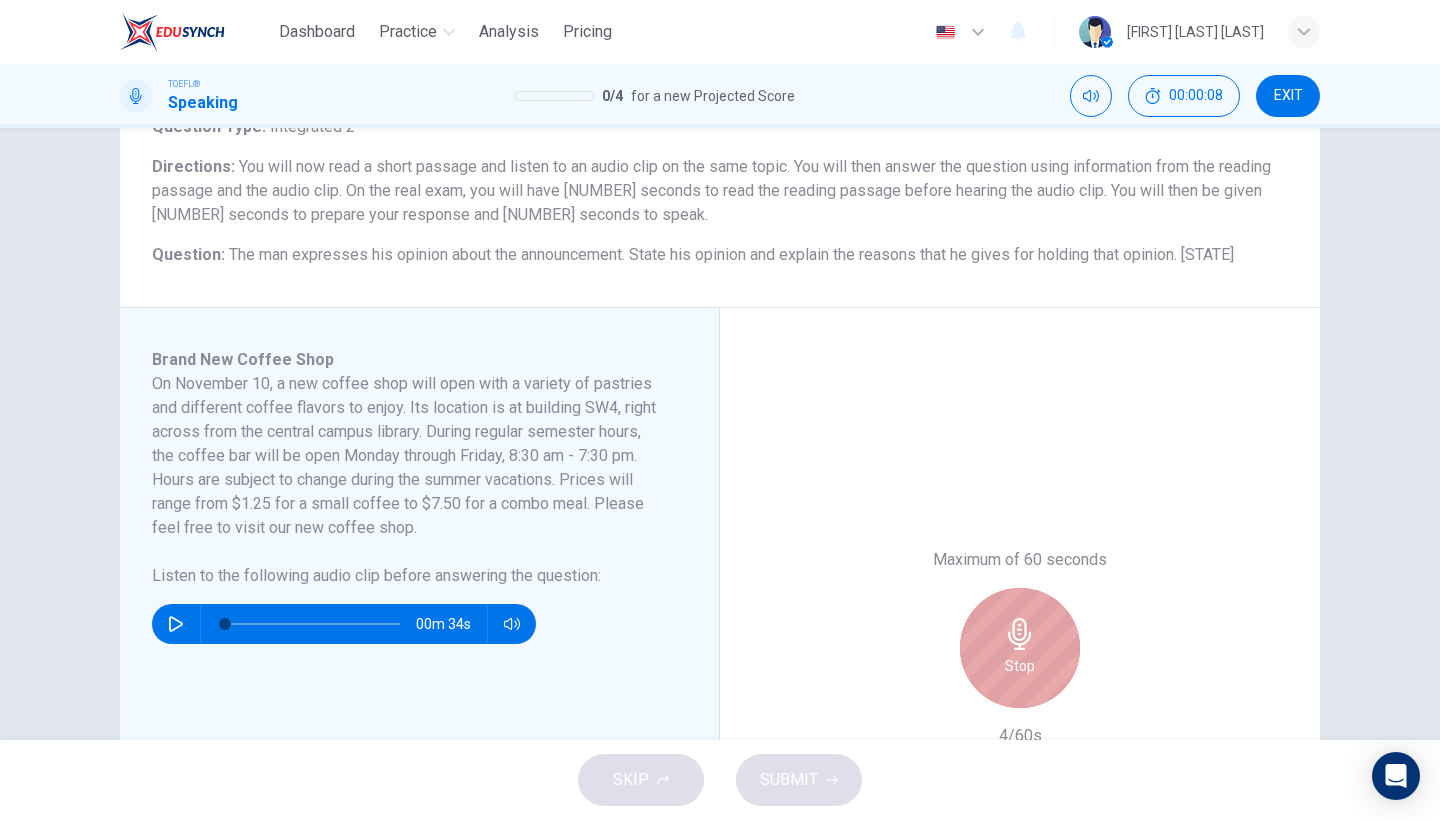 click 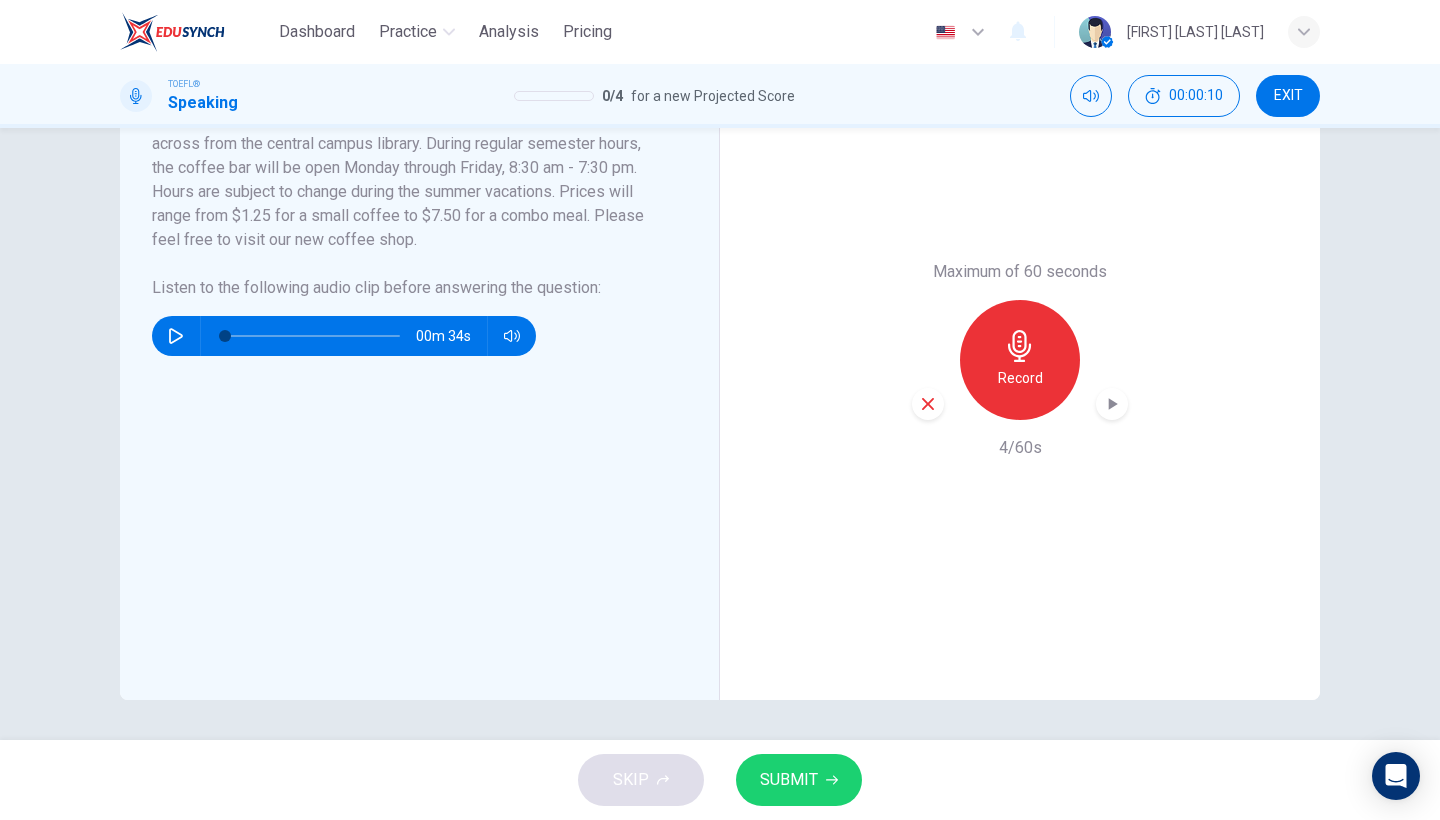 scroll, scrollTop: 437, scrollLeft: 0, axis: vertical 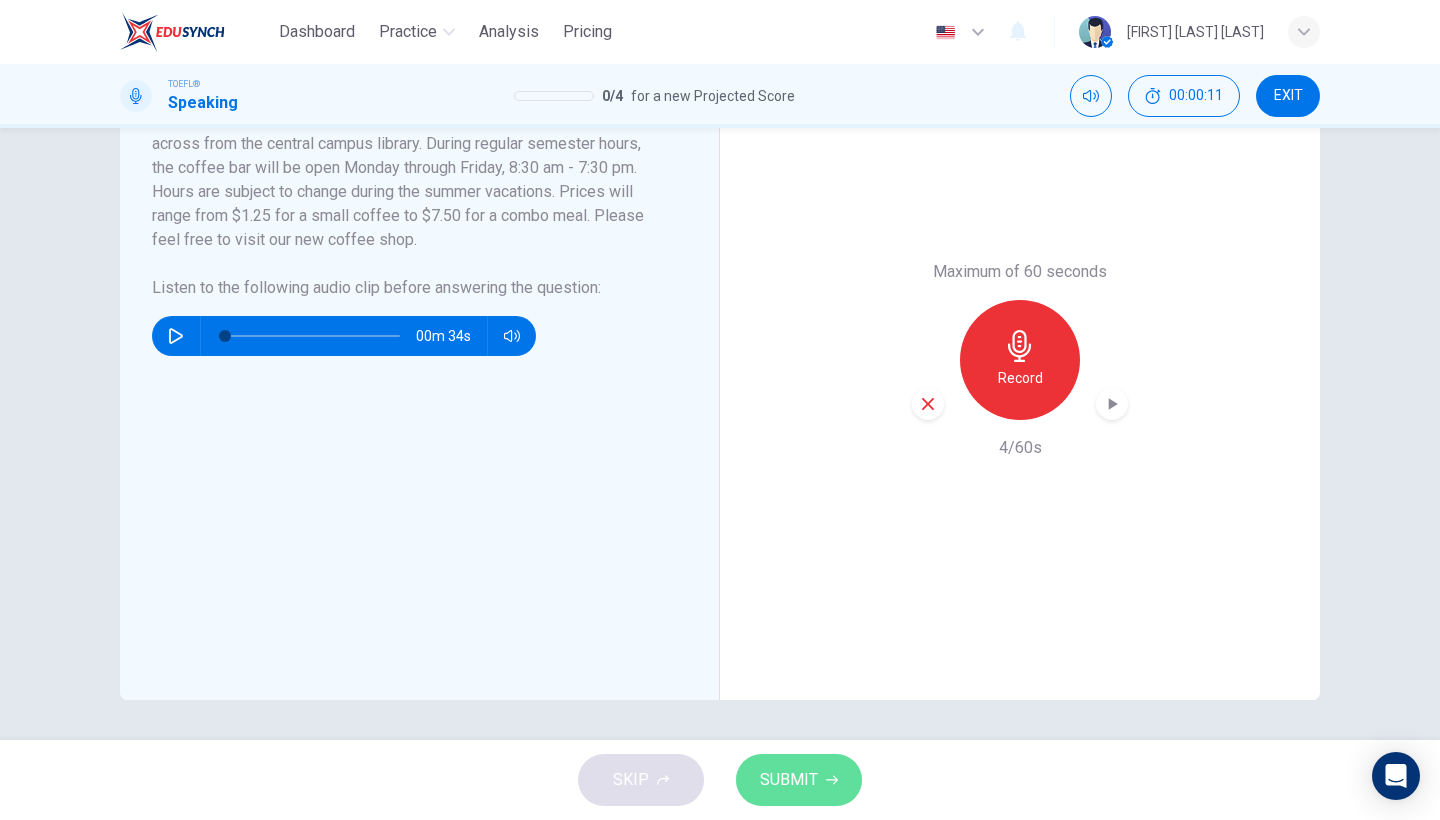 click 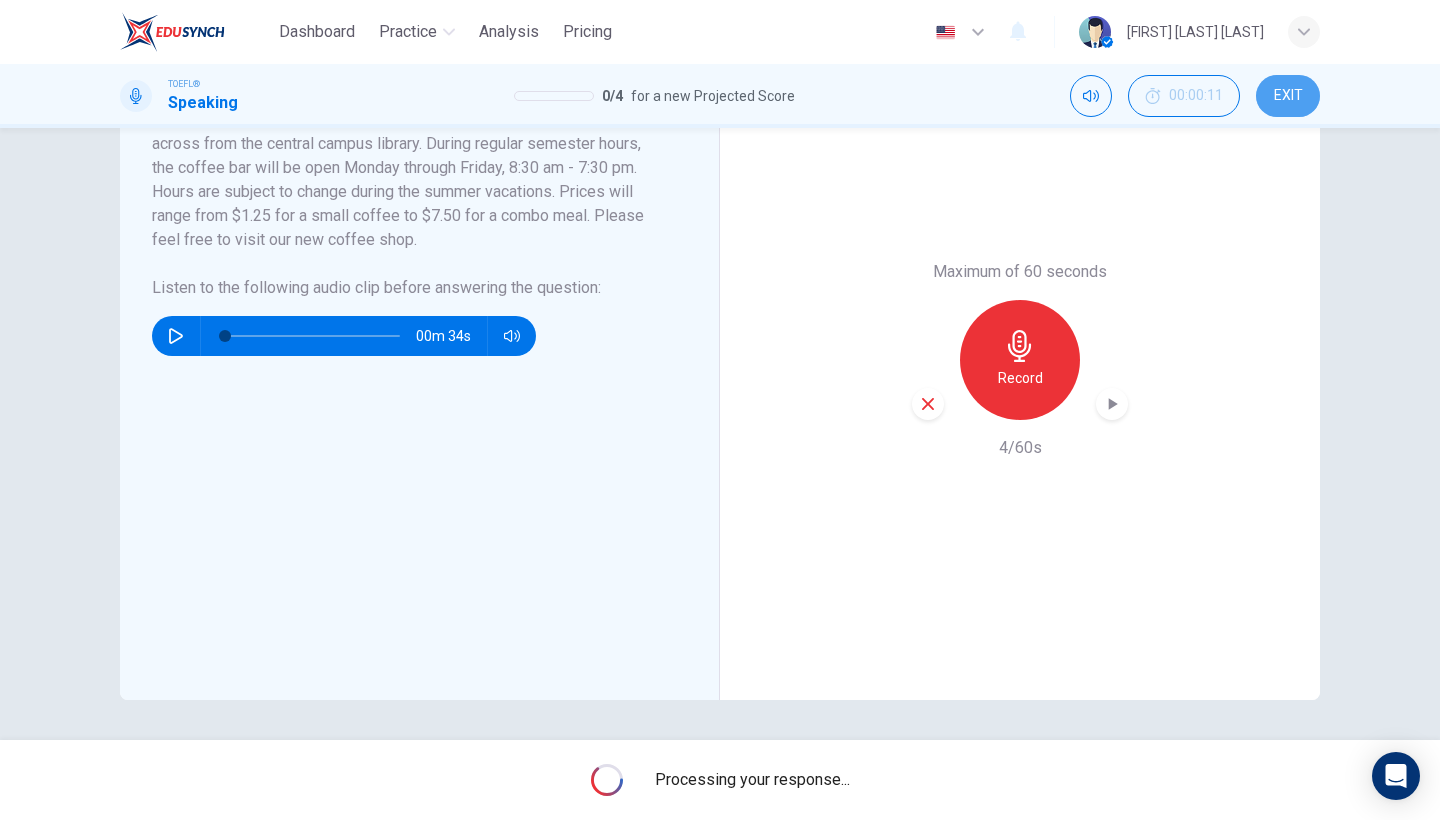 click on "EXIT" at bounding box center (1288, 96) 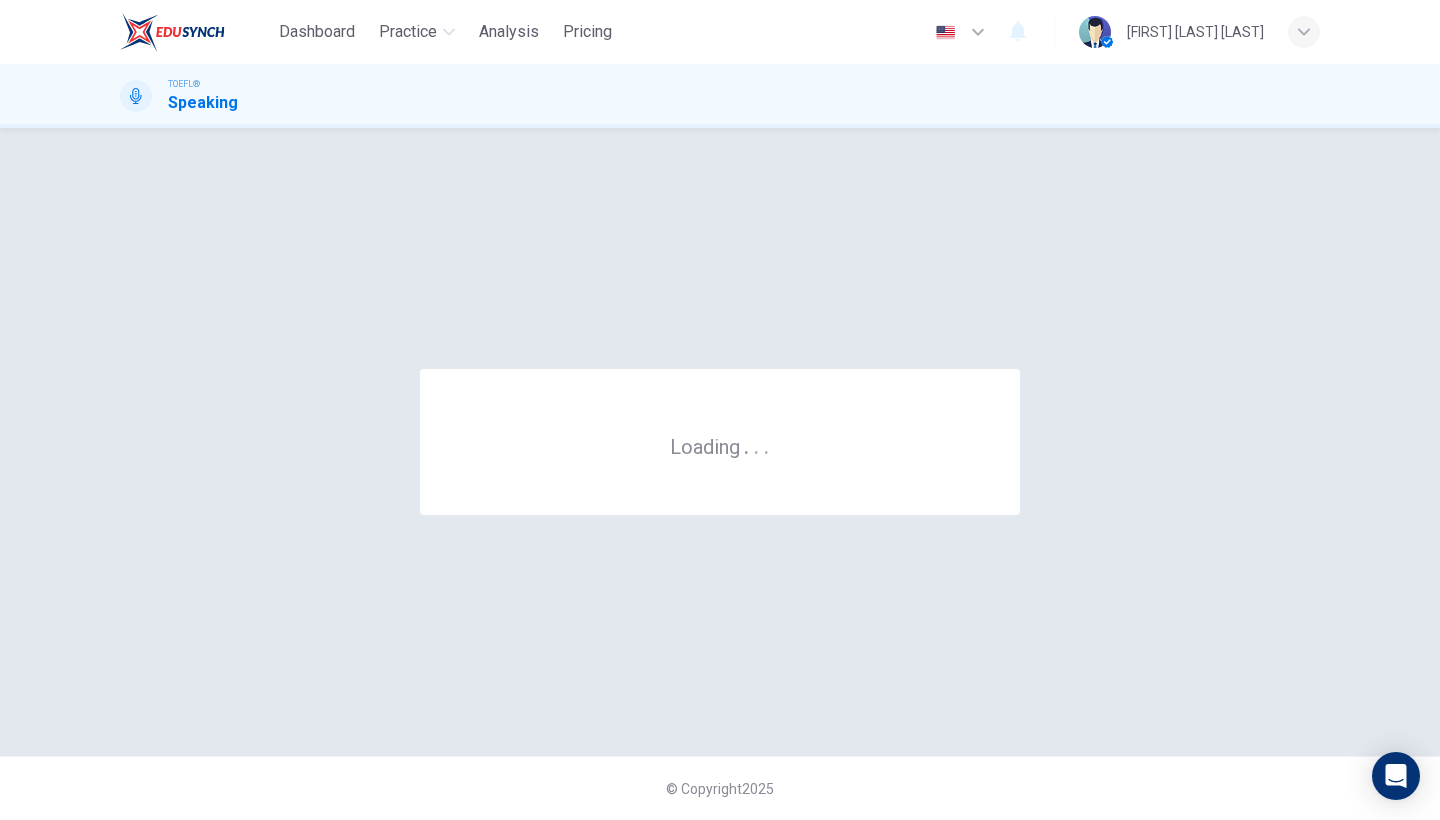 scroll, scrollTop: 0, scrollLeft: 0, axis: both 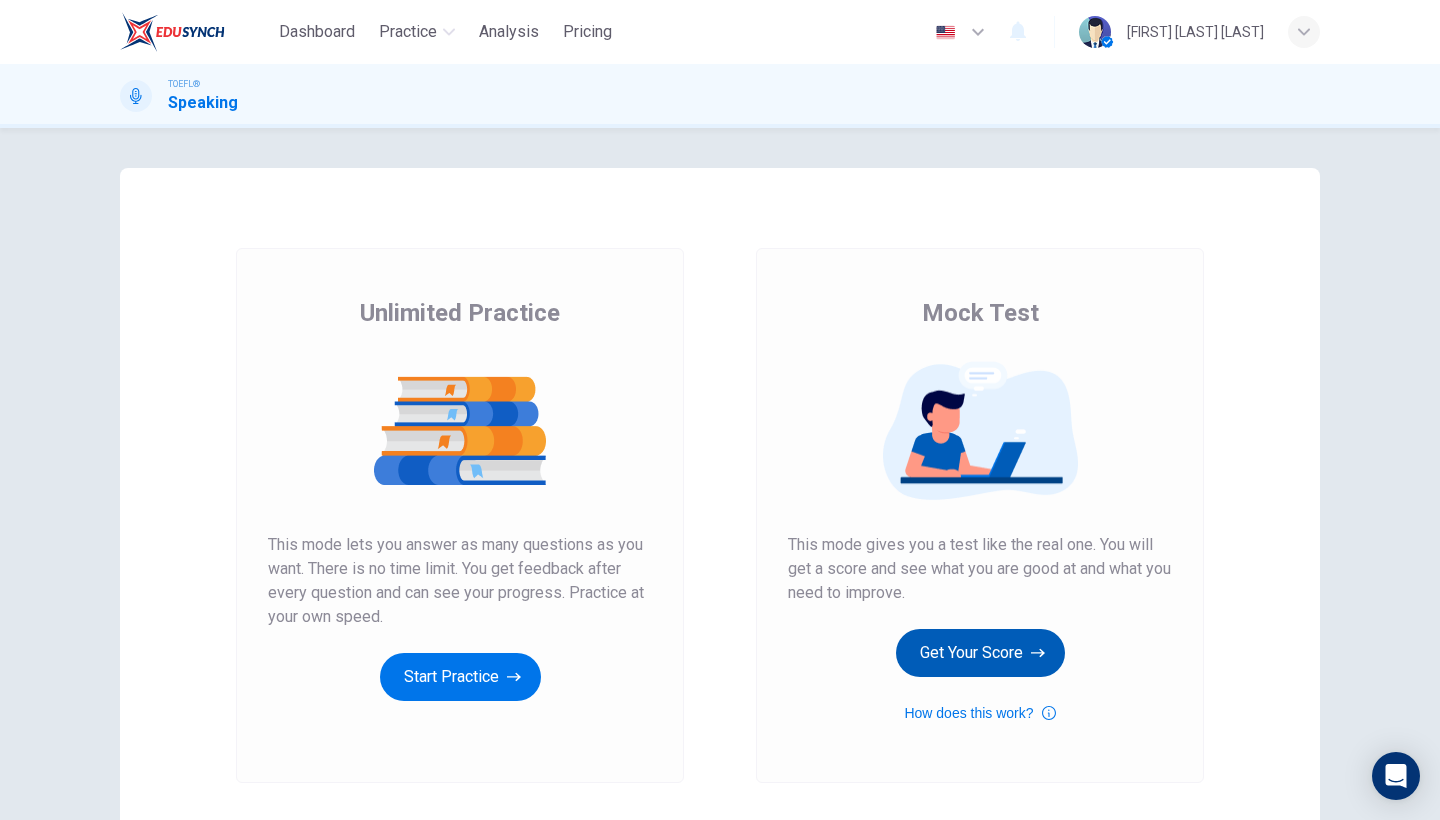 click on "Get Your Score" at bounding box center [980, 653] 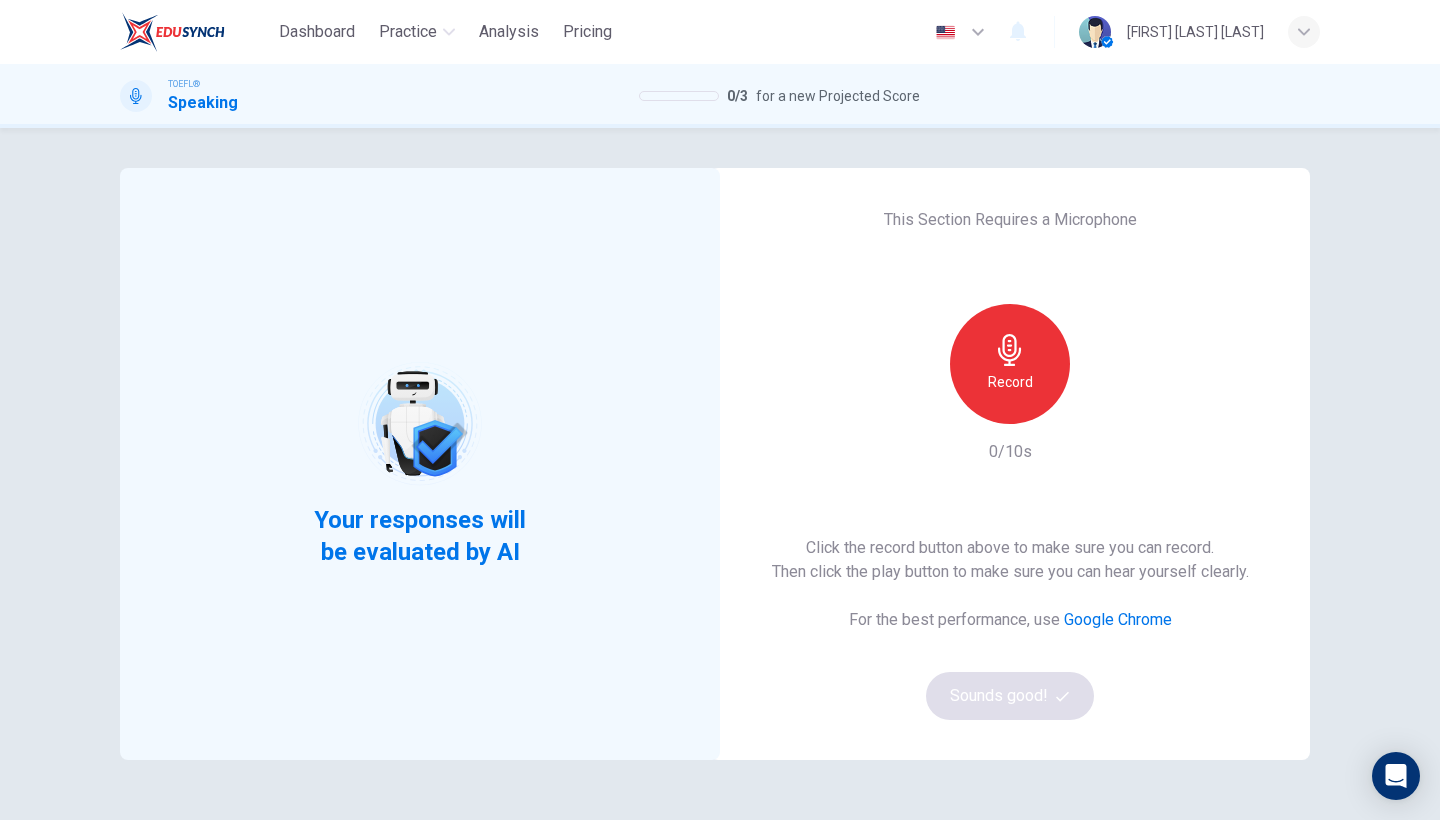 click on "Record" at bounding box center (1010, 382) 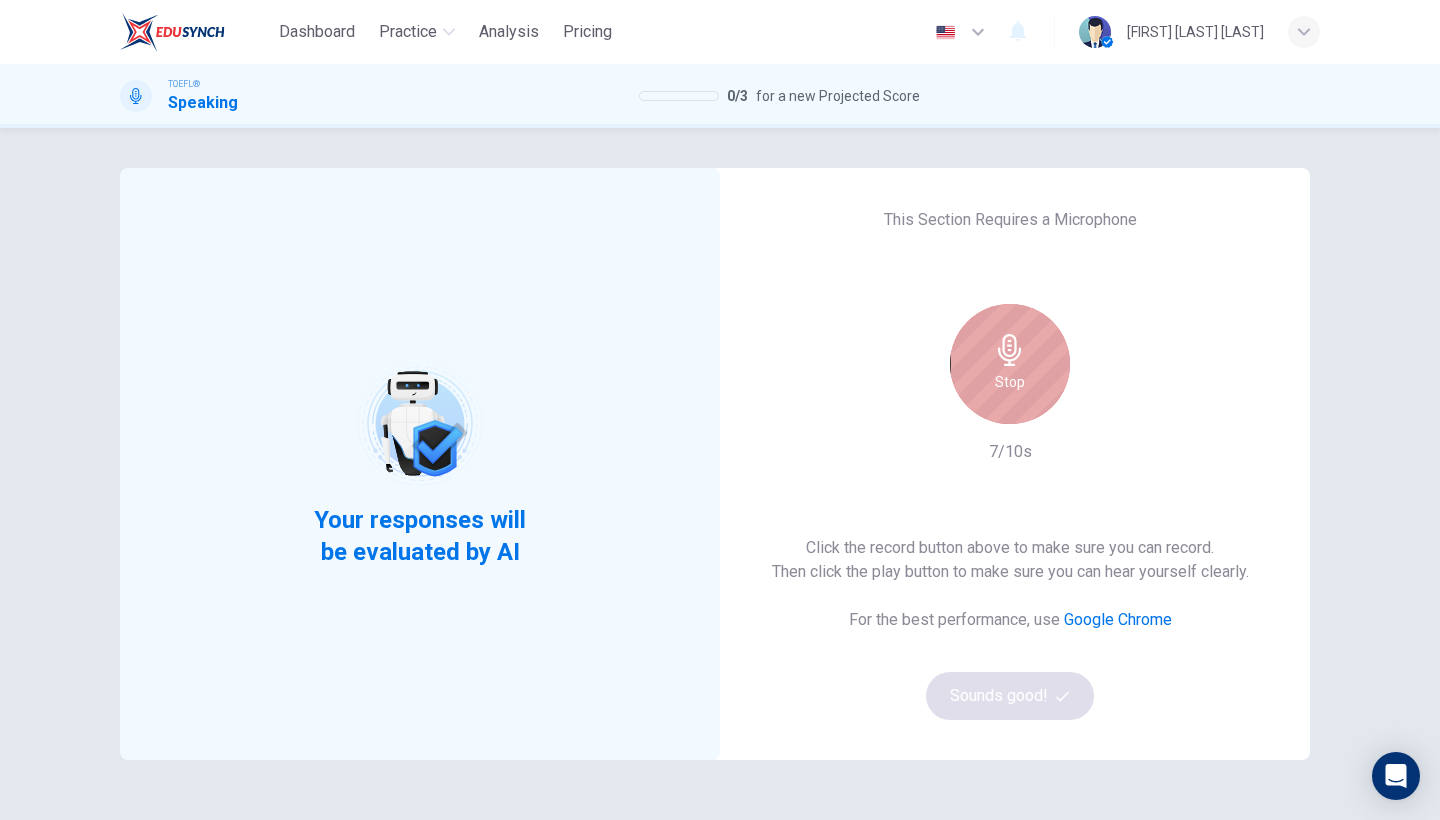 click on "Stop" at bounding box center [1010, 382] 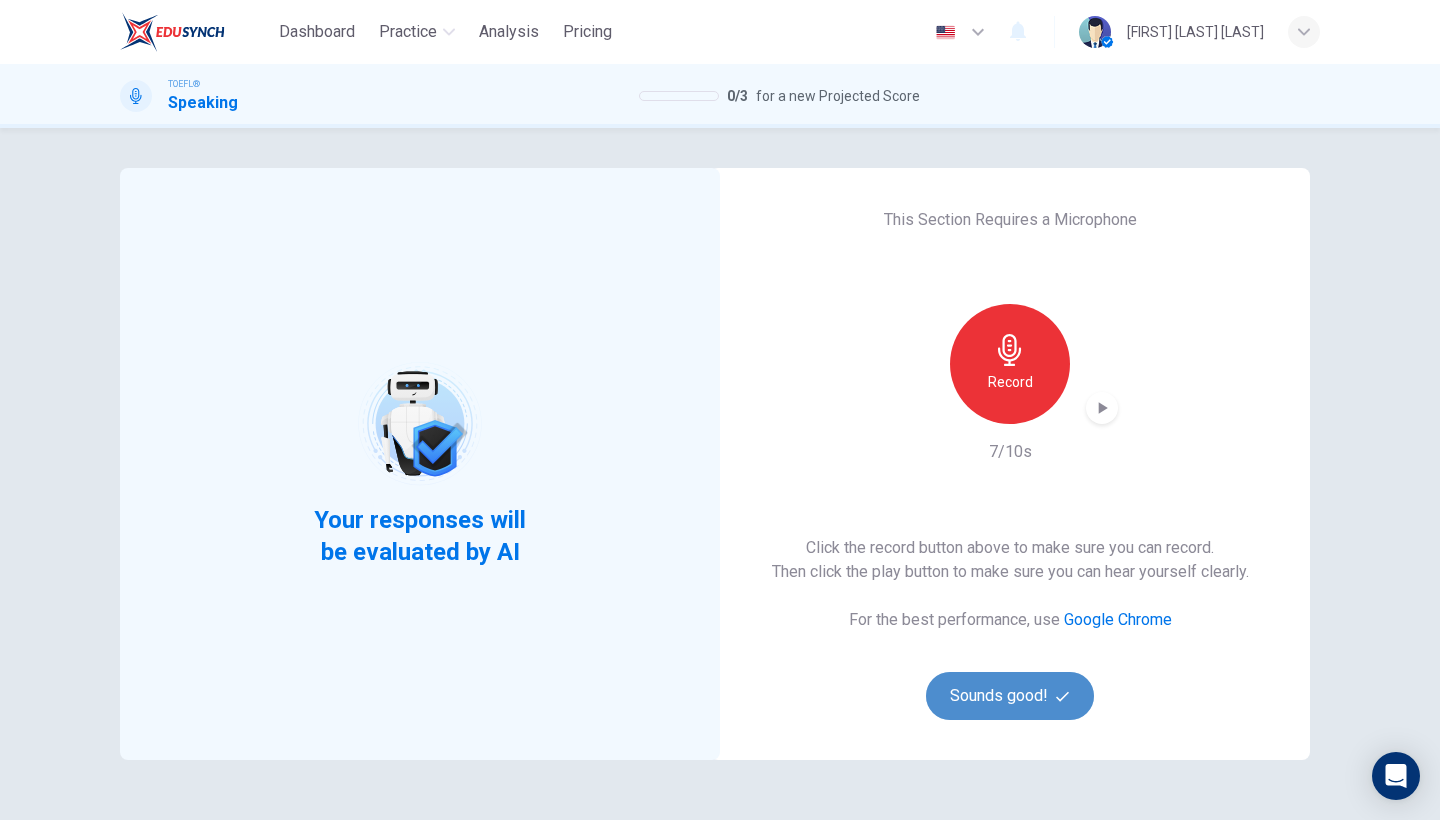 click on "Sounds good!" at bounding box center [1010, 696] 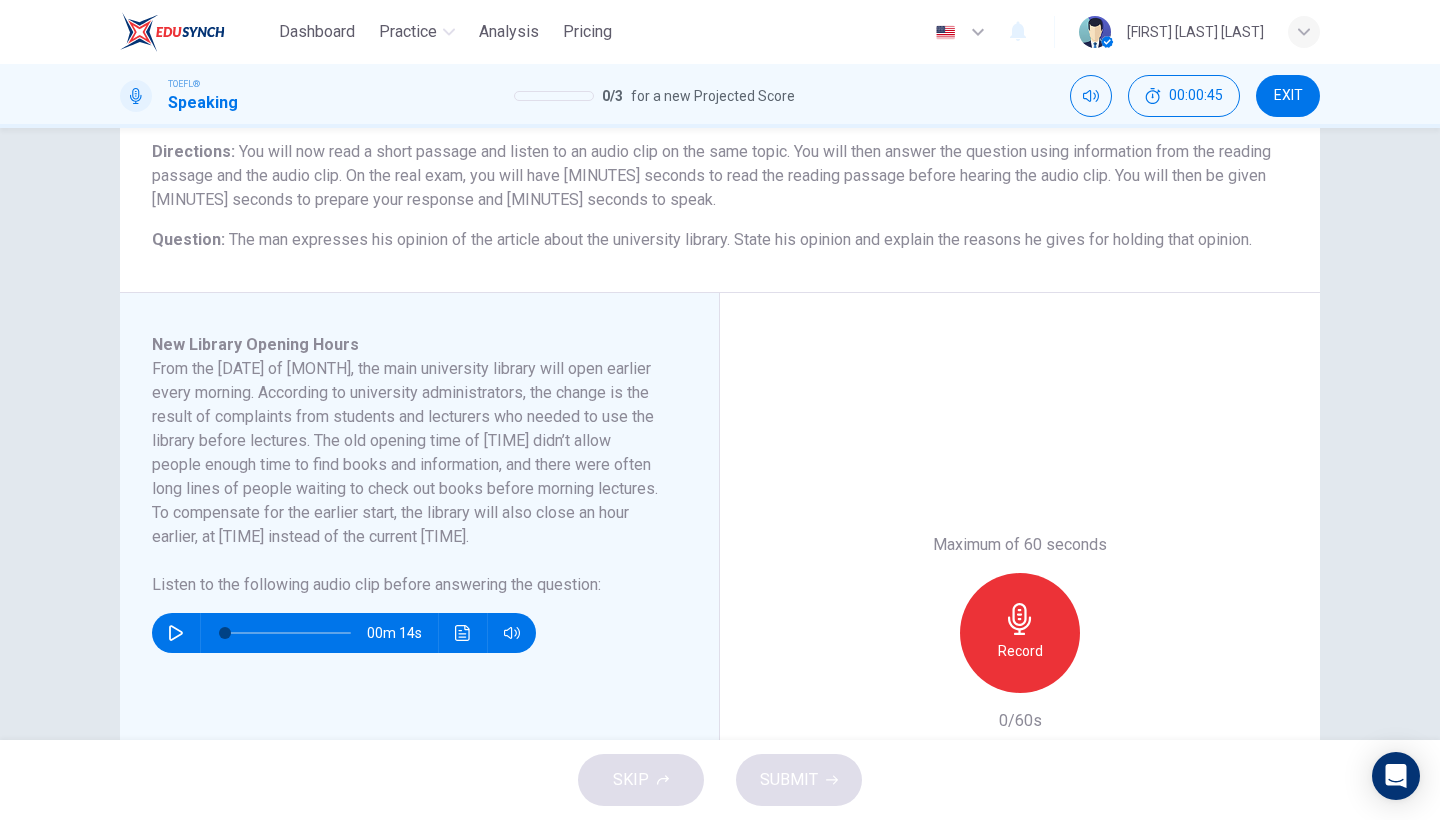 scroll, scrollTop: 166, scrollLeft: 0, axis: vertical 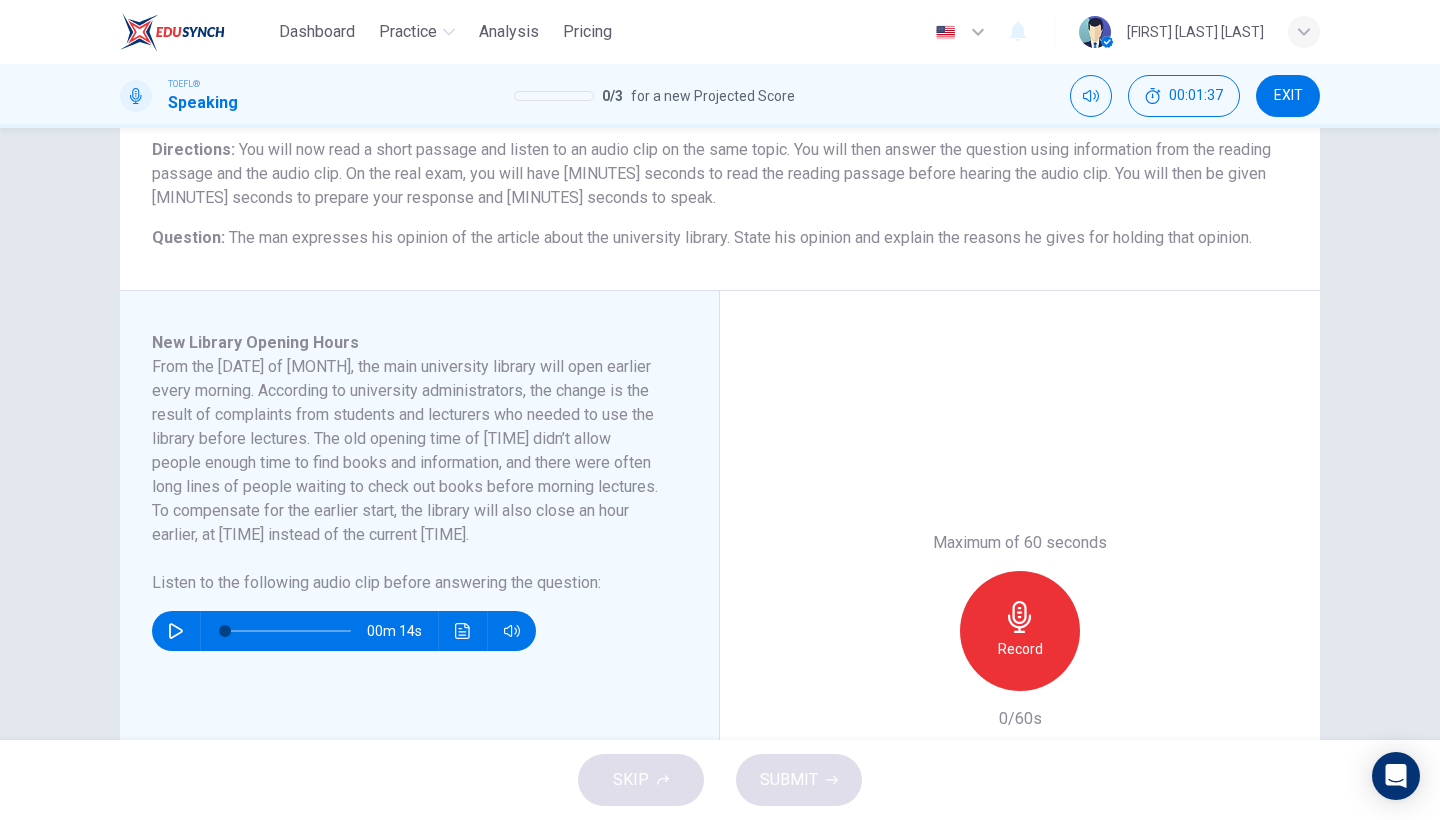 click at bounding box center (176, 631) 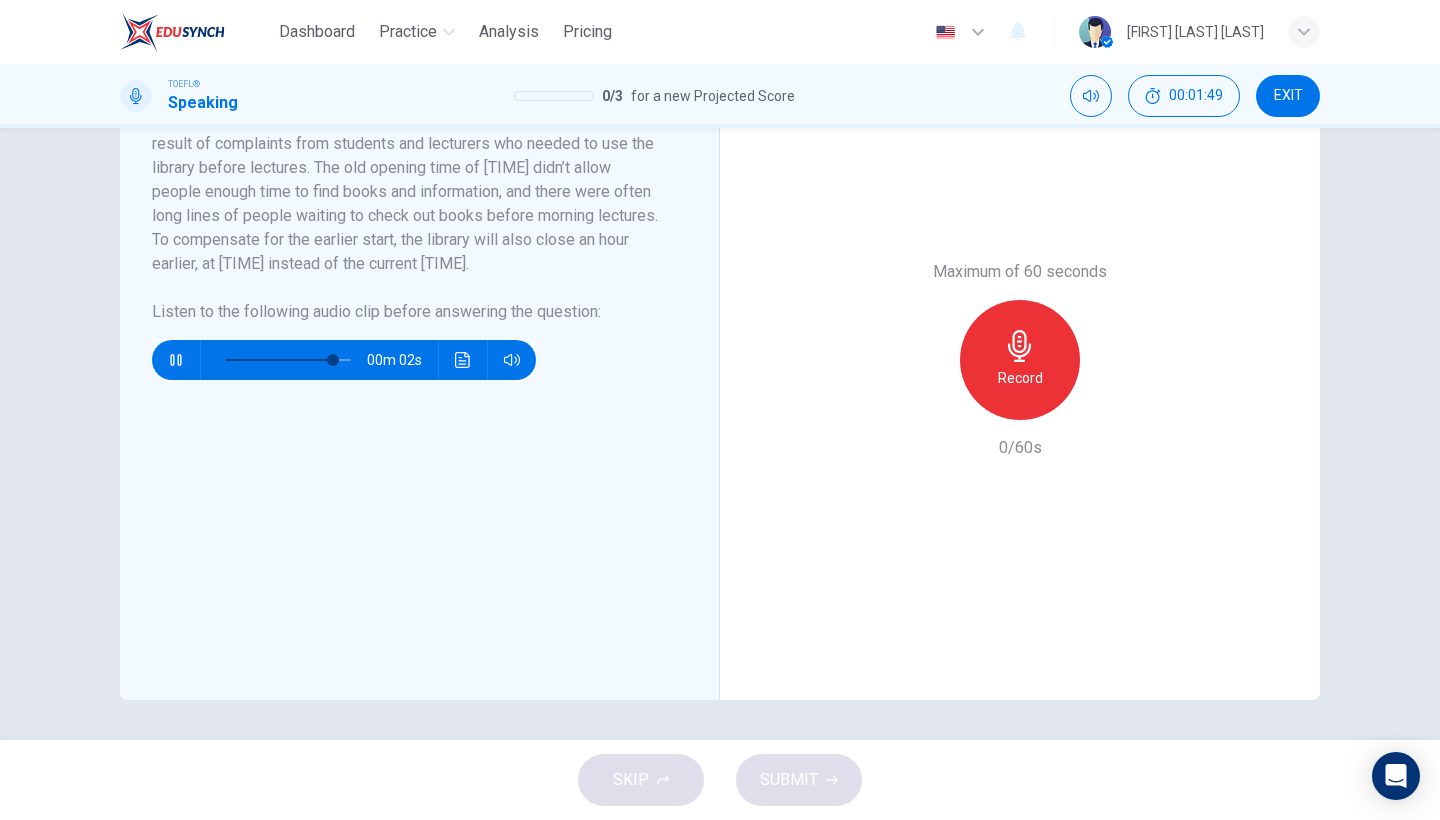 scroll, scrollTop: 437, scrollLeft: 0, axis: vertical 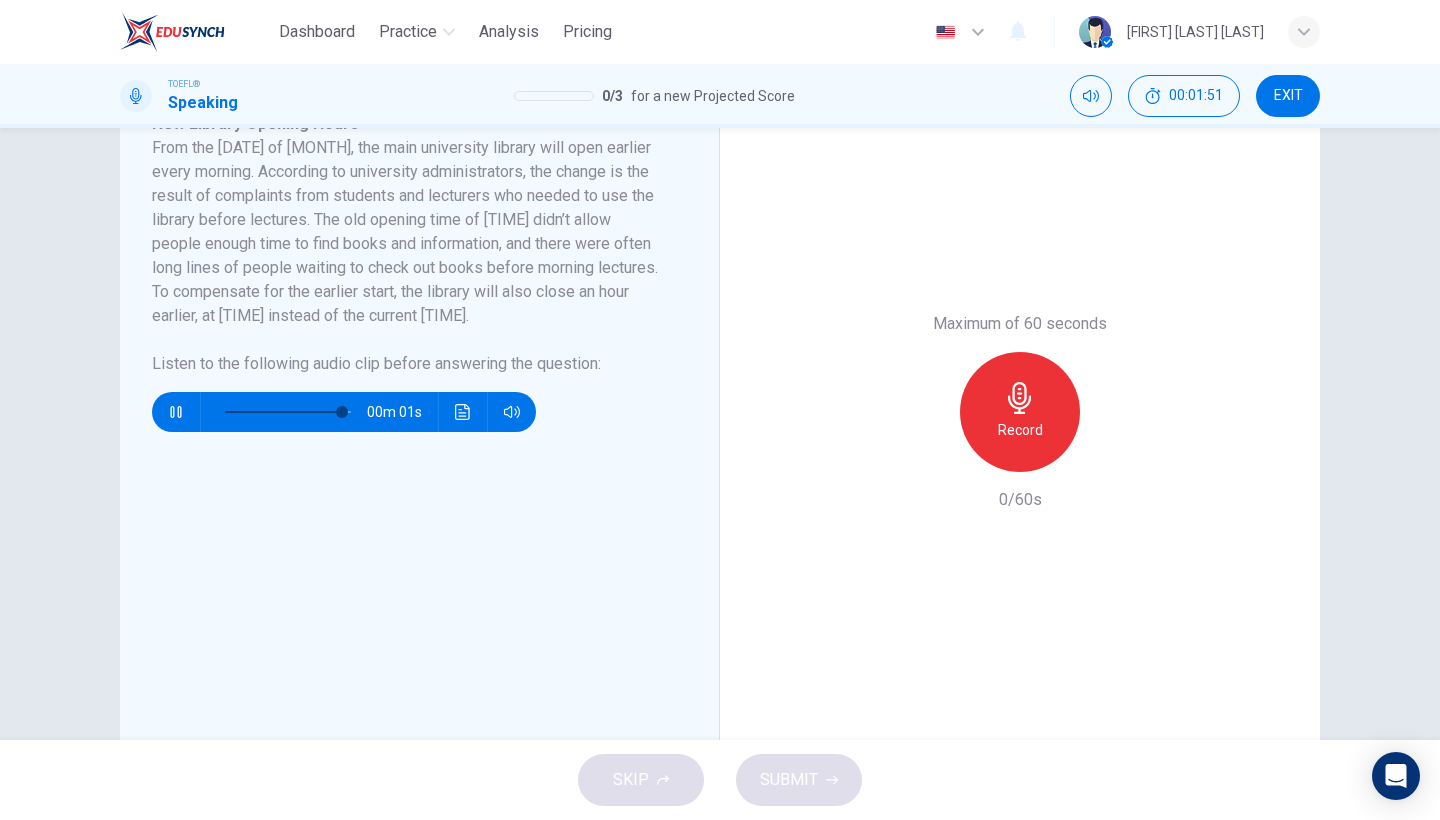 type on "0" 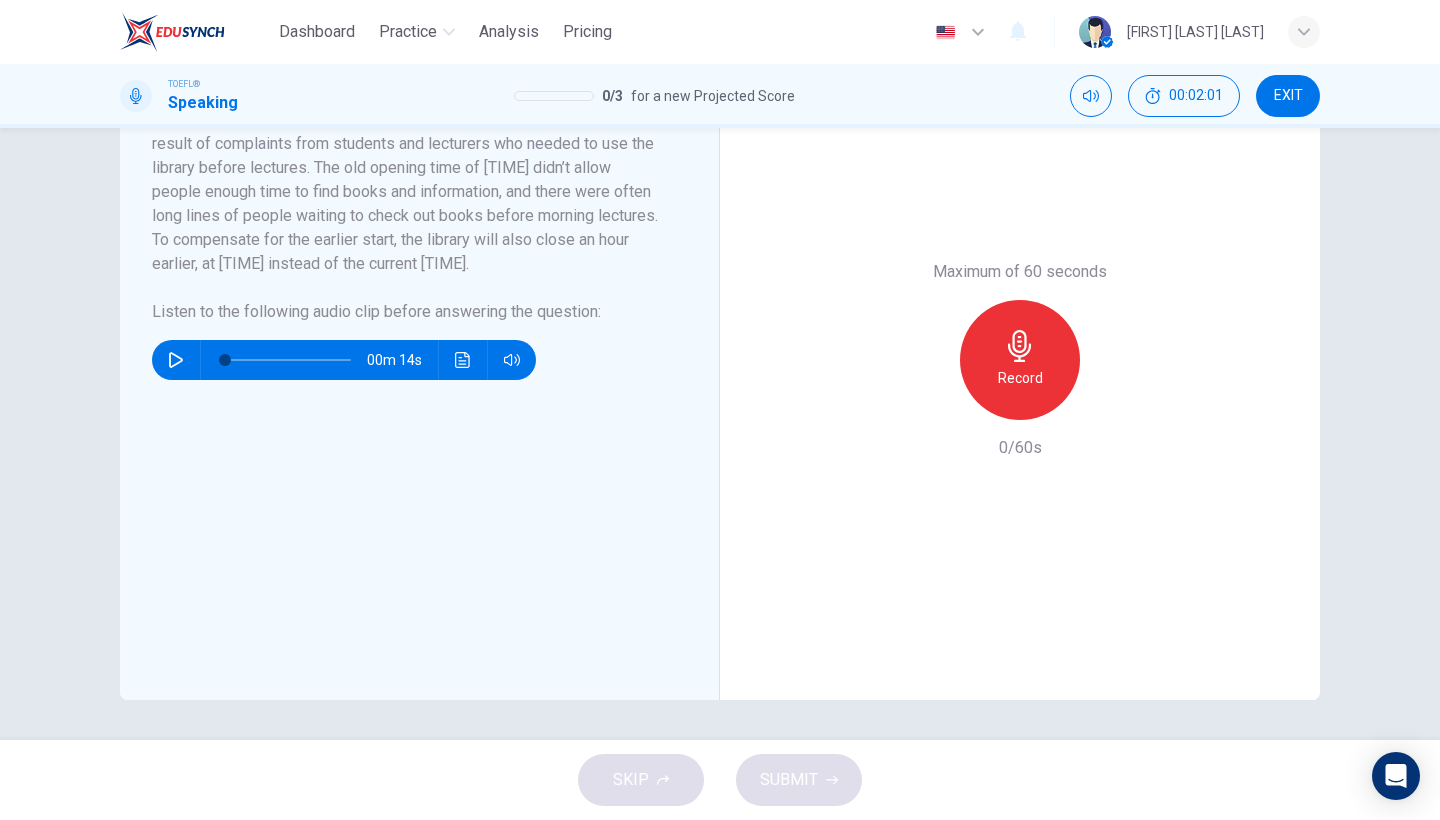 scroll, scrollTop: 437, scrollLeft: 0, axis: vertical 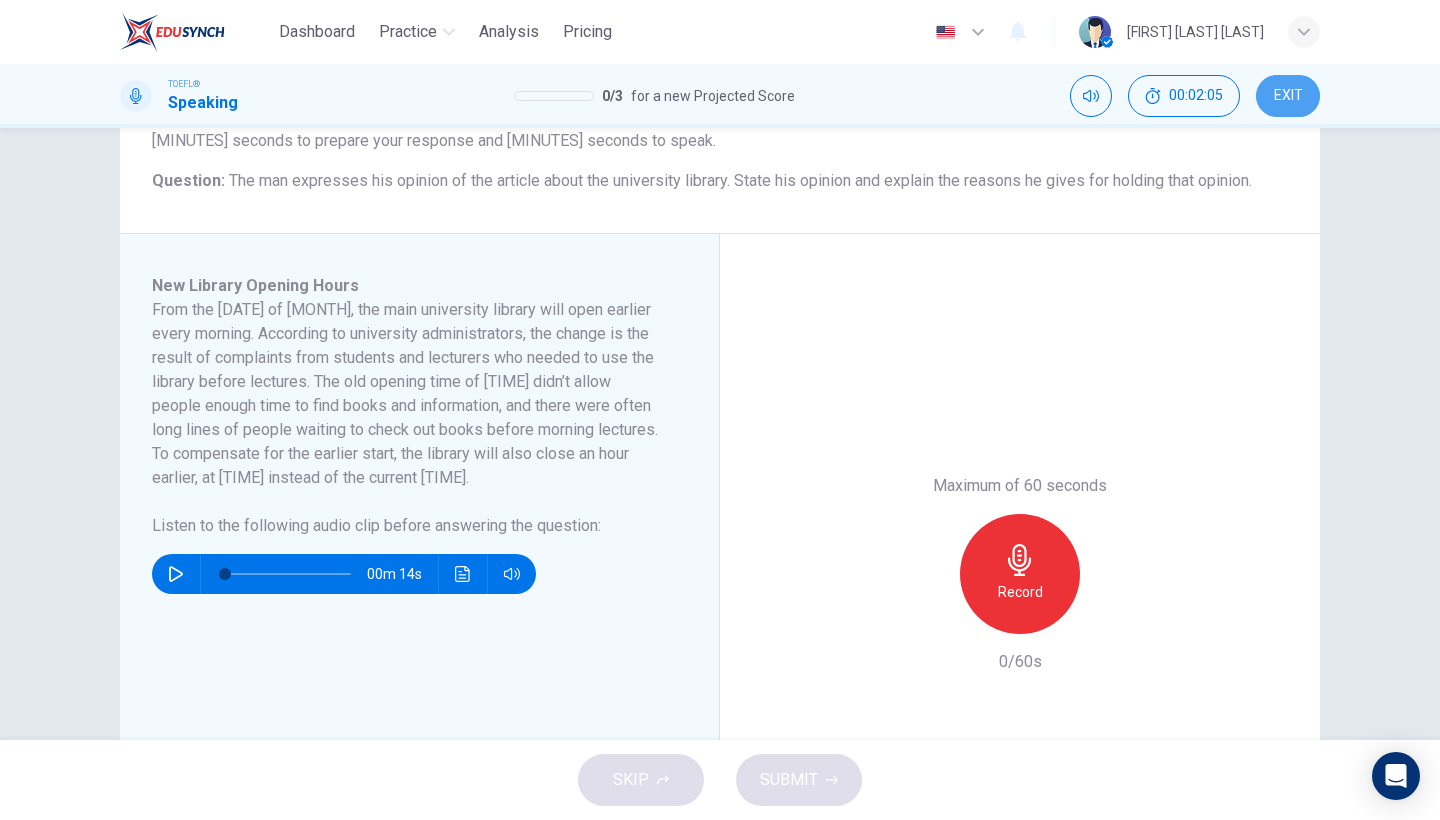 click on "EXIT" at bounding box center (1288, 96) 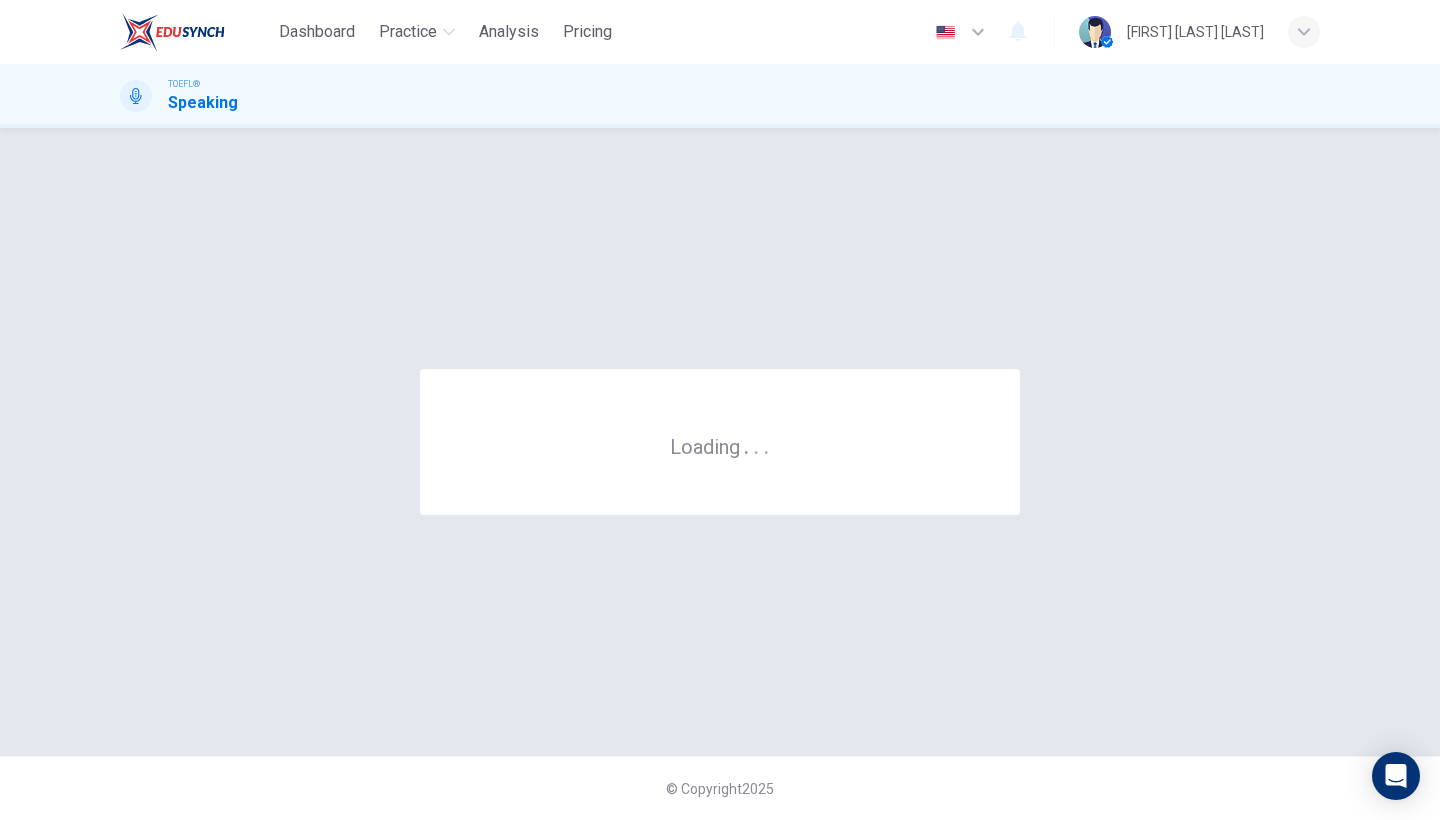 scroll, scrollTop: 0, scrollLeft: 0, axis: both 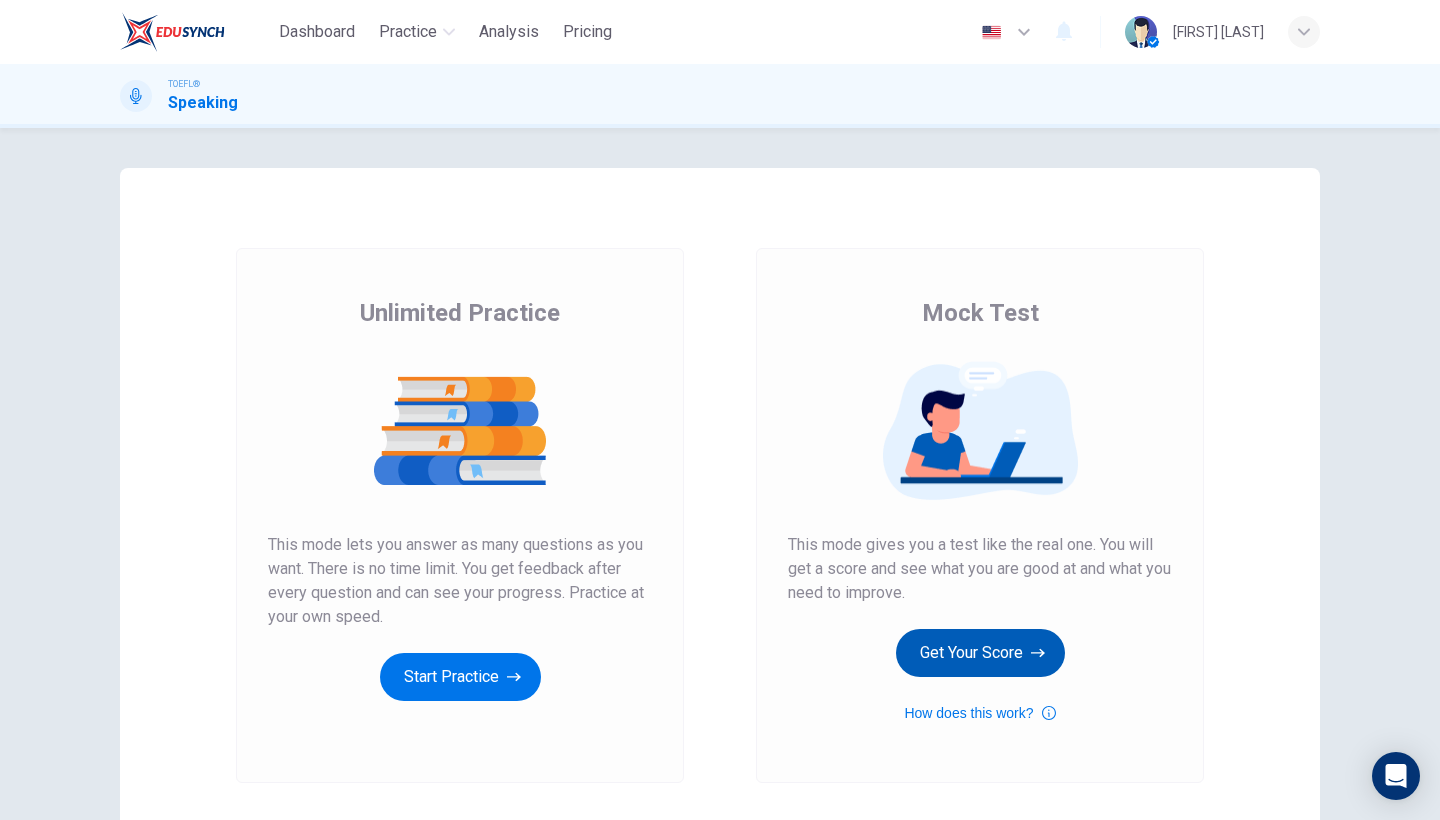 click on "Get Your Score" at bounding box center (980, 653) 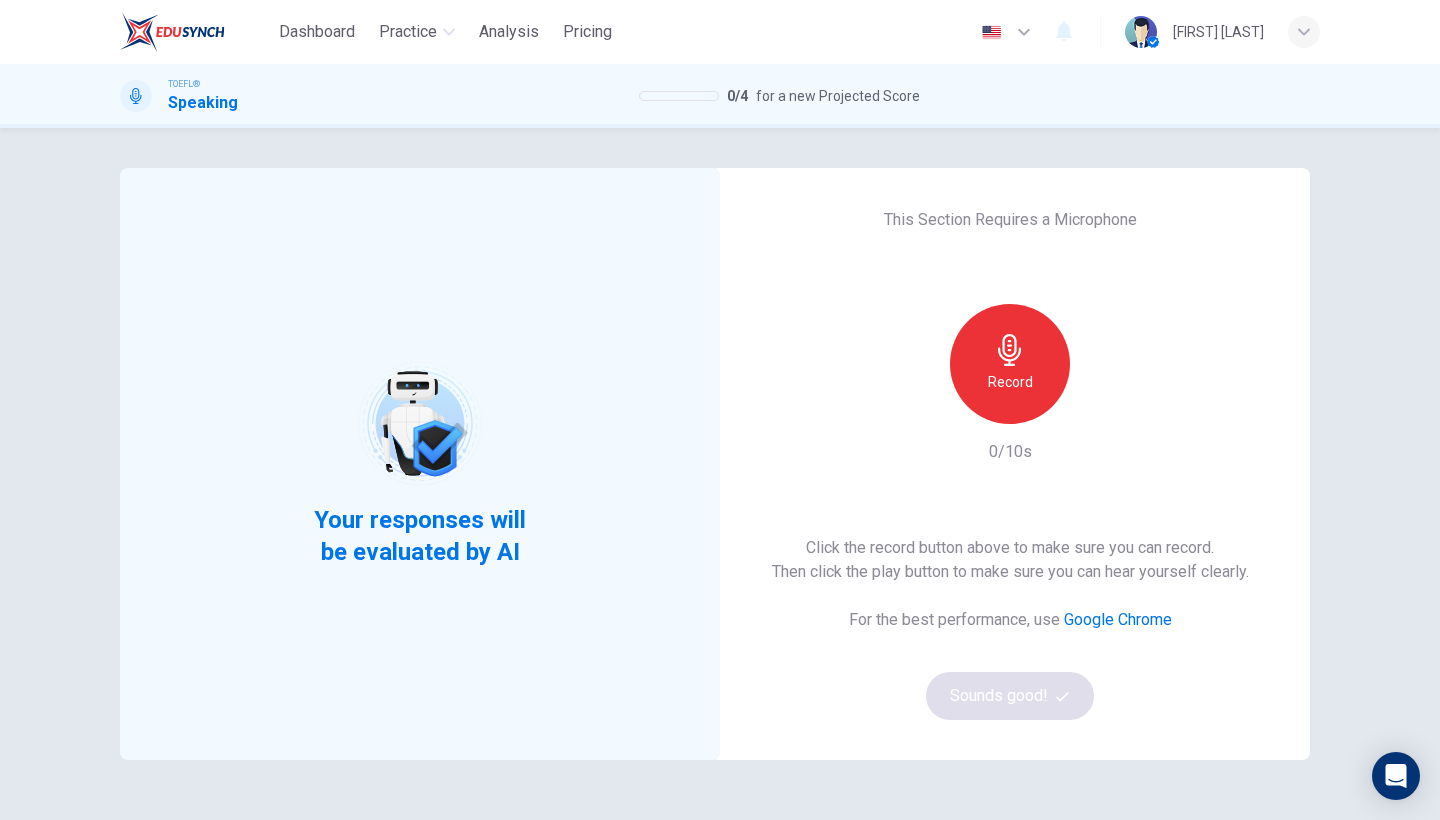 click on "Record" at bounding box center (1010, 364) 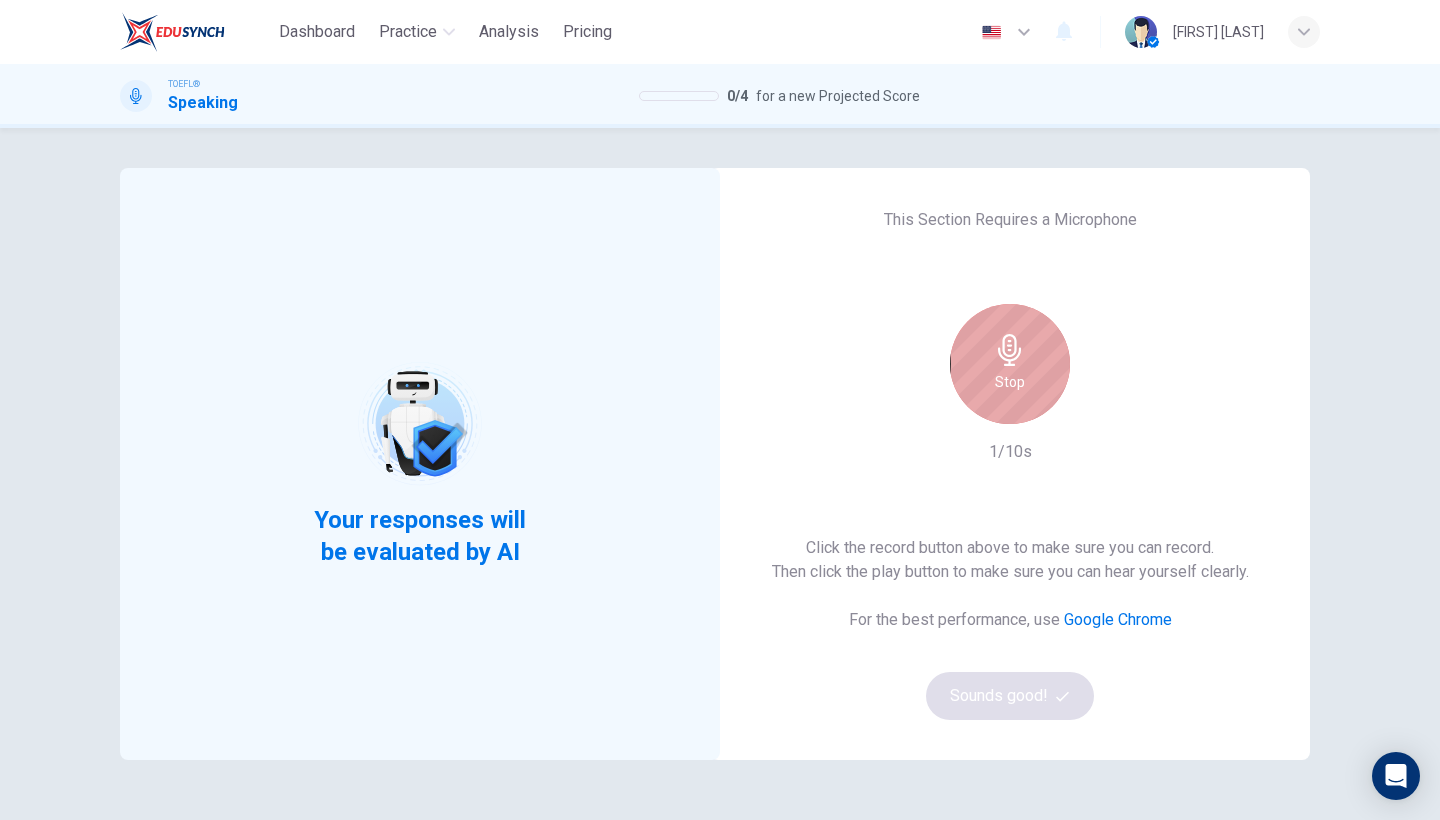 click 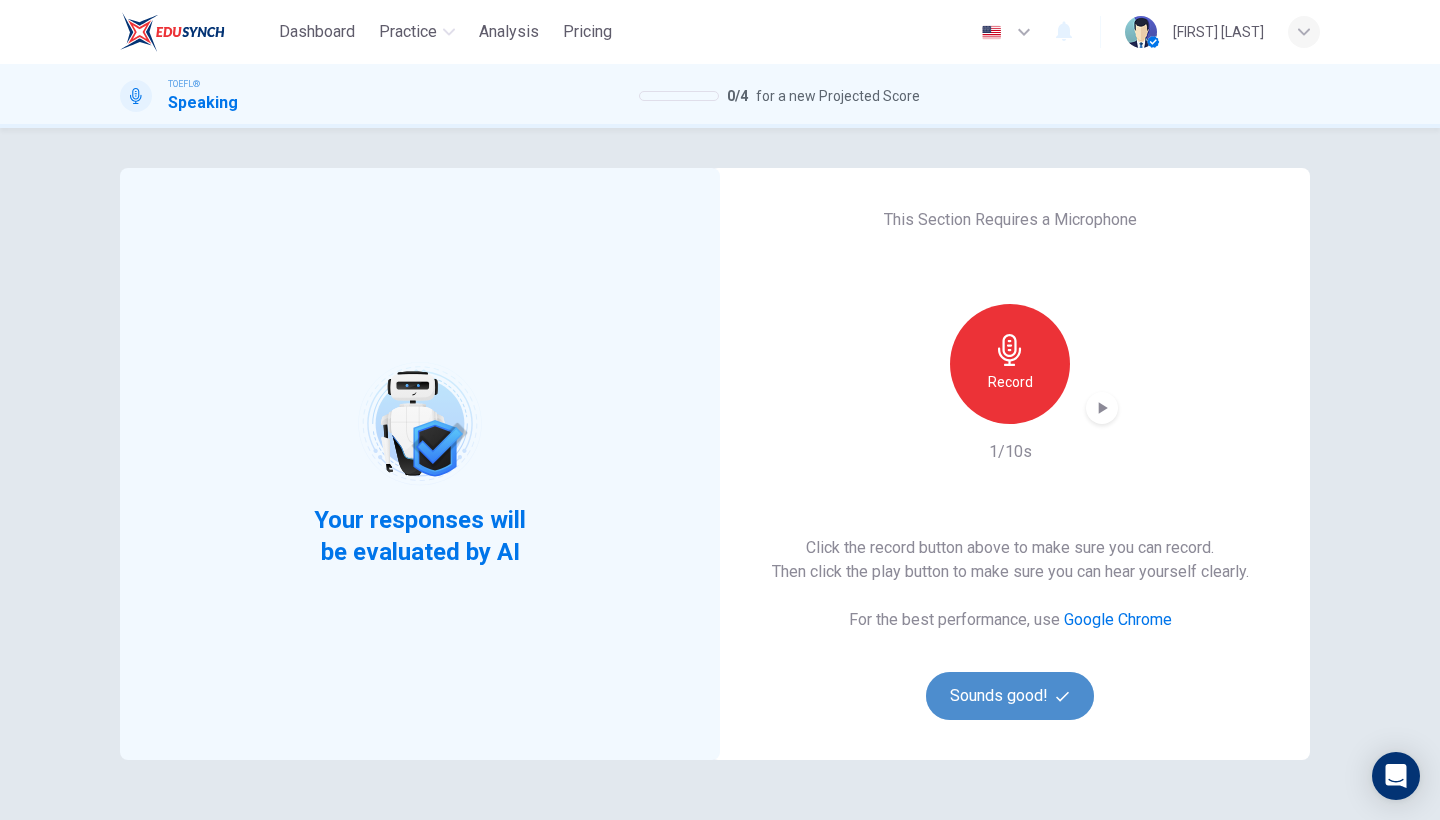 click on "Sounds good!" at bounding box center [1010, 696] 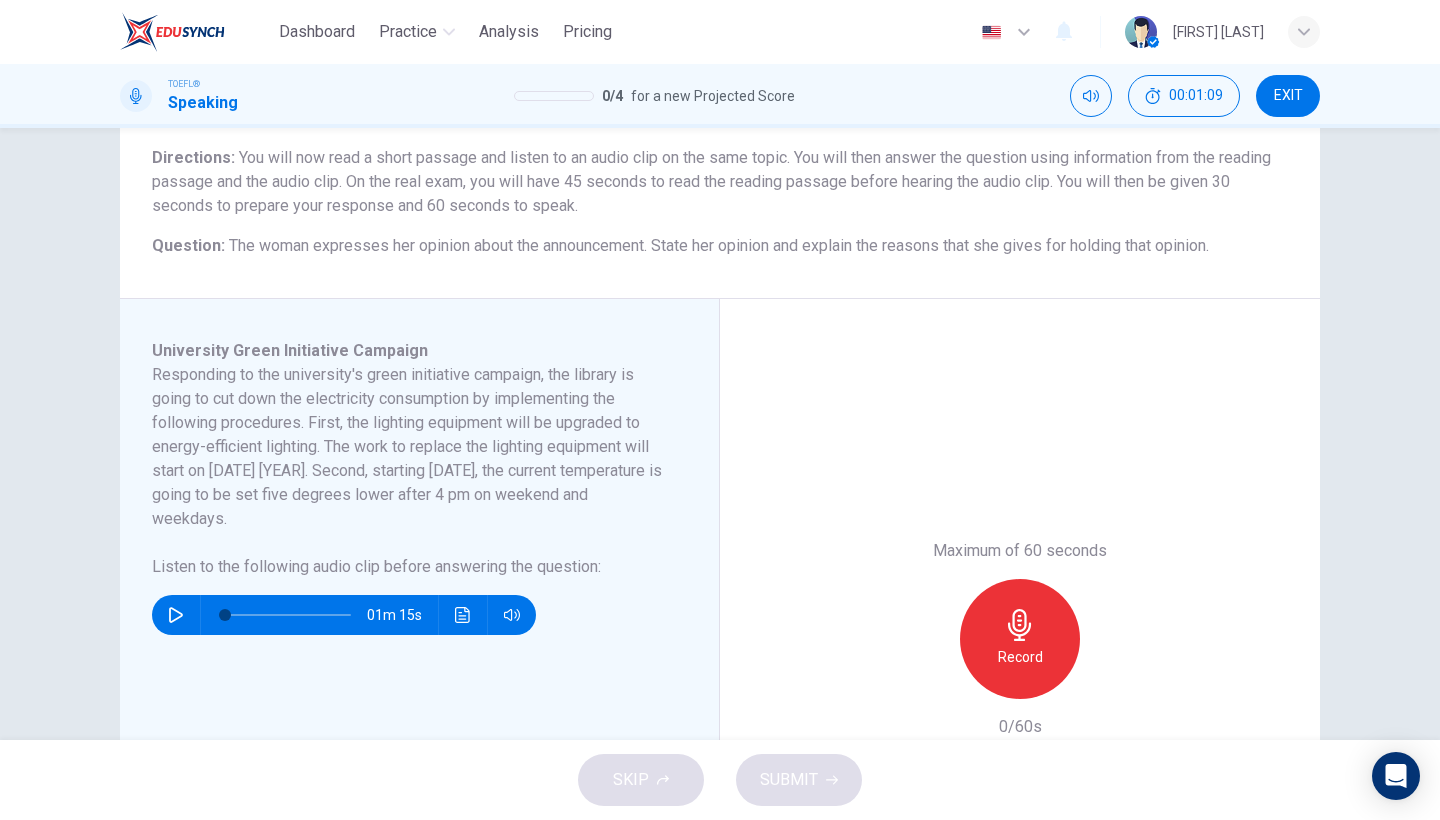 scroll, scrollTop: 160, scrollLeft: 0, axis: vertical 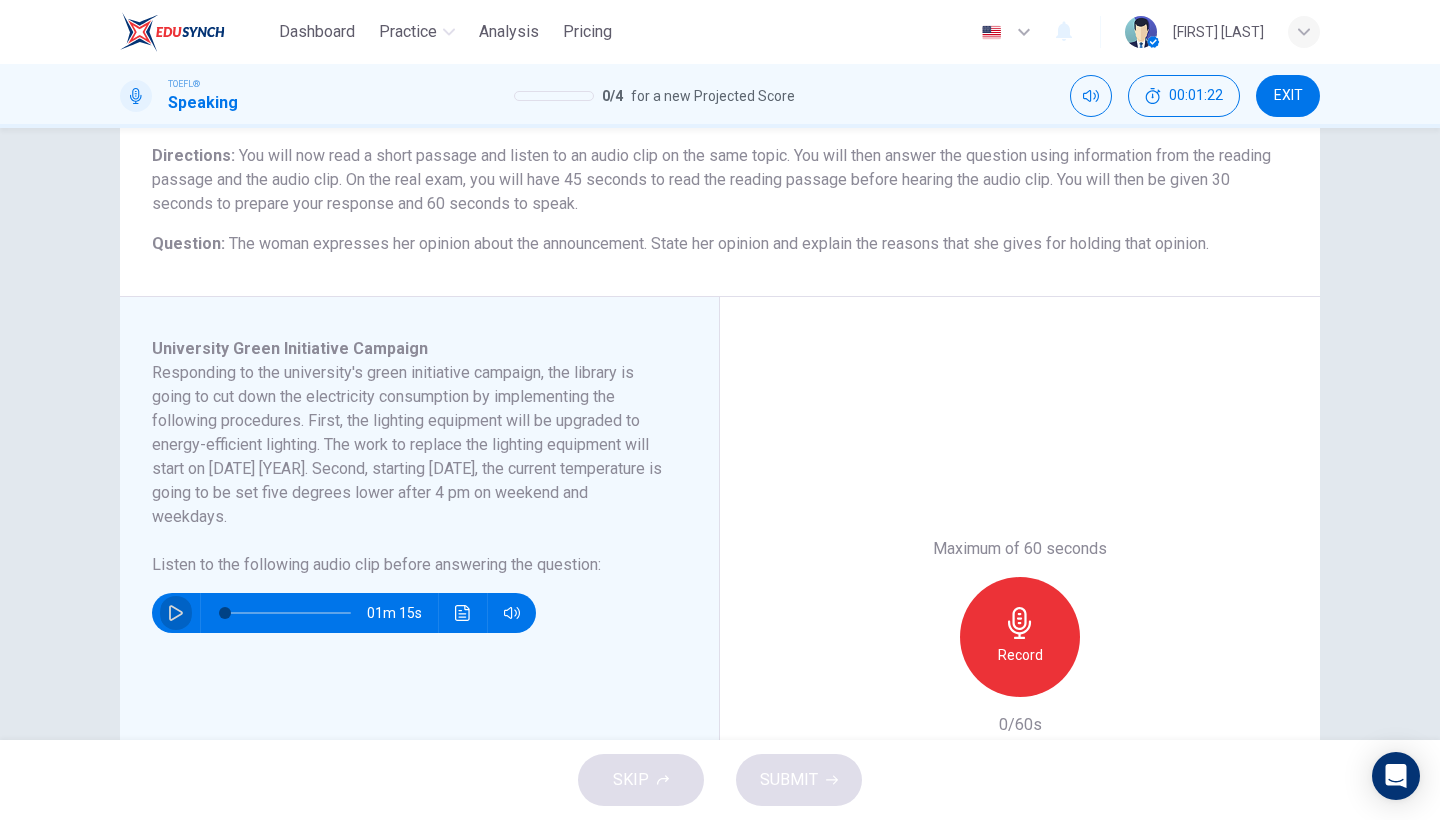 click at bounding box center [176, 613] 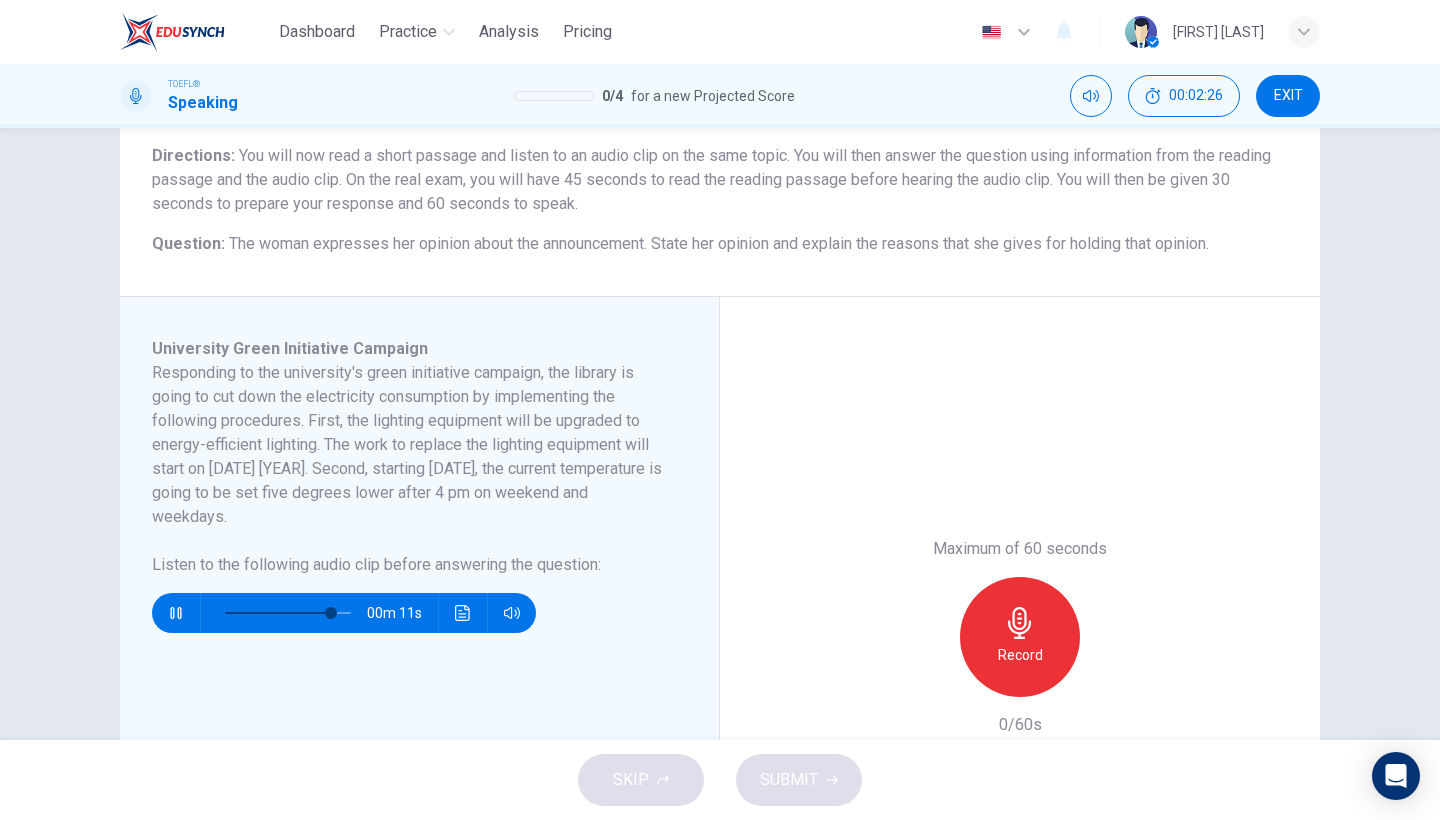 drag, startPoint x: 137, startPoint y: 563, endPoint x: 194, endPoint y: 560, distance: 57.07889 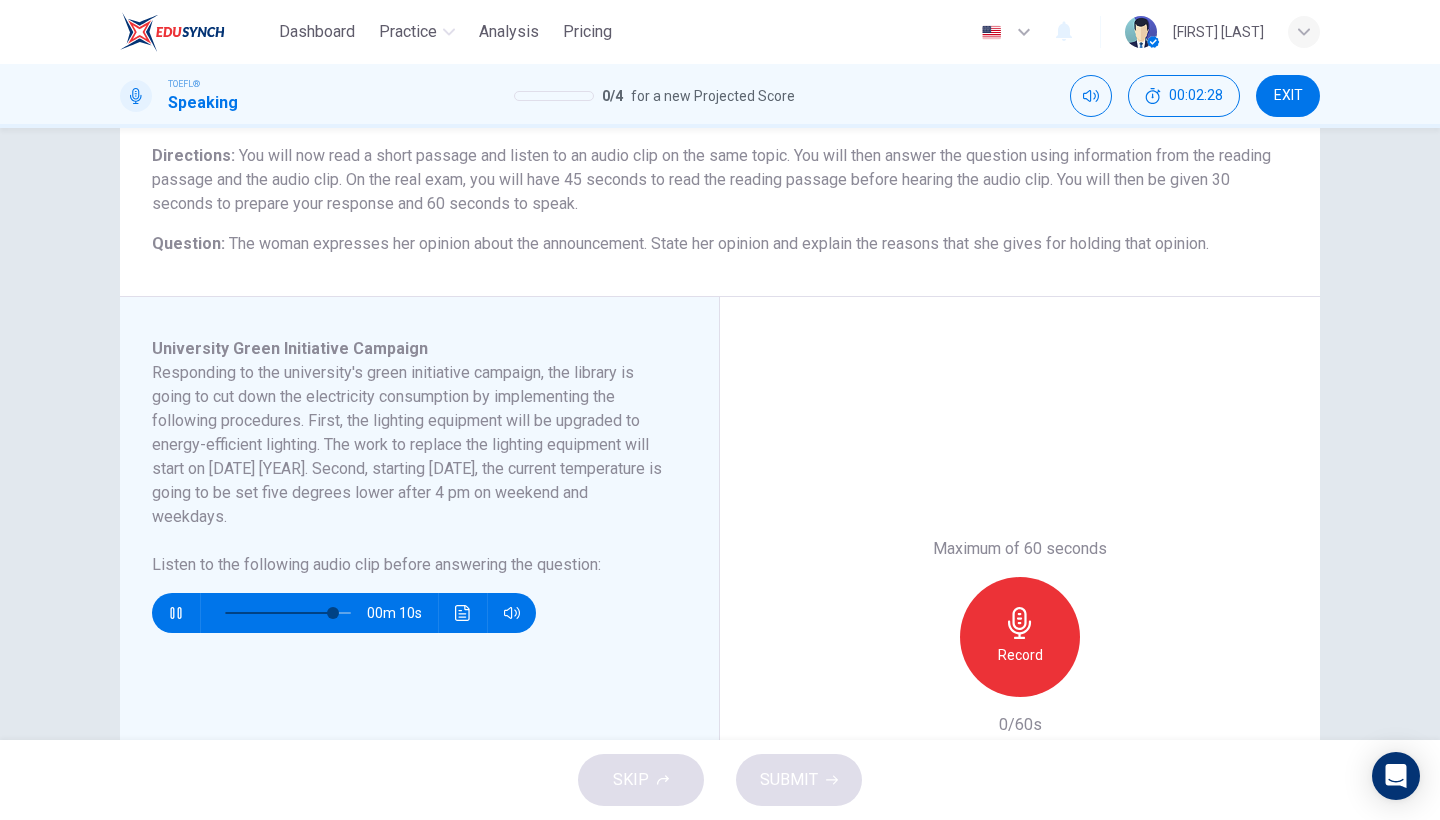 drag, startPoint x: 154, startPoint y: 566, endPoint x: 218, endPoint y: 565, distance: 64.00781 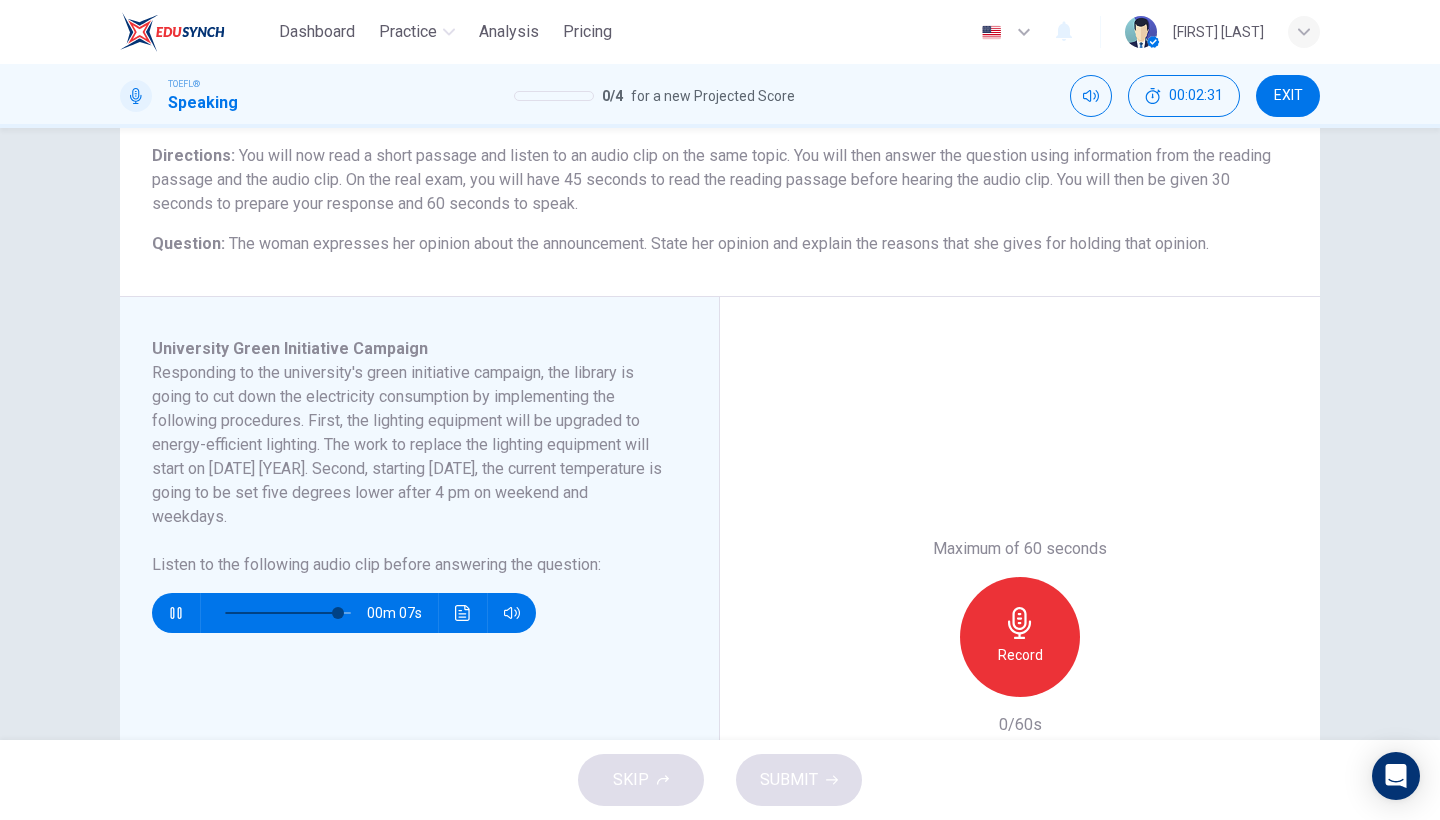 drag, startPoint x: 221, startPoint y: 567, endPoint x: 187, endPoint y: 568, distance: 34.0147 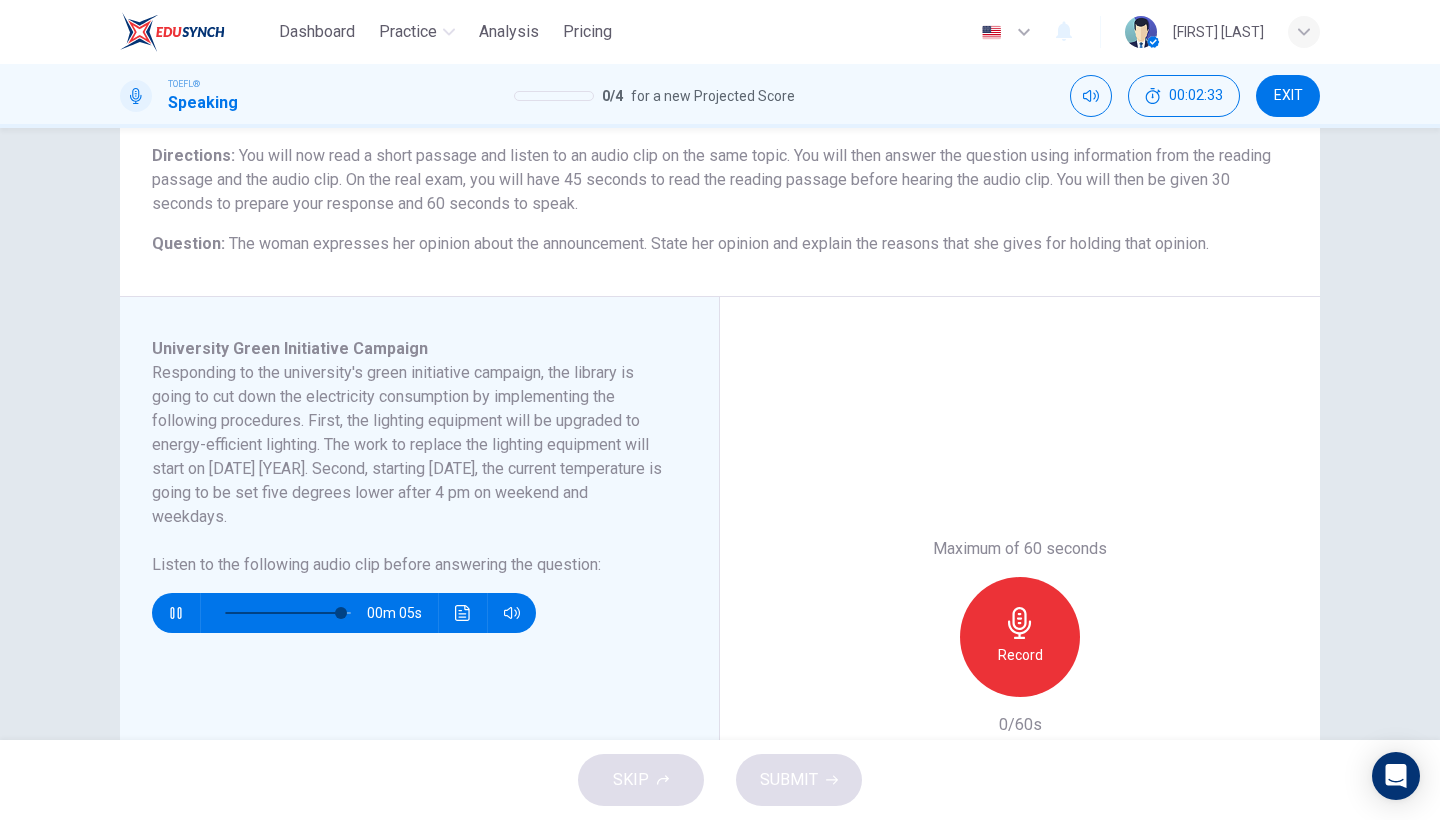 drag, startPoint x: 209, startPoint y: 563, endPoint x: 181, endPoint y: 563, distance: 28 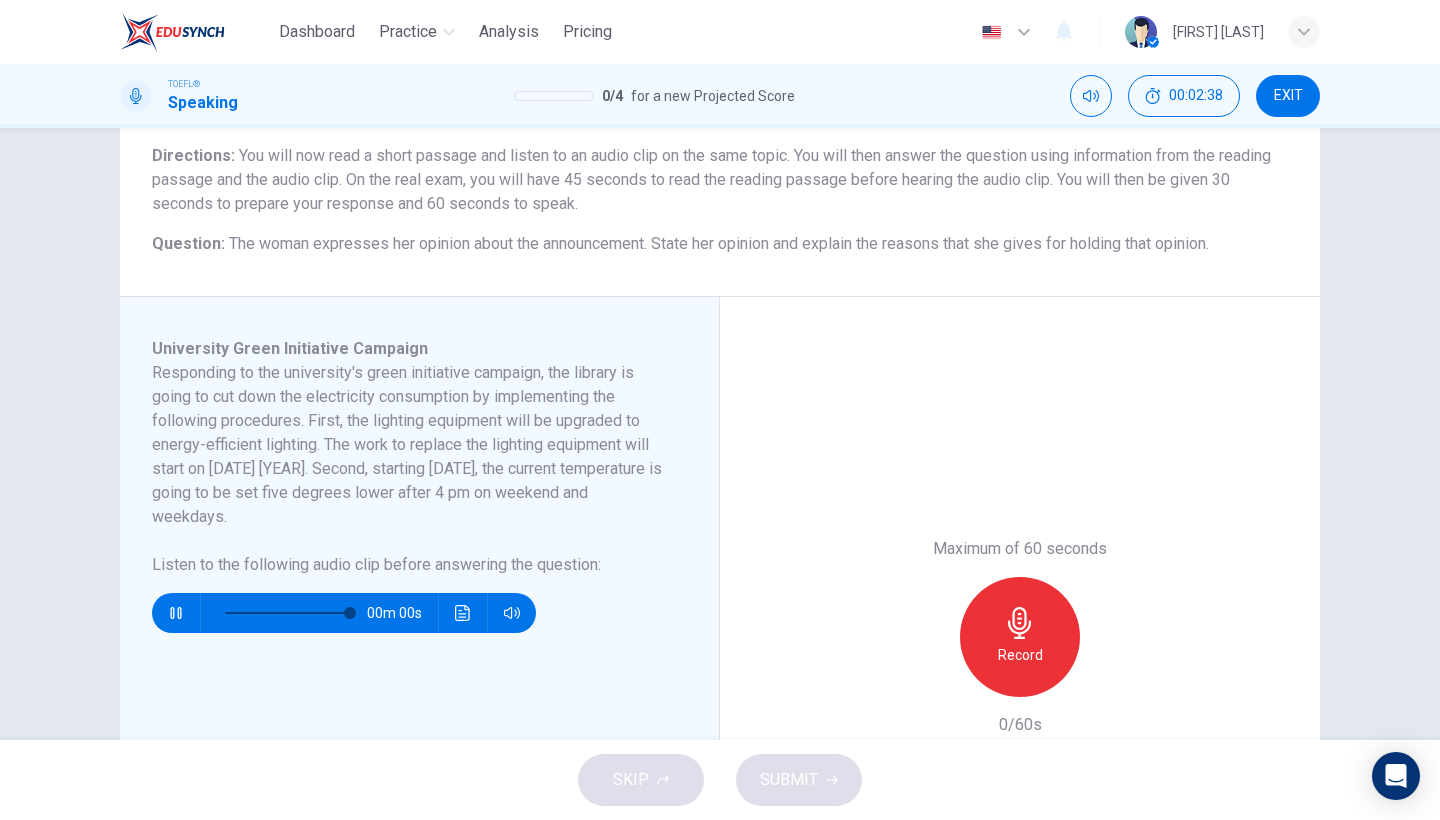 type on "0" 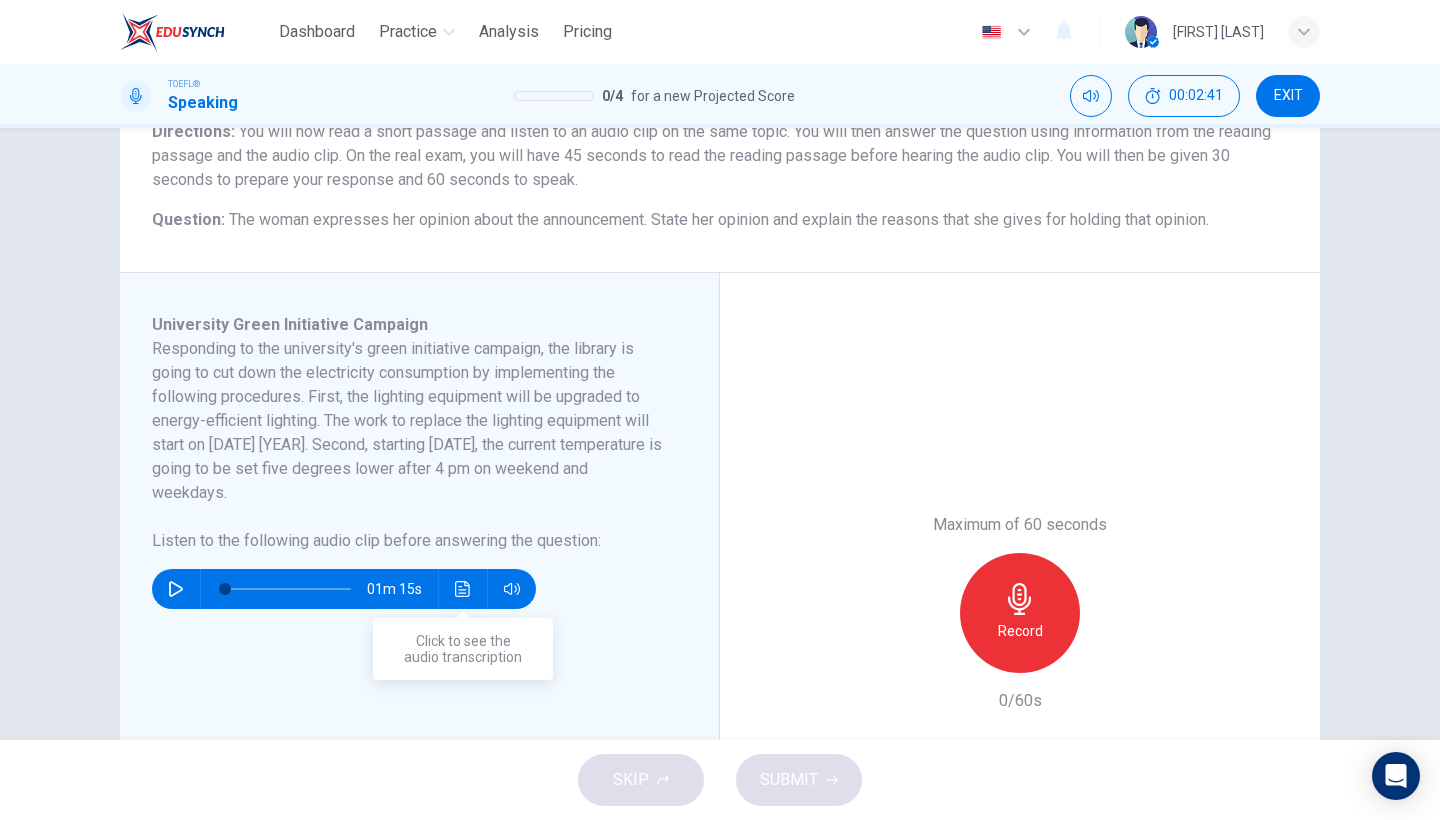 scroll, scrollTop: 195, scrollLeft: 0, axis: vertical 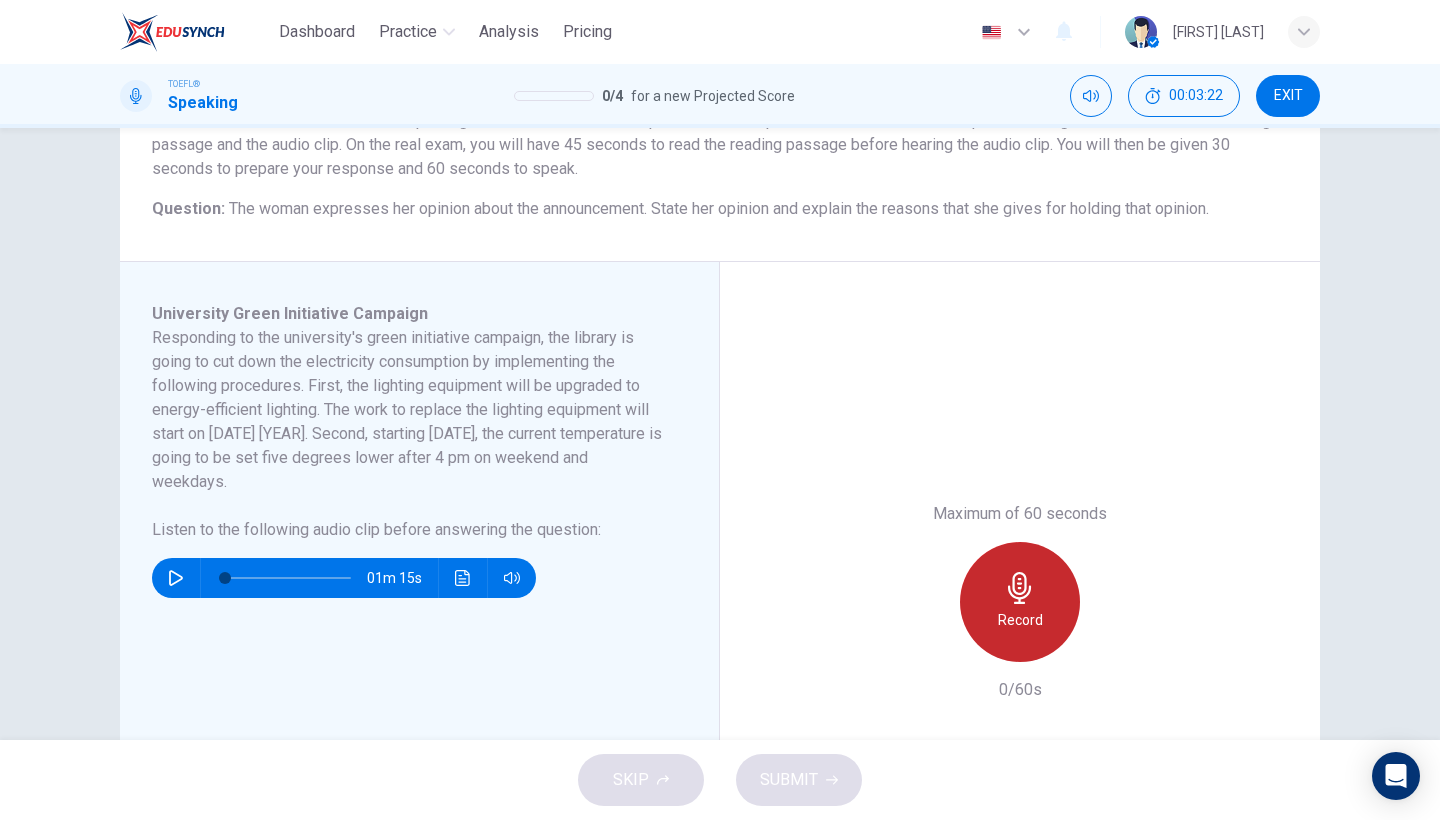 click 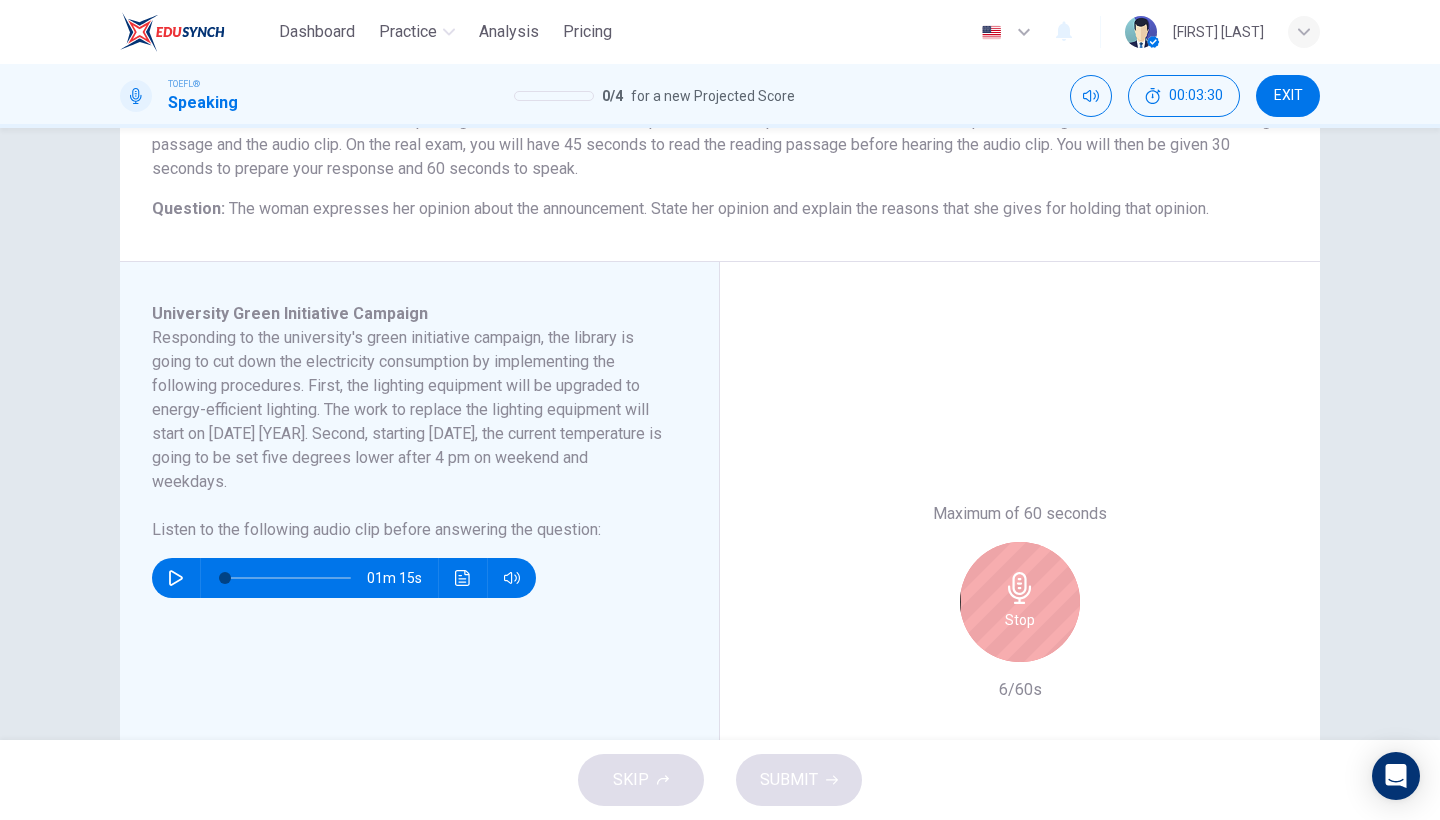 click 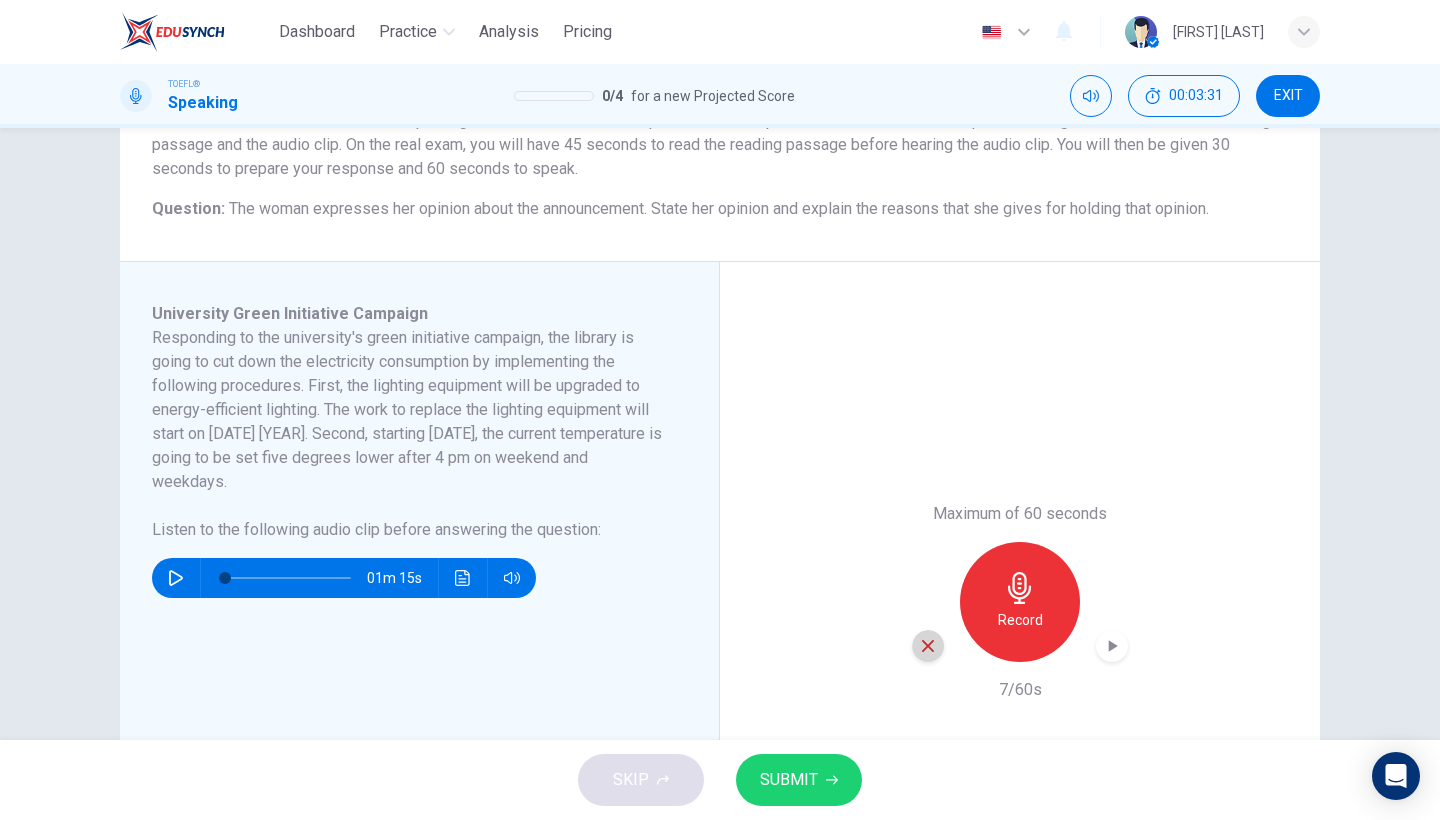 click 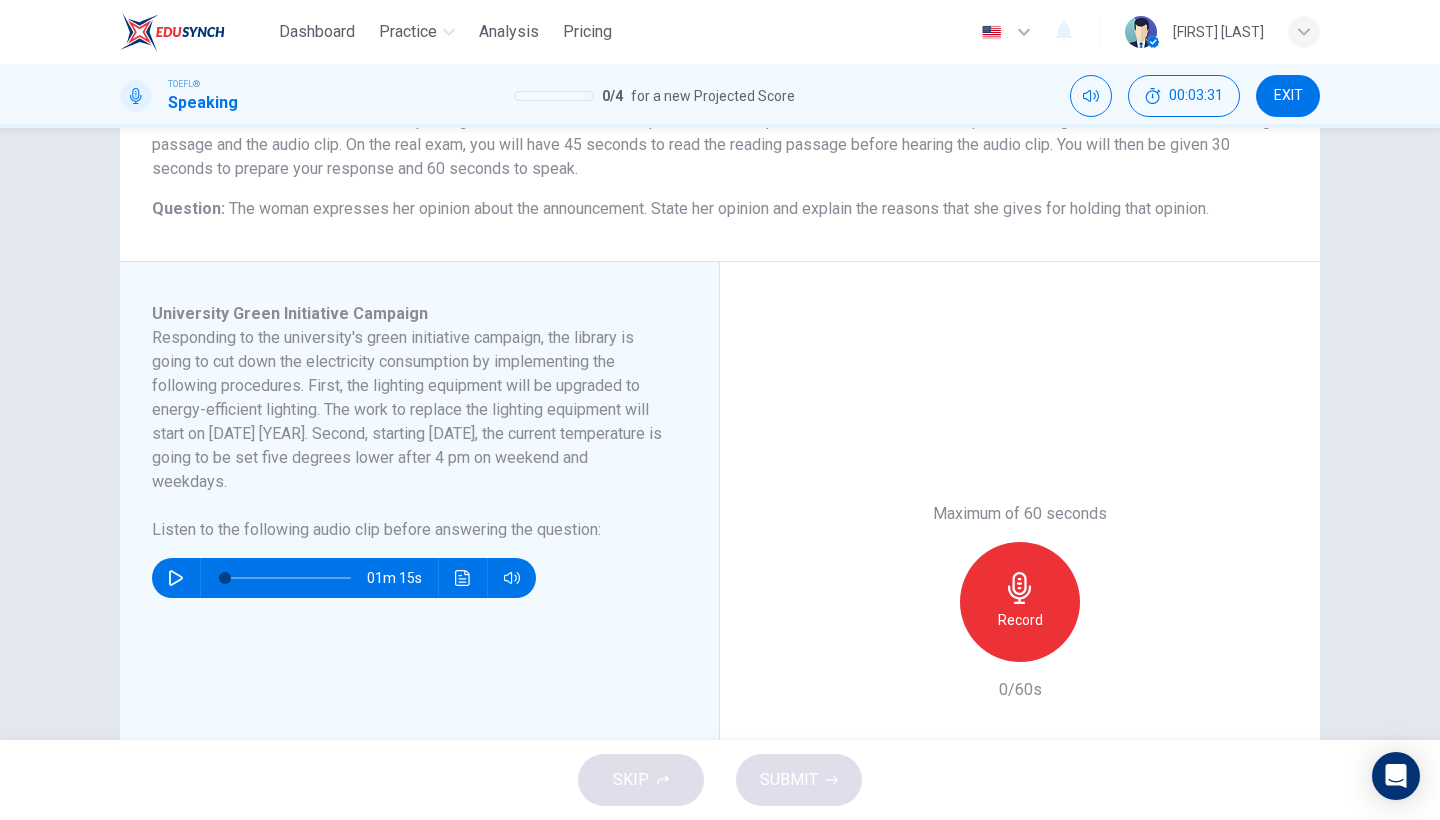 click on "Record" at bounding box center [1020, 620] 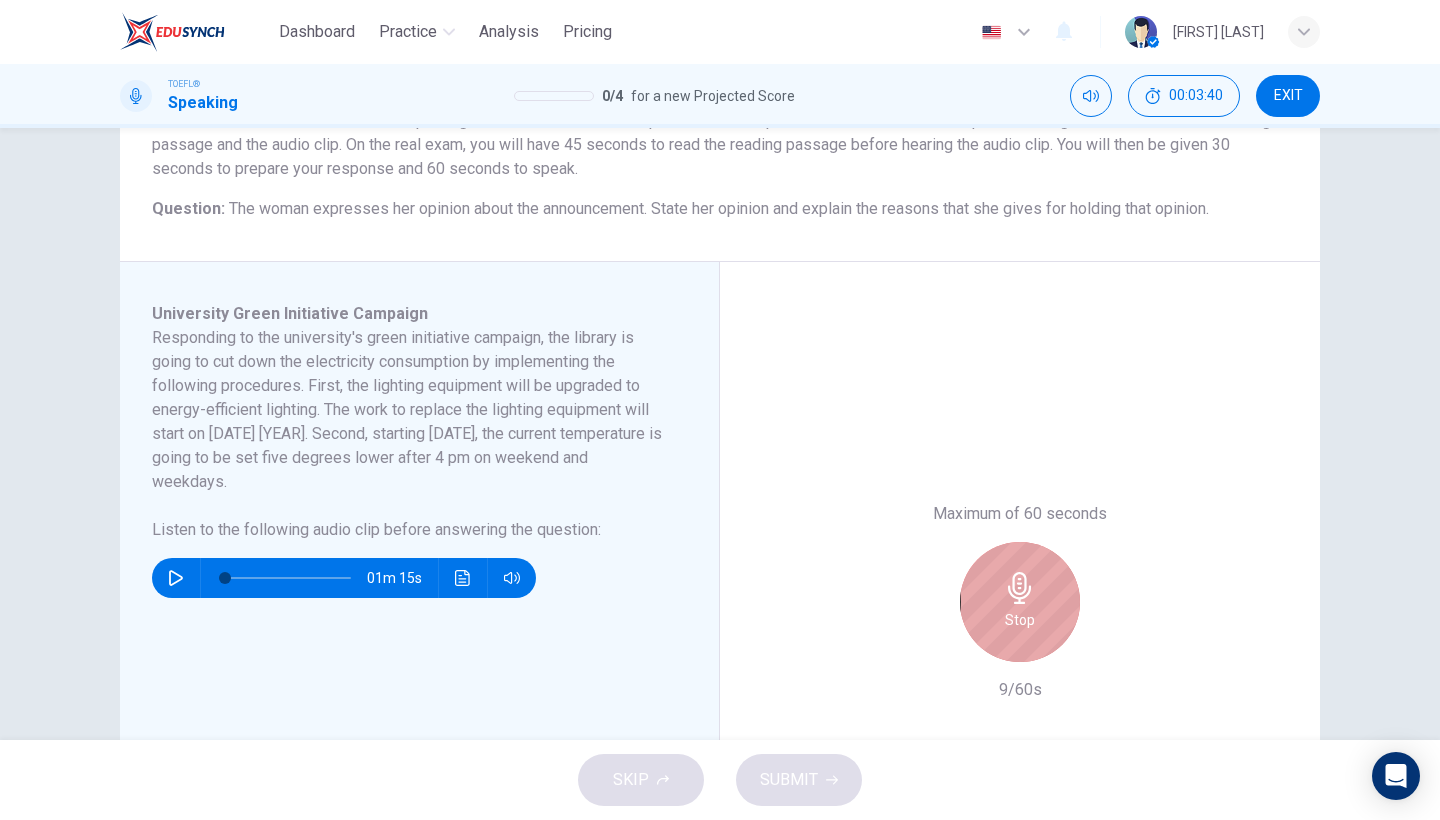 click on "Stop" at bounding box center [1020, 602] 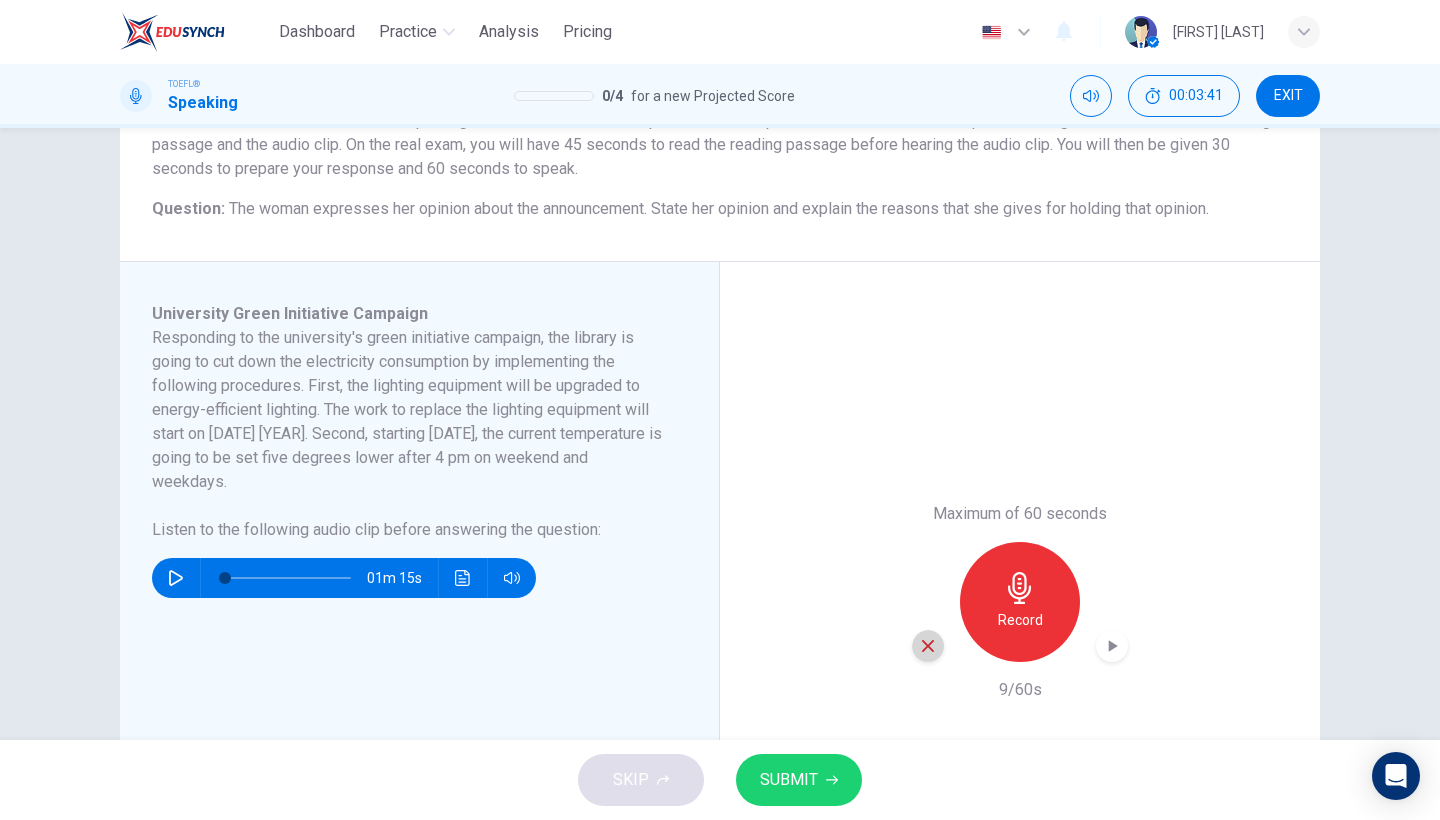click at bounding box center [928, 646] 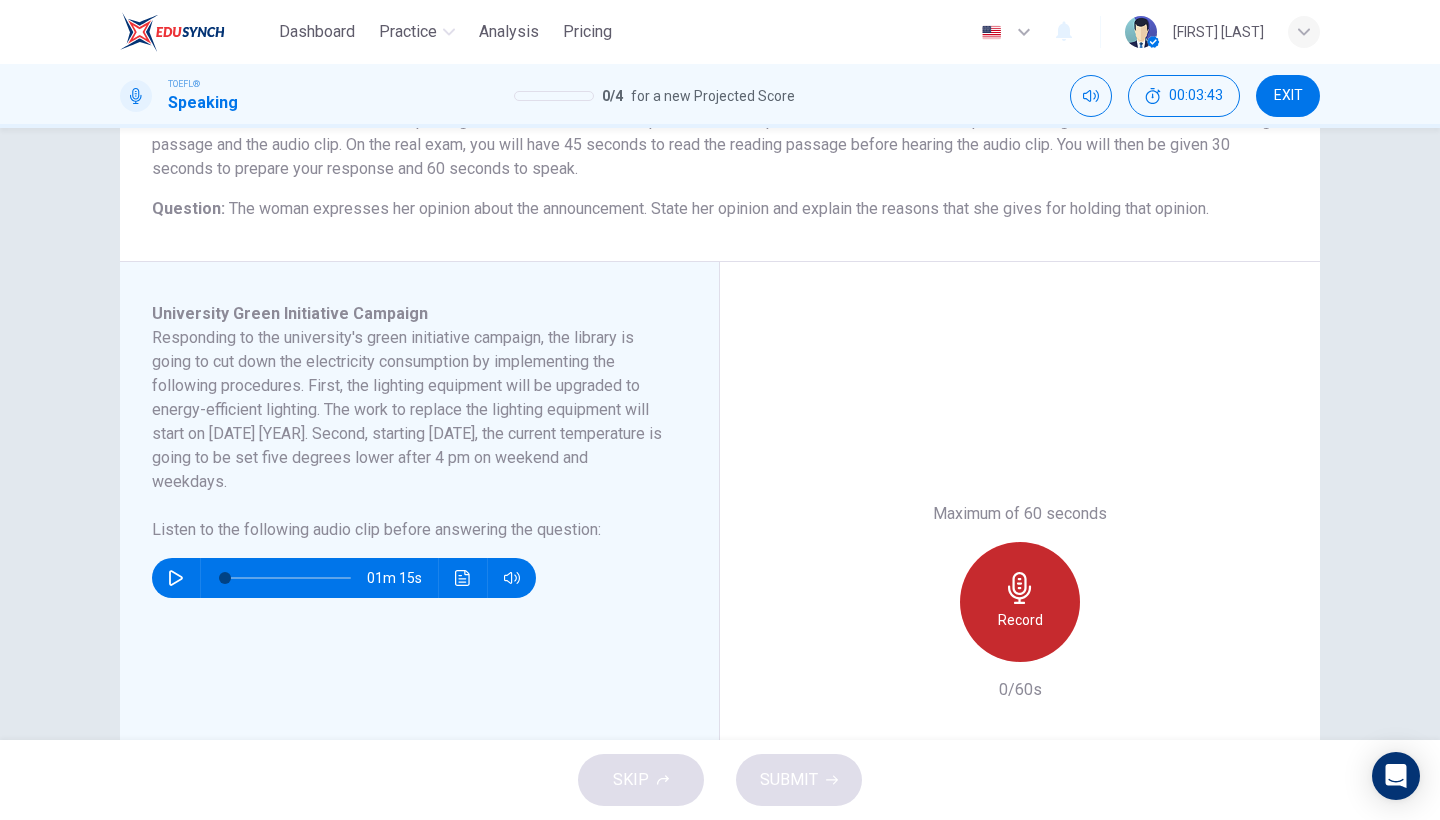 click on "Record" at bounding box center (1020, 602) 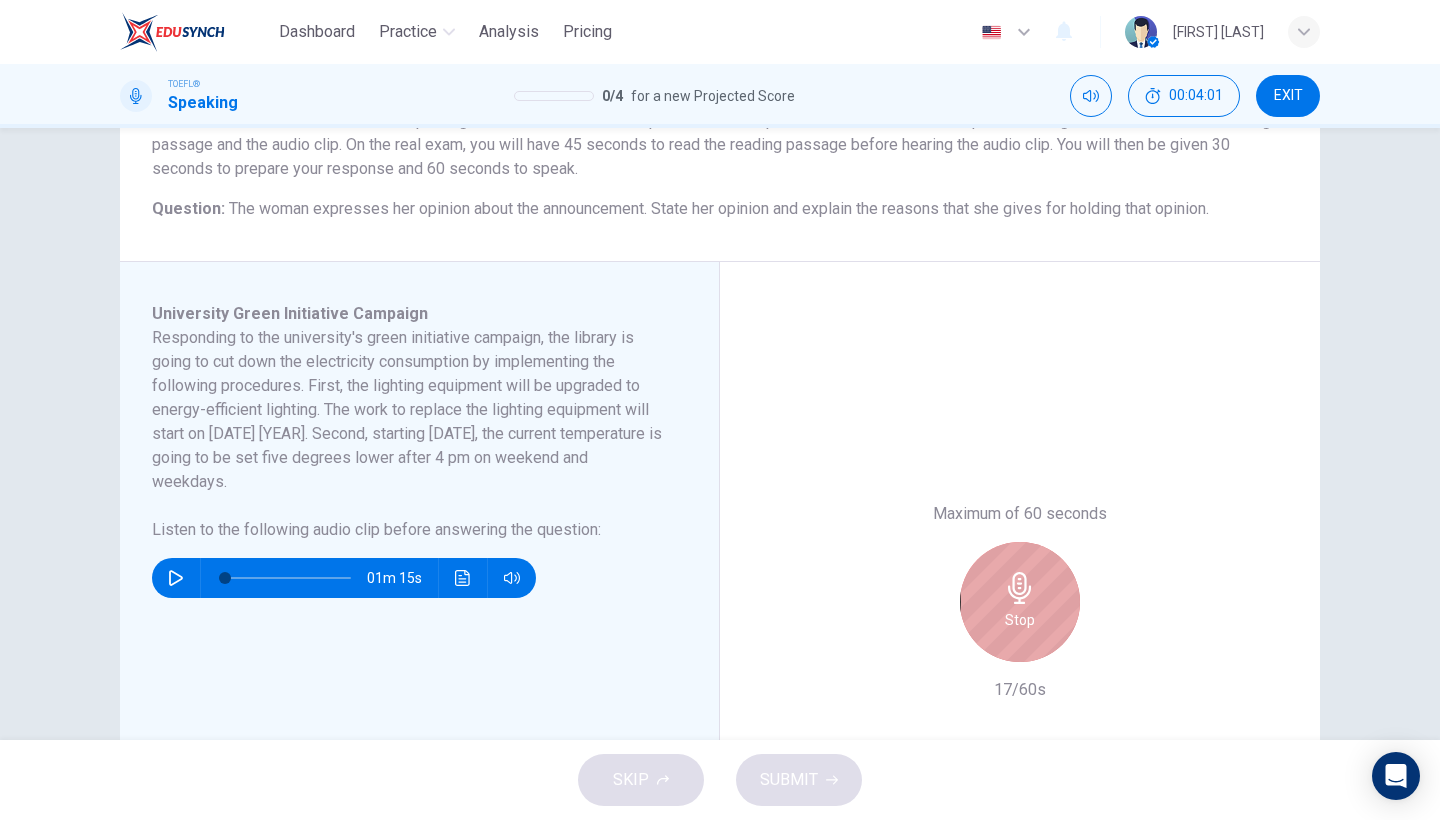 click on "Stop" at bounding box center [1020, 602] 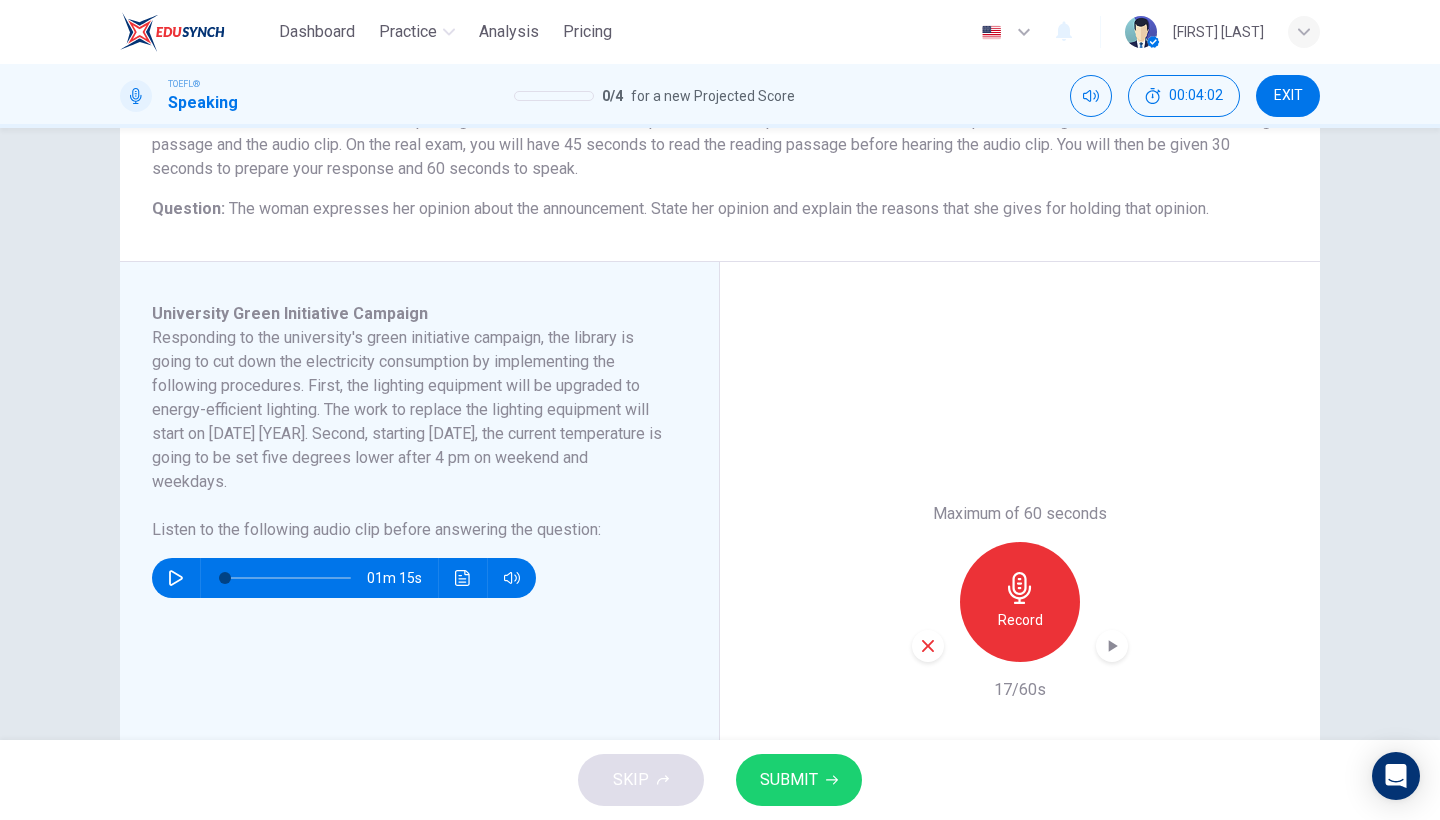 click 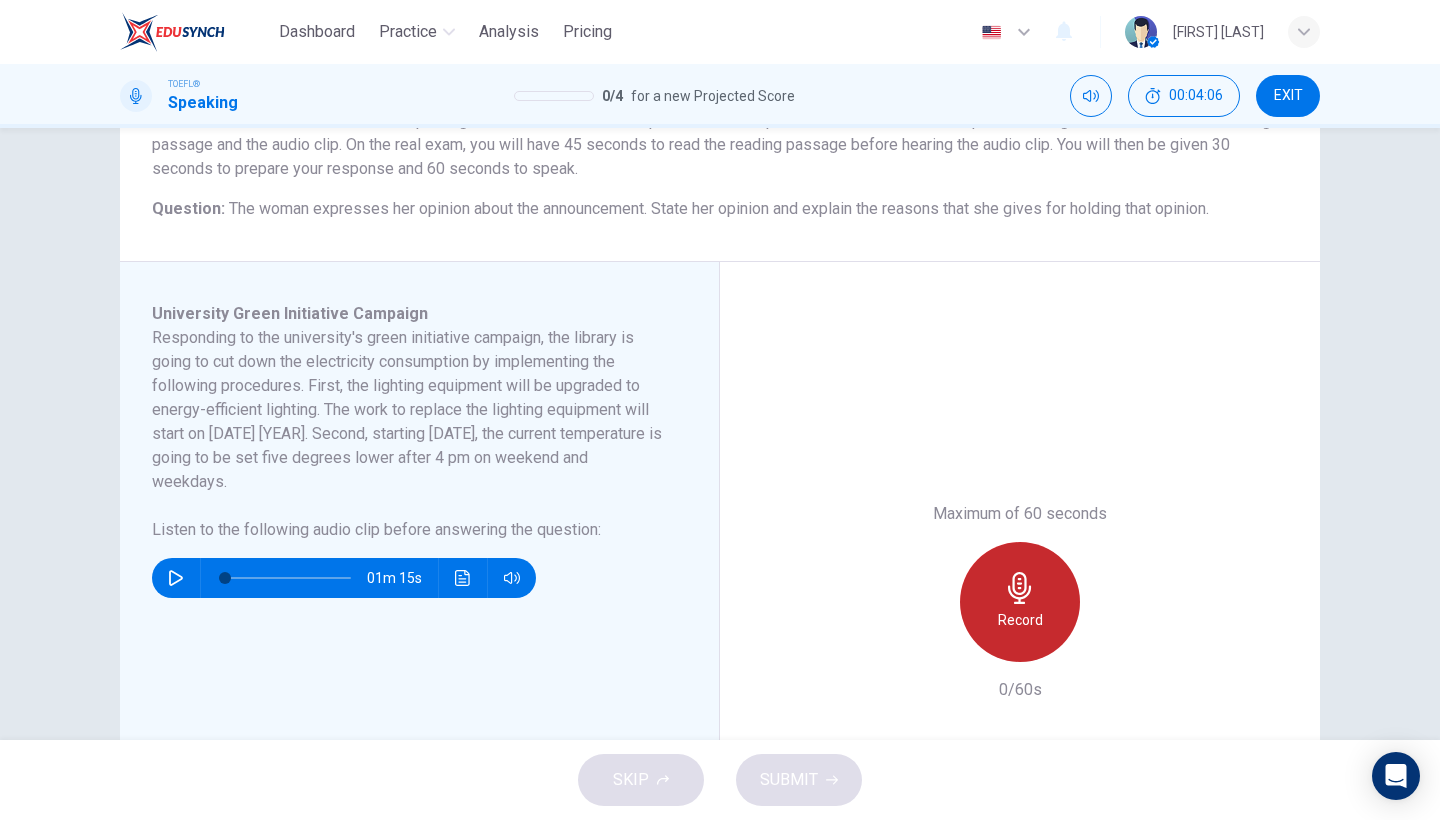 click on "Record" at bounding box center (1020, 620) 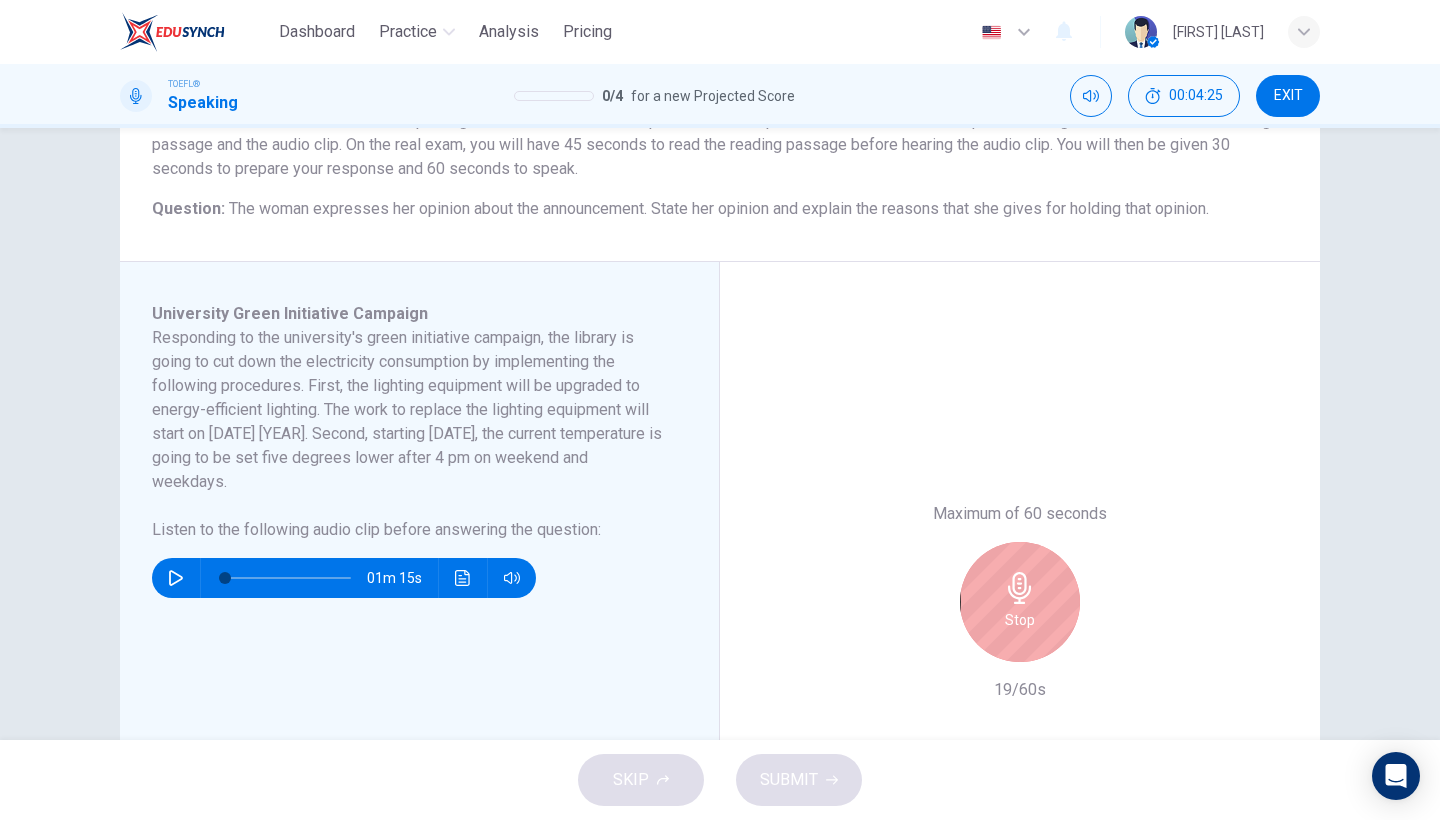 click on "Stop" at bounding box center [1020, 602] 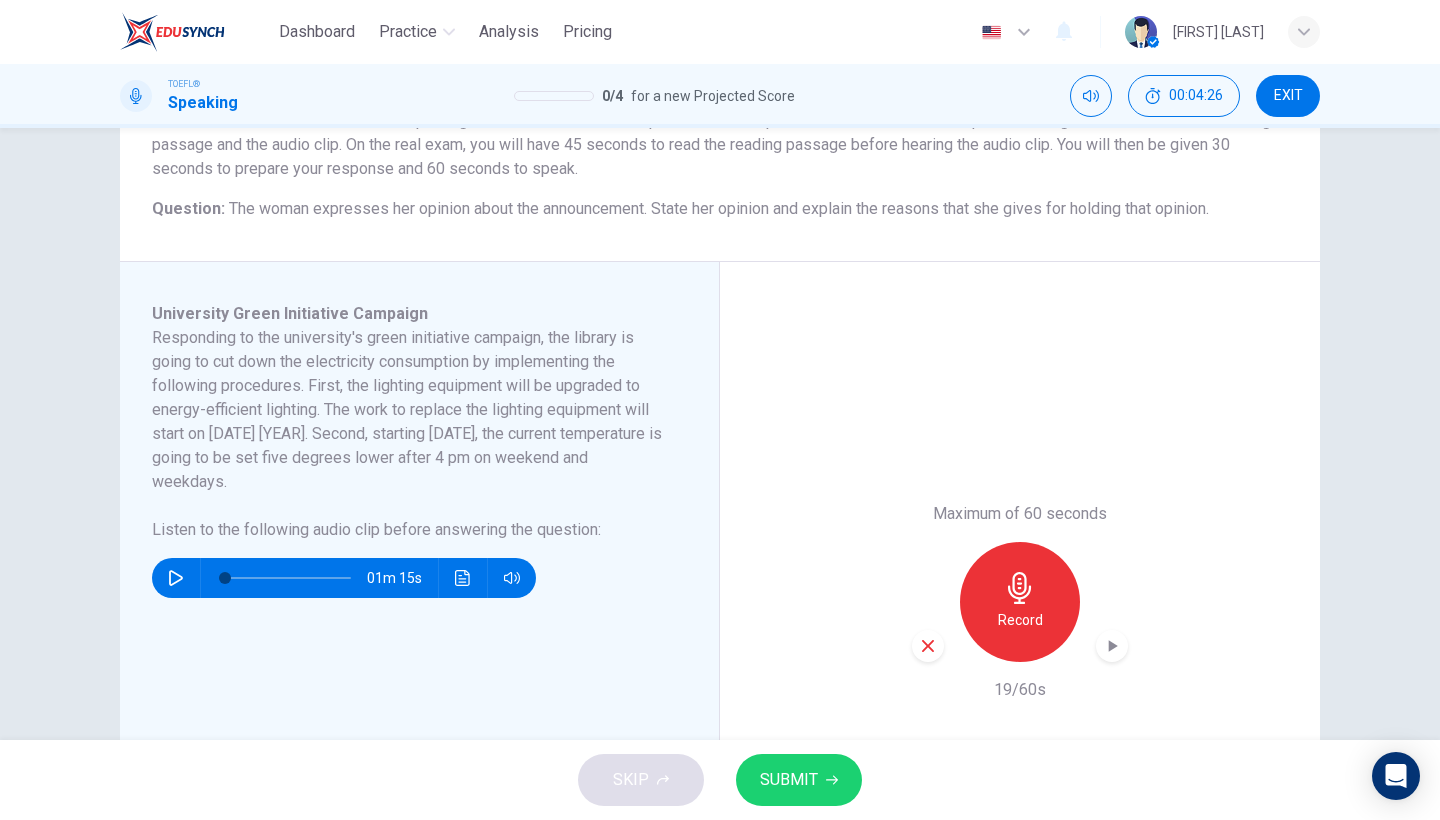 click 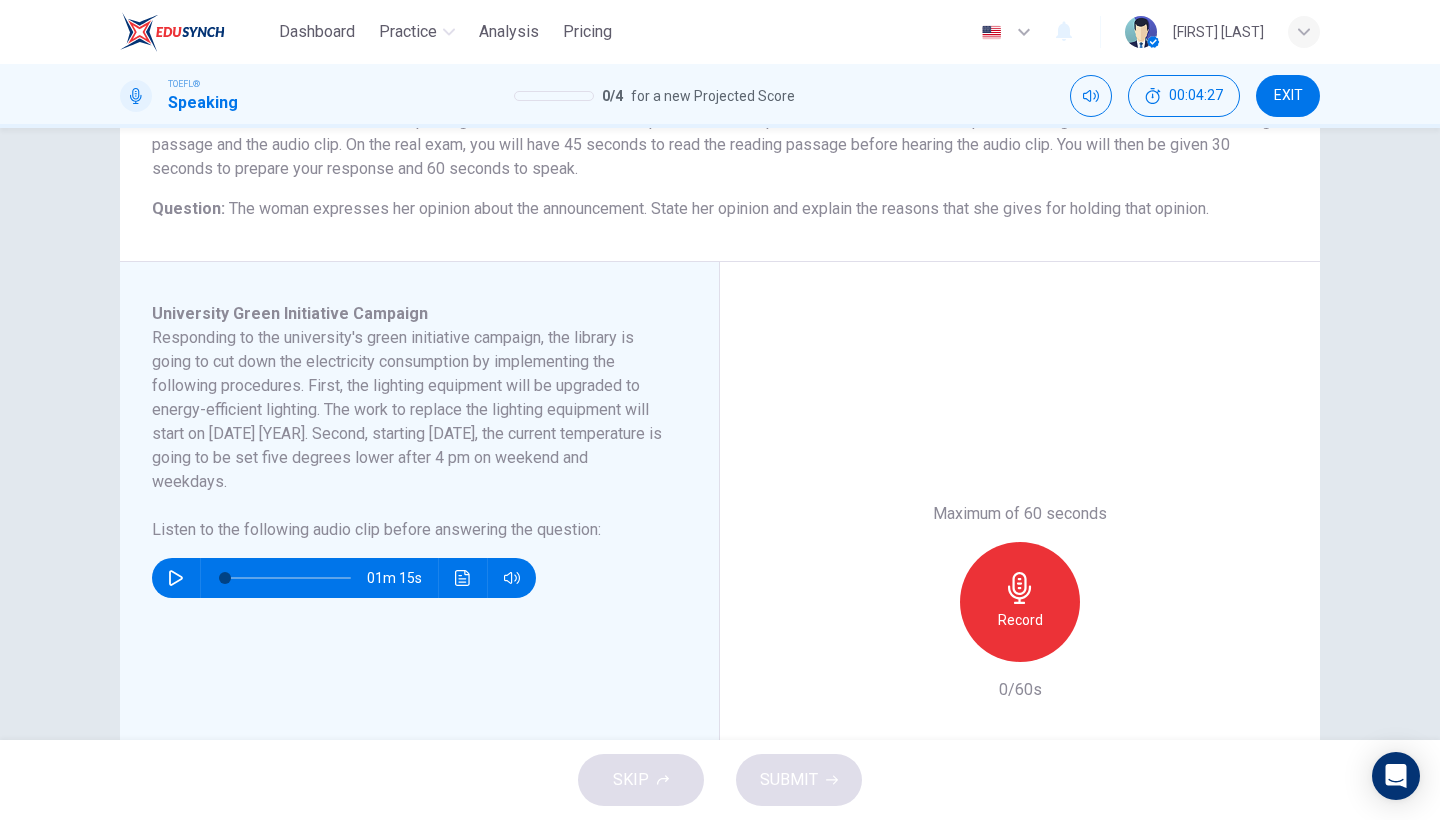 click on "Record" at bounding box center (1020, 602) 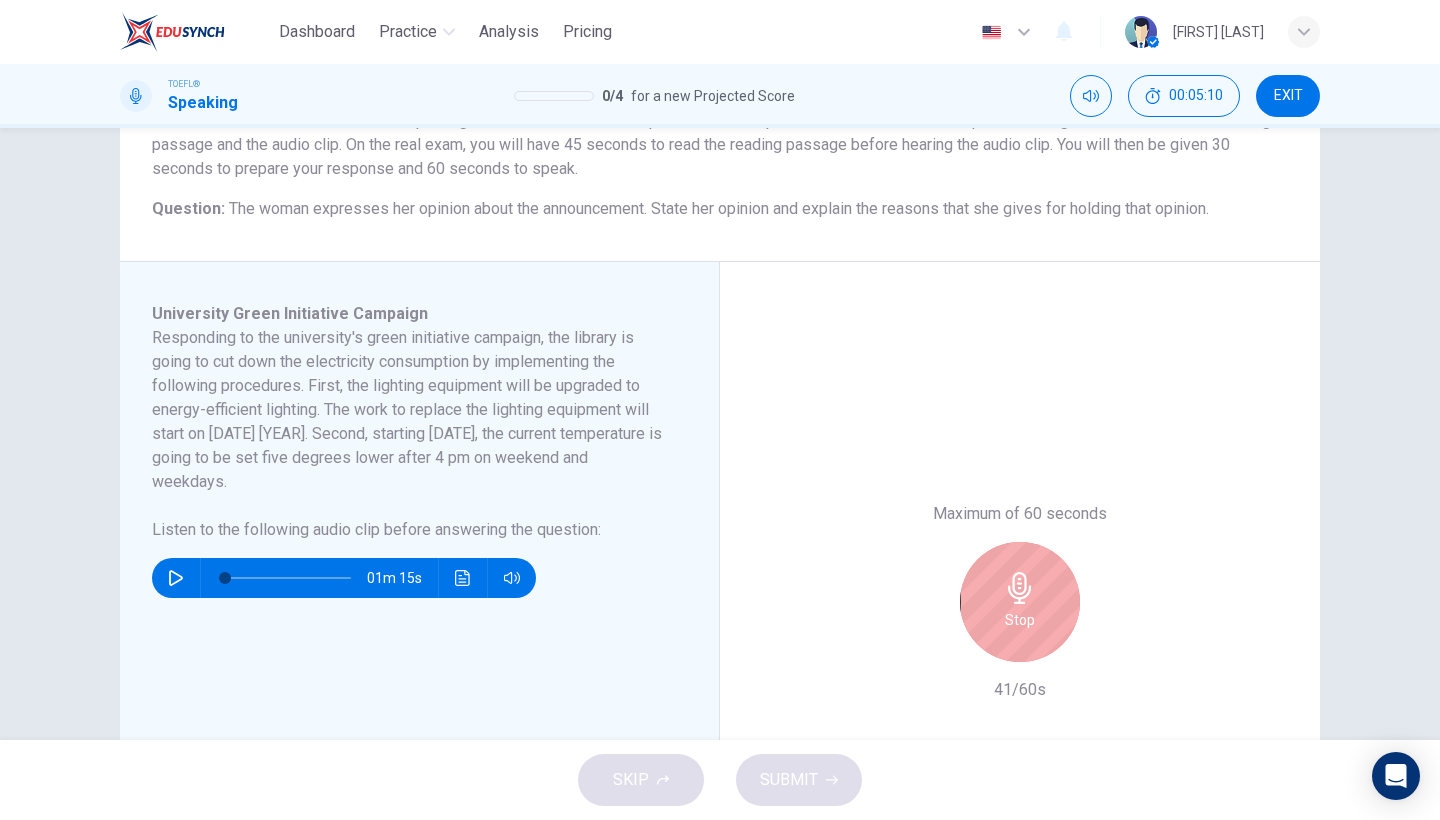 click on "Stop" at bounding box center (1020, 602) 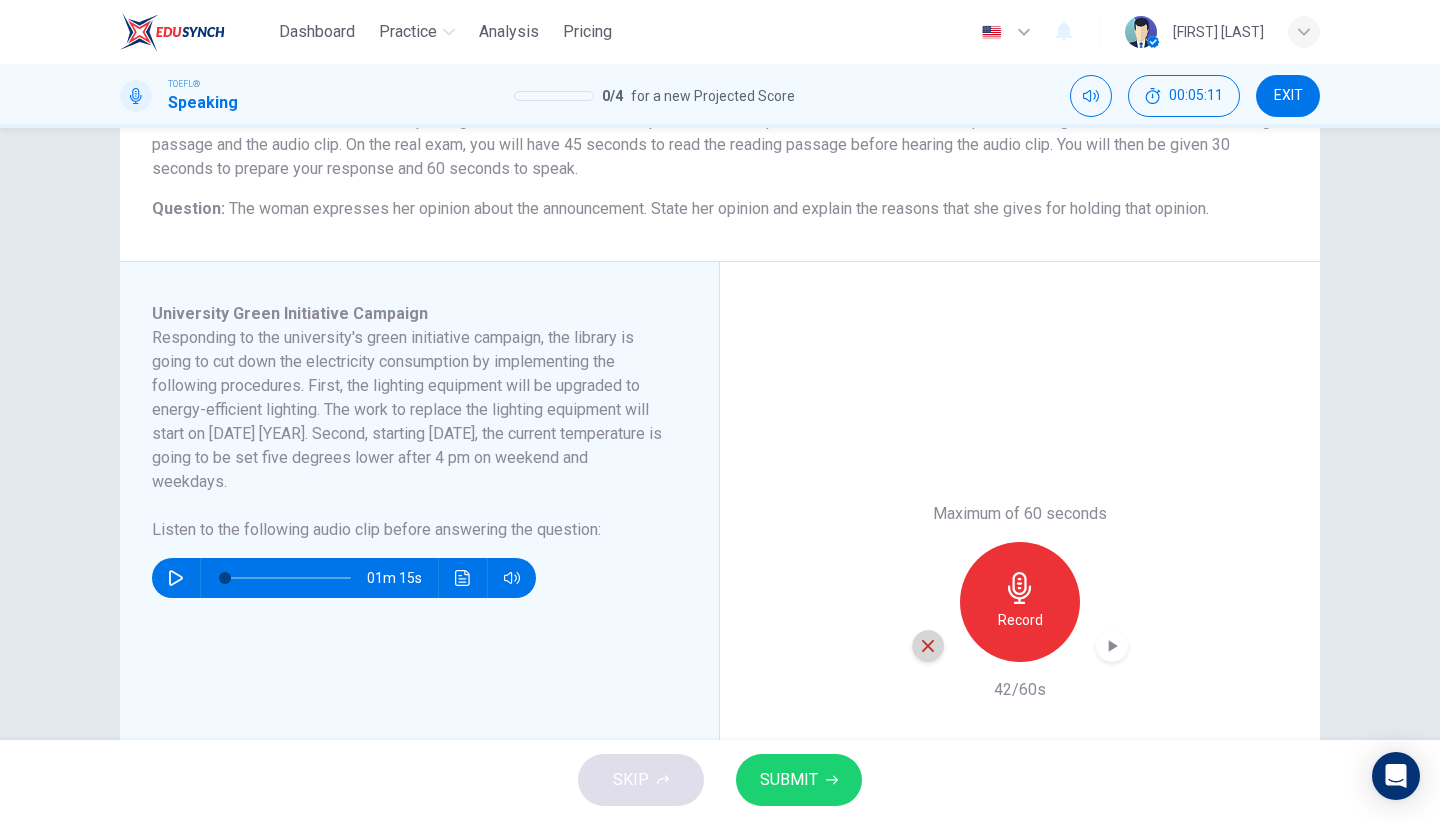 click 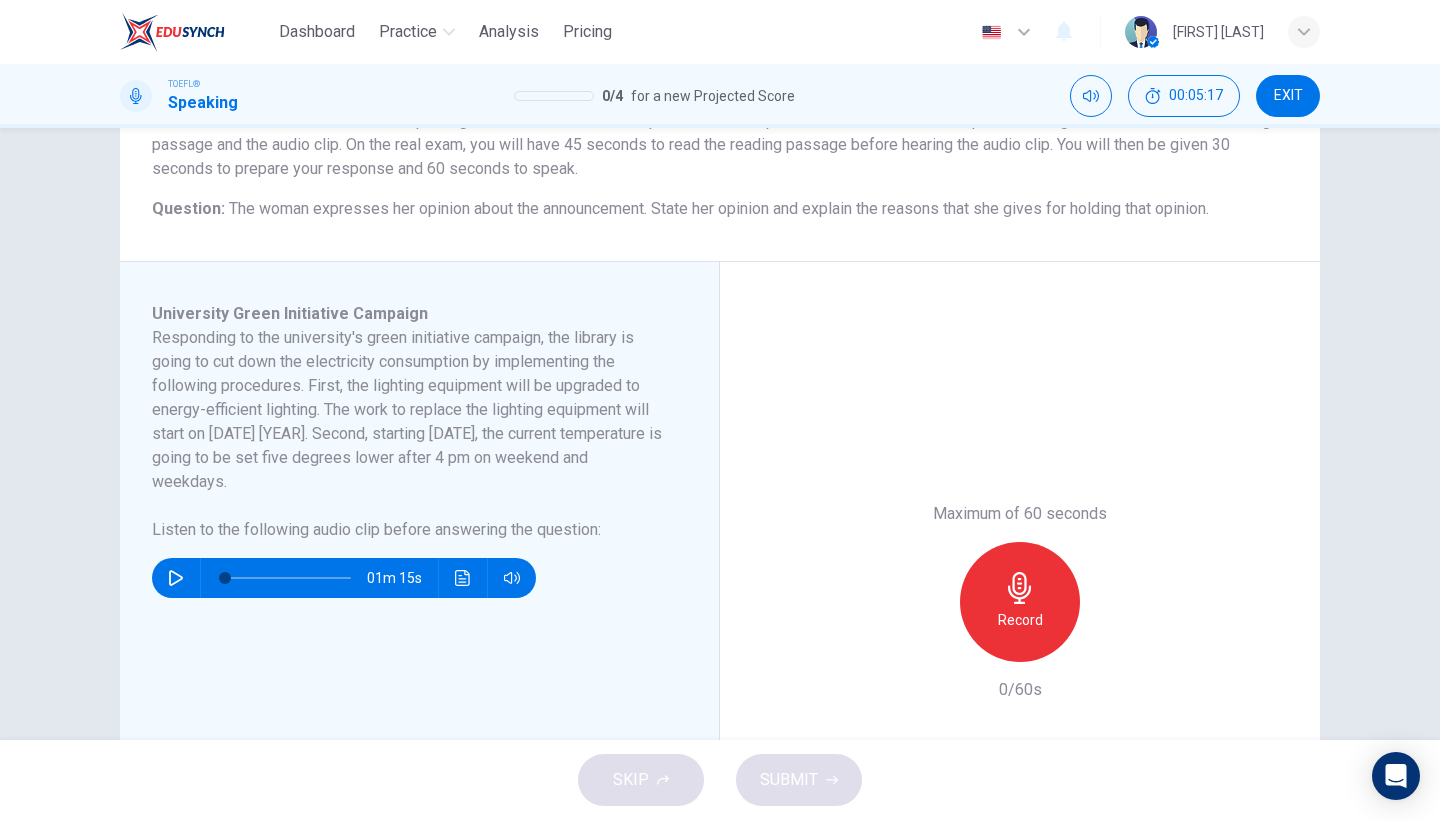 click on "Record" at bounding box center (1020, 602) 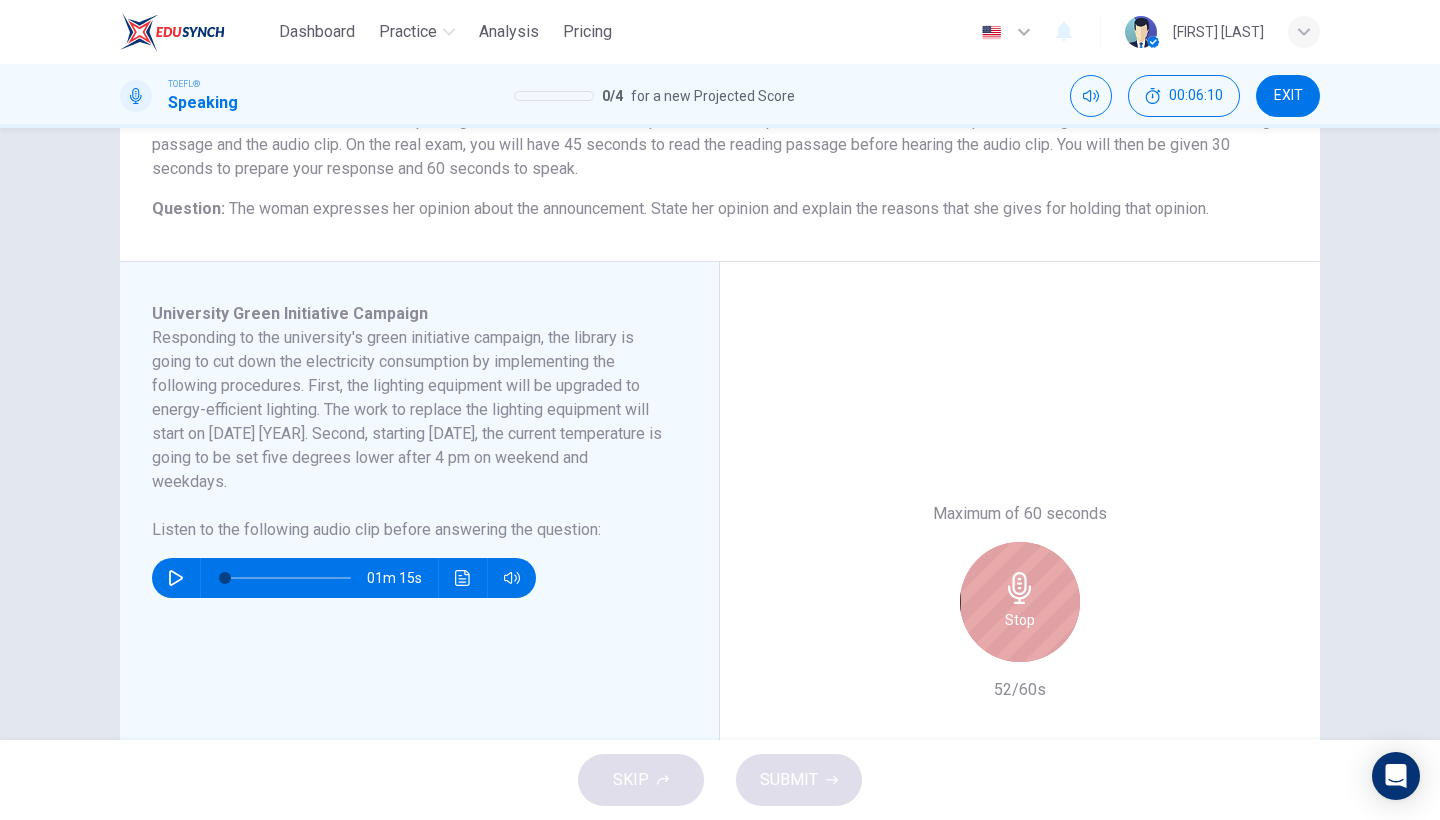 click on "Stop" at bounding box center [1020, 602] 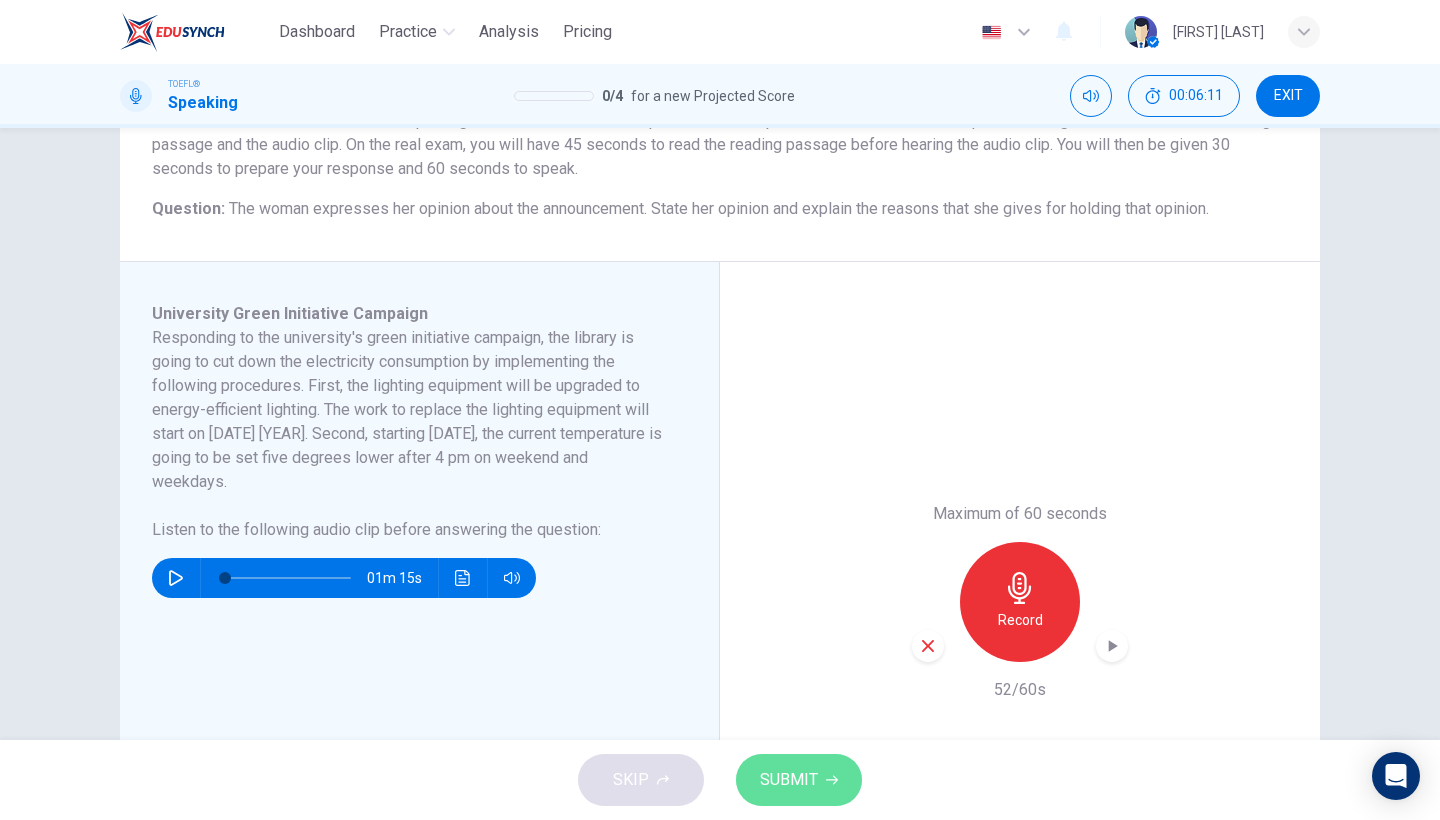click on "SUBMIT" at bounding box center (789, 780) 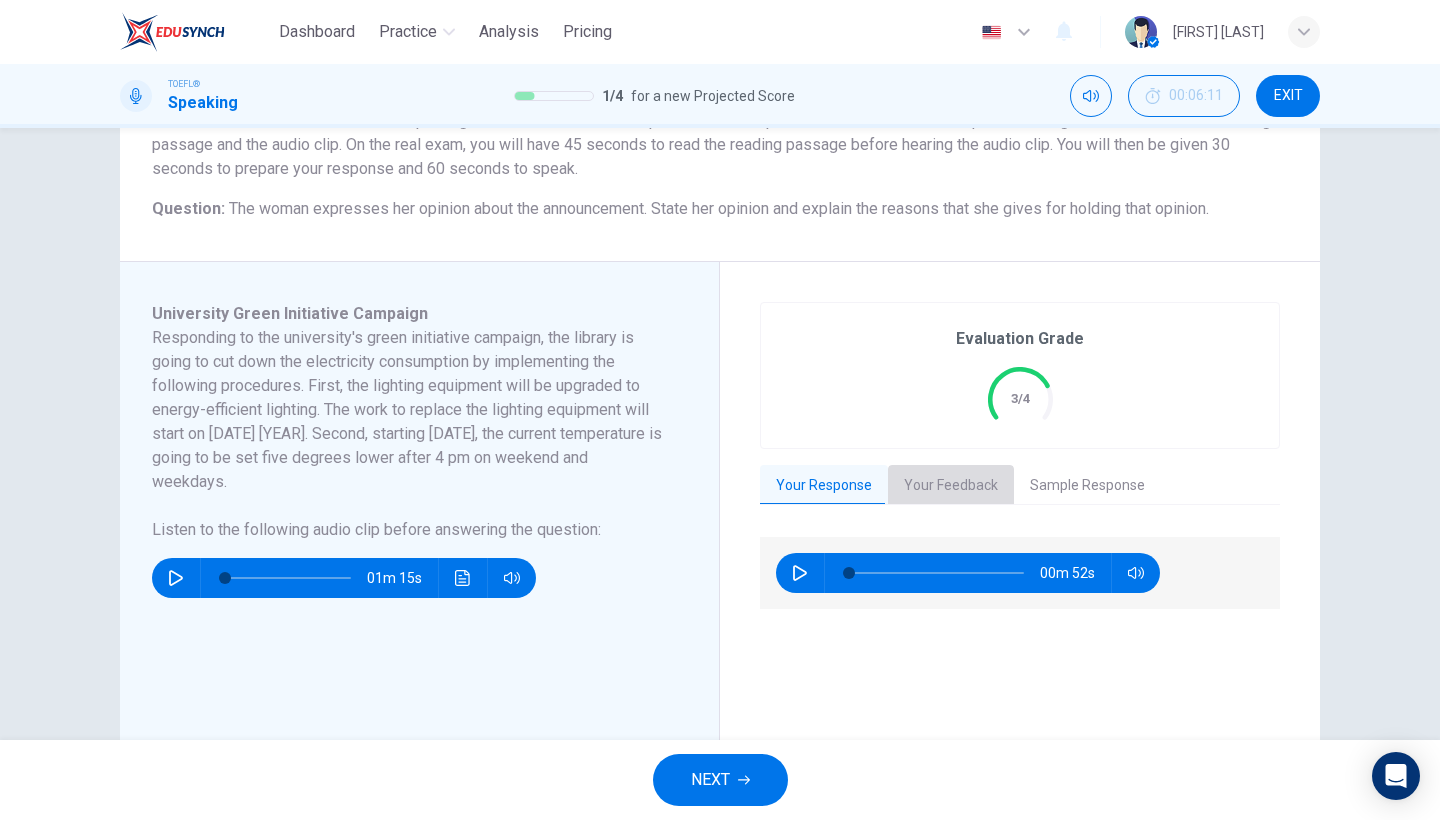 click on "Your Feedback" at bounding box center [951, 486] 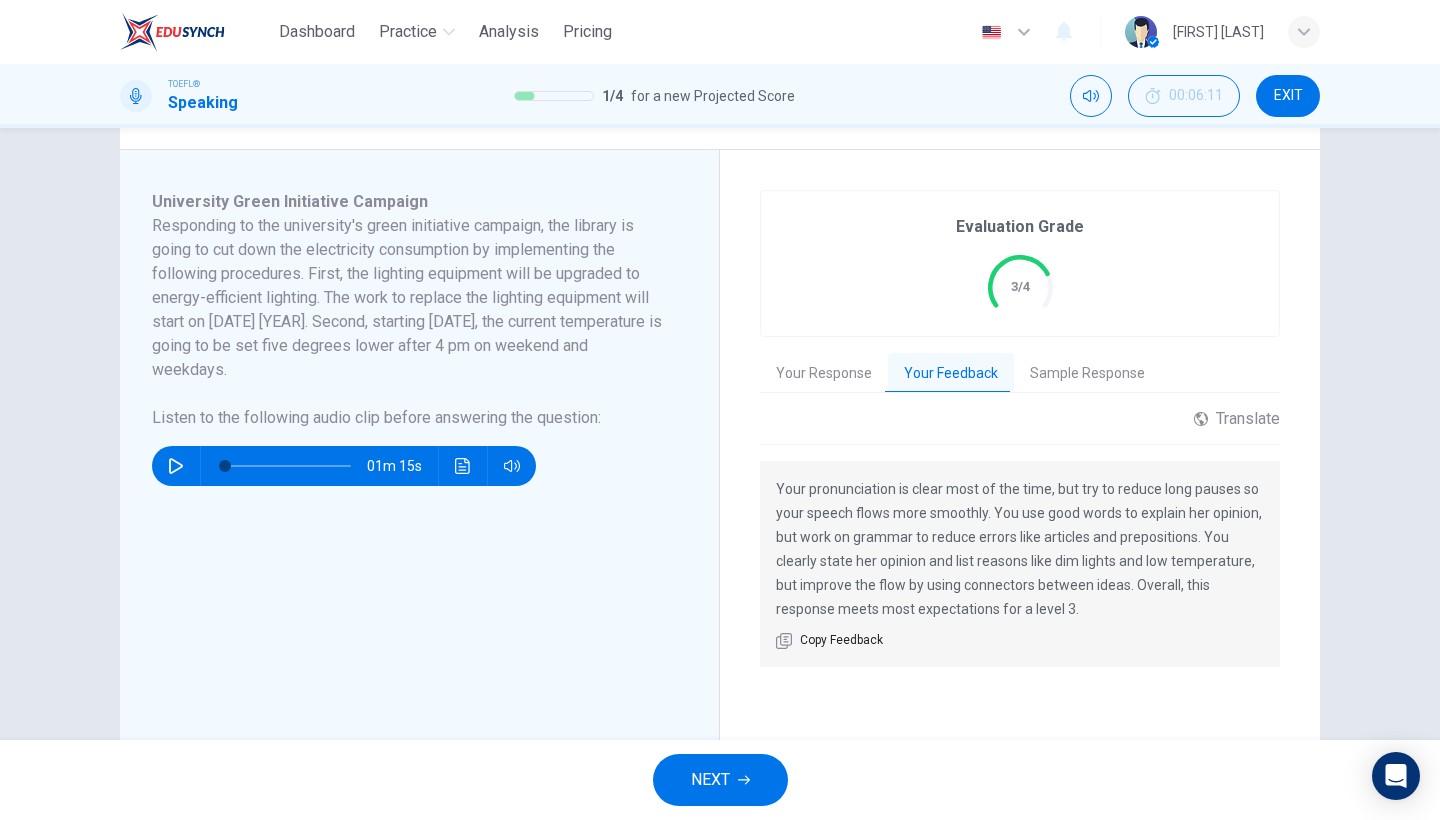 scroll, scrollTop: 308, scrollLeft: 0, axis: vertical 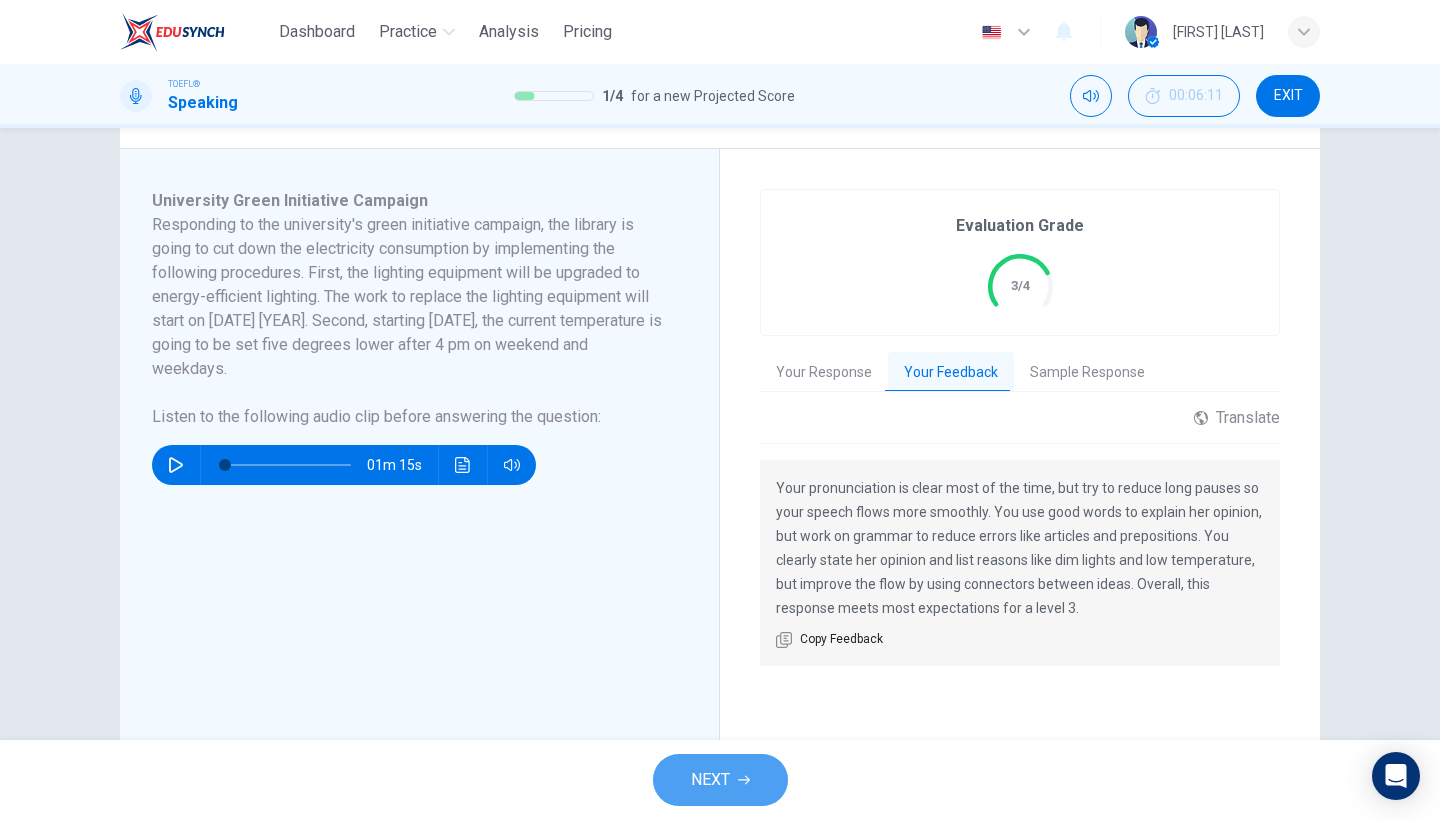 click on "NEXT" at bounding box center (710, 780) 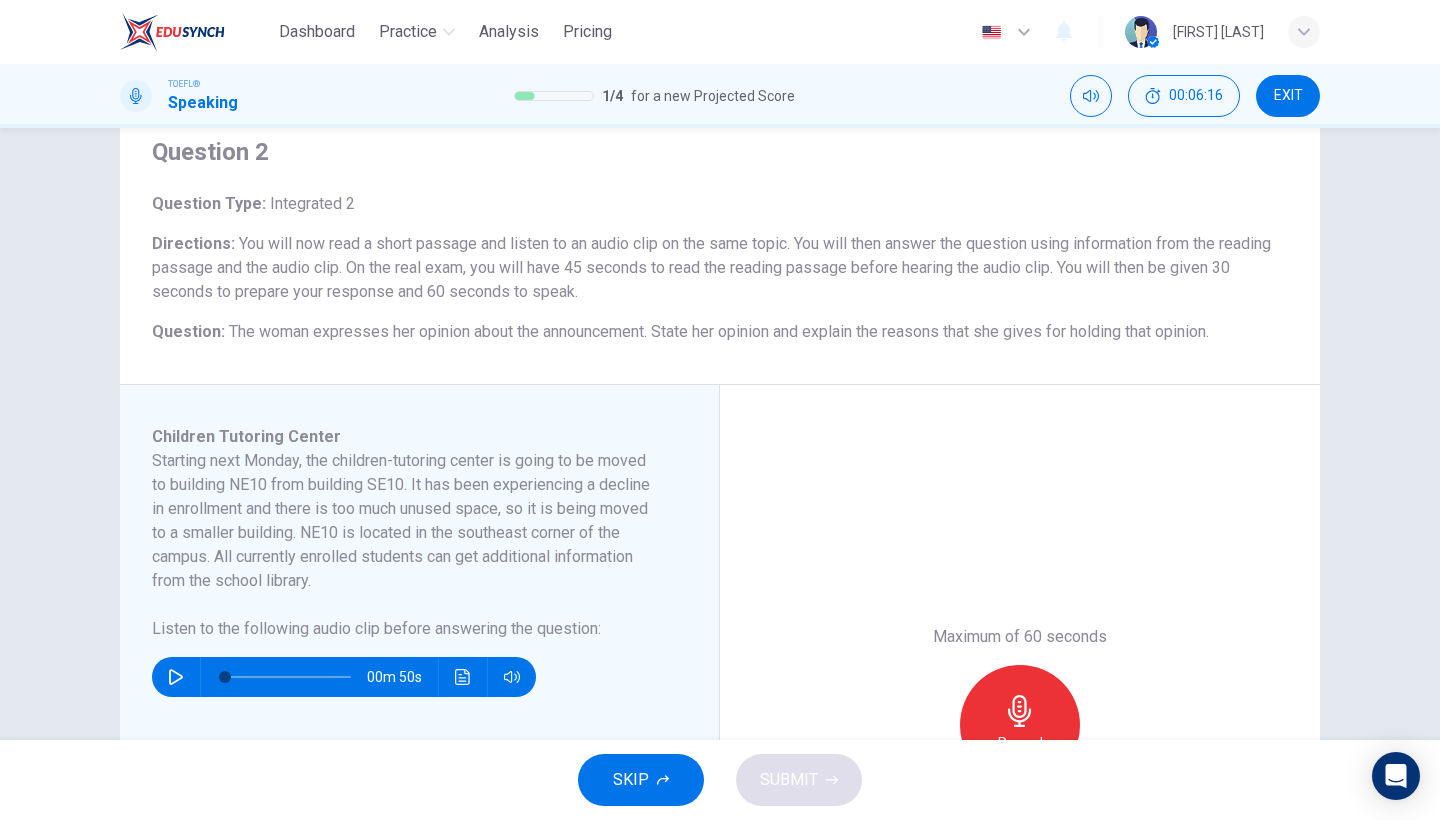 scroll, scrollTop: 85, scrollLeft: 0, axis: vertical 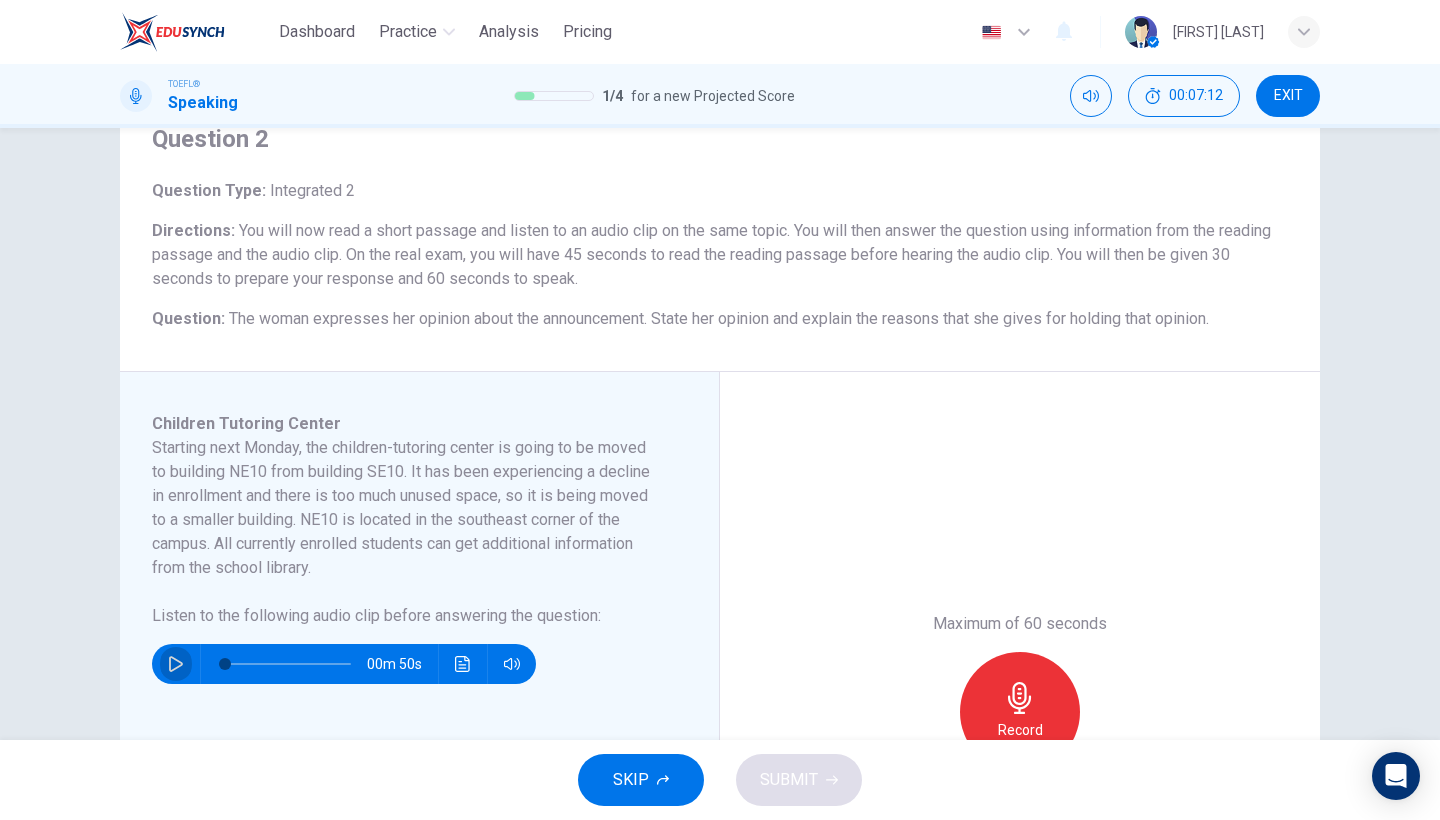 click at bounding box center [176, 664] 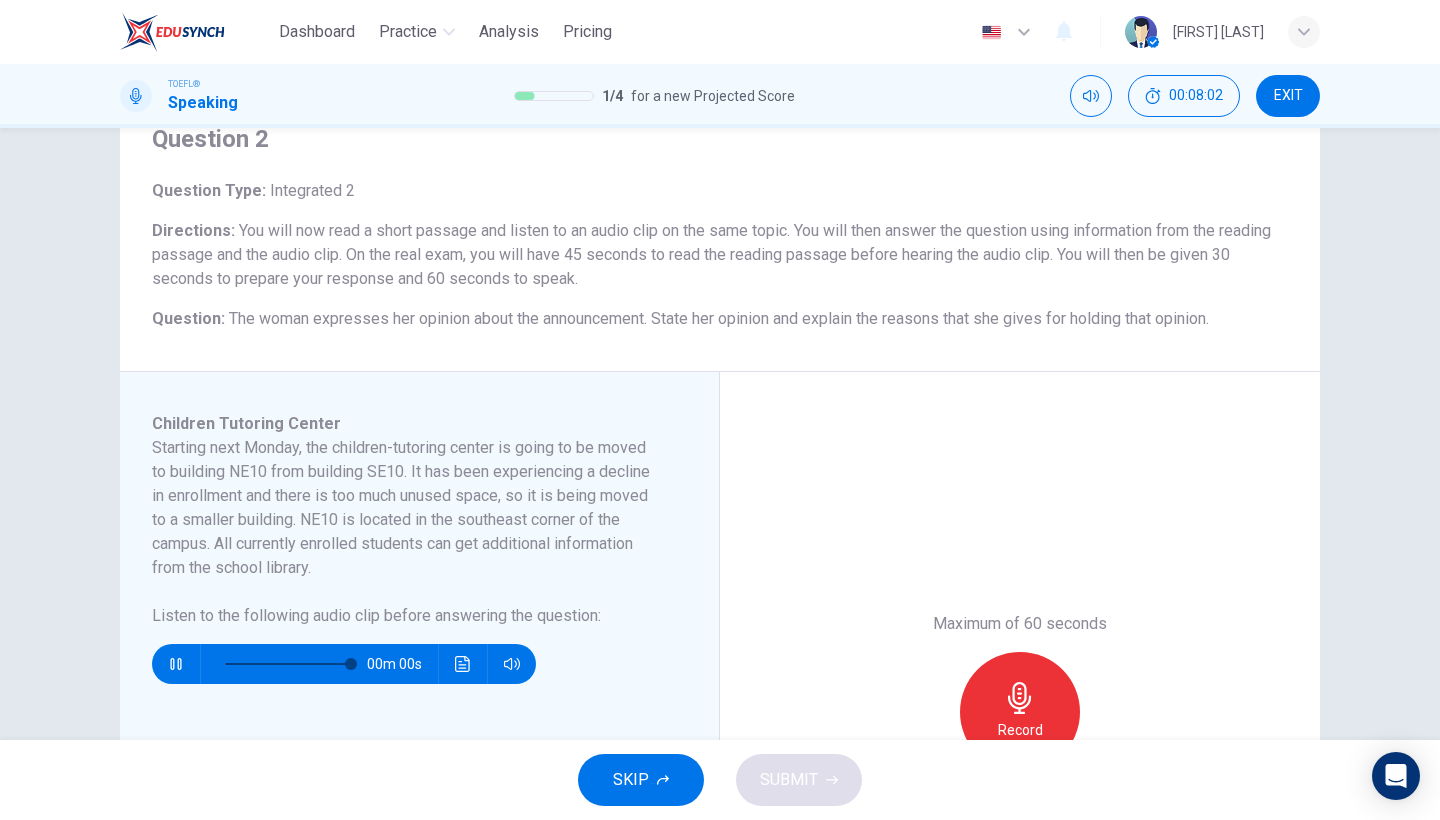 type on "0" 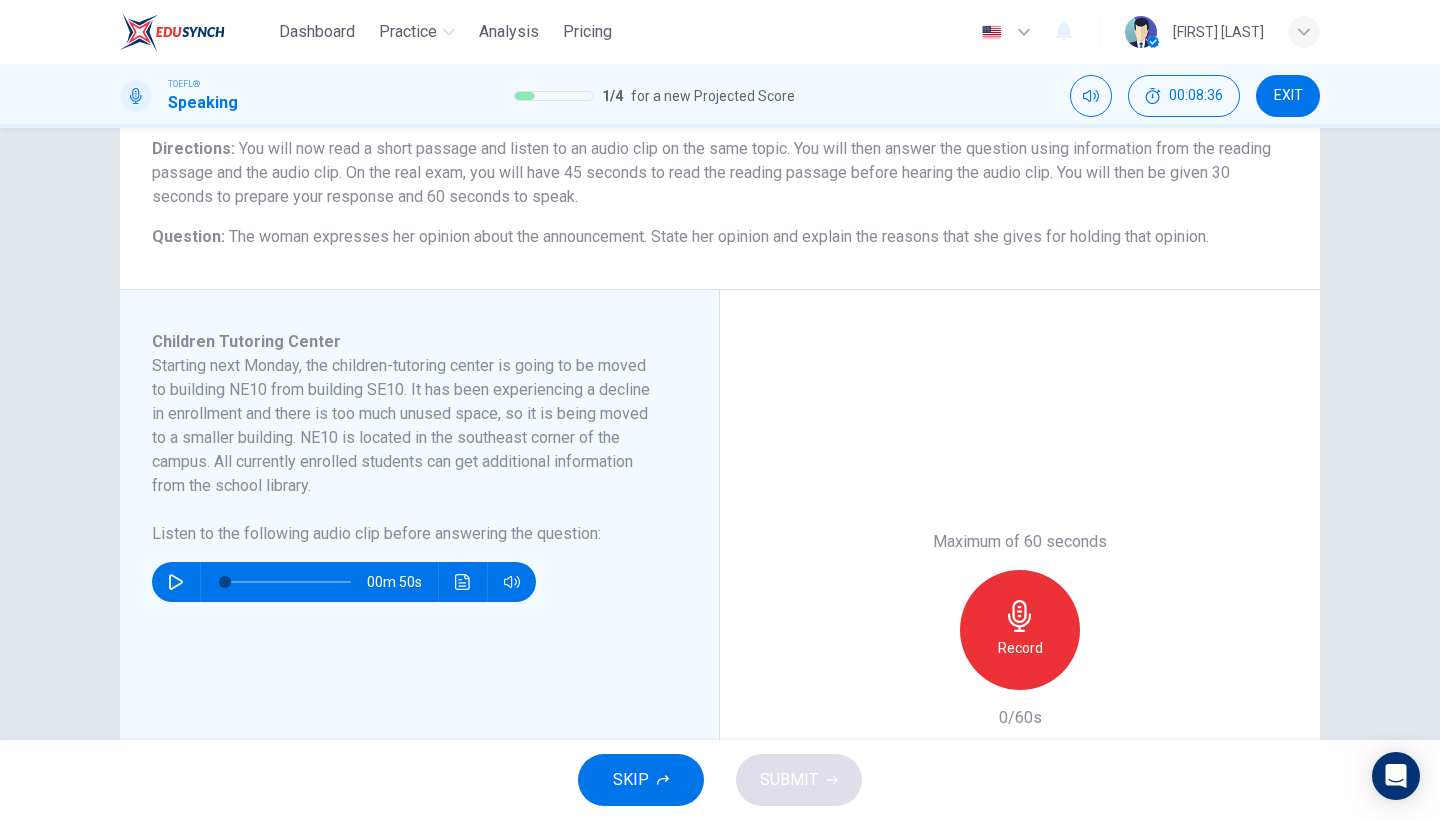 scroll, scrollTop: 171, scrollLeft: 0, axis: vertical 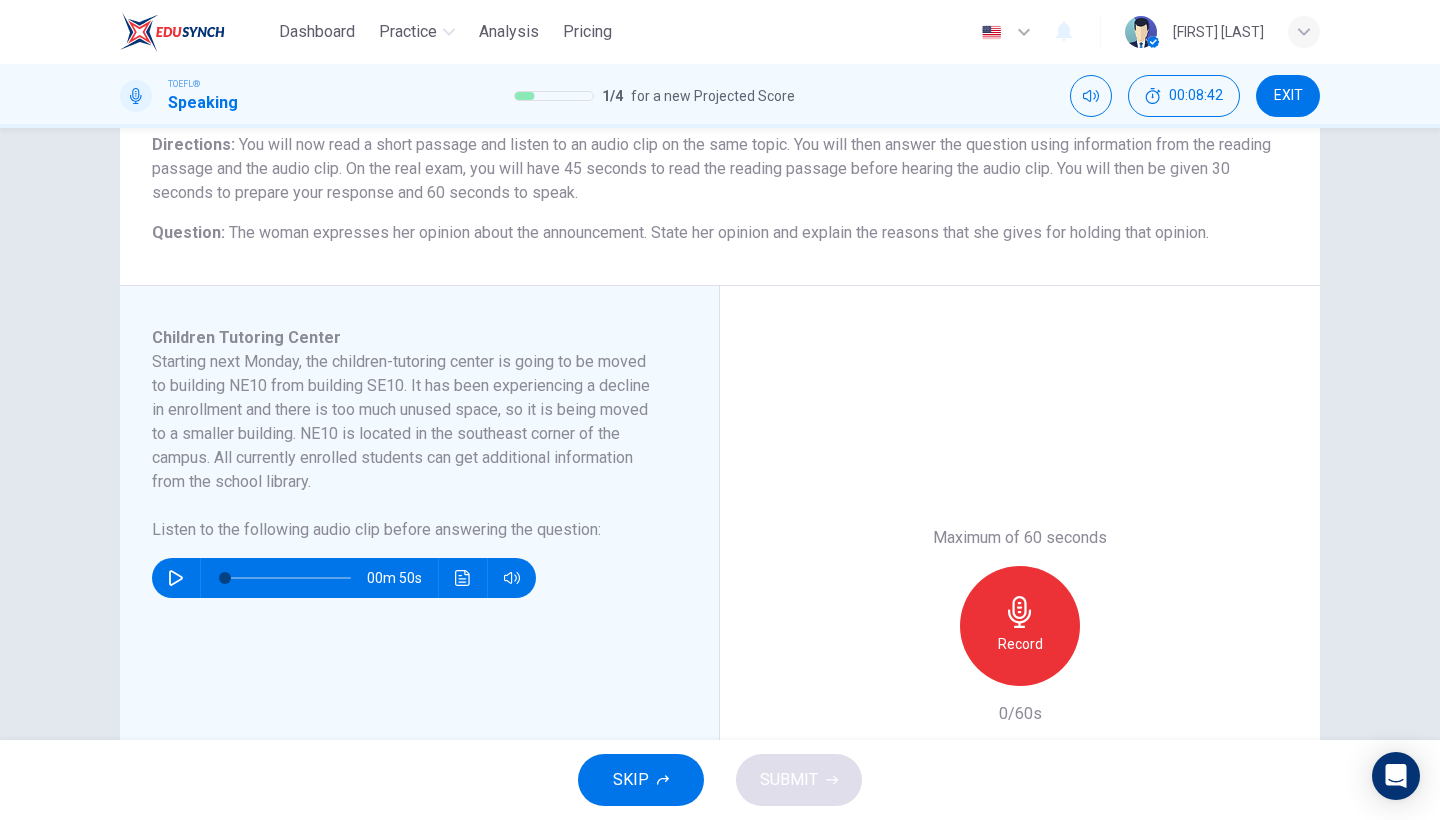 click 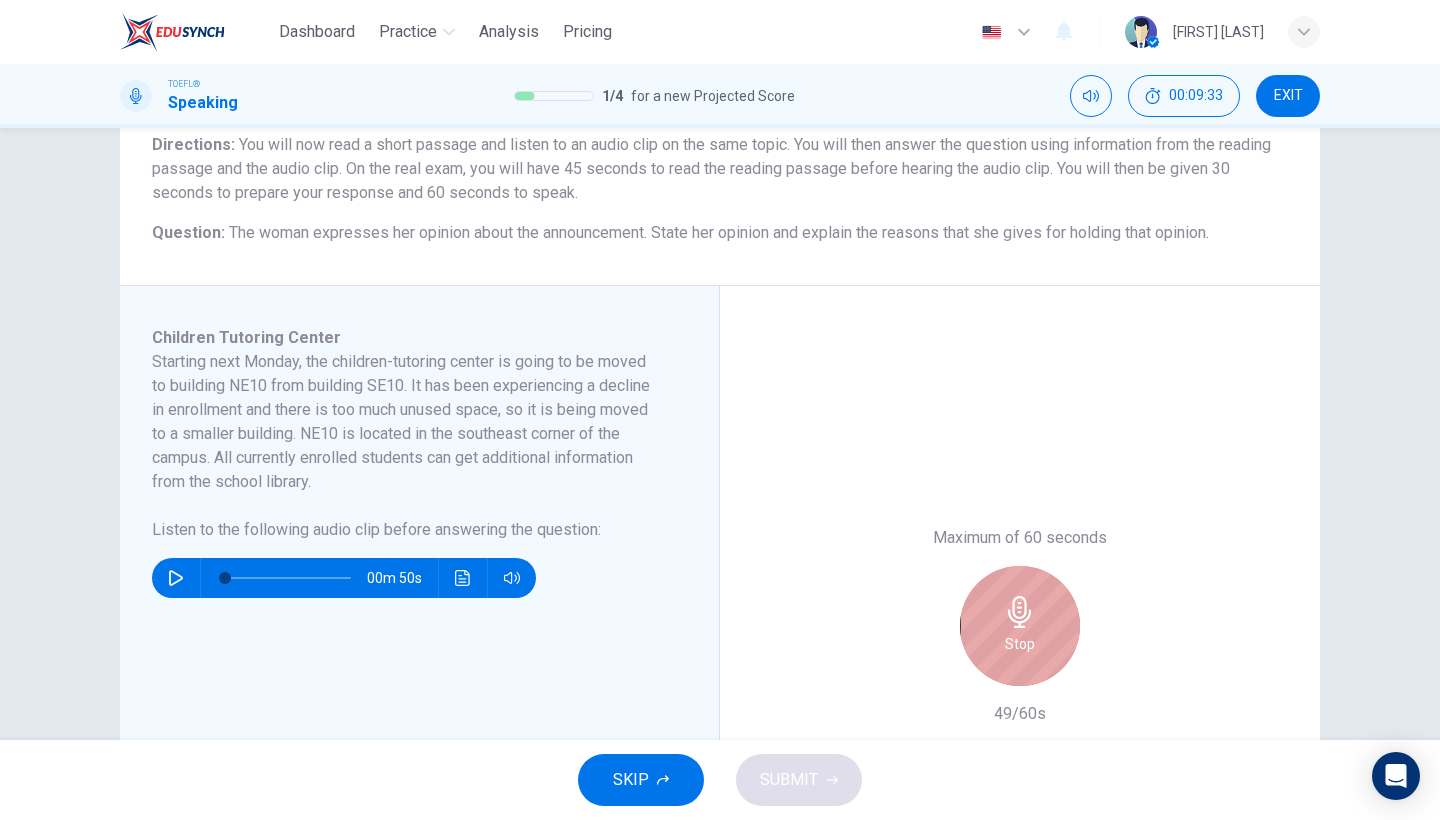 click 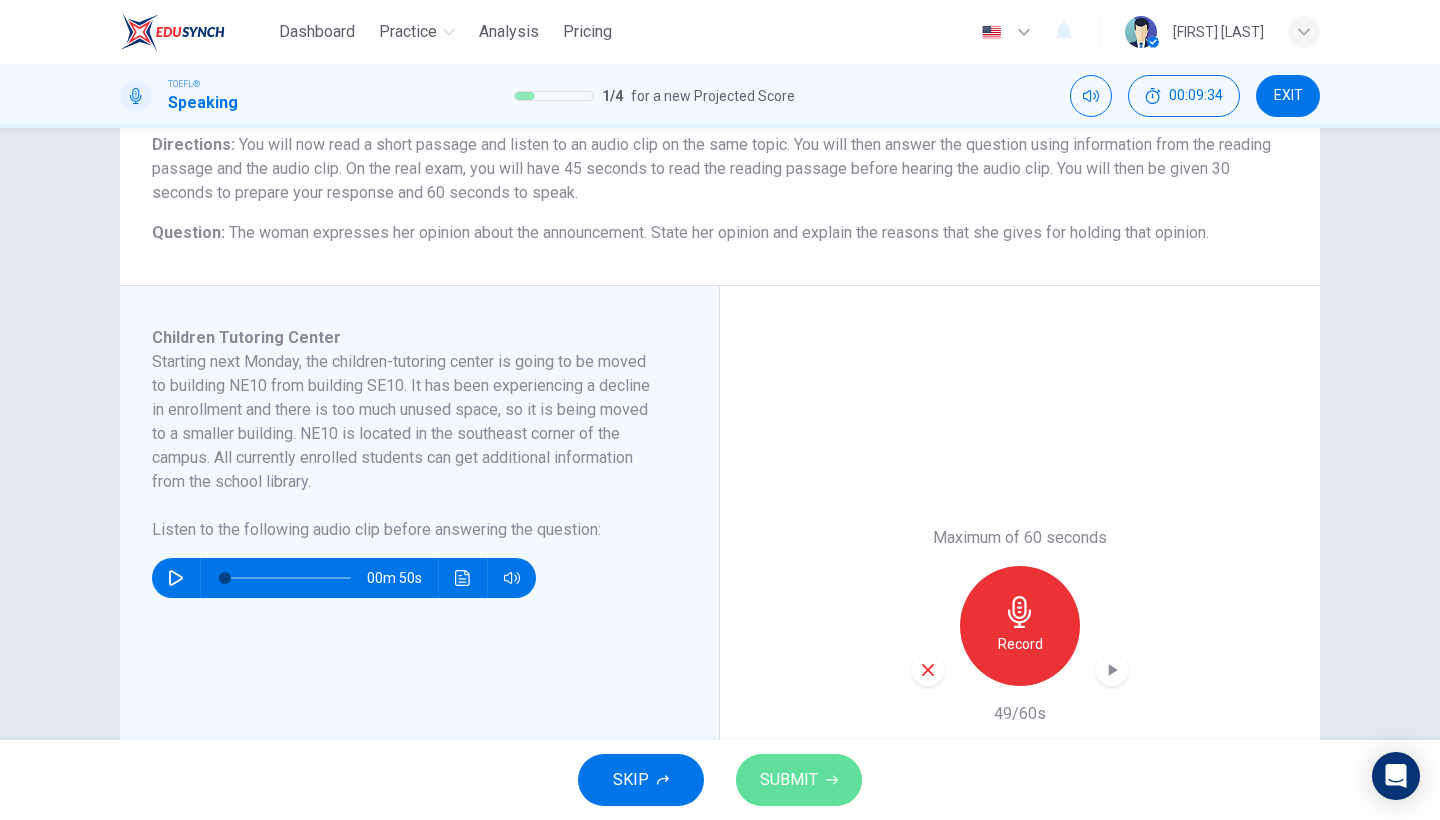 click on "SUBMIT" at bounding box center [799, 780] 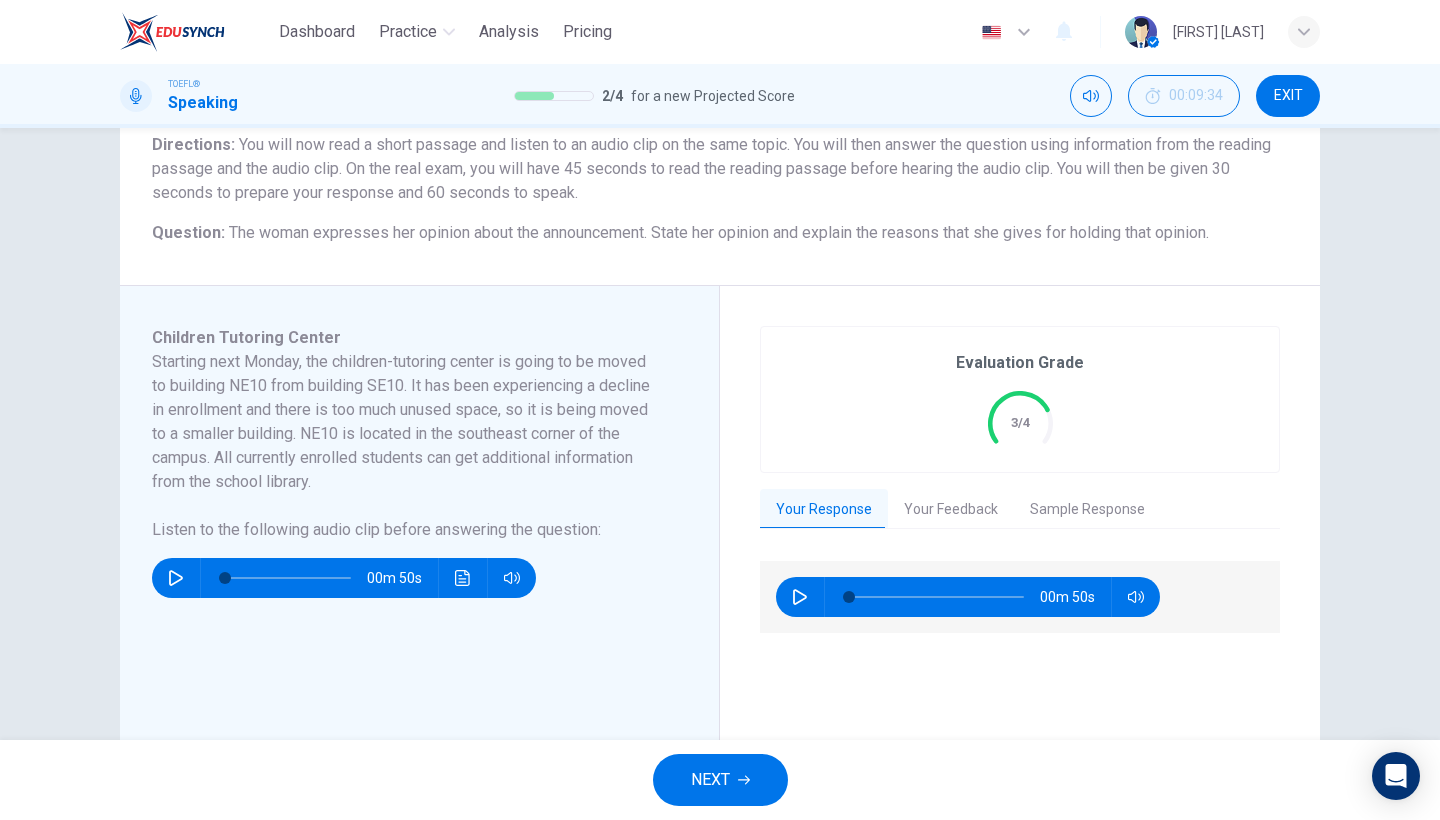 click on "Your Feedback" at bounding box center (951, 510) 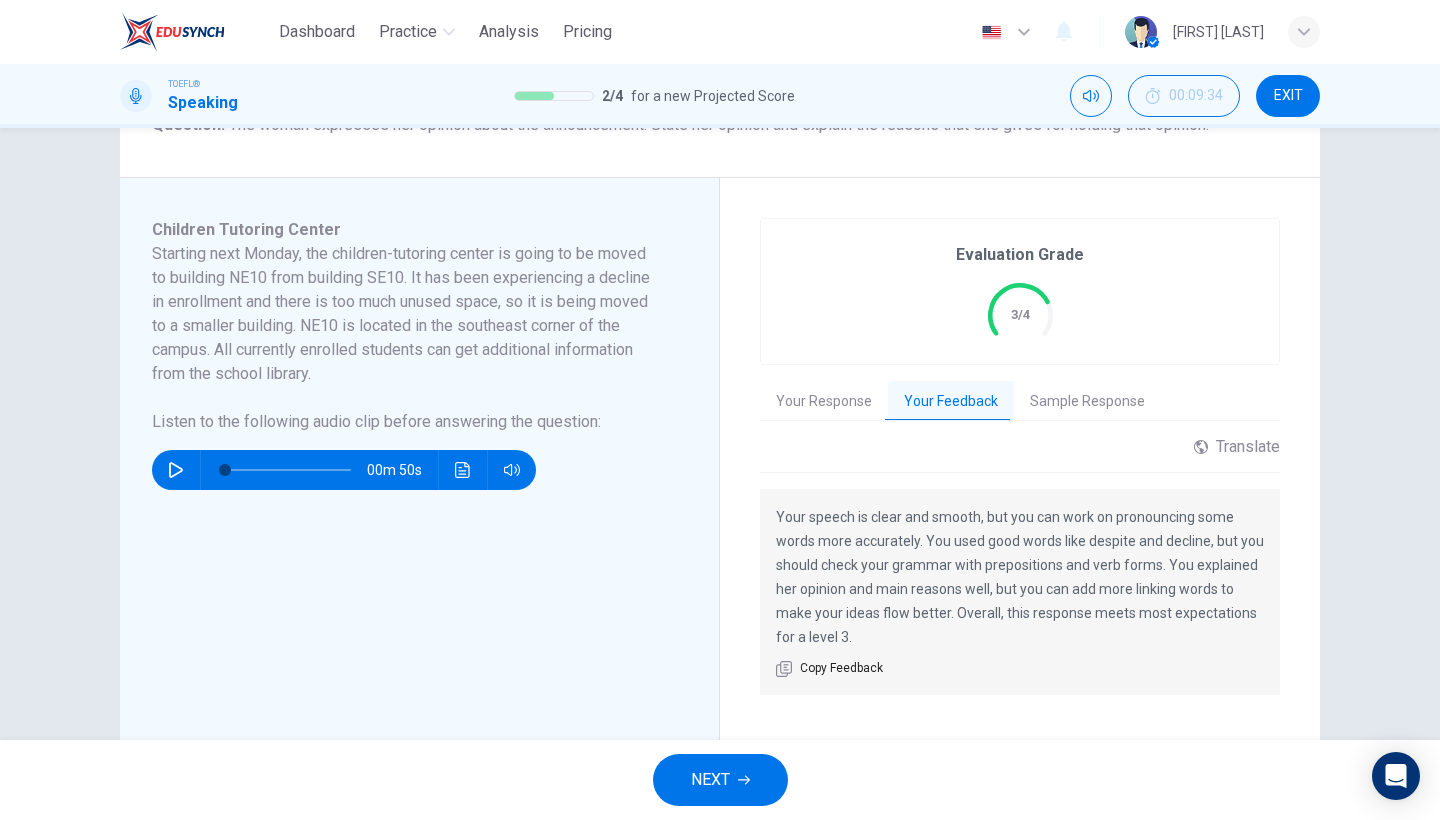 scroll, scrollTop: 279, scrollLeft: 0, axis: vertical 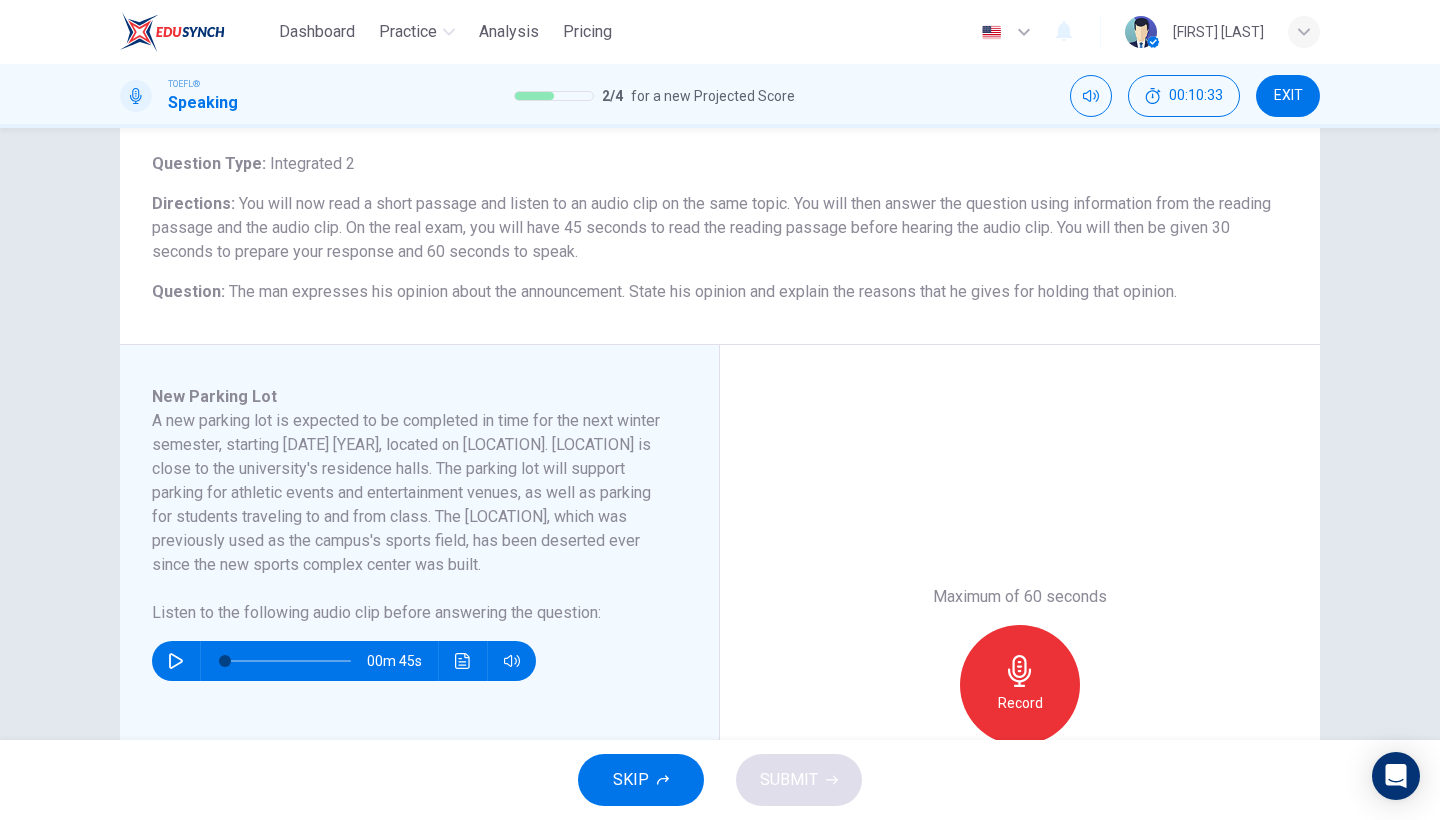 click at bounding box center (176, 661) 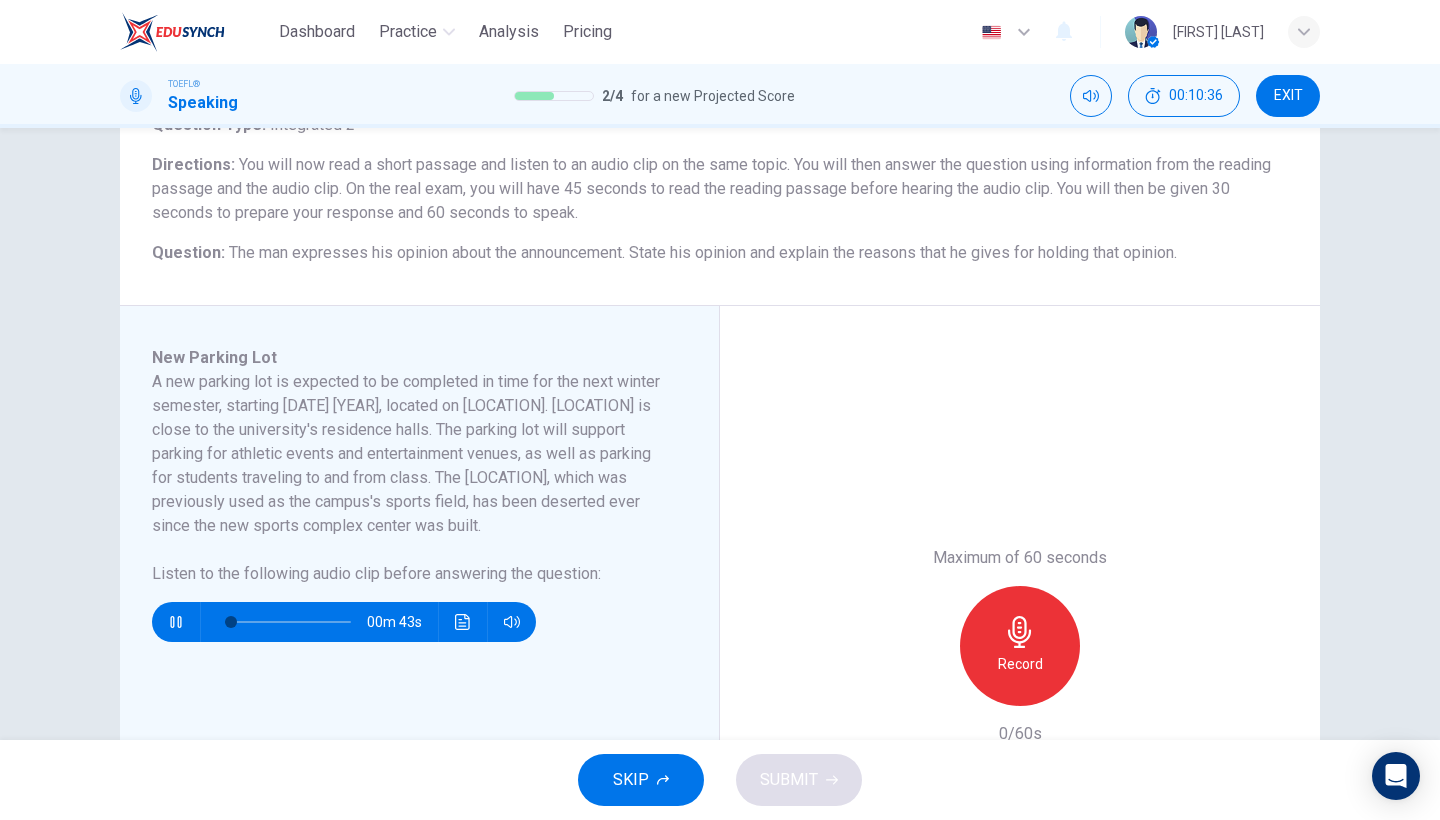 scroll, scrollTop: 161, scrollLeft: 0, axis: vertical 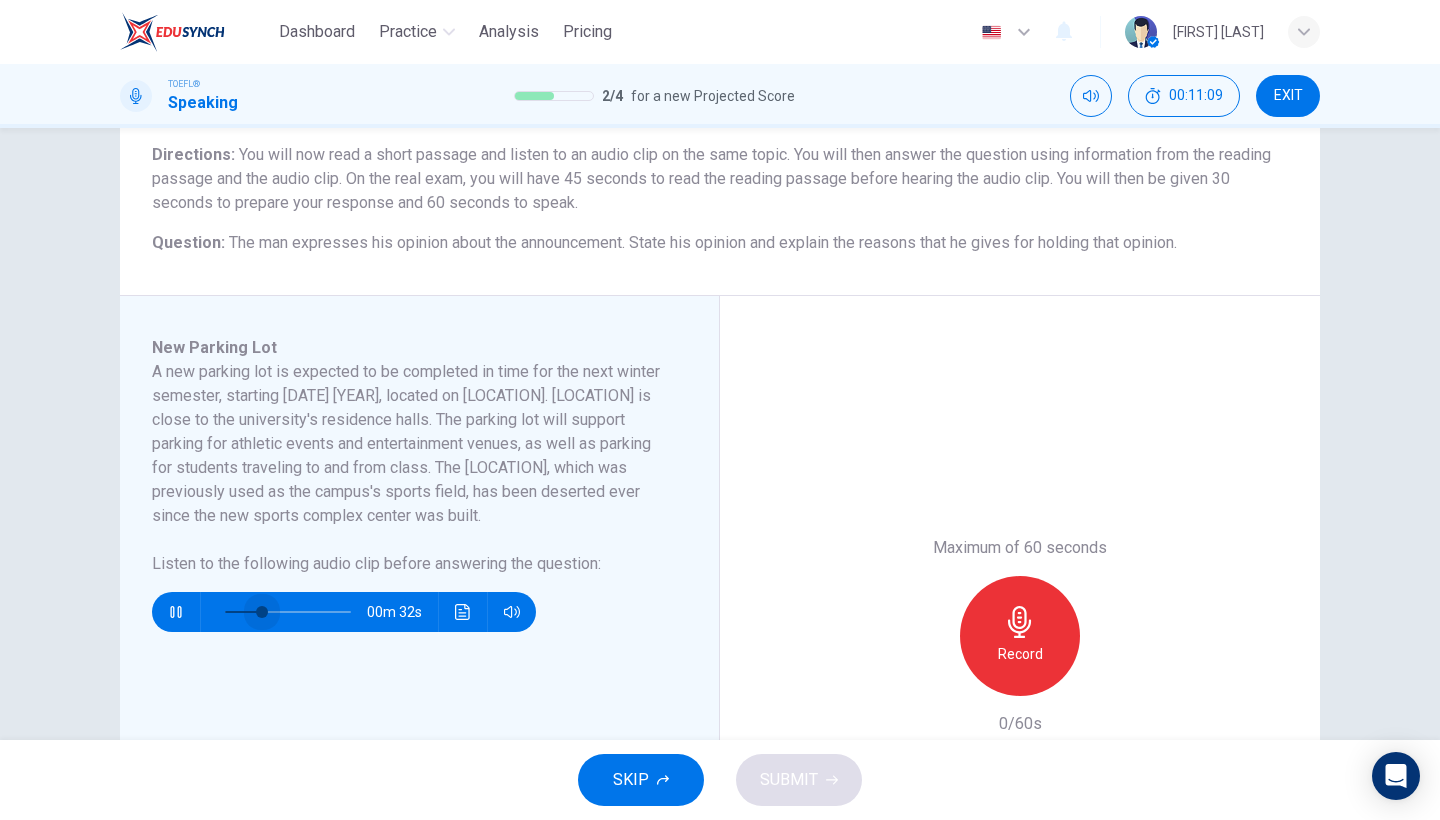 drag, startPoint x: 329, startPoint y: 603, endPoint x: 261, endPoint y: 604, distance: 68.007355 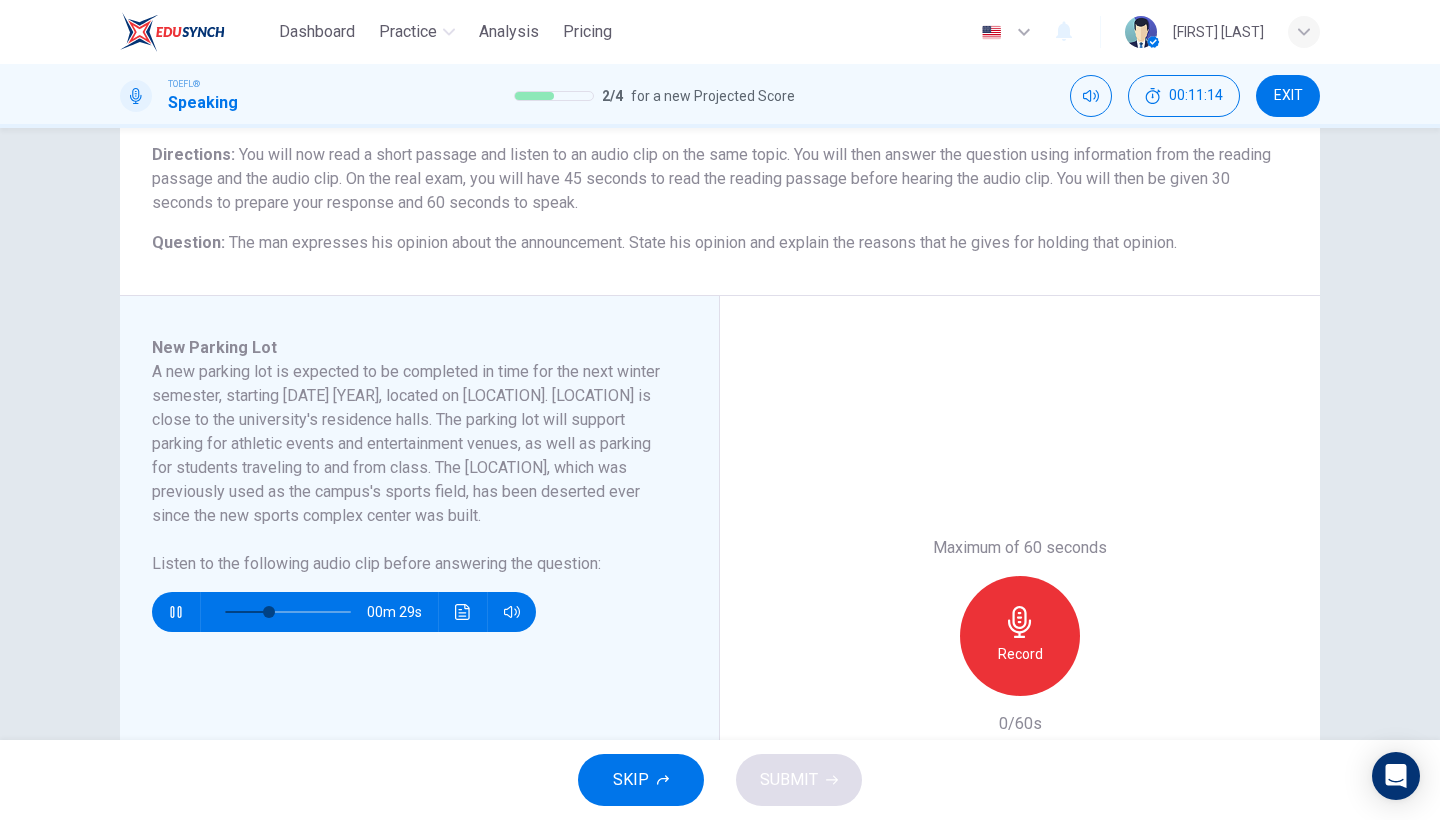 click 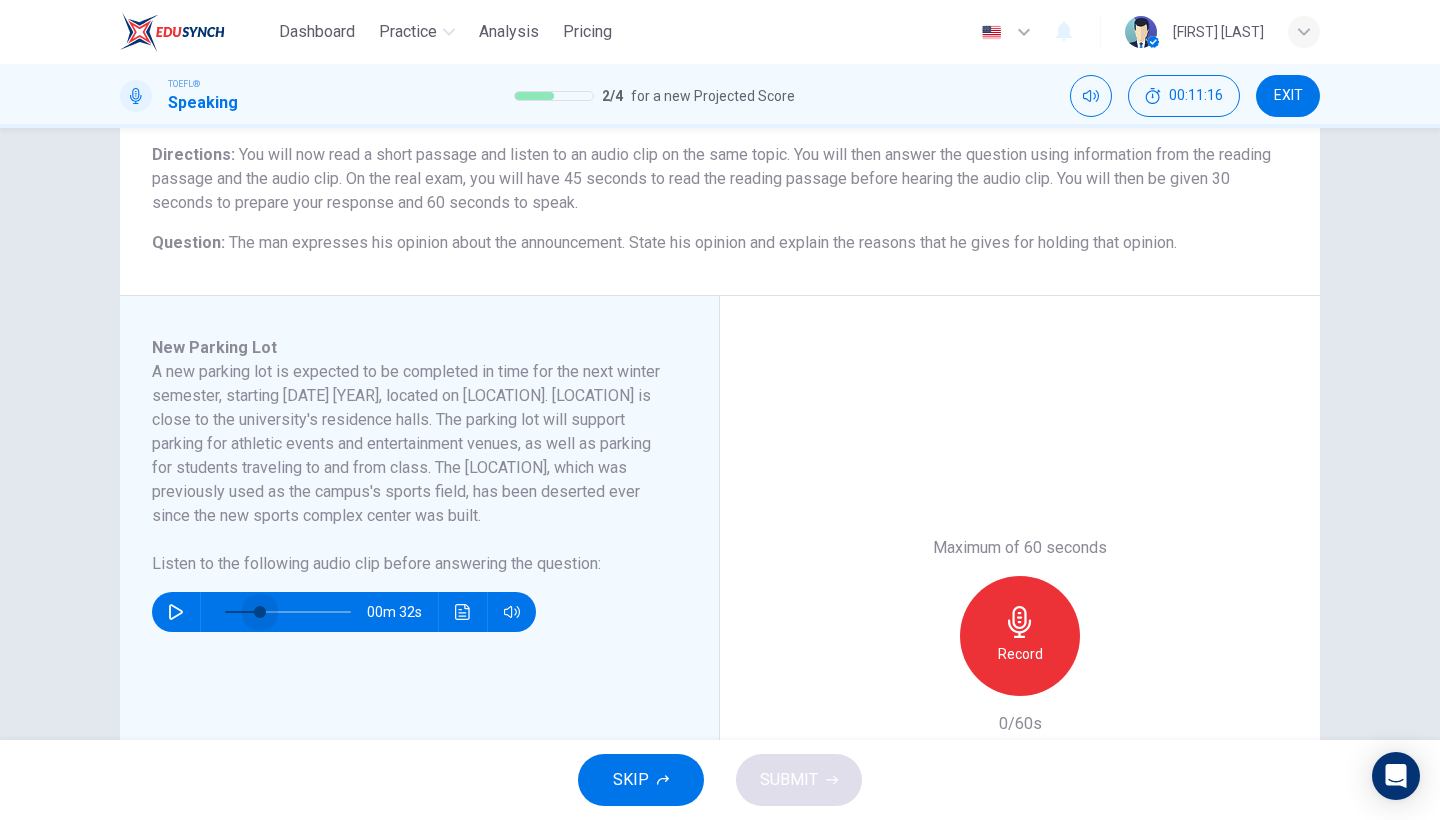 drag, startPoint x: 273, startPoint y: 607, endPoint x: 261, endPoint y: 605, distance: 12.165525 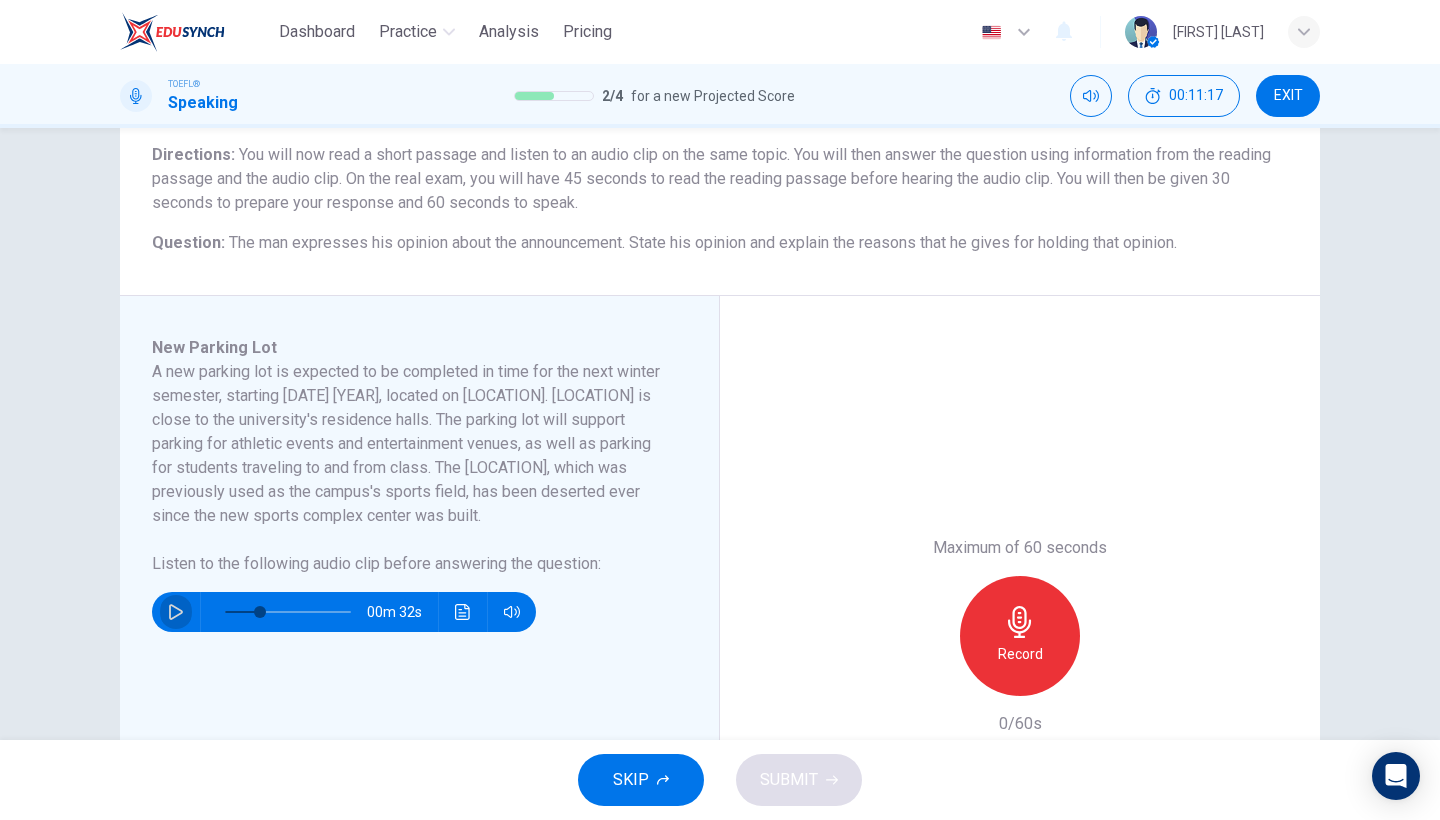 click at bounding box center (176, 612) 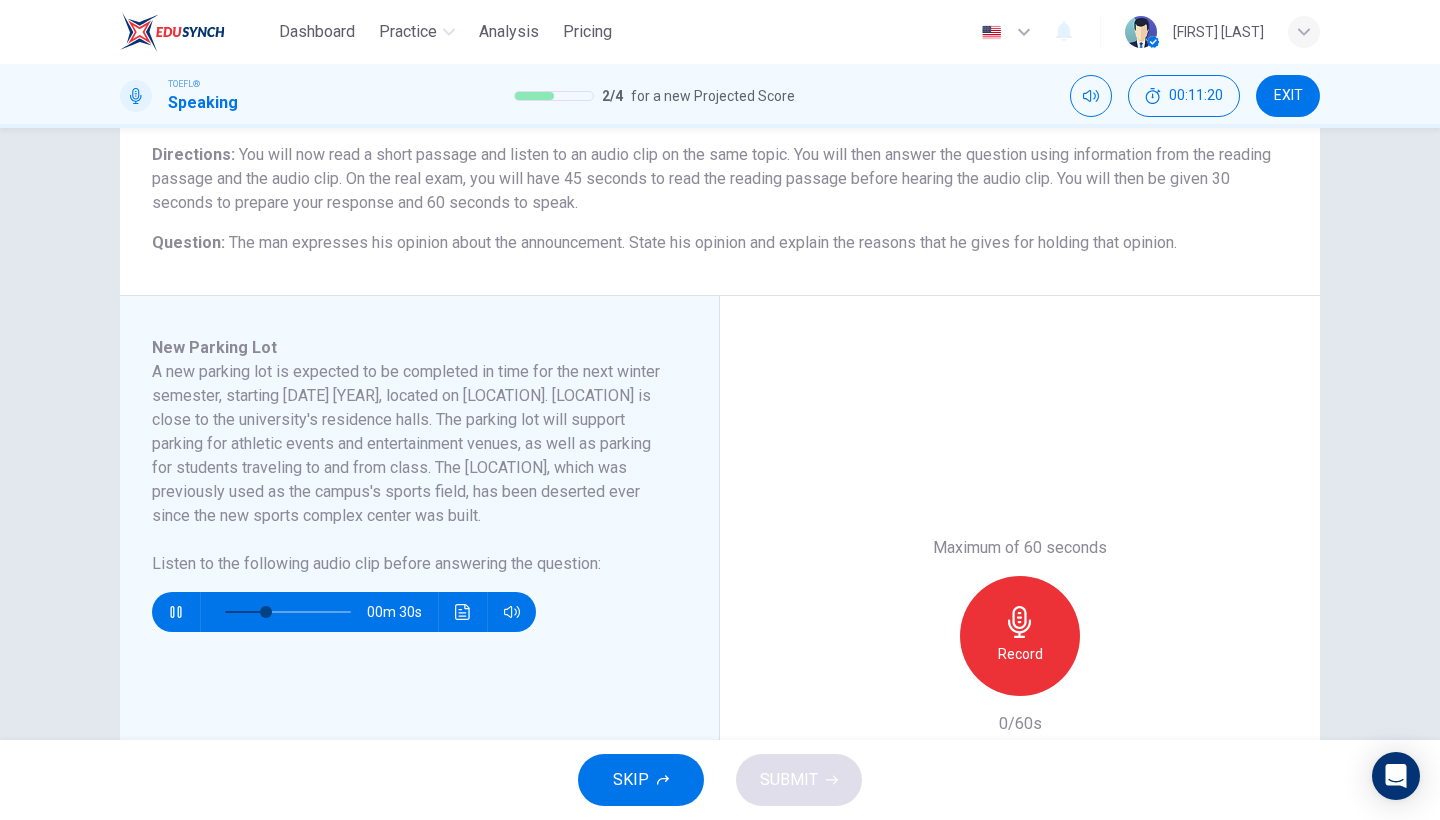 scroll, scrollTop: 167, scrollLeft: 0, axis: vertical 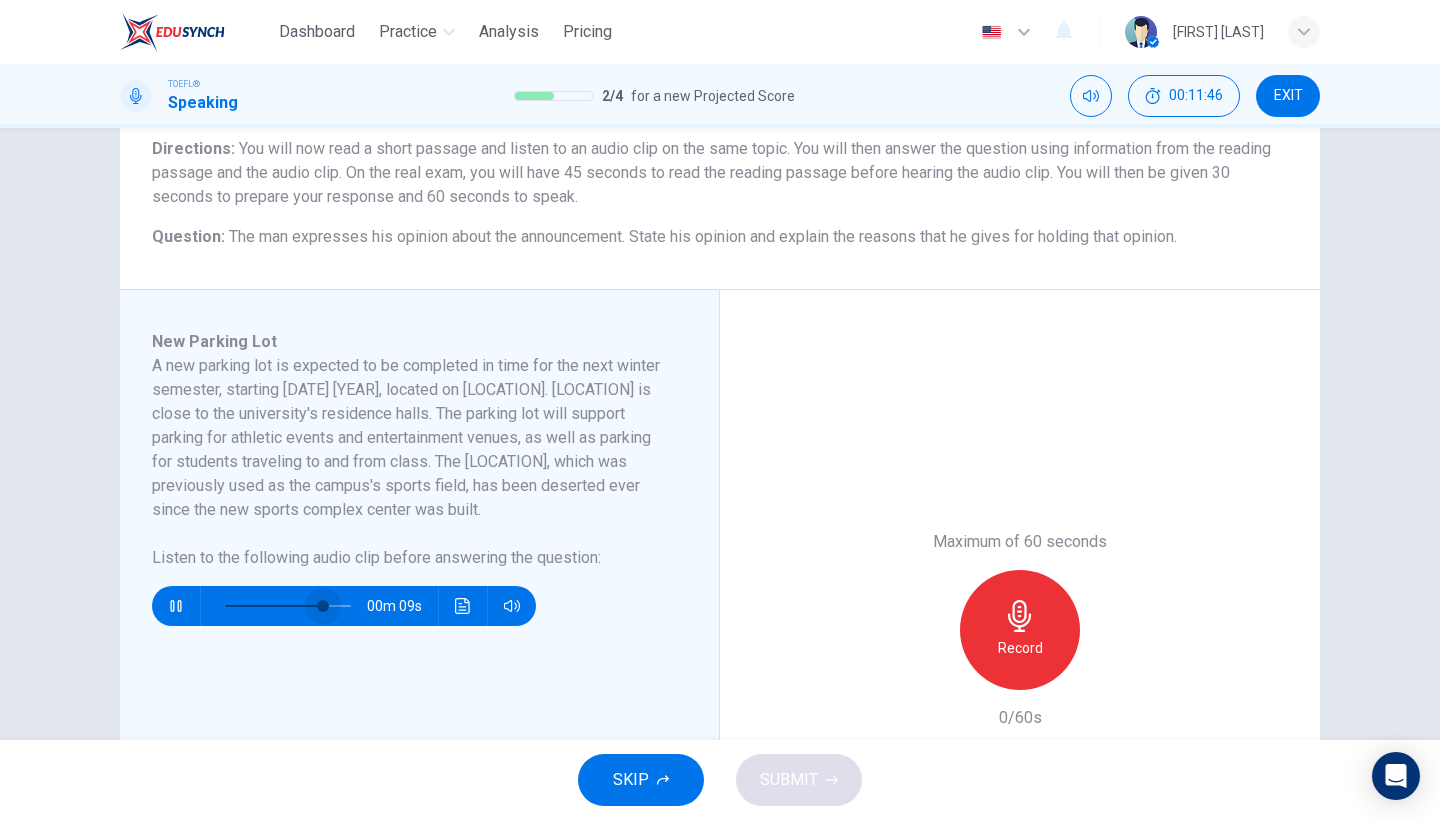 drag, startPoint x: 343, startPoint y: 605, endPoint x: 314, endPoint y: 601, distance: 29.274563 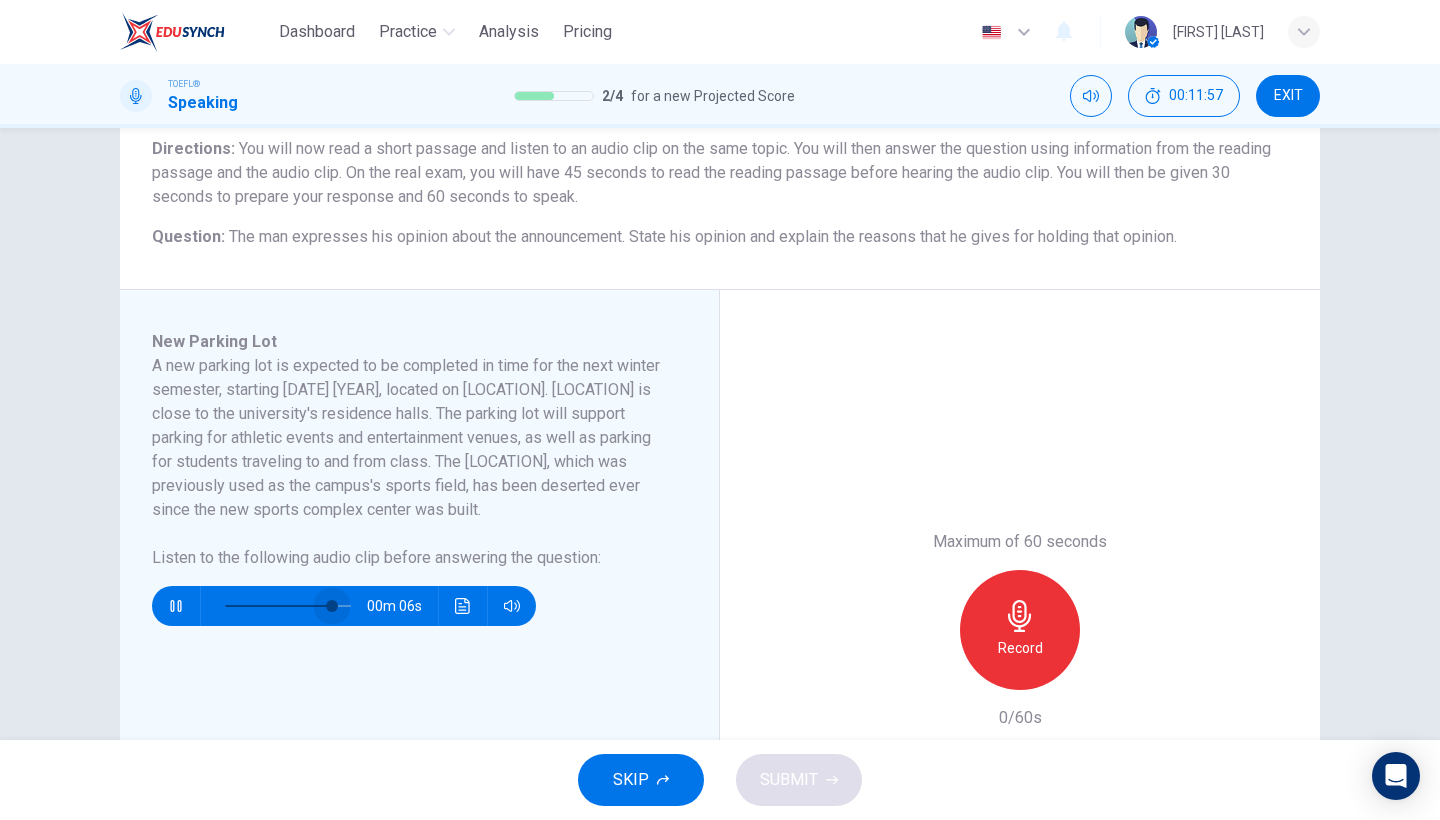 drag, startPoint x: 340, startPoint y: 604, endPoint x: 324, endPoint y: 604, distance: 16 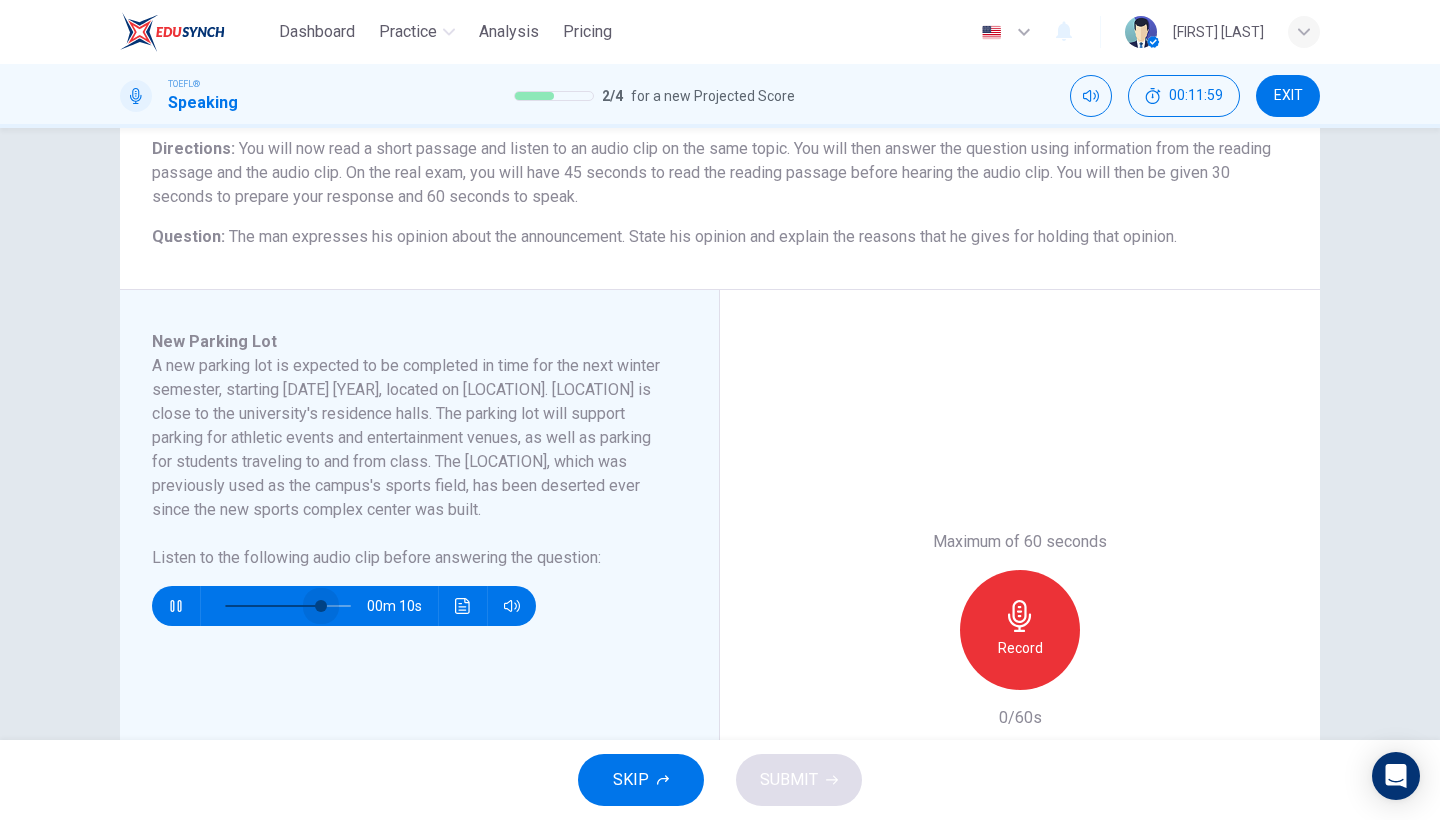 drag, startPoint x: 324, startPoint y: 604, endPoint x: 312, endPoint y: 603, distance: 12.0415945 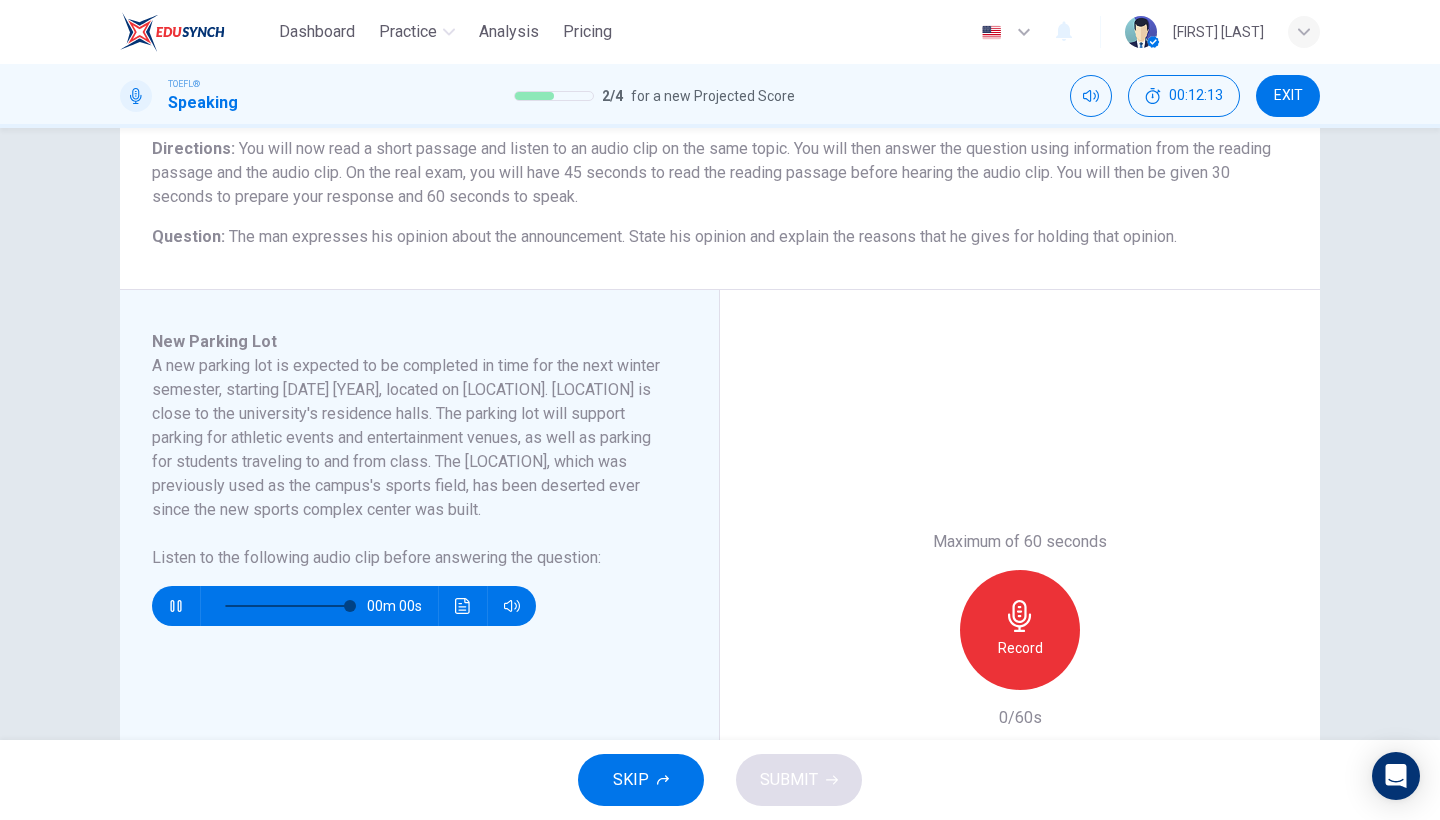 type on "0" 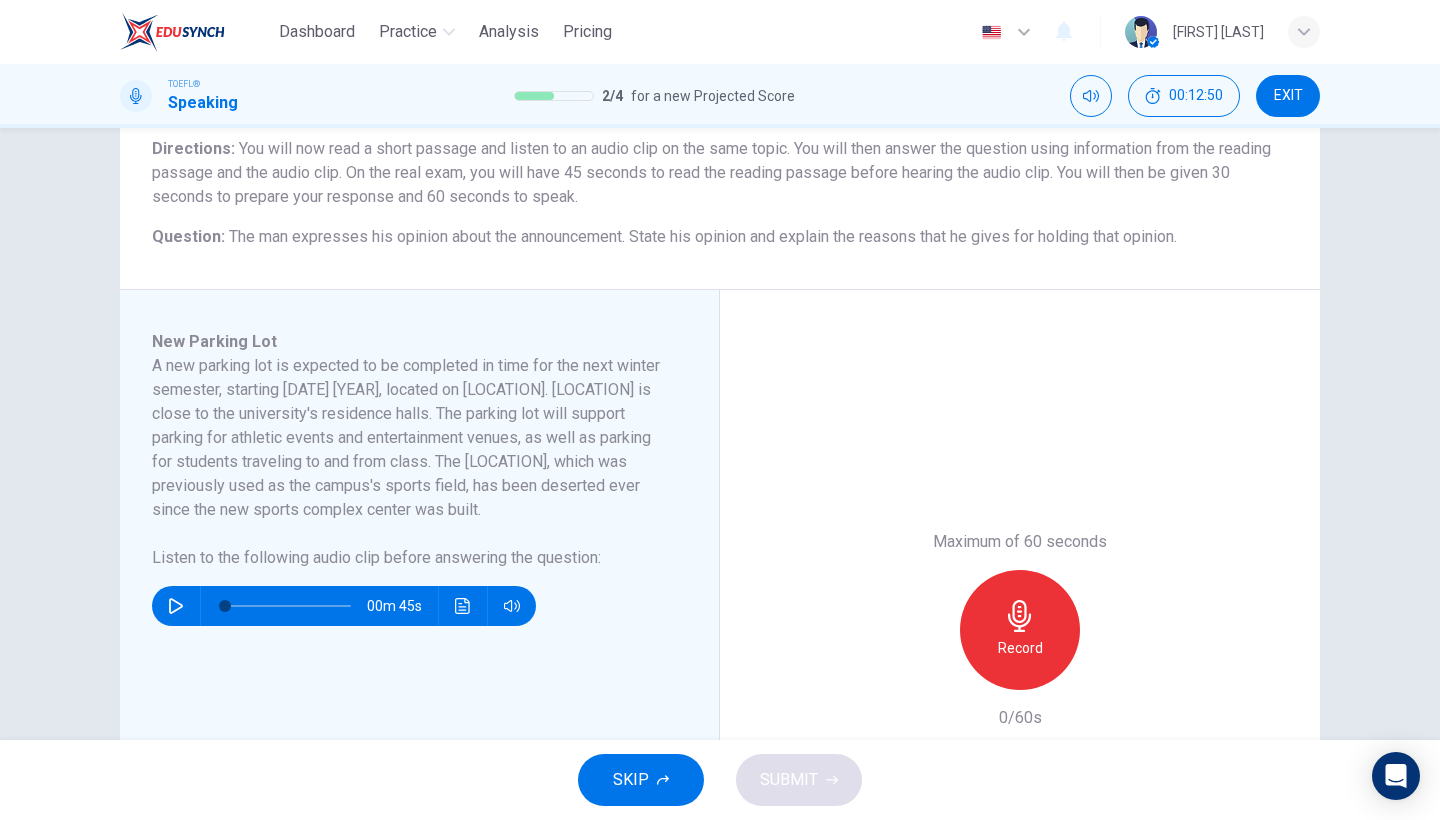 click on "Record" at bounding box center [1020, 630] 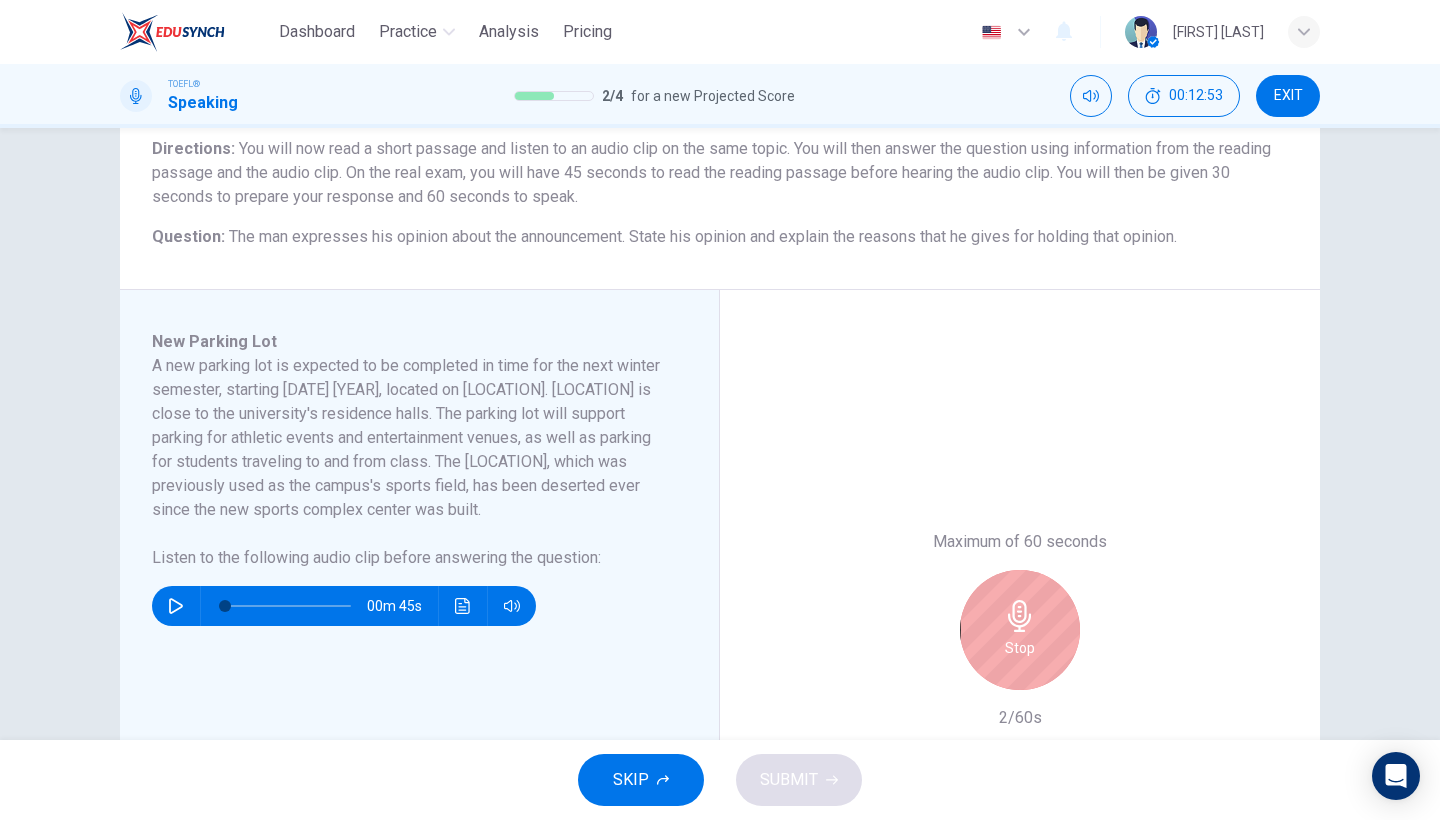 click on "Stop" at bounding box center [1020, 630] 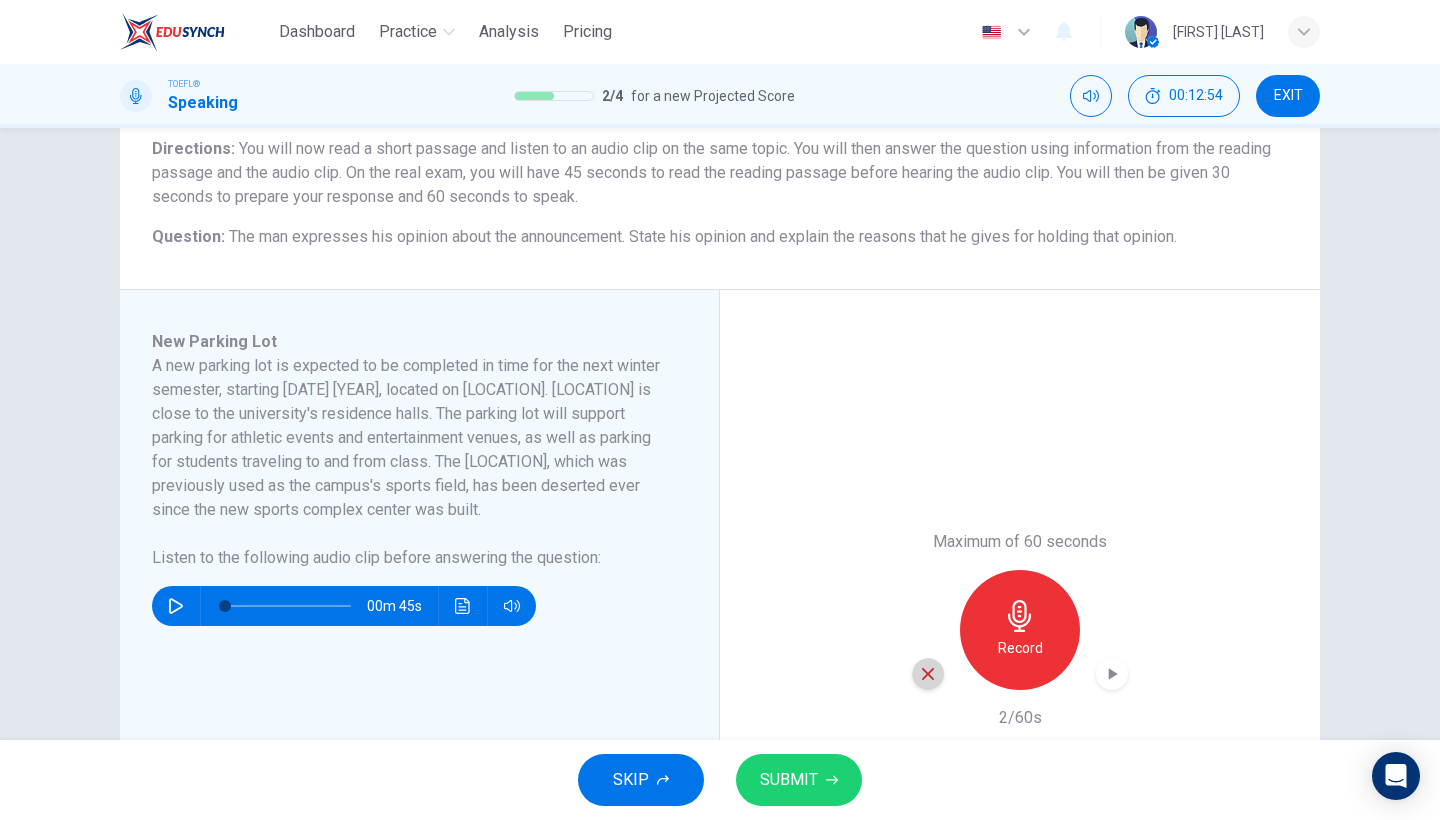 click at bounding box center [928, 674] 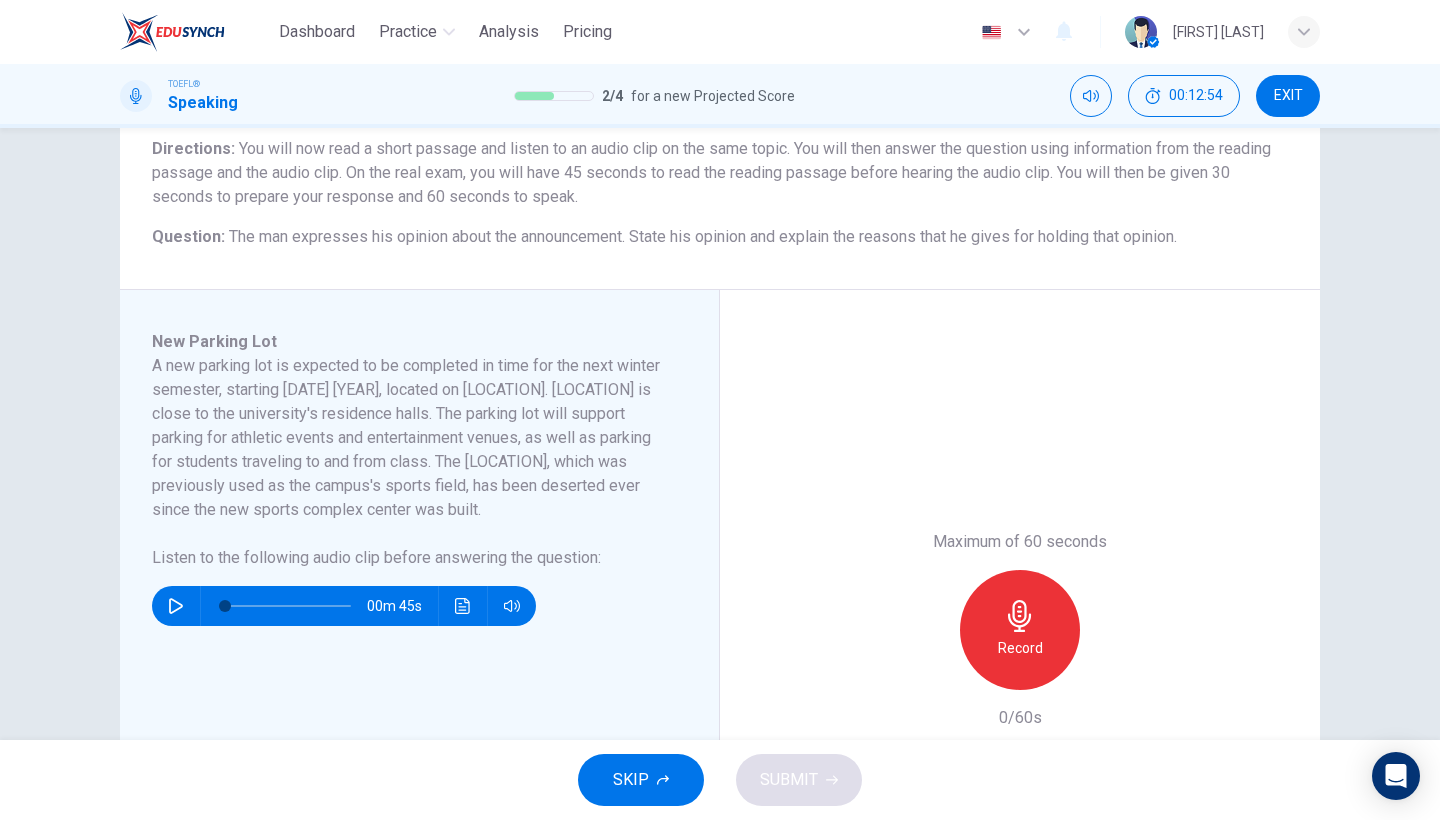 click on "Record" at bounding box center [1020, 648] 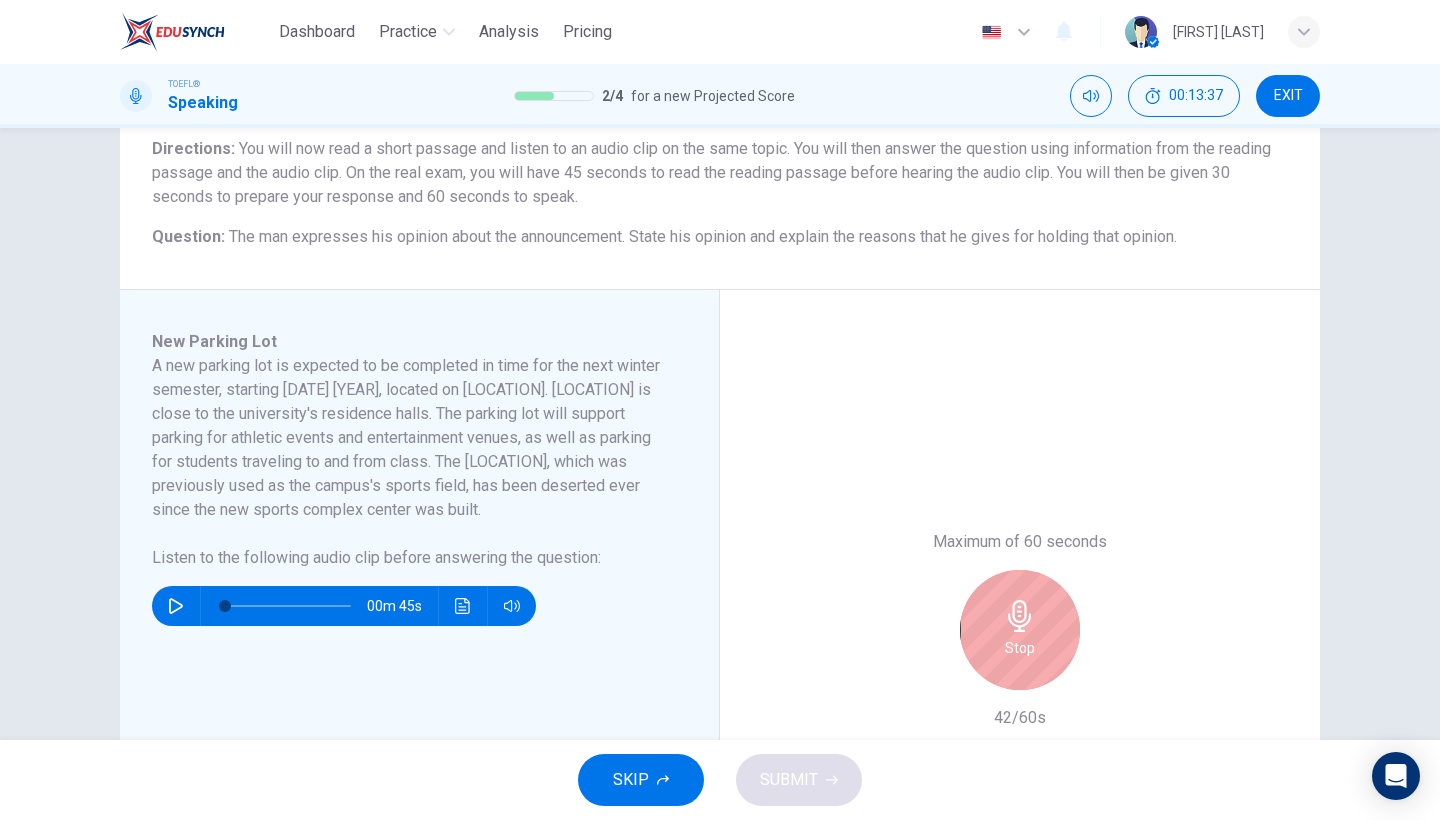 click on "Stop" at bounding box center (1020, 648) 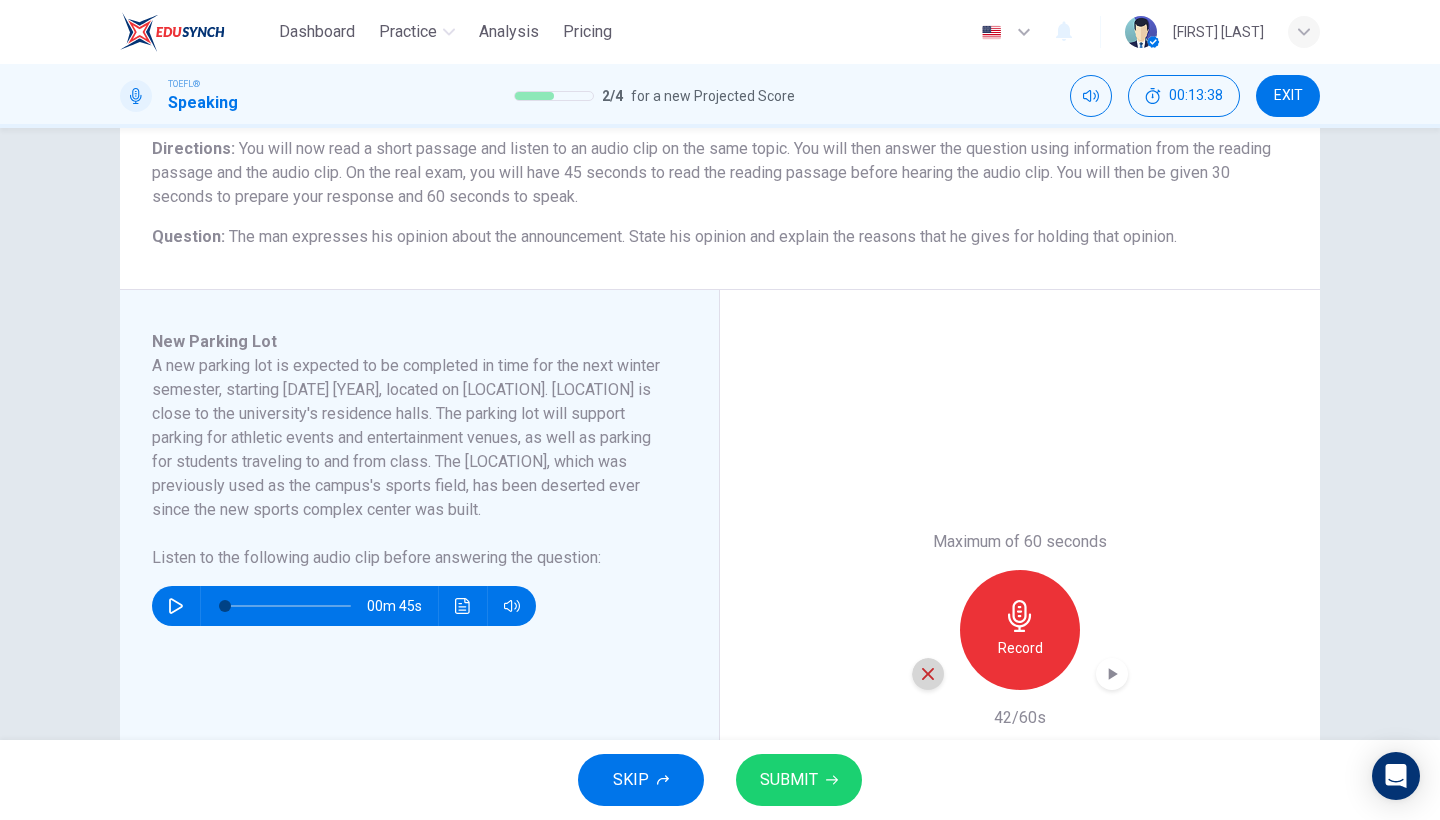 click at bounding box center (928, 674) 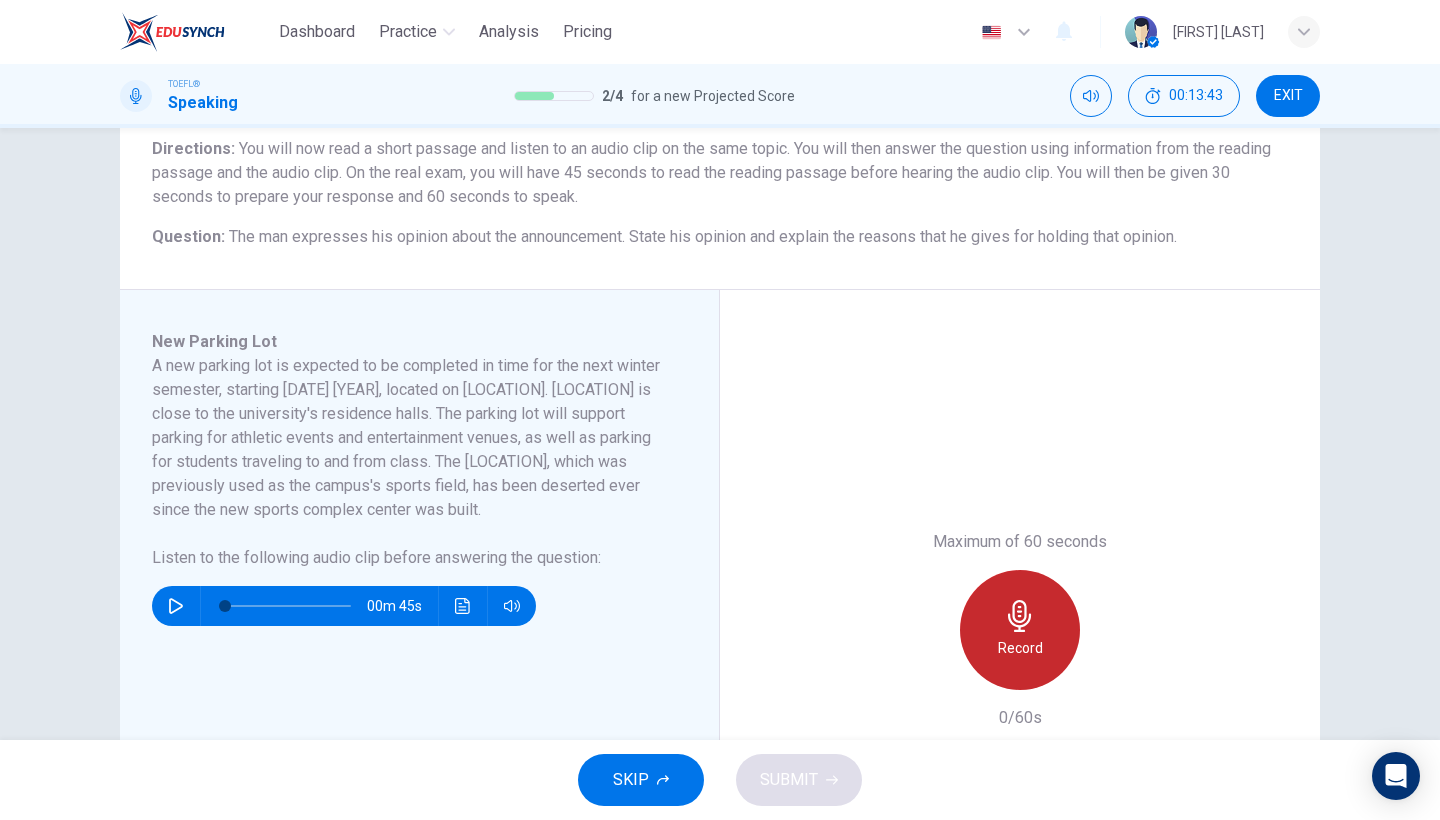 click 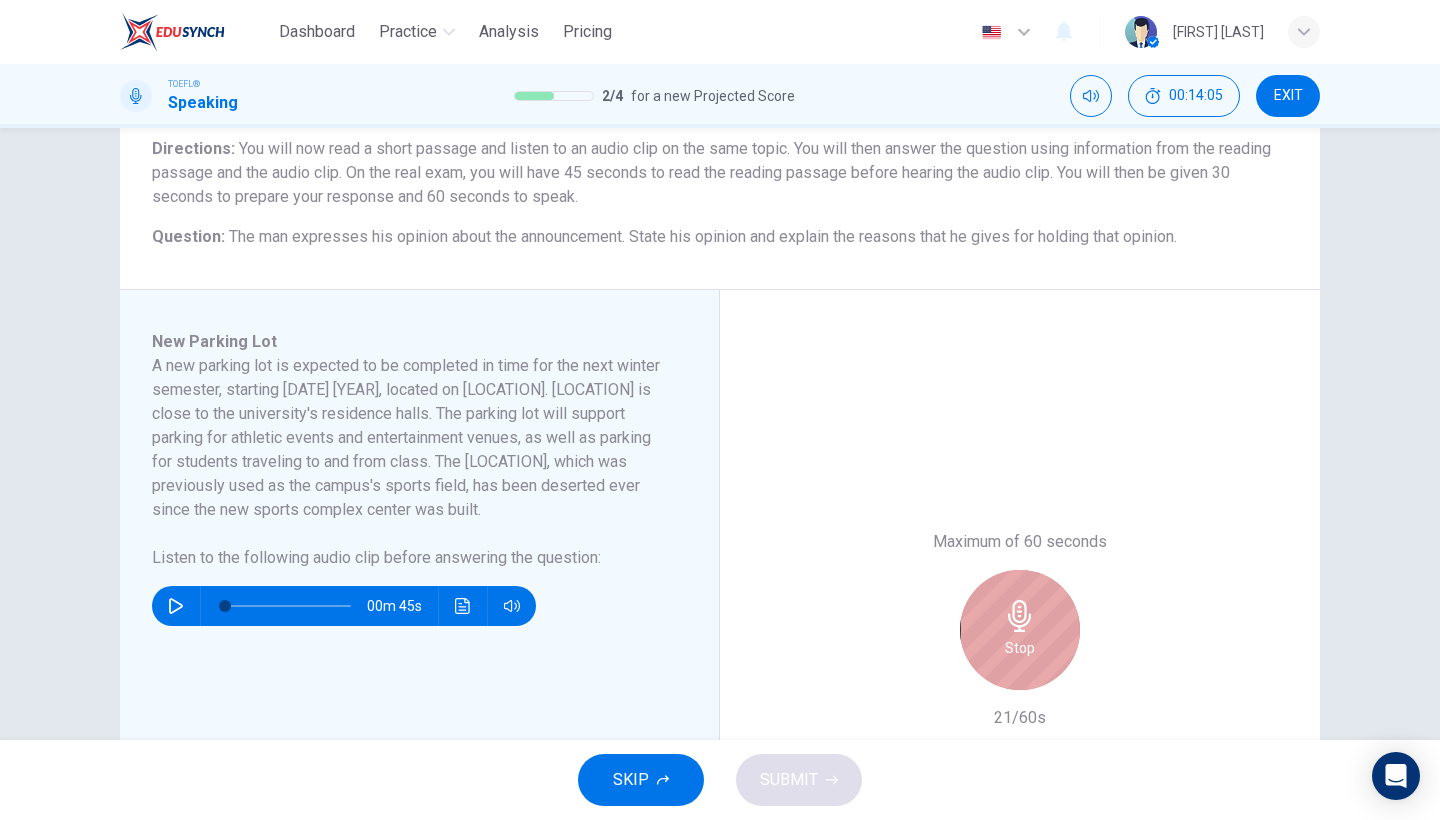 click 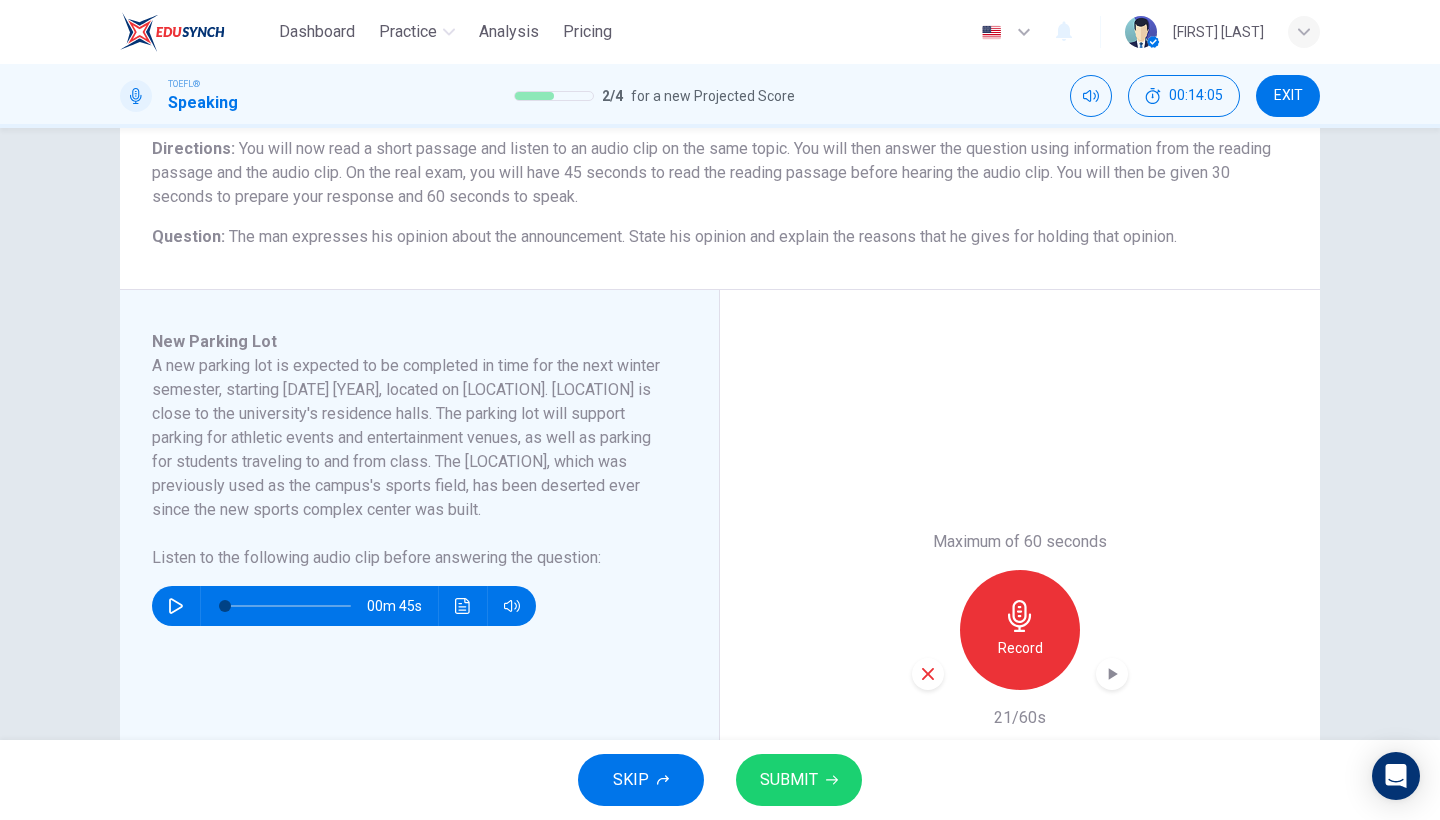 click 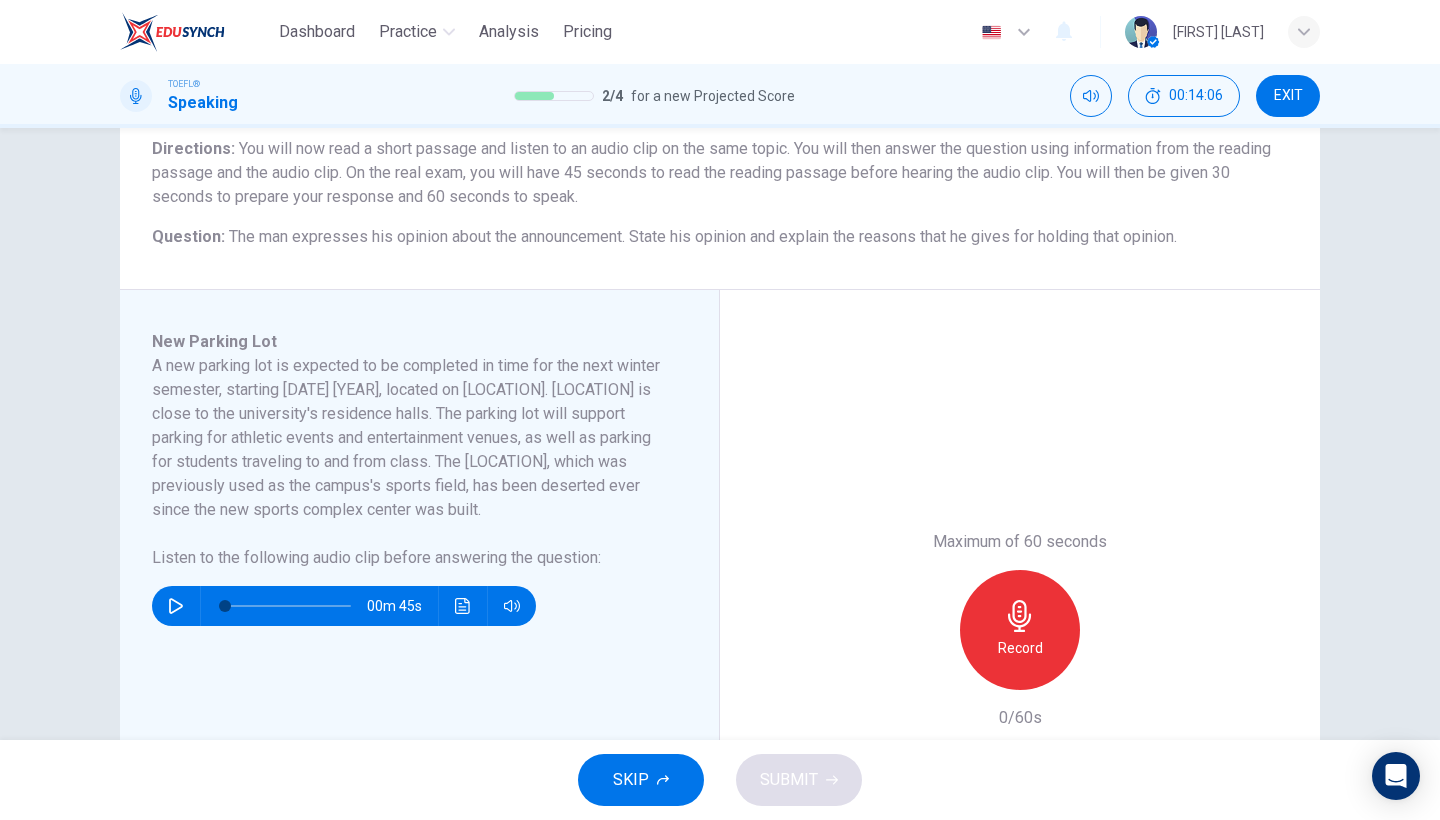 click on "Record" at bounding box center (1020, 648) 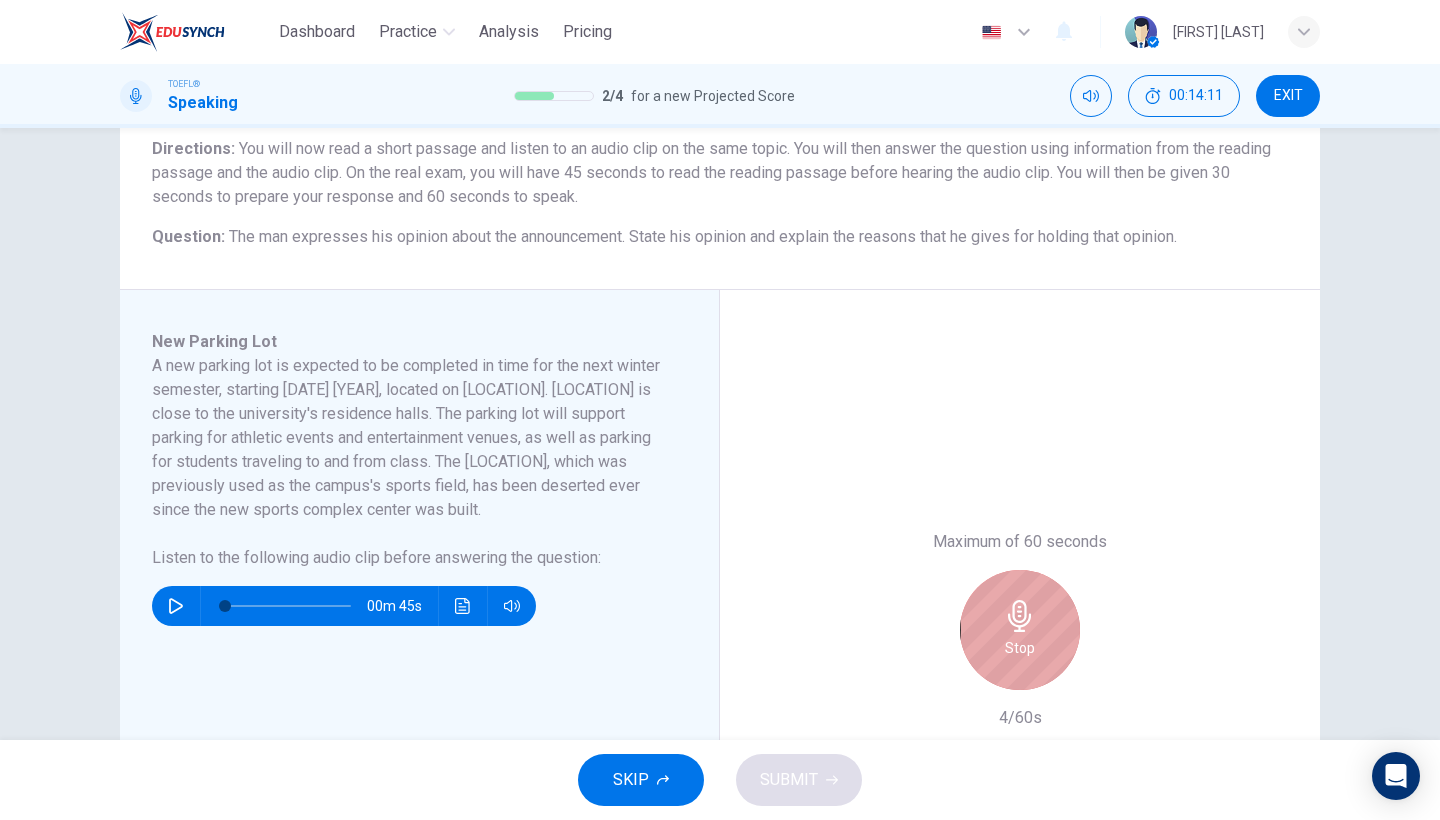 click on "Stop" at bounding box center [1020, 648] 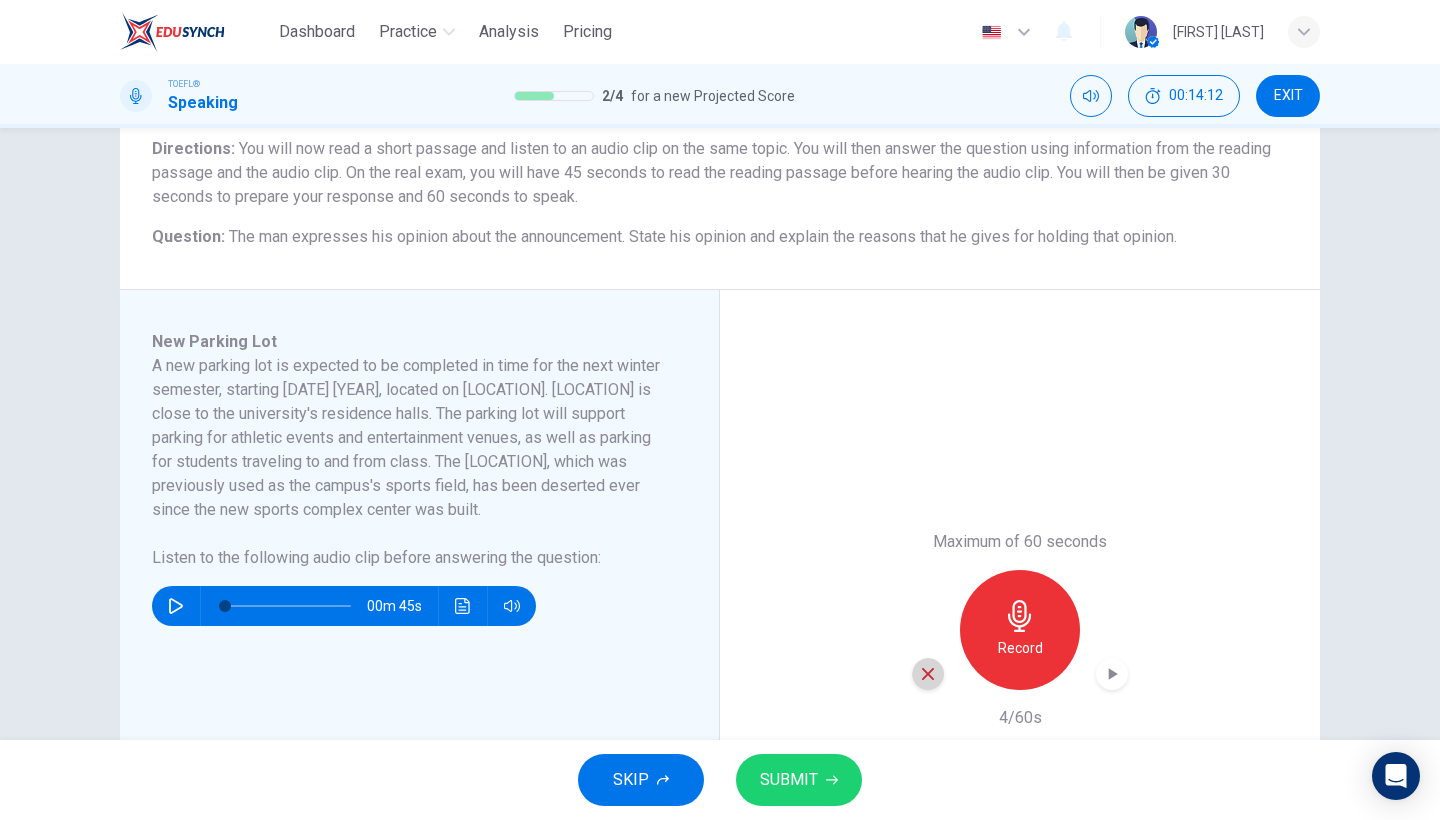 click 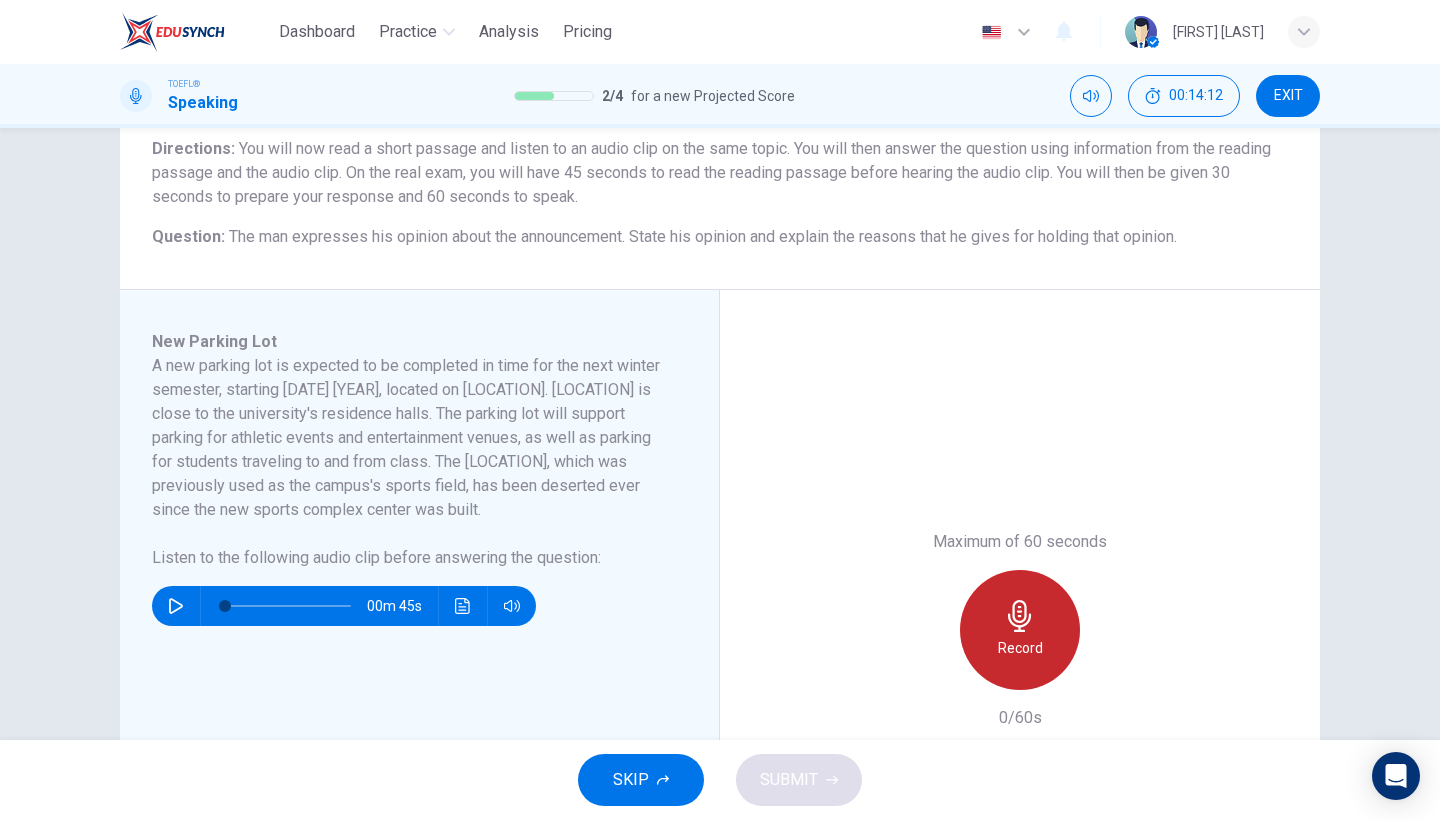 click on "Record" at bounding box center [1020, 630] 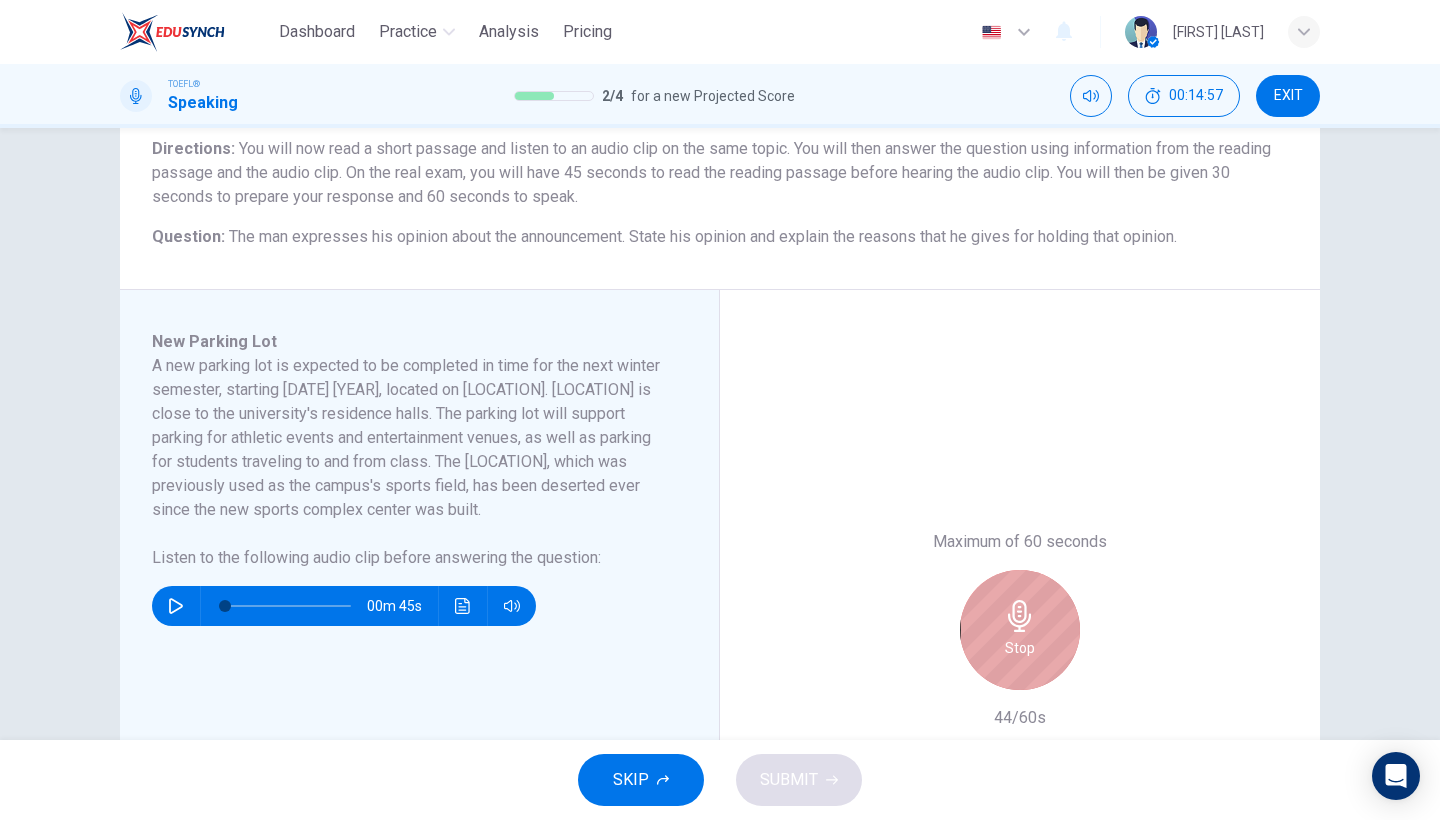 click 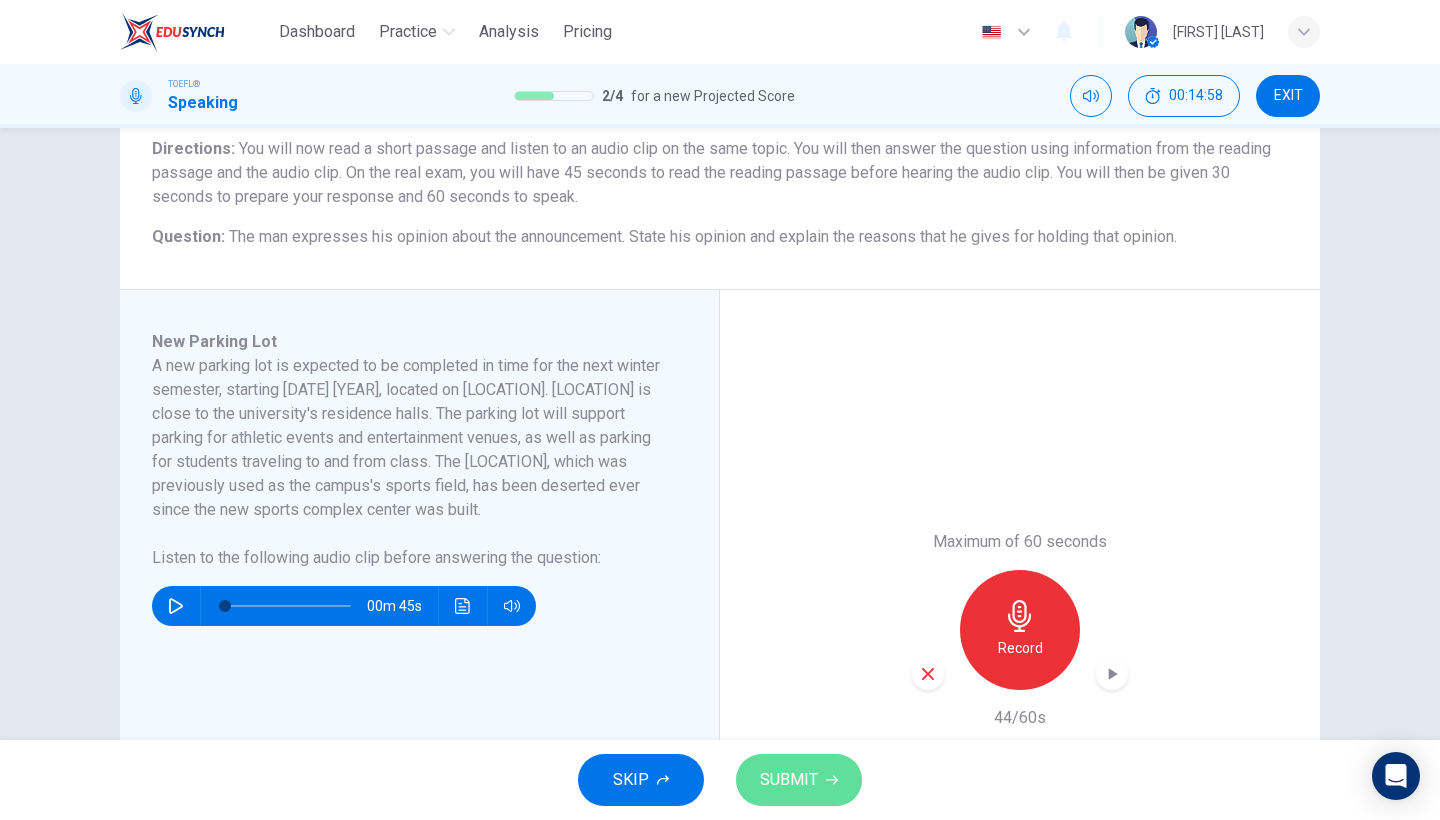 click on "SUBMIT" at bounding box center (799, 780) 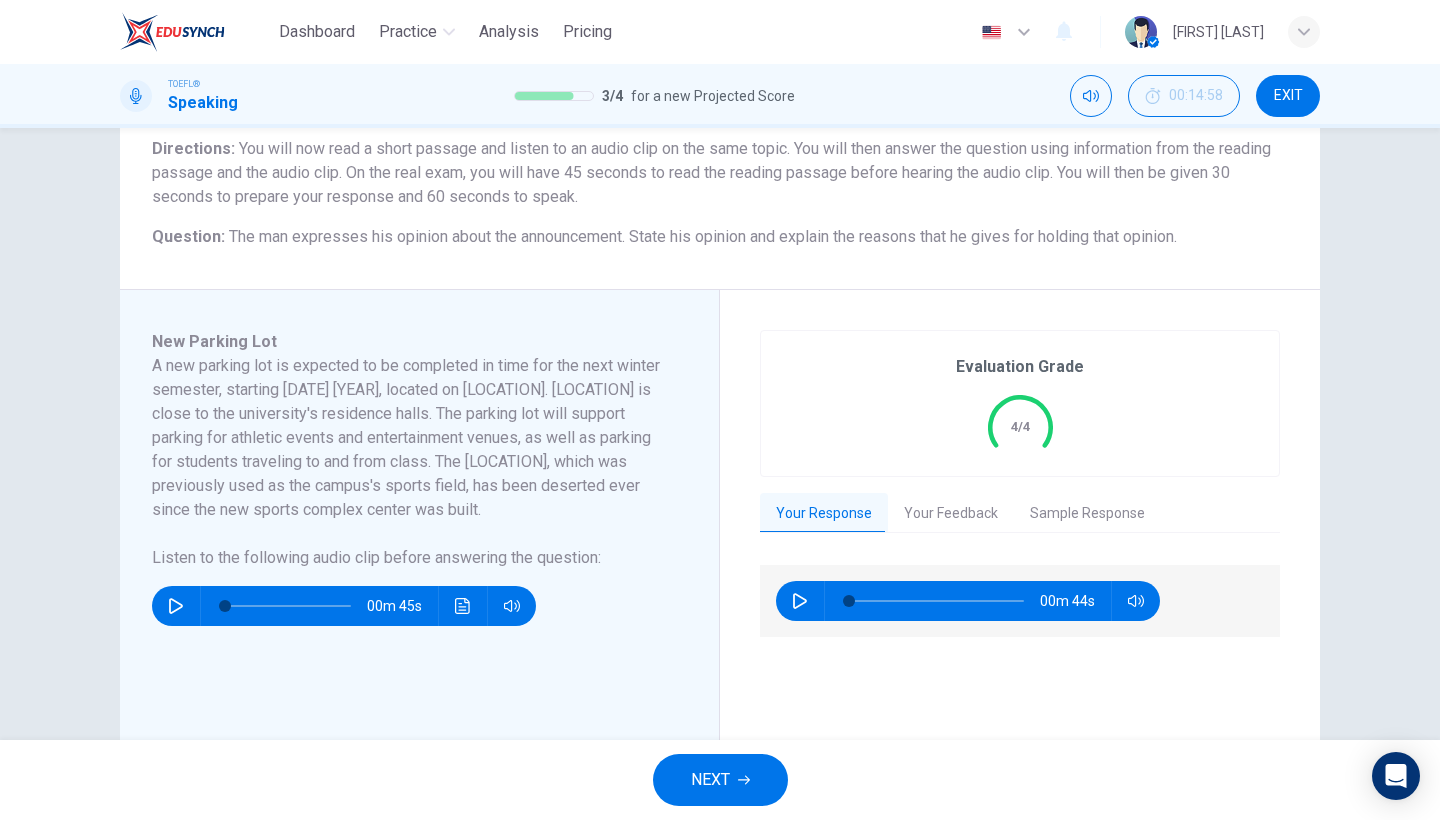 click on "Your Feedback" at bounding box center (951, 514) 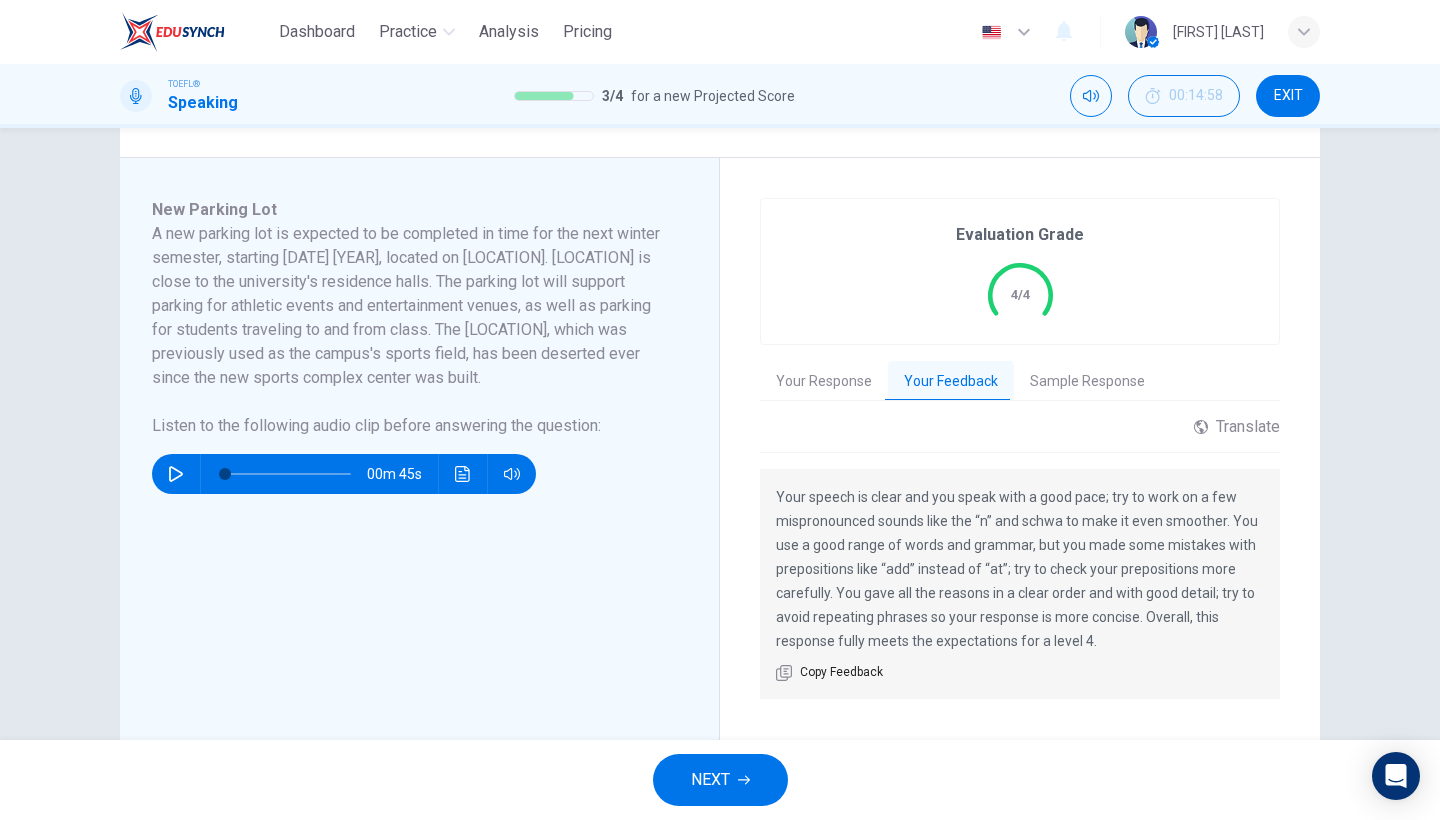 scroll, scrollTop: 300, scrollLeft: 0, axis: vertical 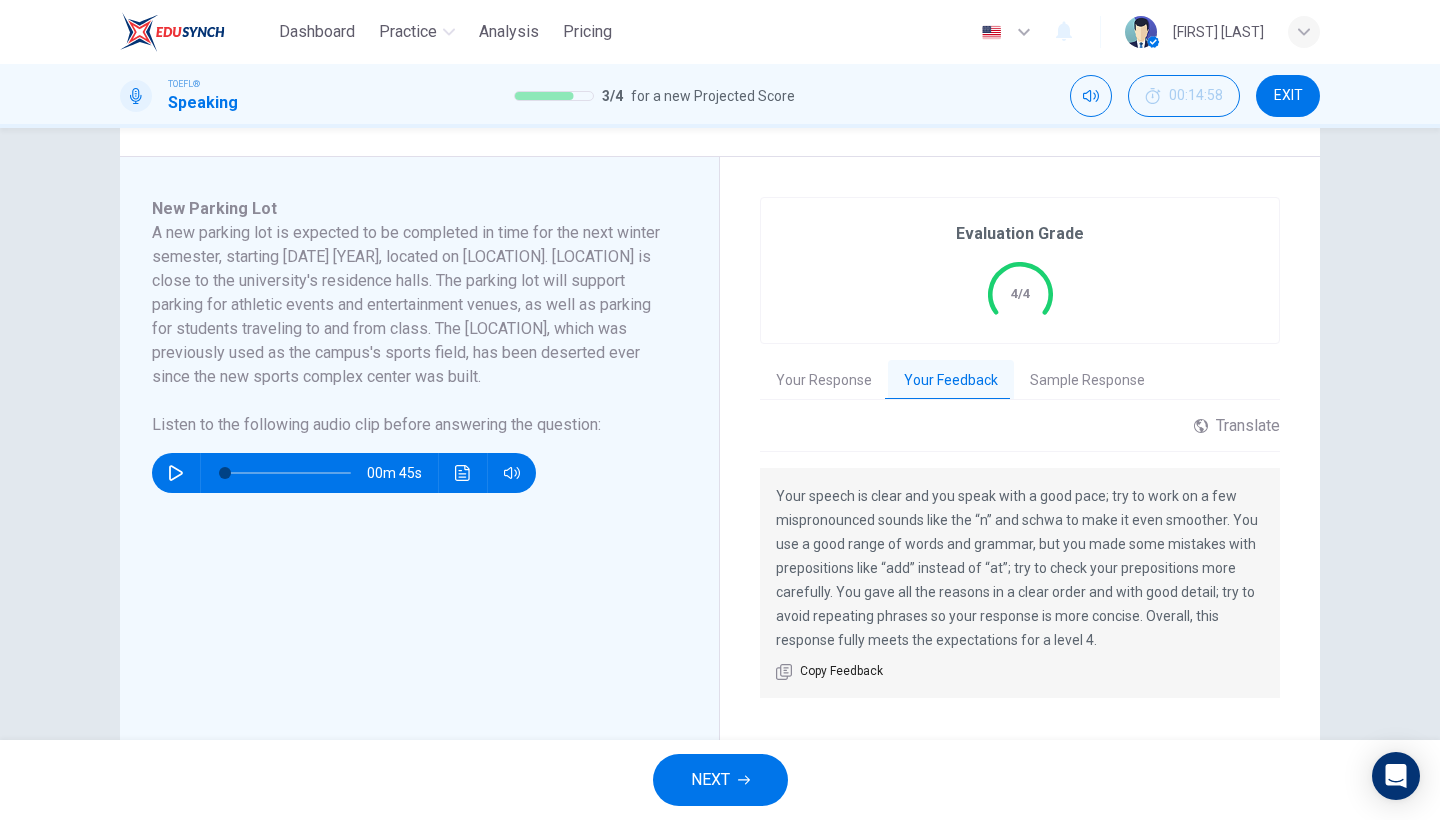 click on "NEXT" at bounding box center [710, 780] 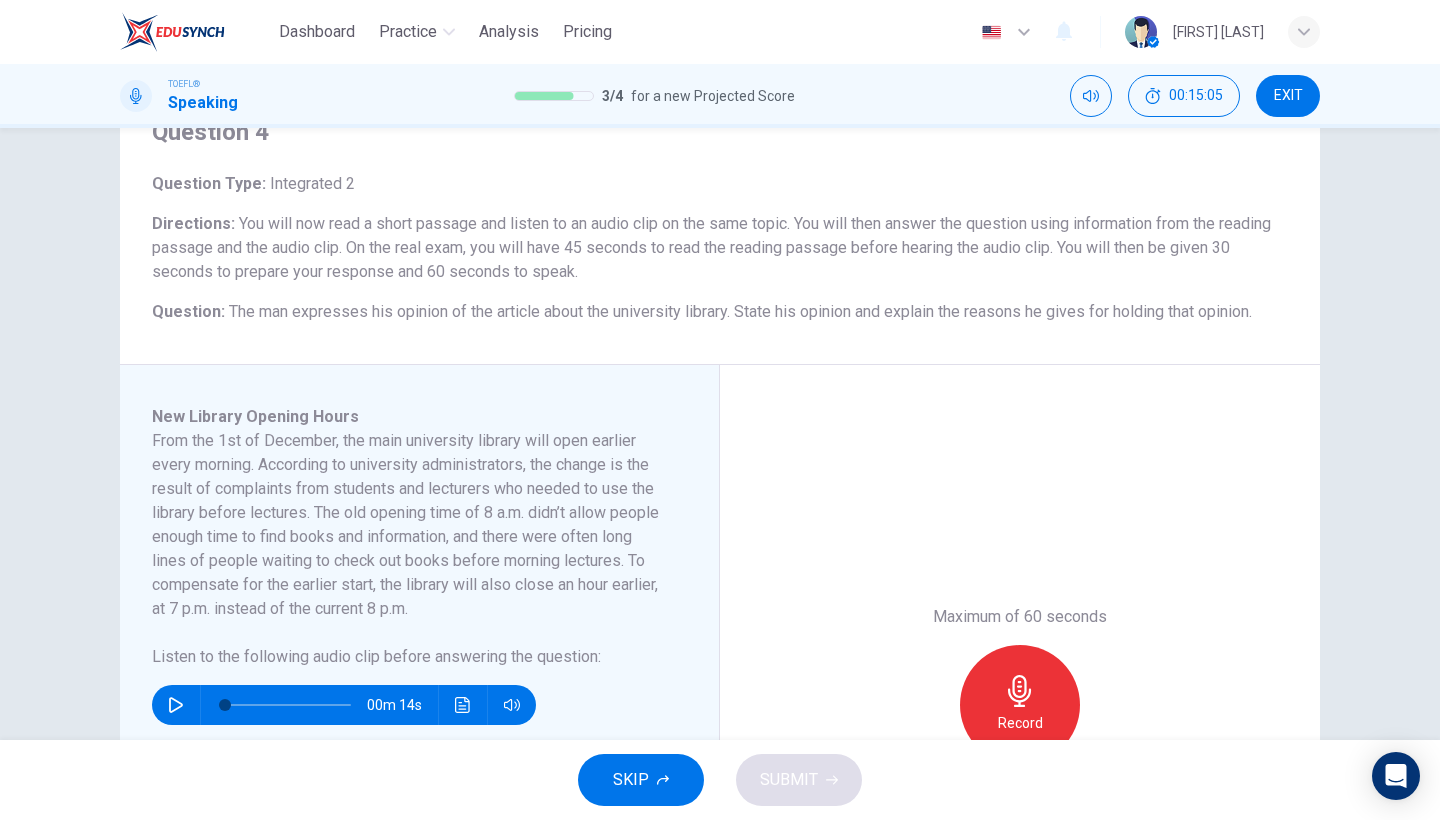 scroll, scrollTop: 94, scrollLeft: 0, axis: vertical 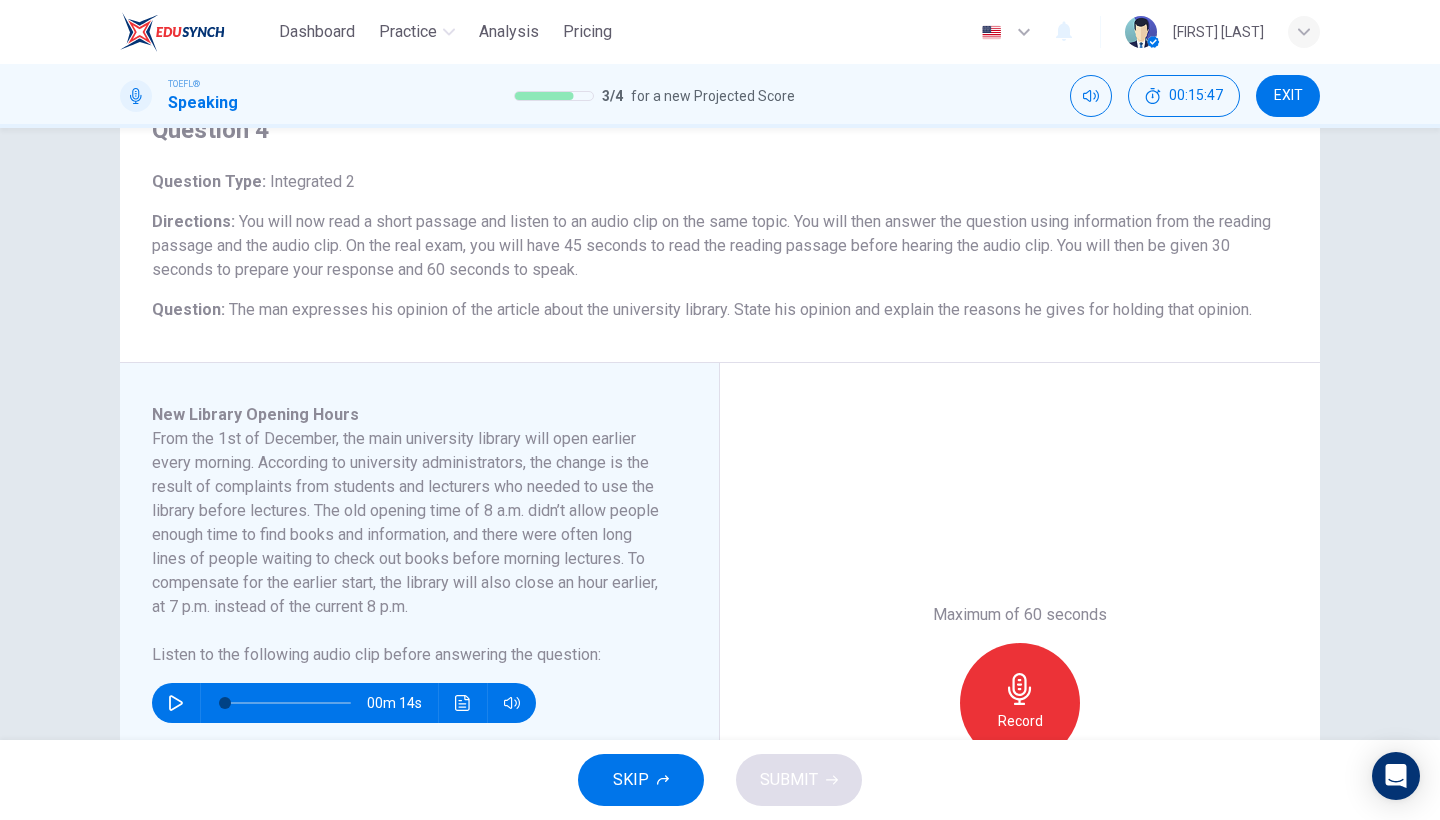 click 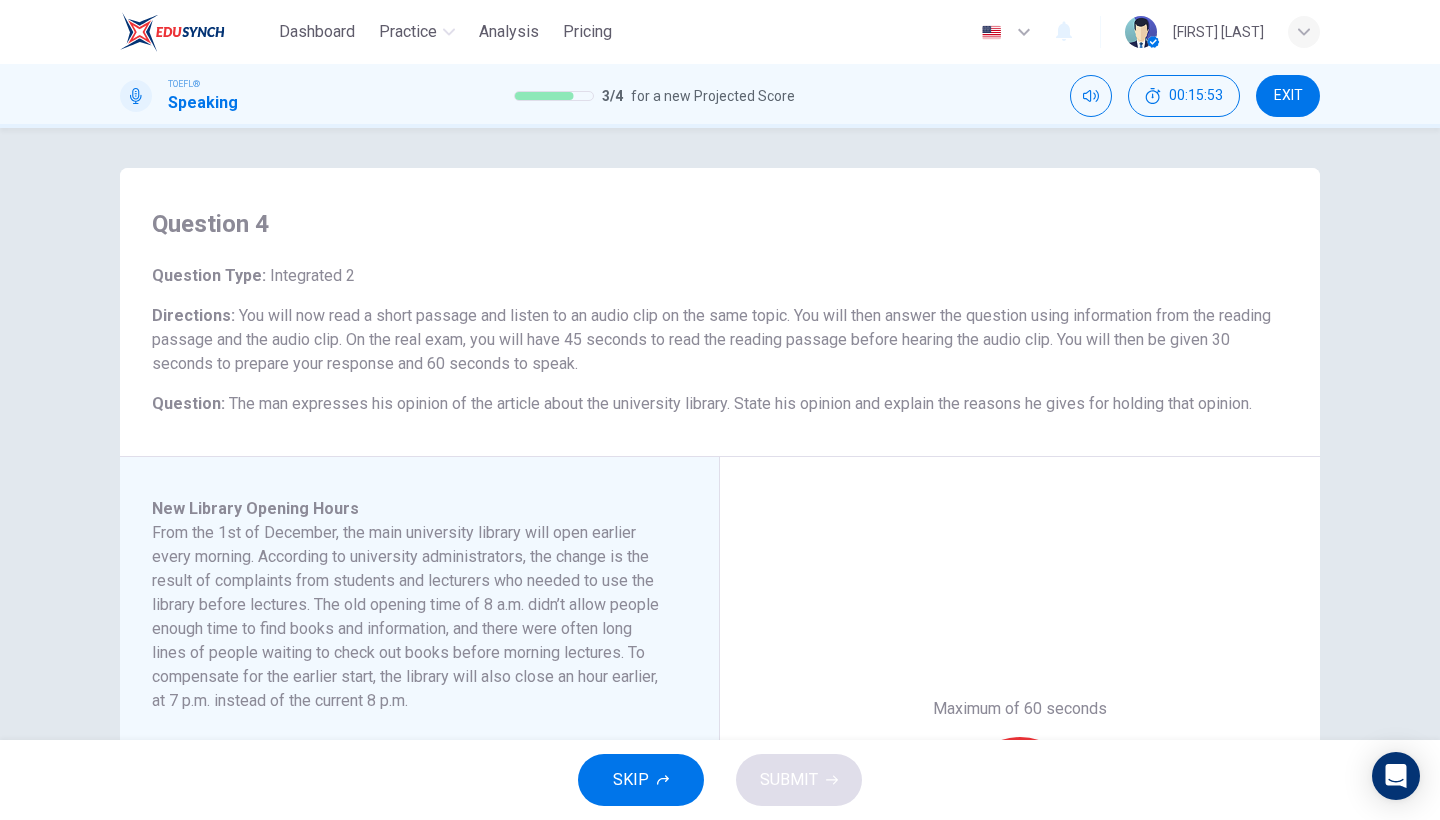 scroll, scrollTop: 0, scrollLeft: 0, axis: both 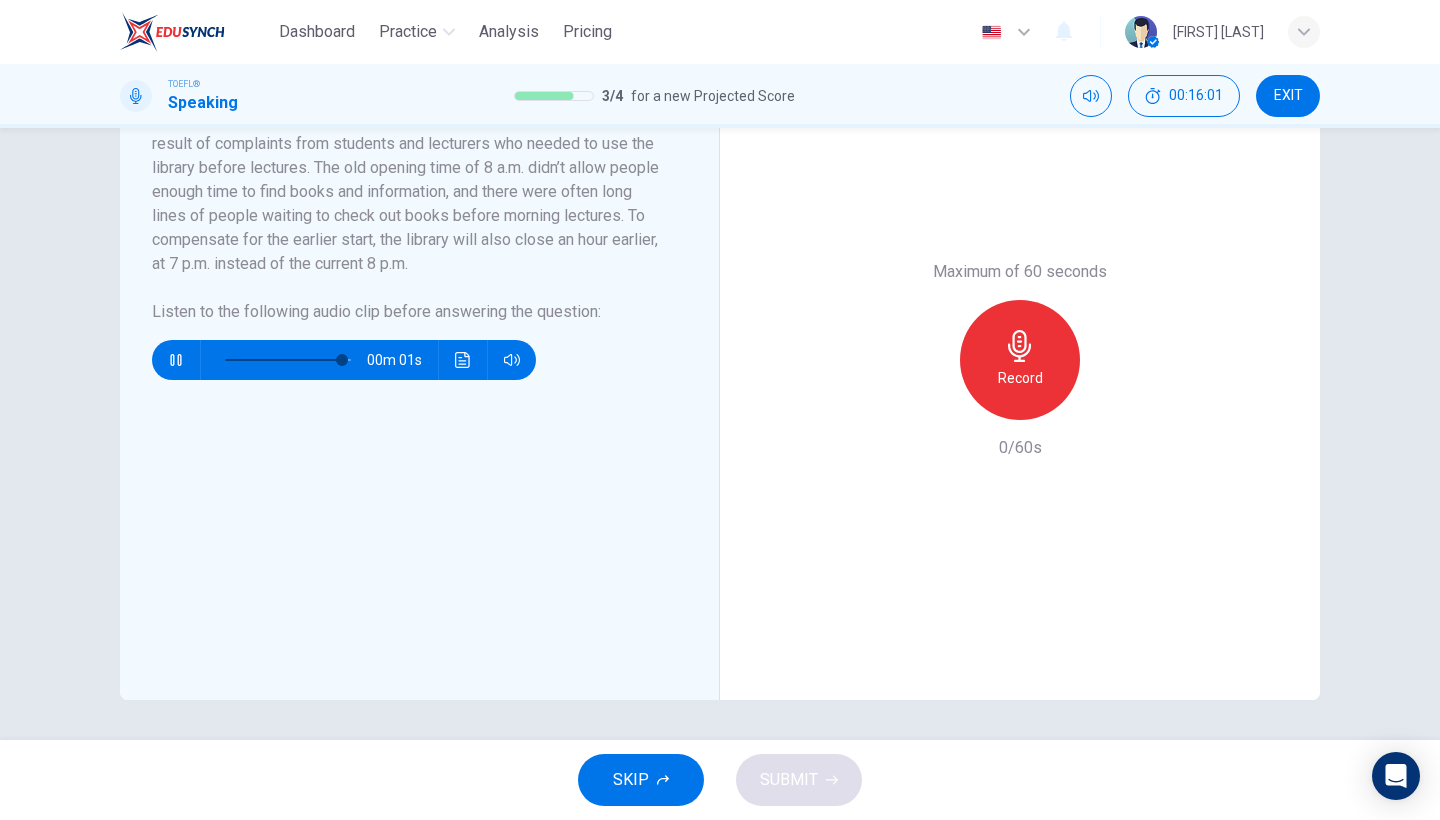 type on "0" 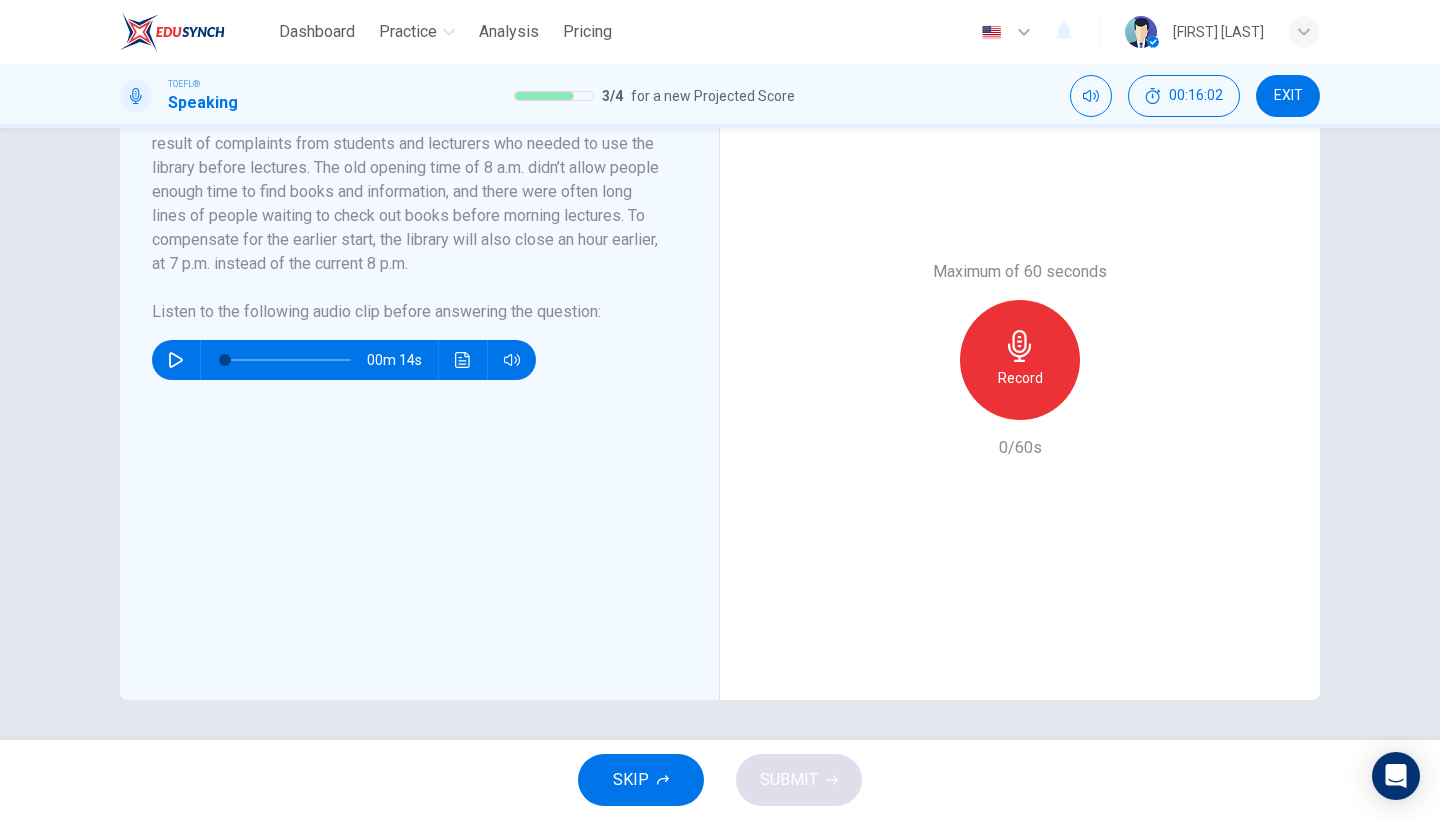 click on "SKIP" at bounding box center (631, 780) 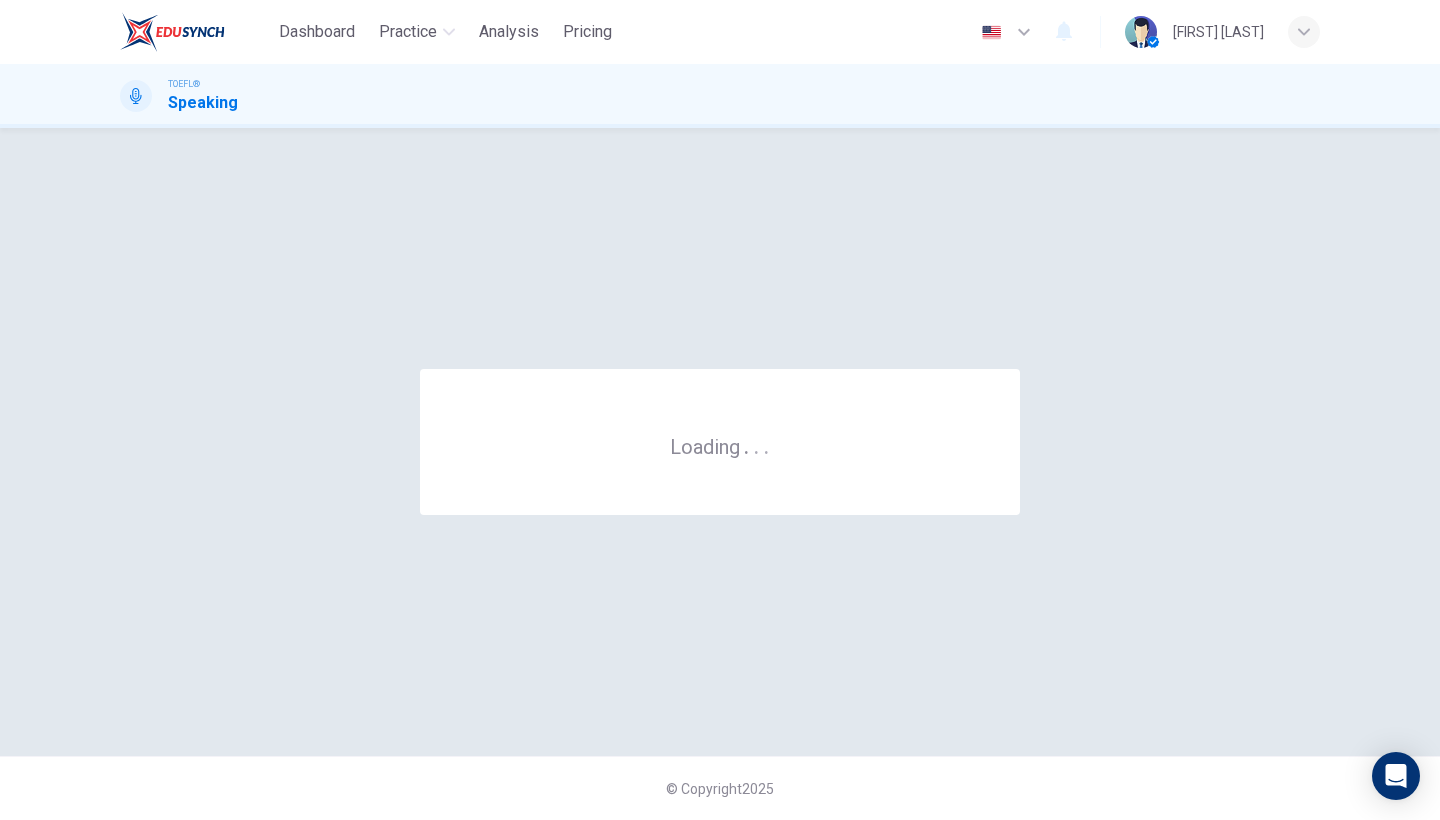scroll, scrollTop: 0, scrollLeft: 0, axis: both 